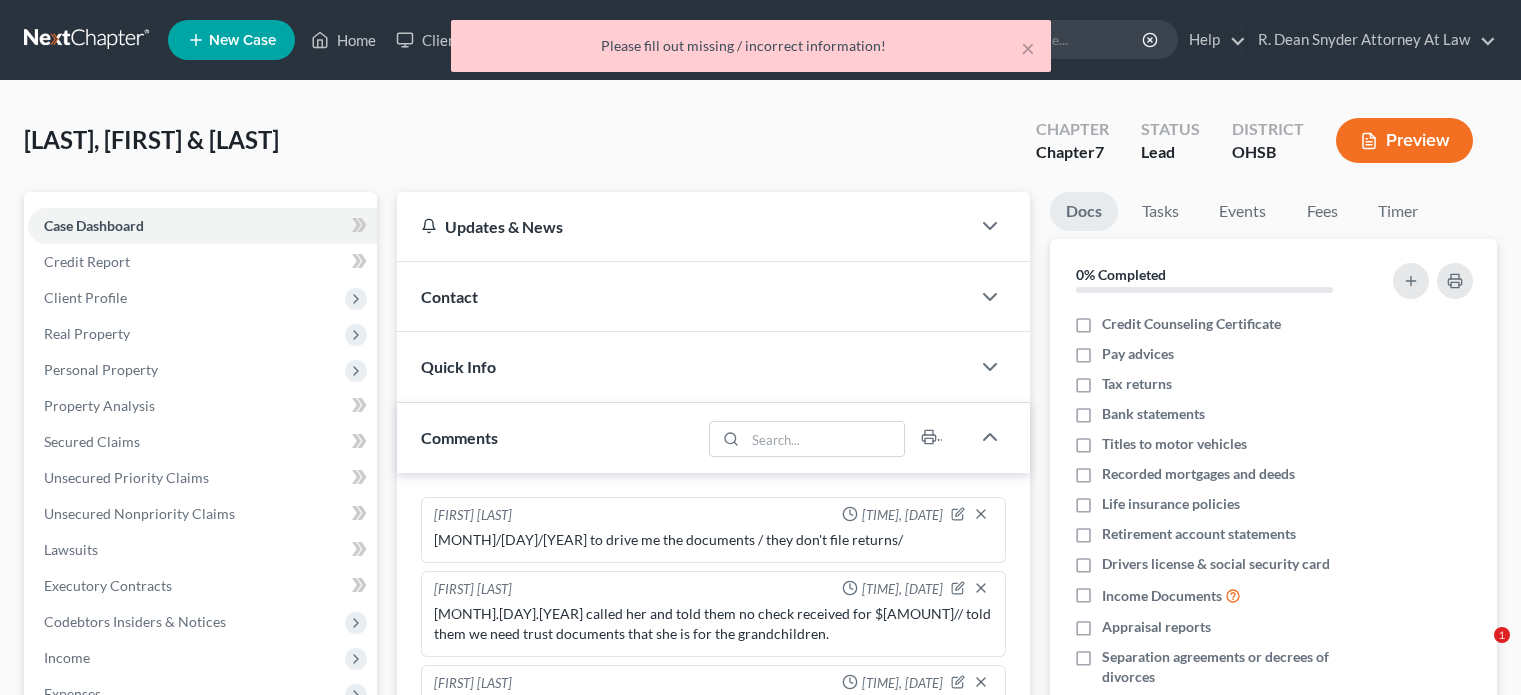 scroll, scrollTop: 300, scrollLeft: 0, axis: vertical 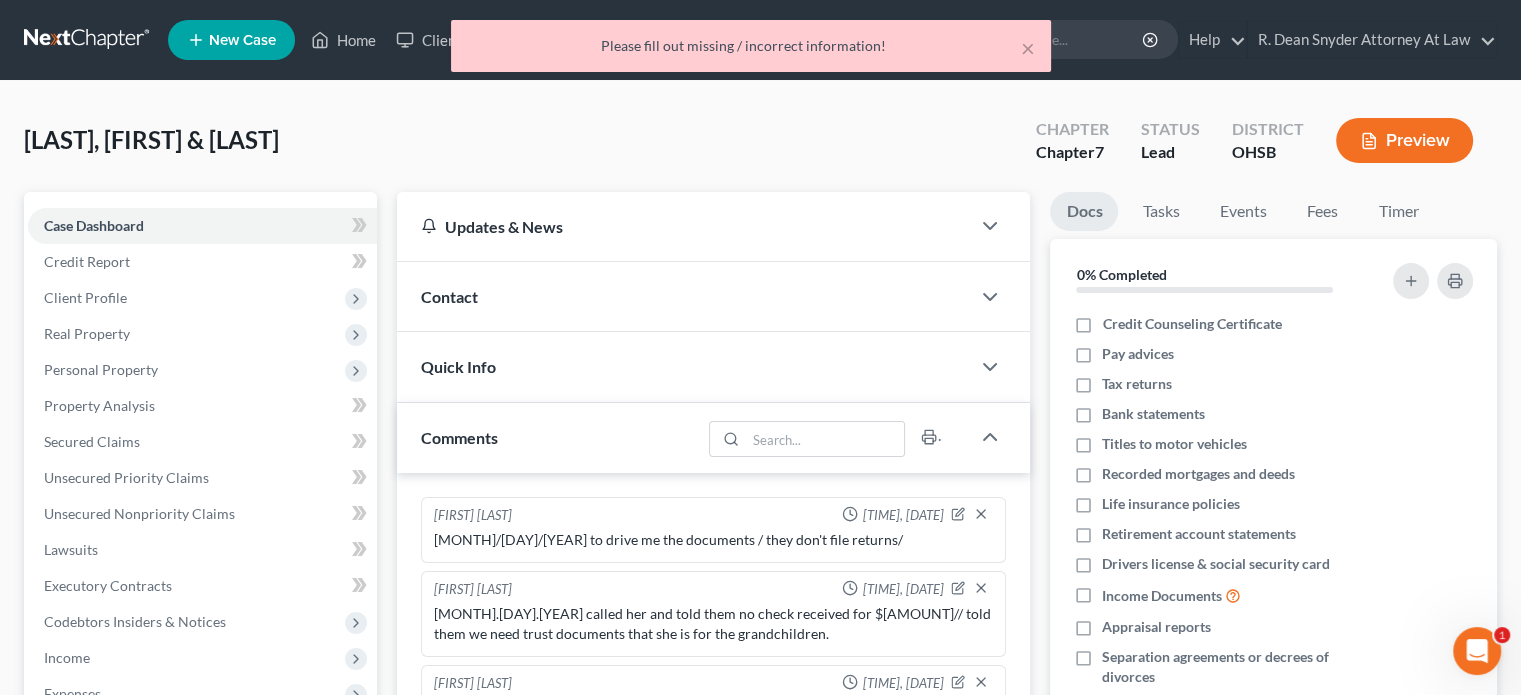 click on "× Please fill out missing / incorrect information!" at bounding box center (750, 51) 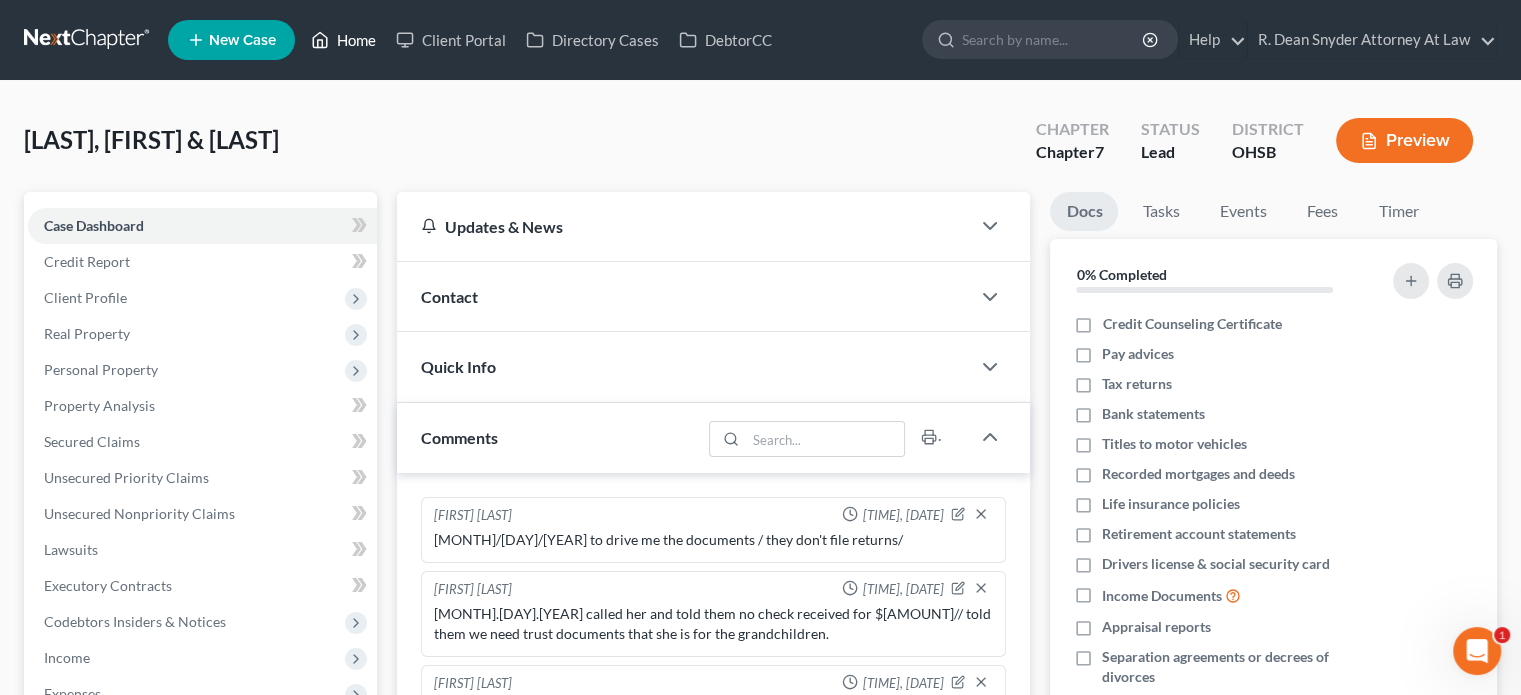 click on "Home" at bounding box center (343, 40) 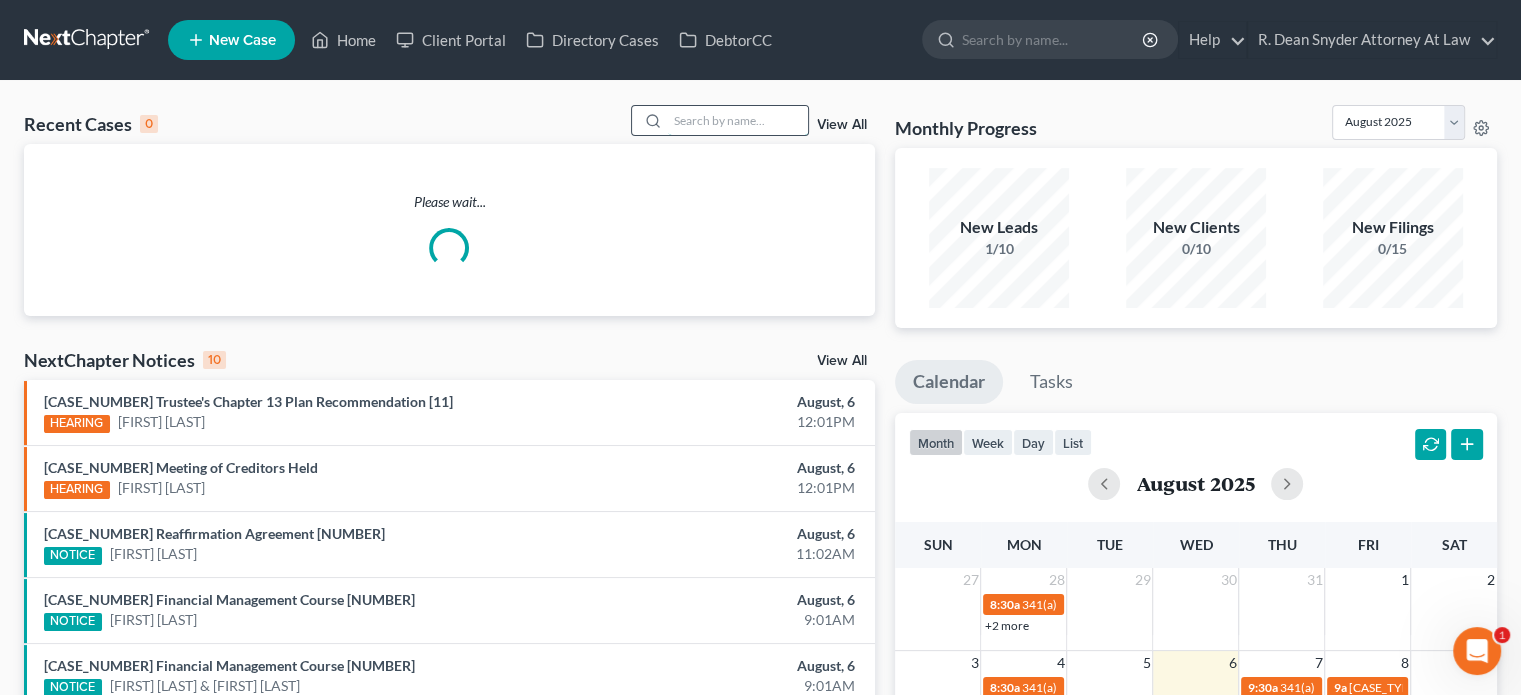 click at bounding box center [738, 120] 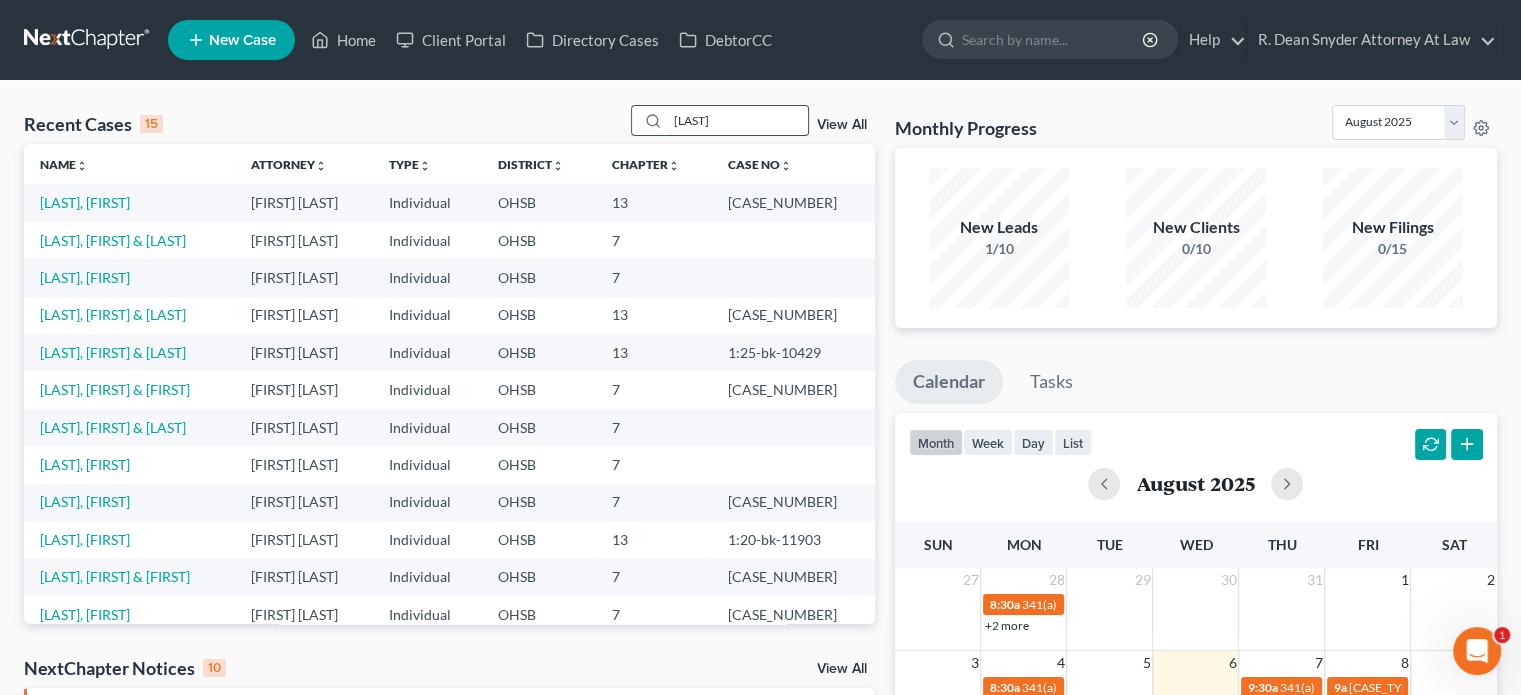 type on "[LAST]" 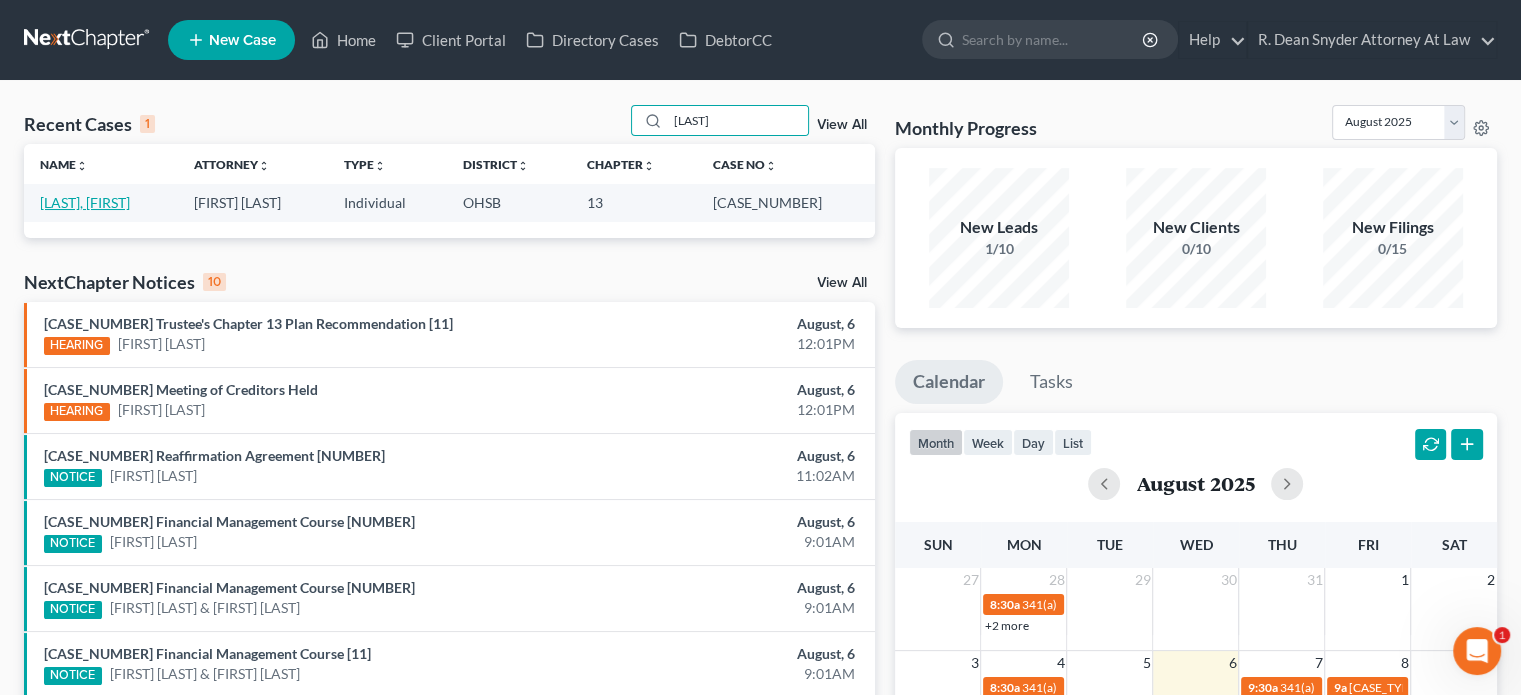 click on "[LAST], [FIRST]" at bounding box center [85, 202] 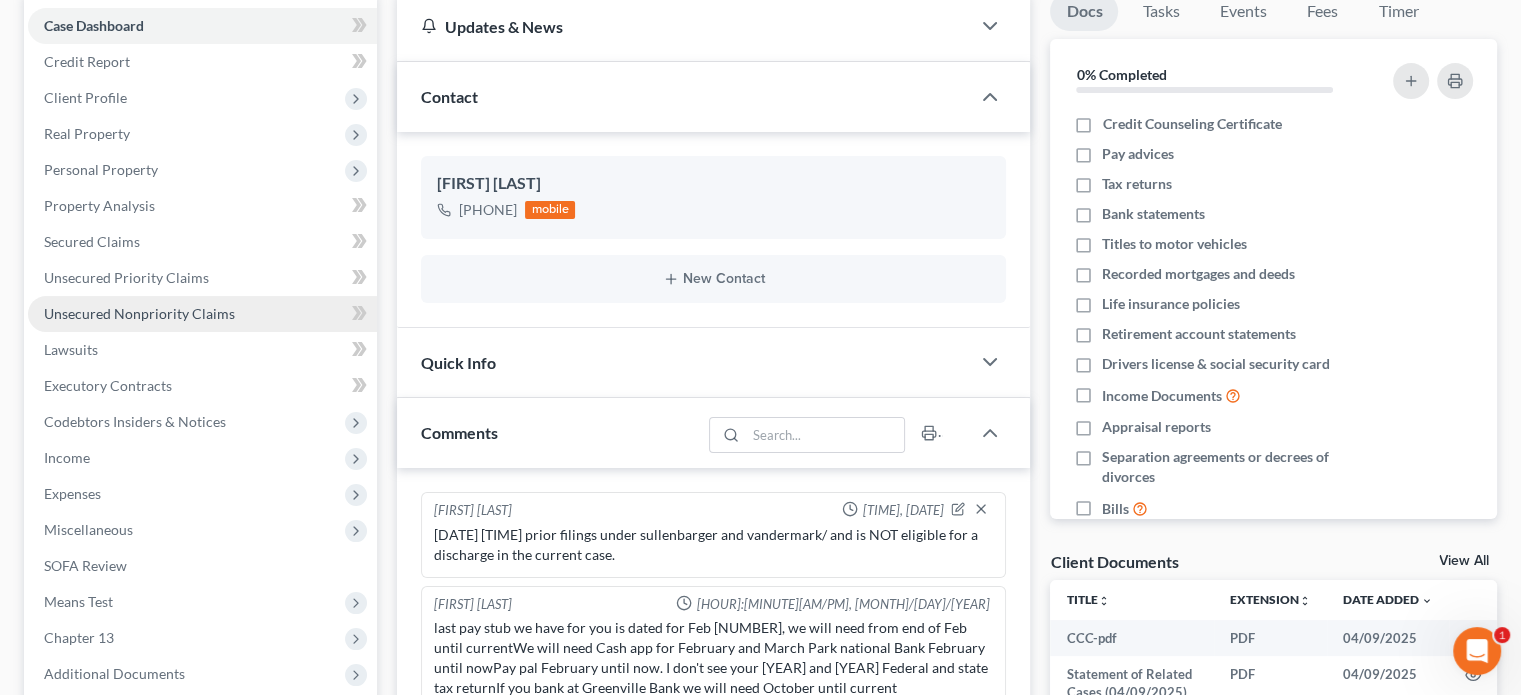 click on "Unsecured Nonpriority Claims" at bounding box center (139, 313) 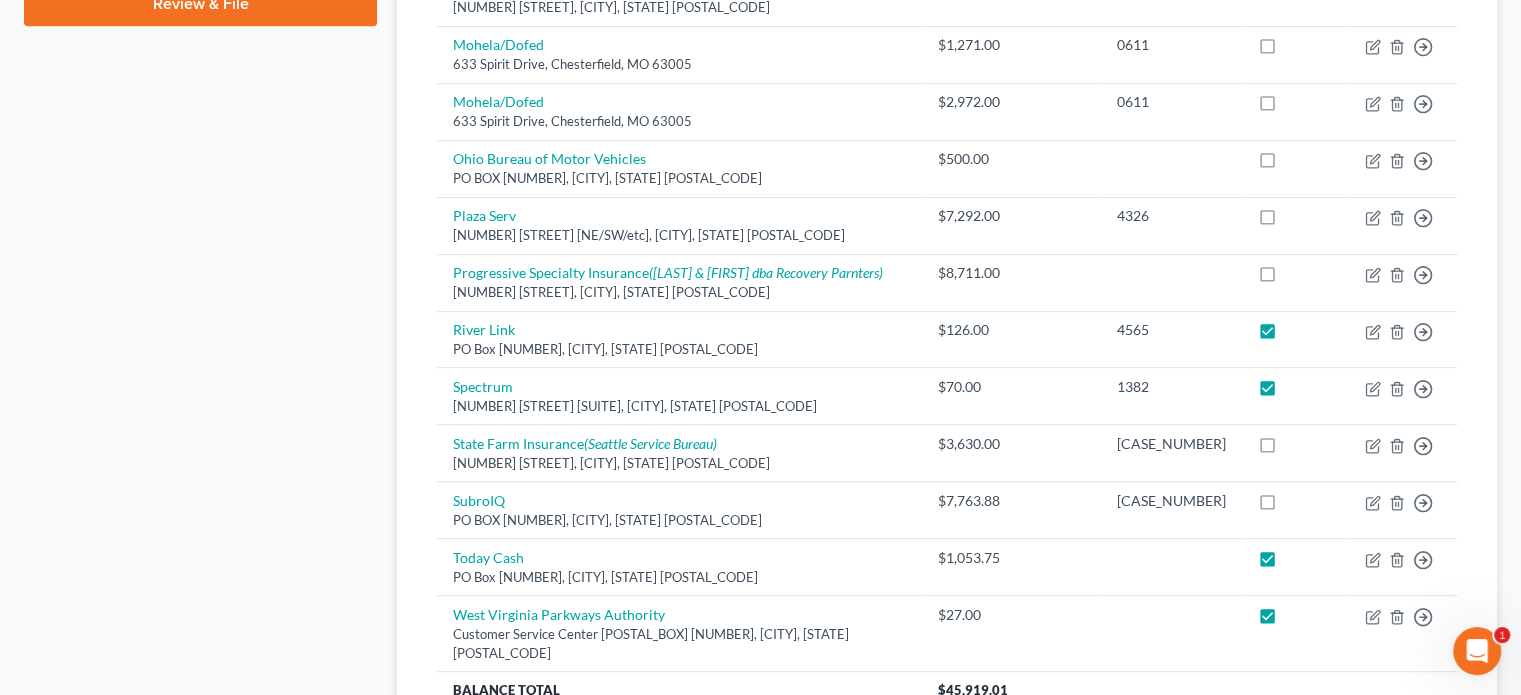scroll, scrollTop: 1000, scrollLeft: 0, axis: vertical 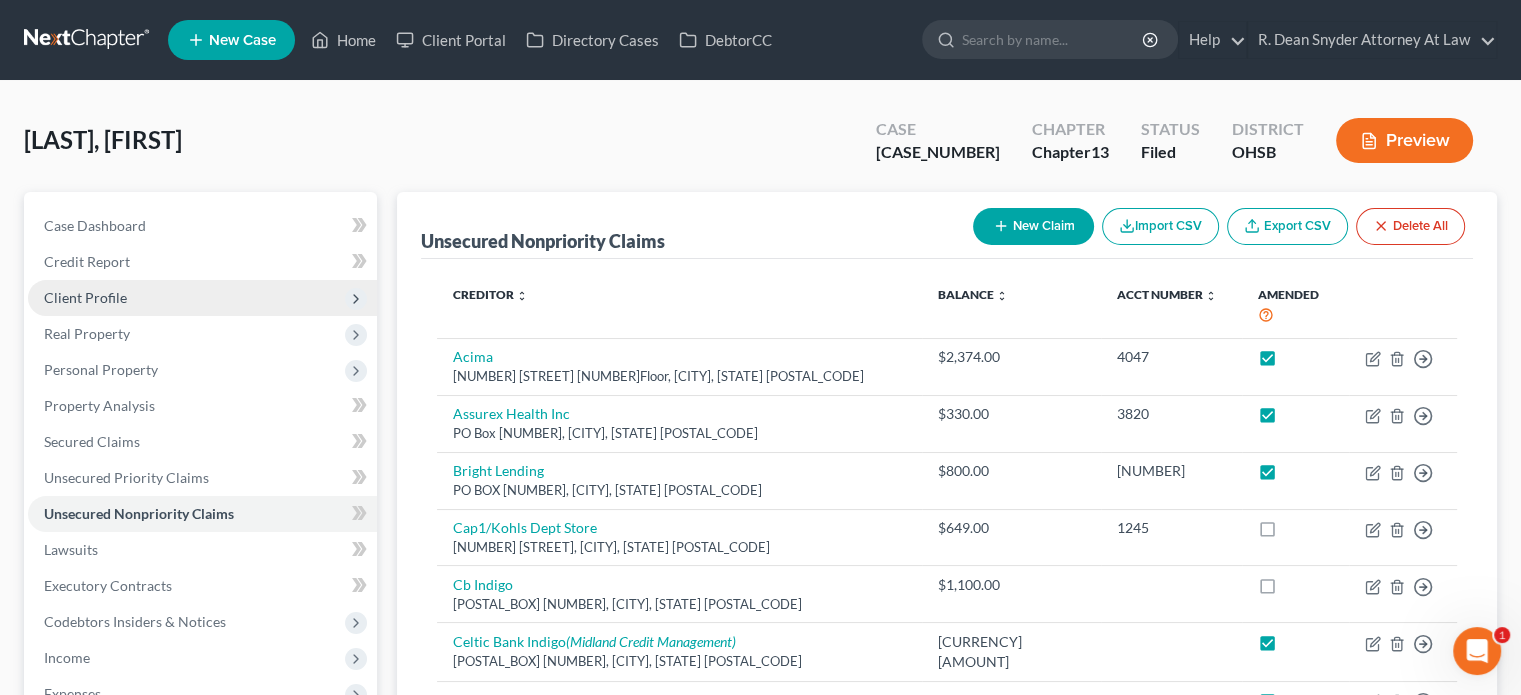 click on "Client Profile" at bounding box center (85, 297) 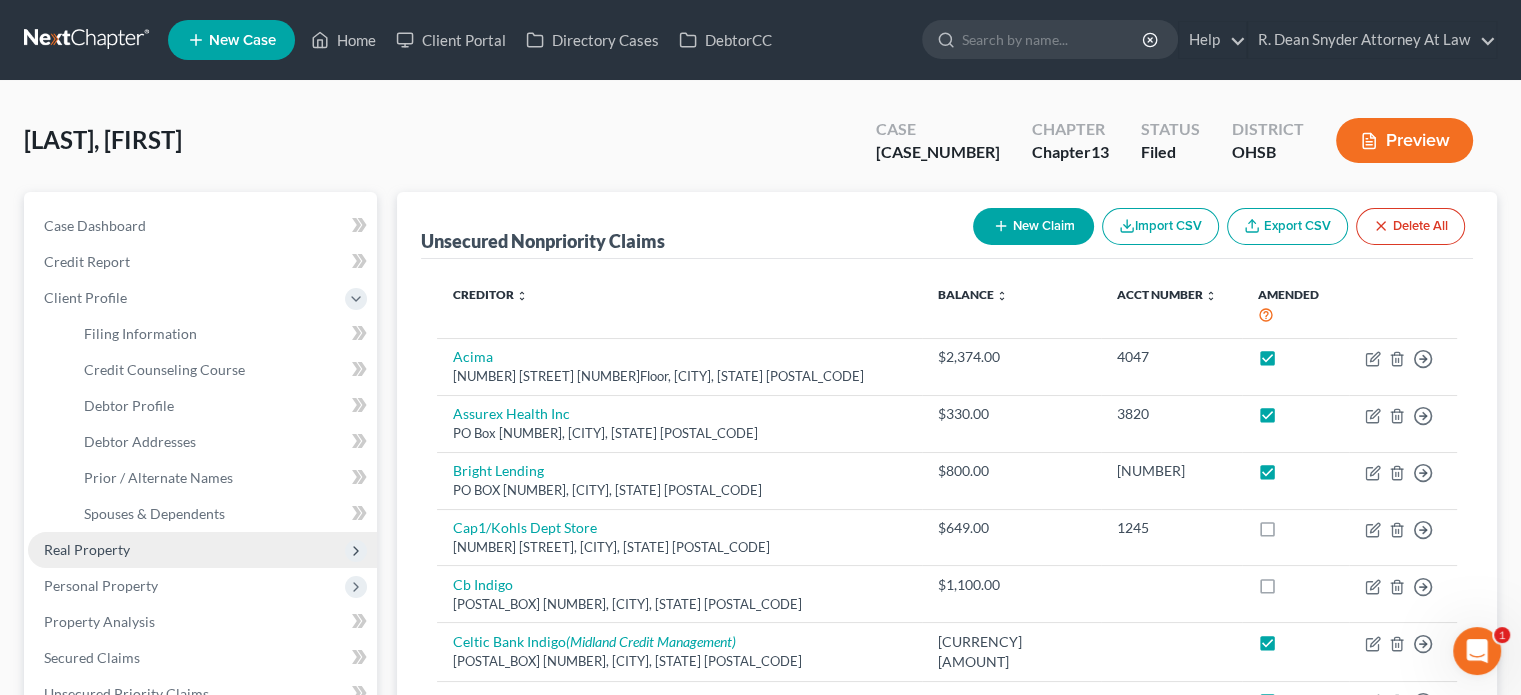click on "Real Property" at bounding box center (87, 549) 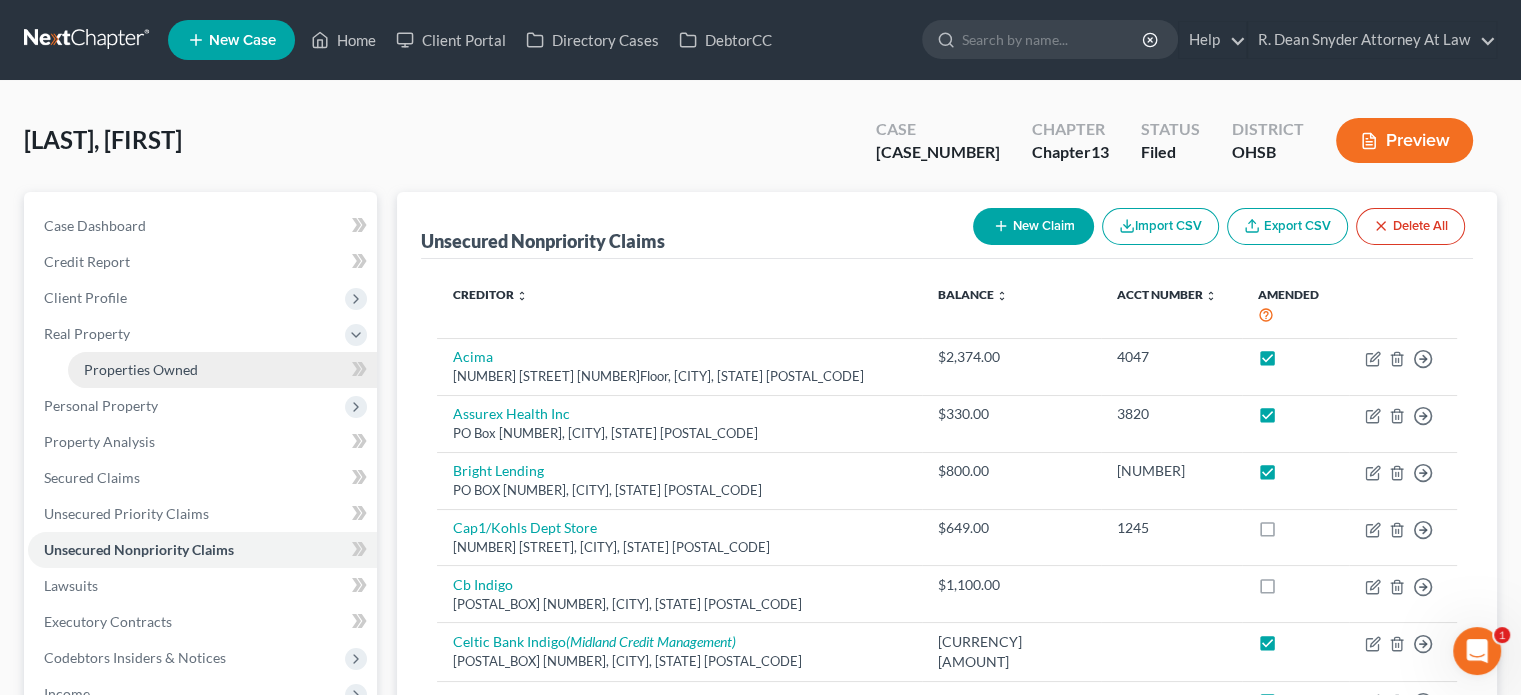 click on "Properties Owned" at bounding box center [141, 369] 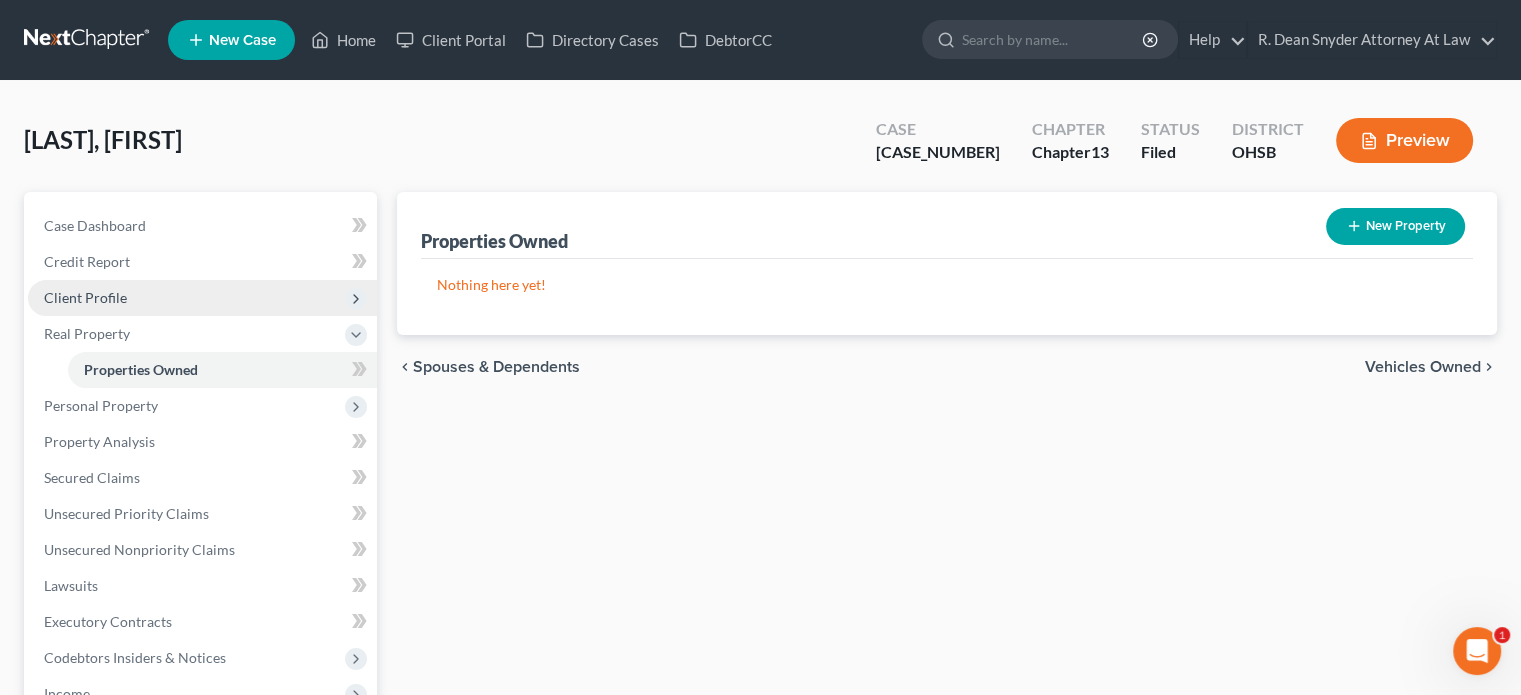 click on "Client Profile" at bounding box center [85, 297] 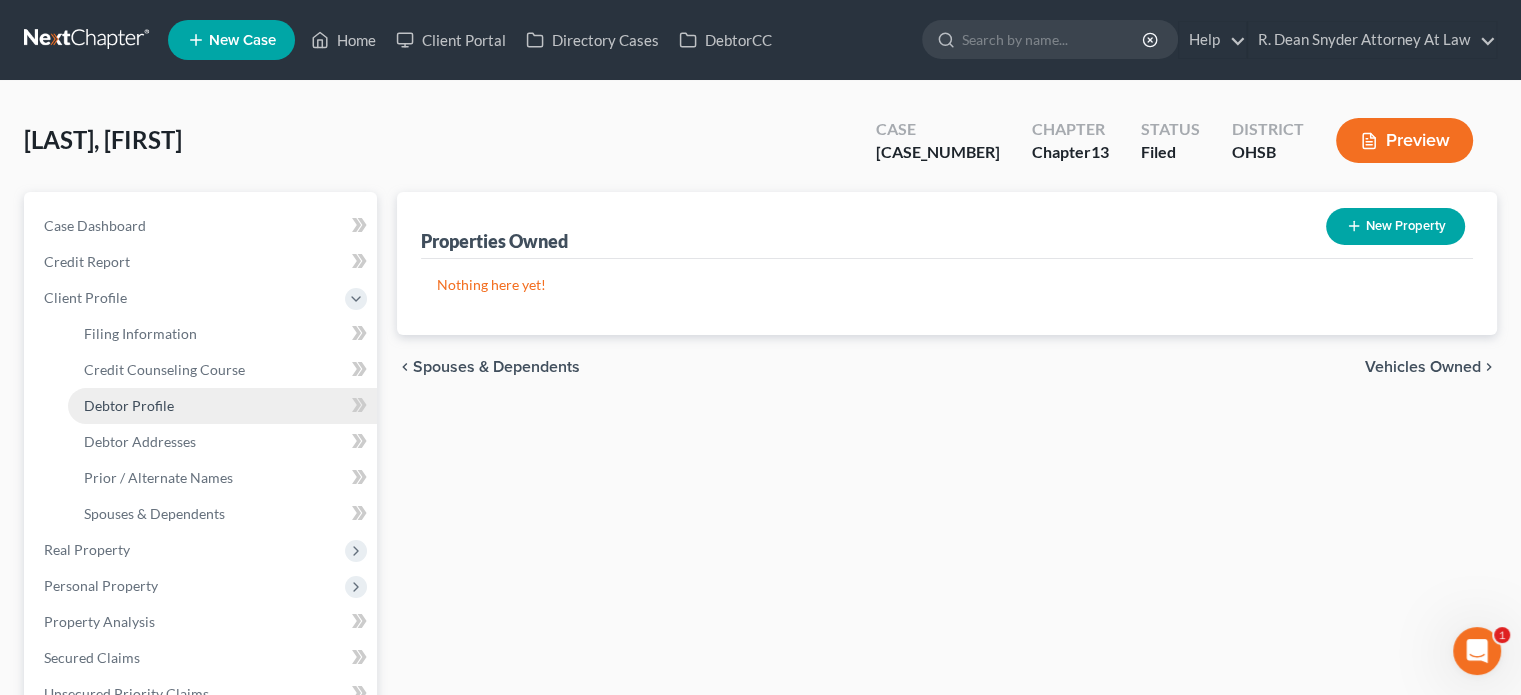 click on "Debtor Profile" at bounding box center (129, 405) 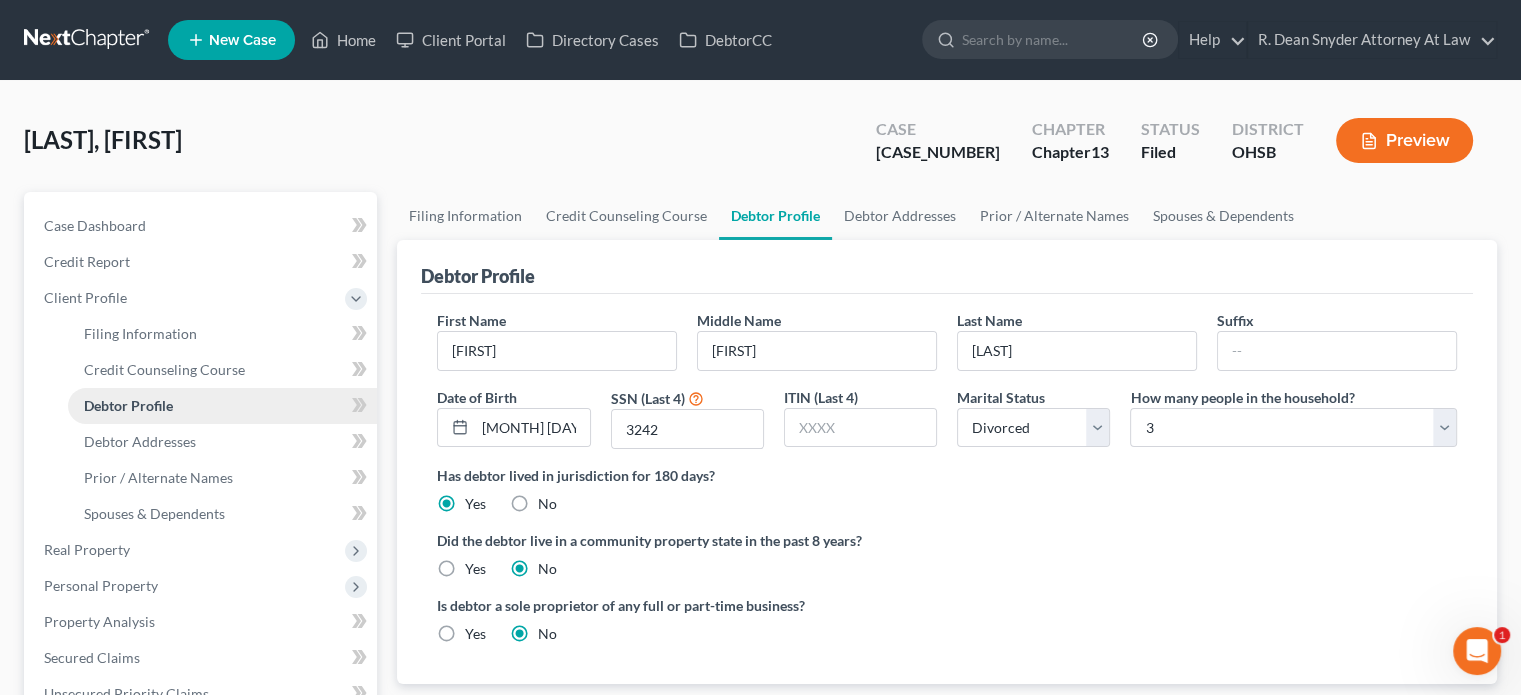 radio on "true" 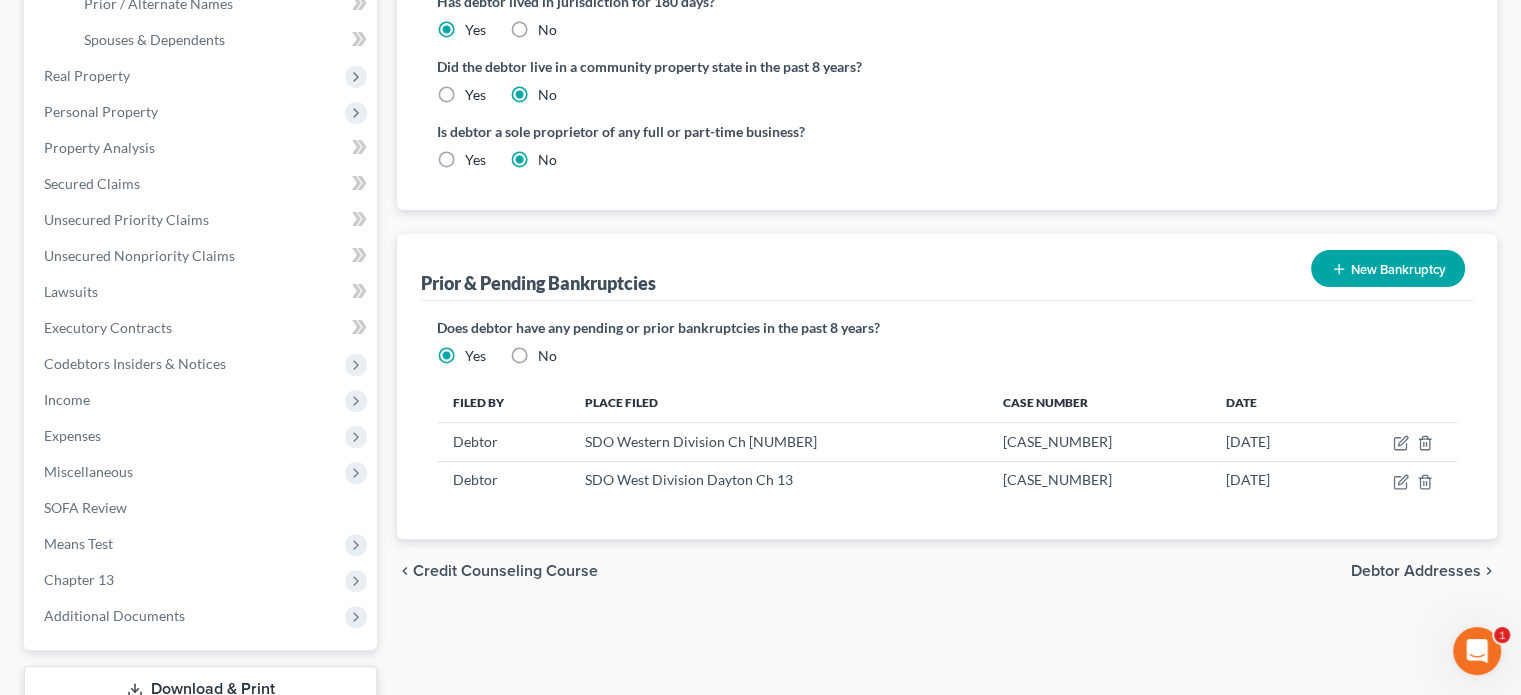 scroll, scrollTop: 500, scrollLeft: 0, axis: vertical 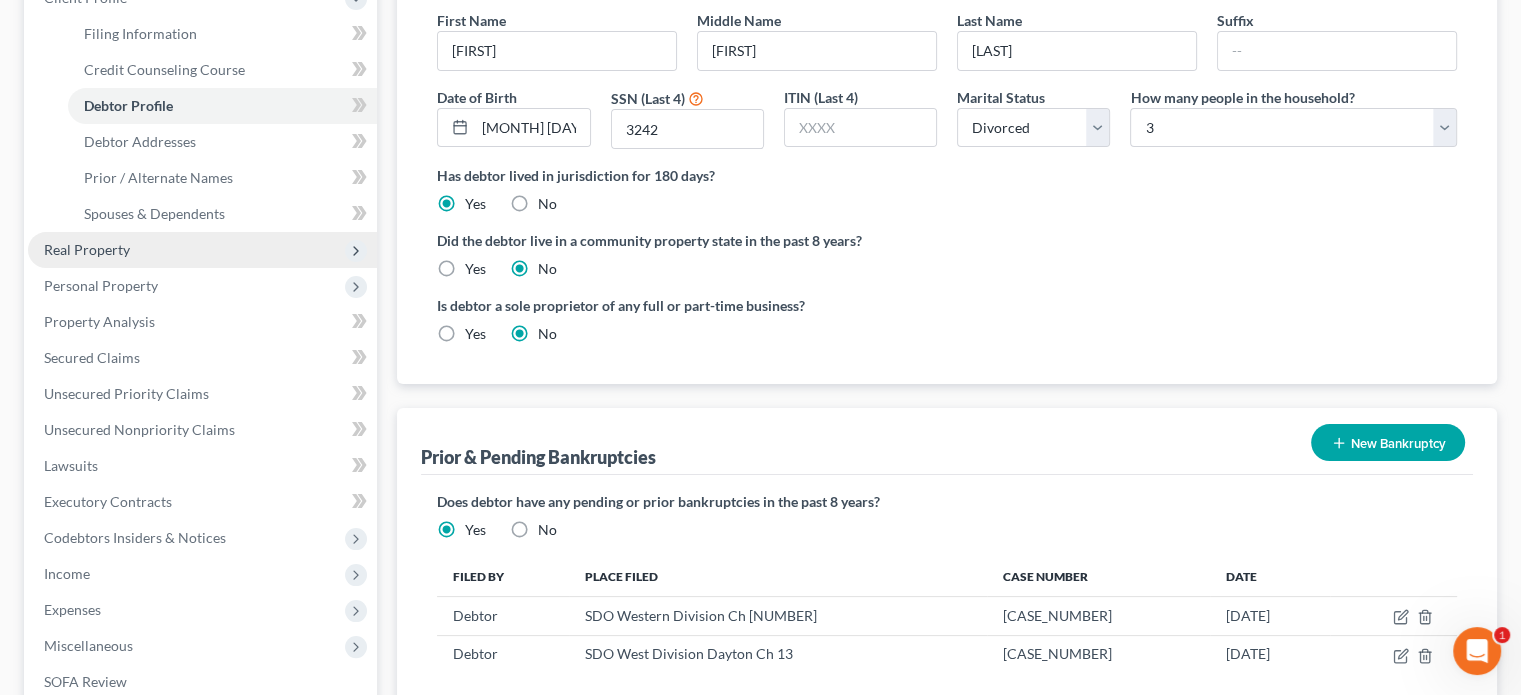 click on "Real Property" at bounding box center (87, 249) 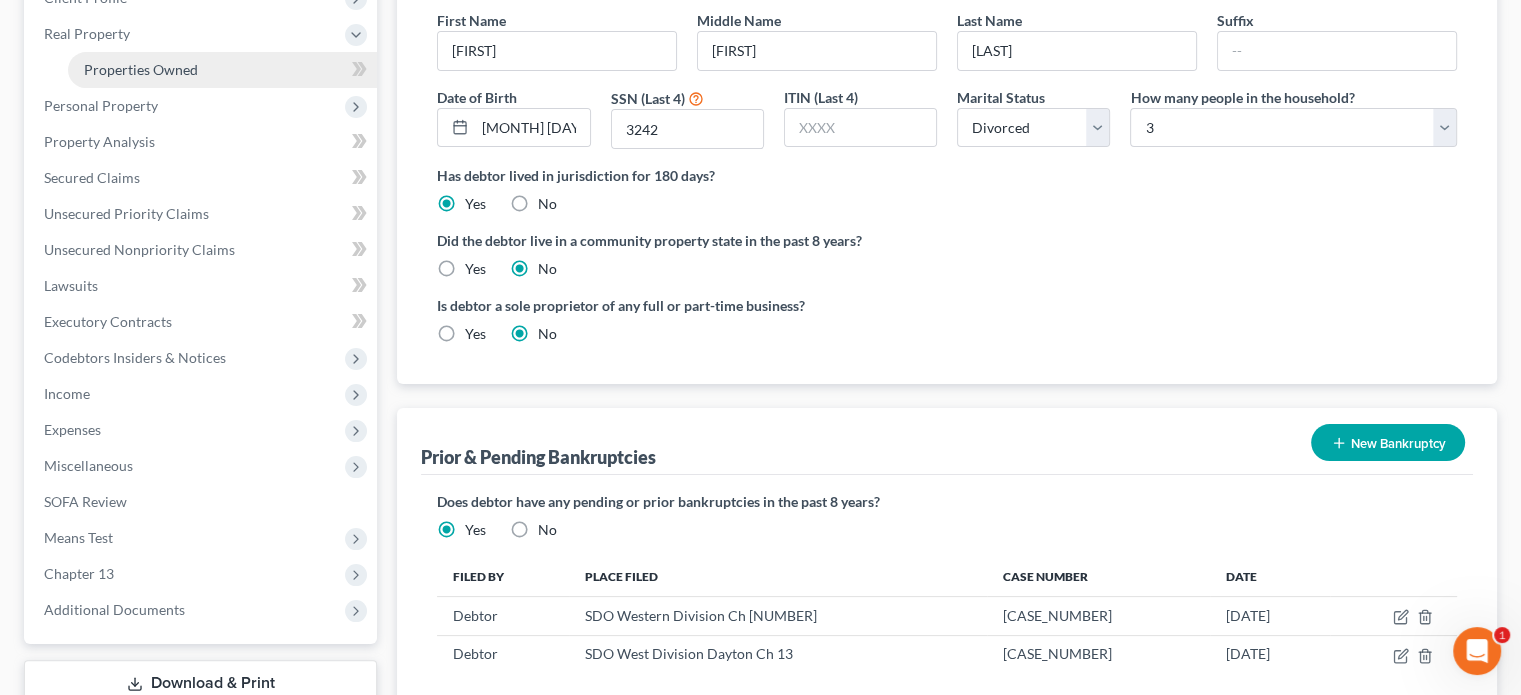 click on "Properties Owned" at bounding box center (141, 69) 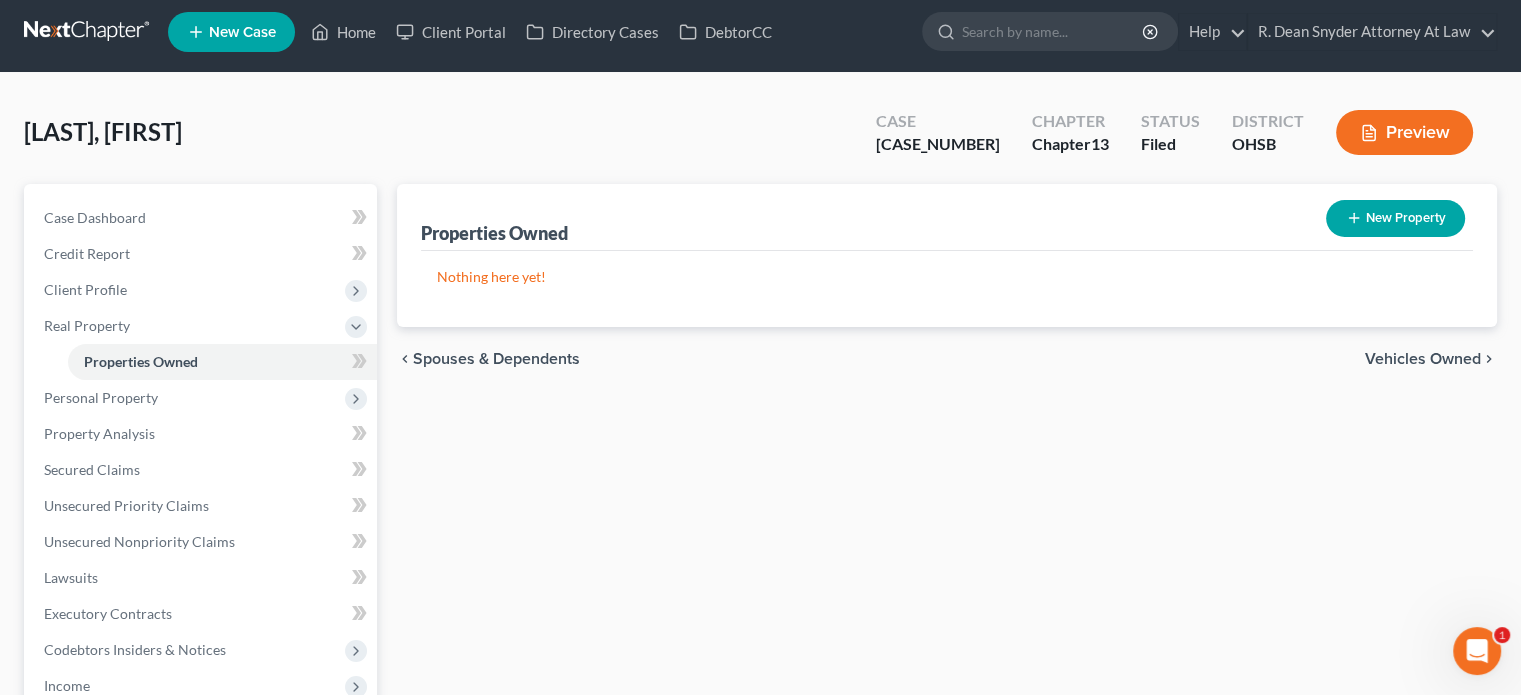 scroll, scrollTop: 0, scrollLeft: 0, axis: both 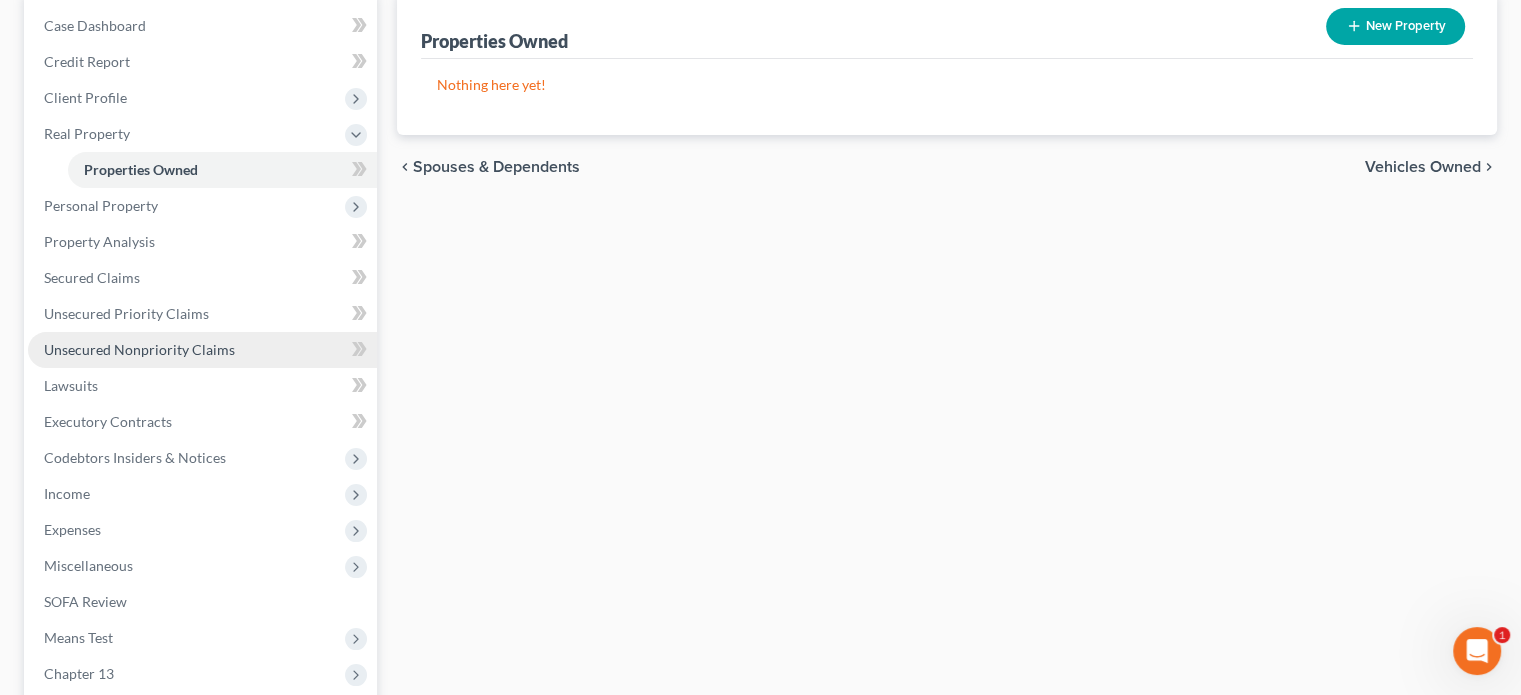 click on "Unsecured Nonpriority Claims" at bounding box center [139, 349] 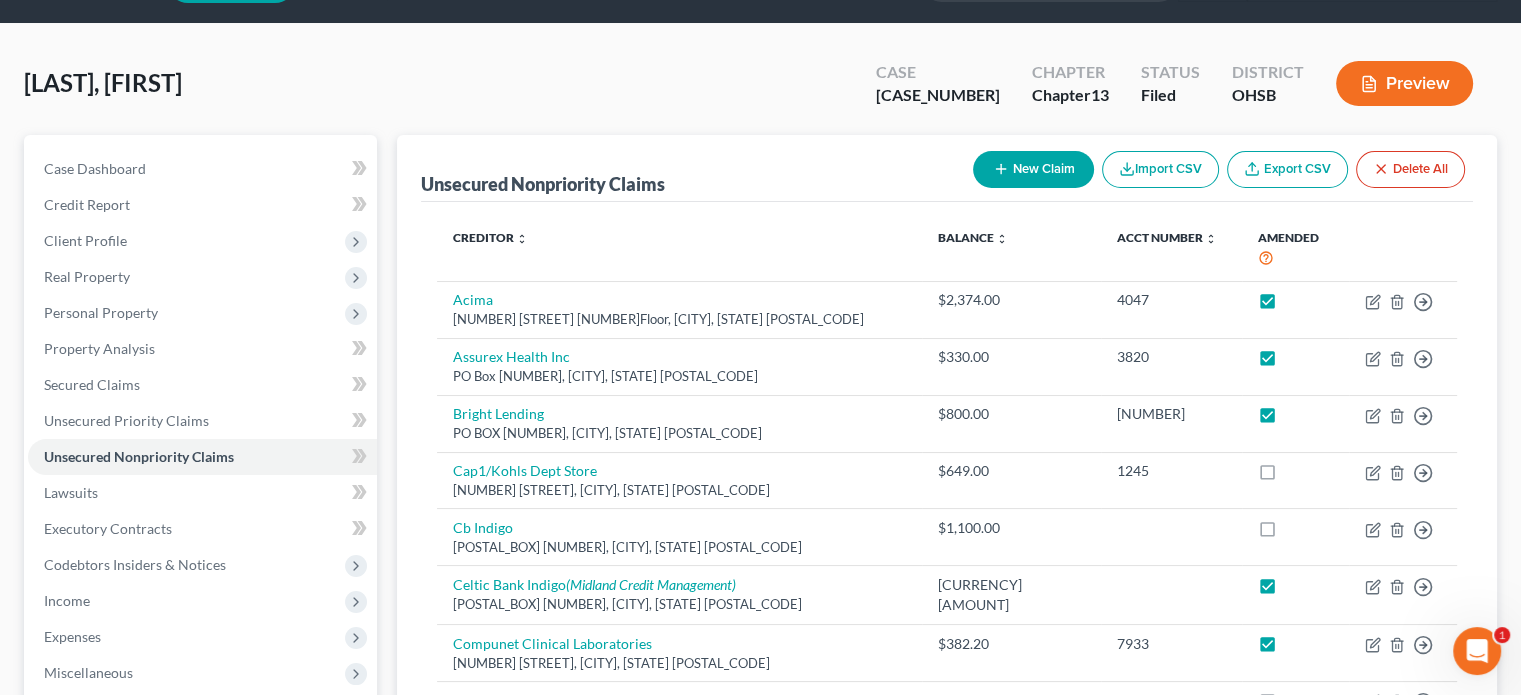 scroll, scrollTop: 0, scrollLeft: 0, axis: both 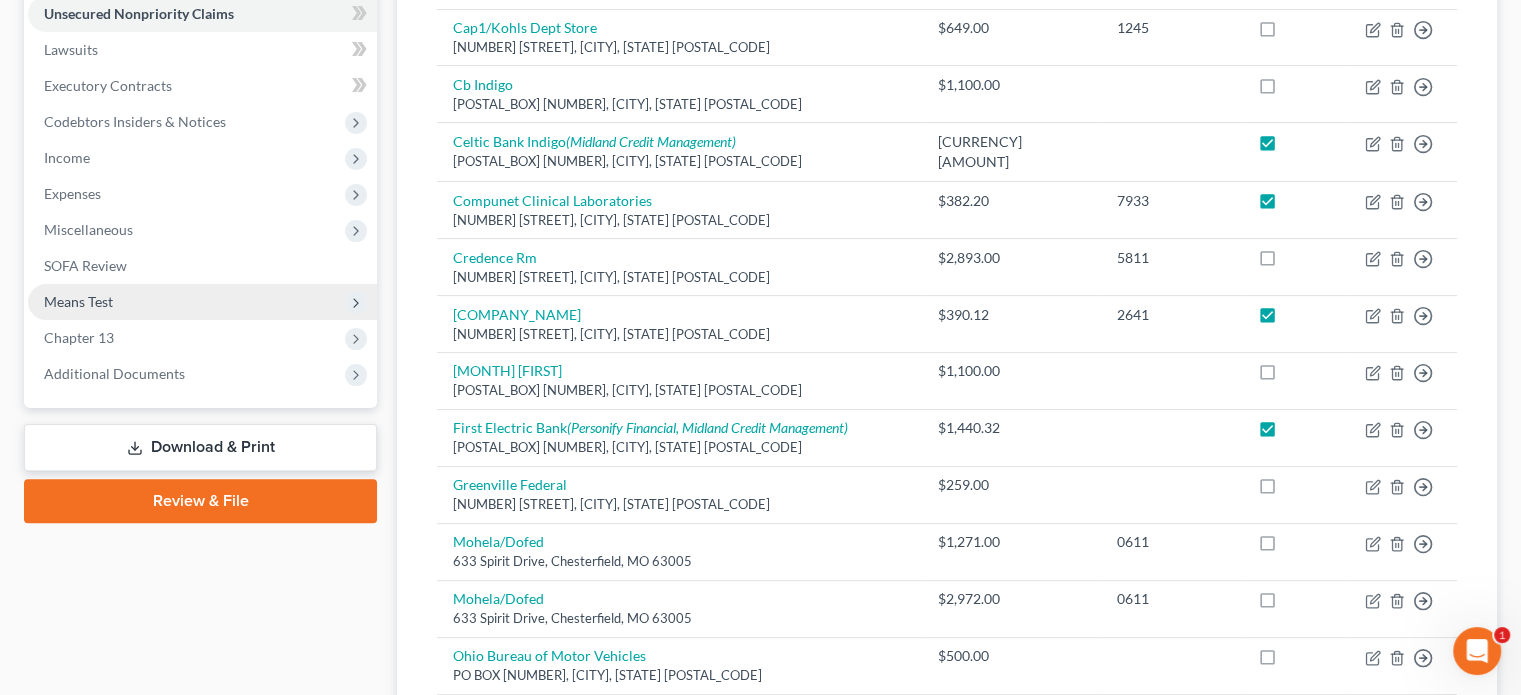 click on "Means Test" at bounding box center (78, 301) 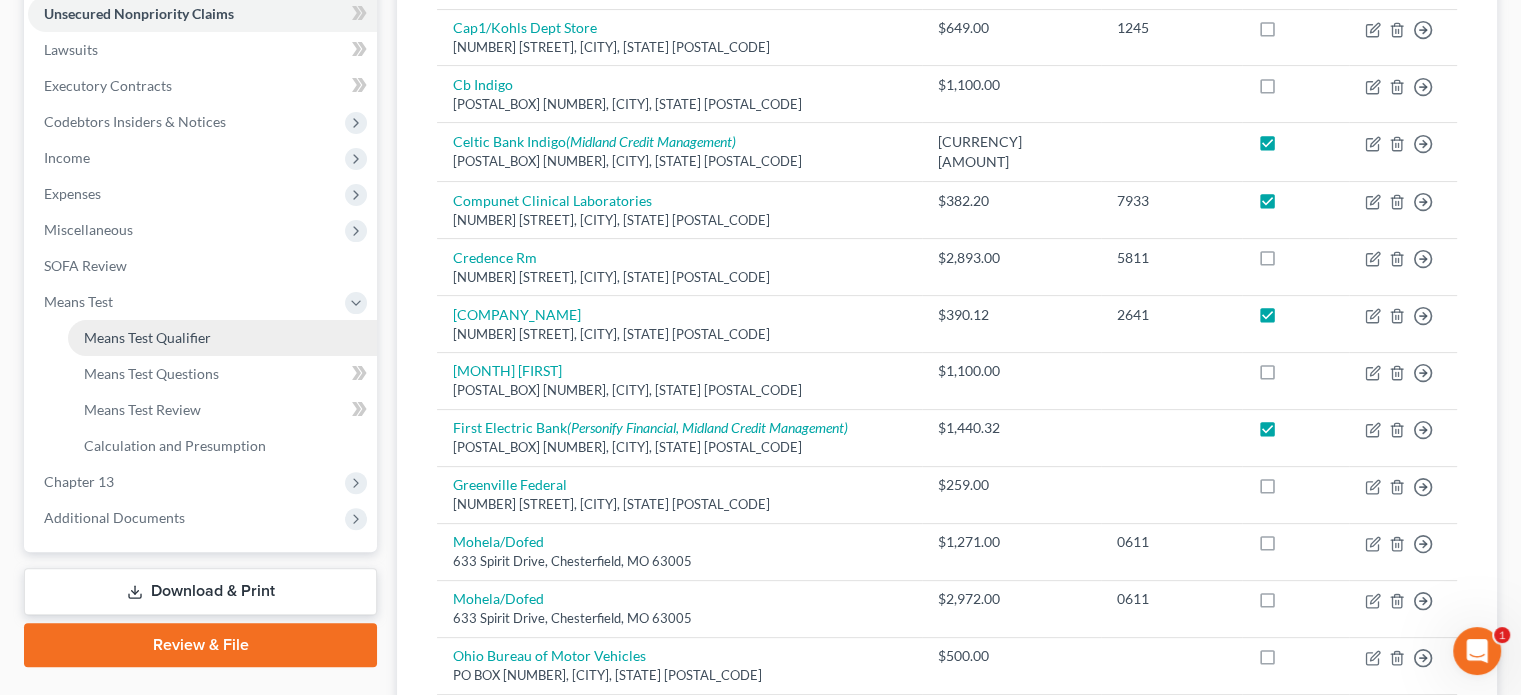 click on "Means Test Qualifier" at bounding box center (147, 337) 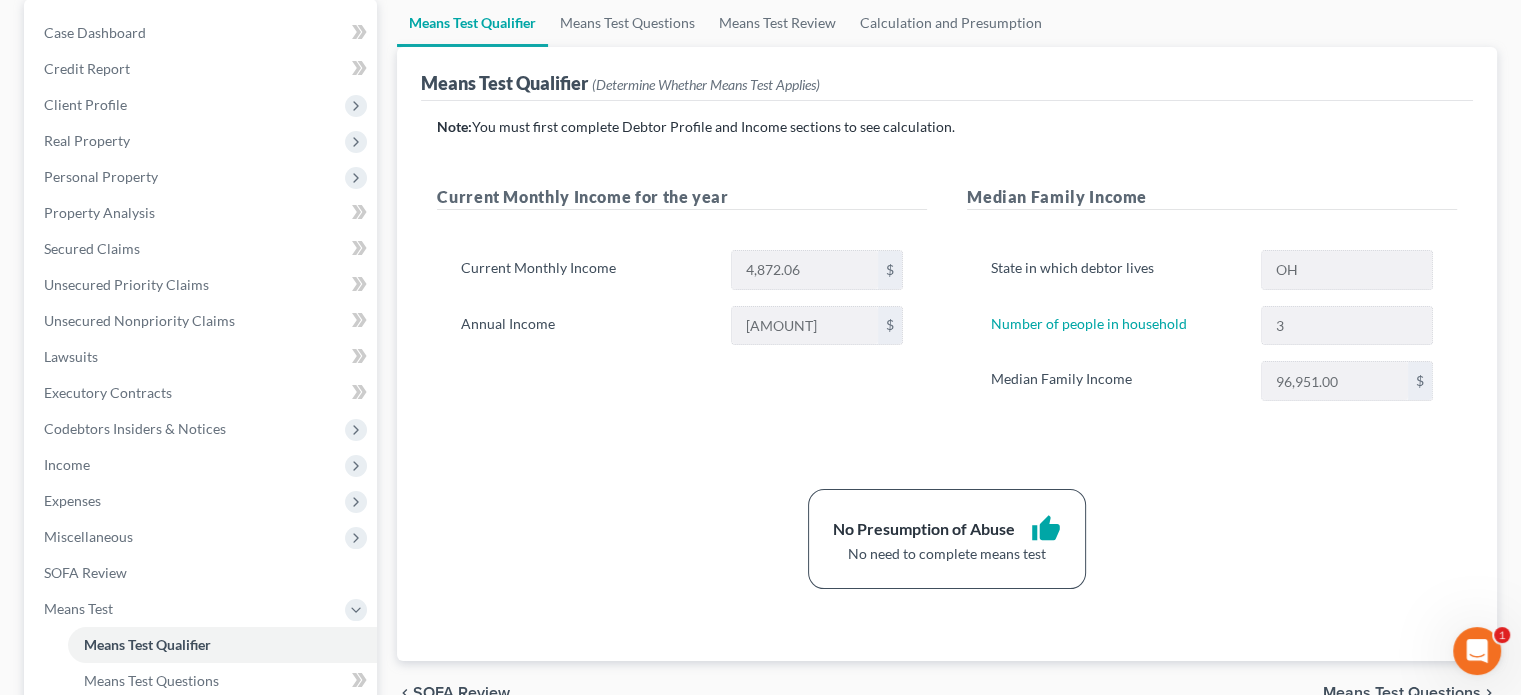 scroll, scrollTop: 200, scrollLeft: 0, axis: vertical 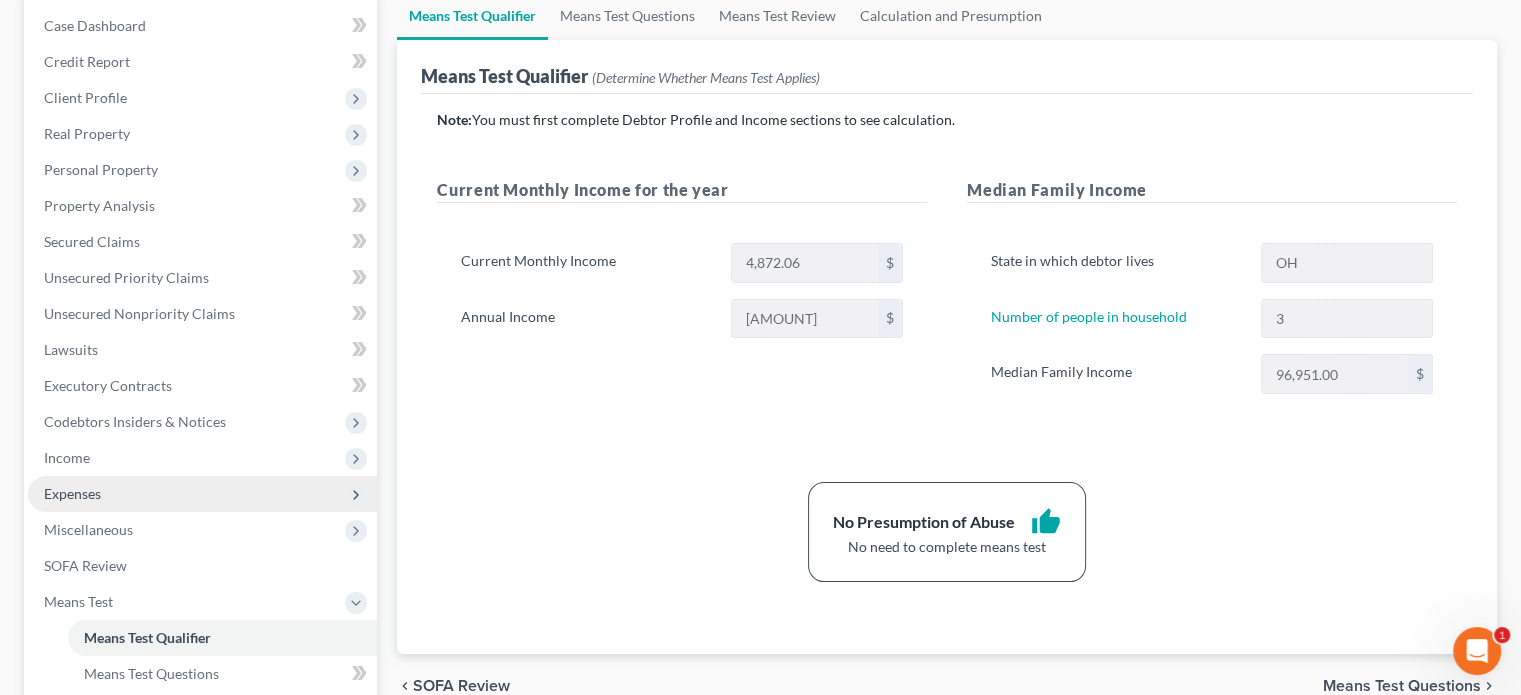 click on "Expenses" at bounding box center [72, 493] 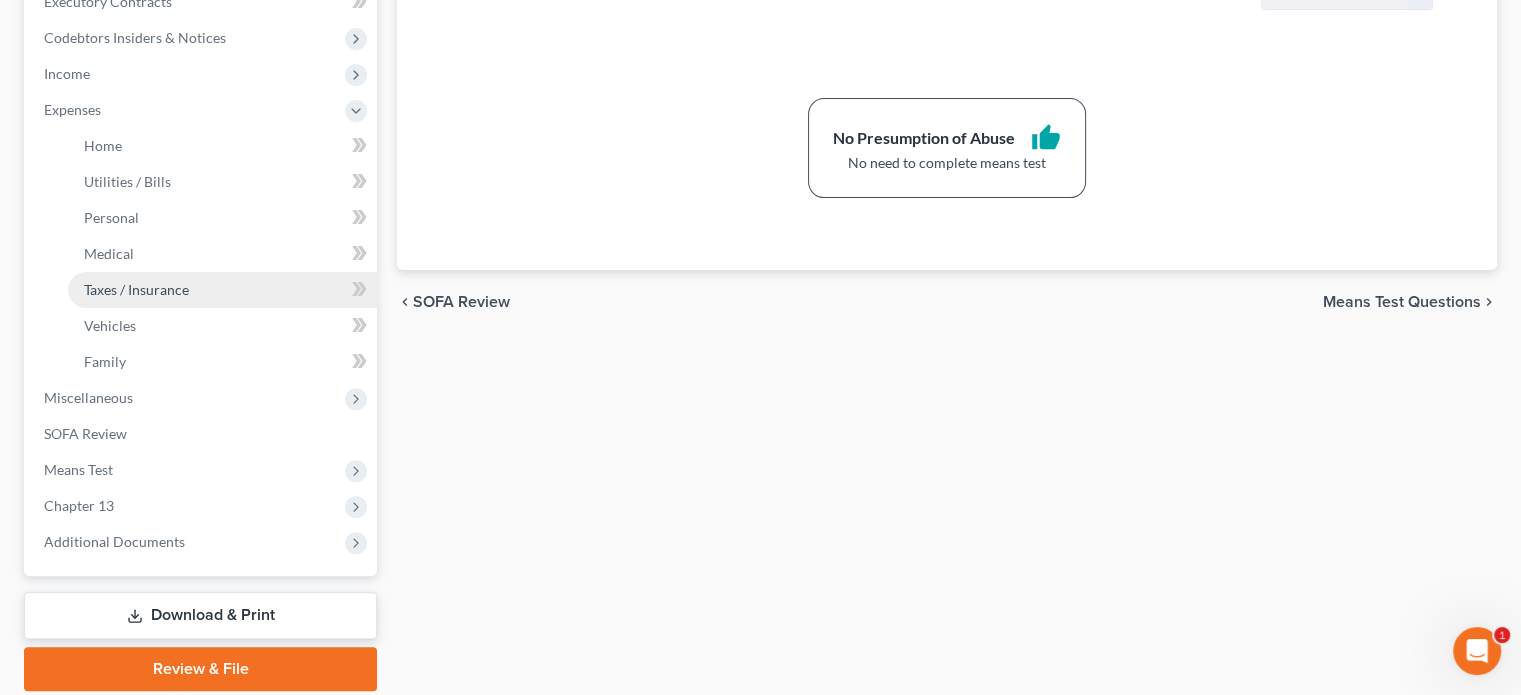 scroll, scrollTop: 600, scrollLeft: 0, axis: vertical 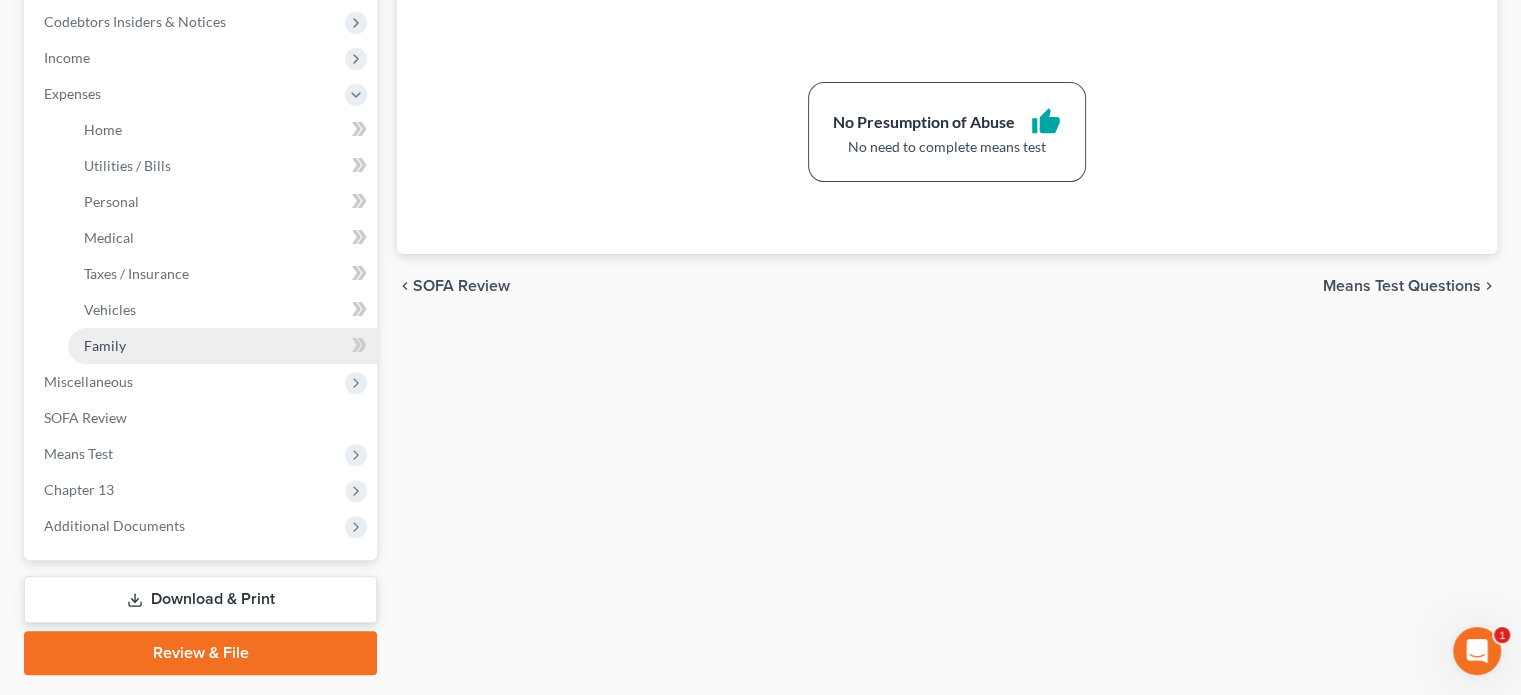 click on "Family" at bounding box center [105, 345] 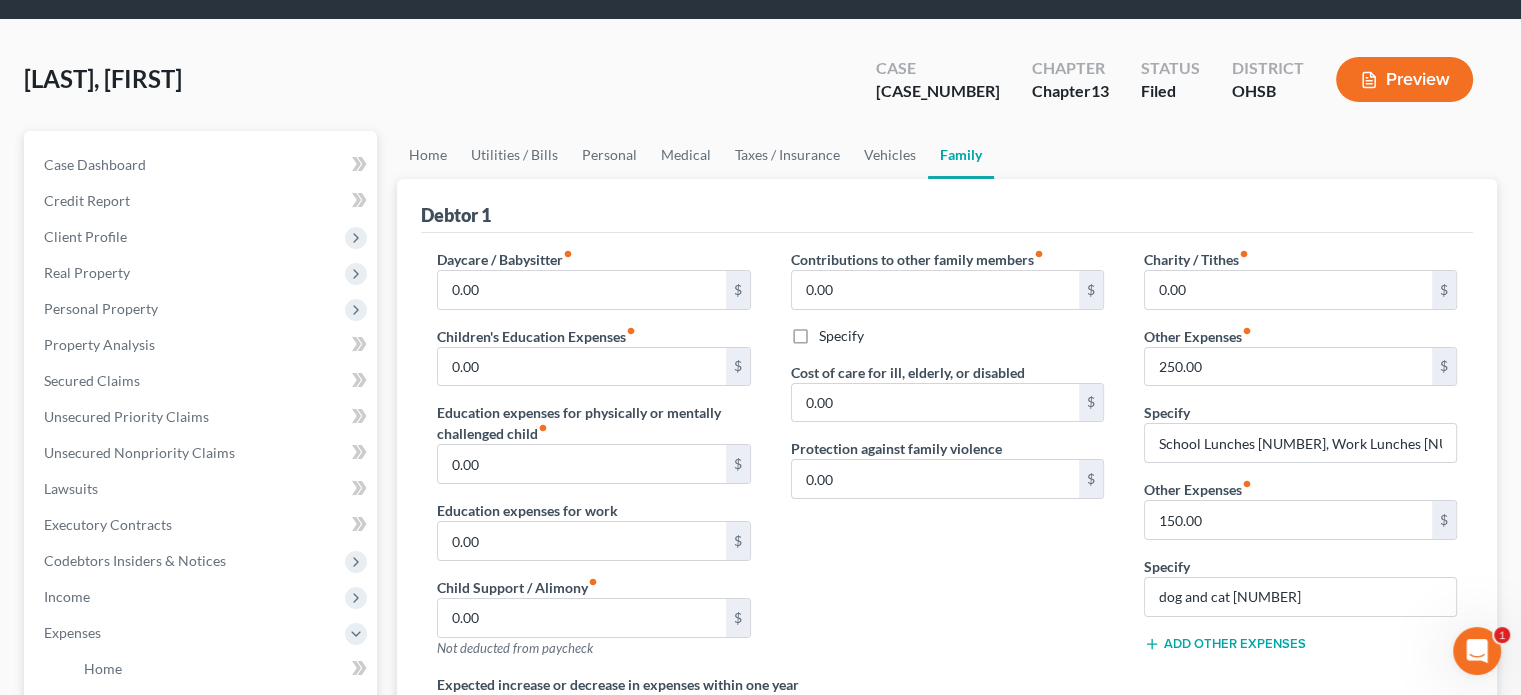 scroll, scrollTop: 0, scrollLeft: 0, axis: both 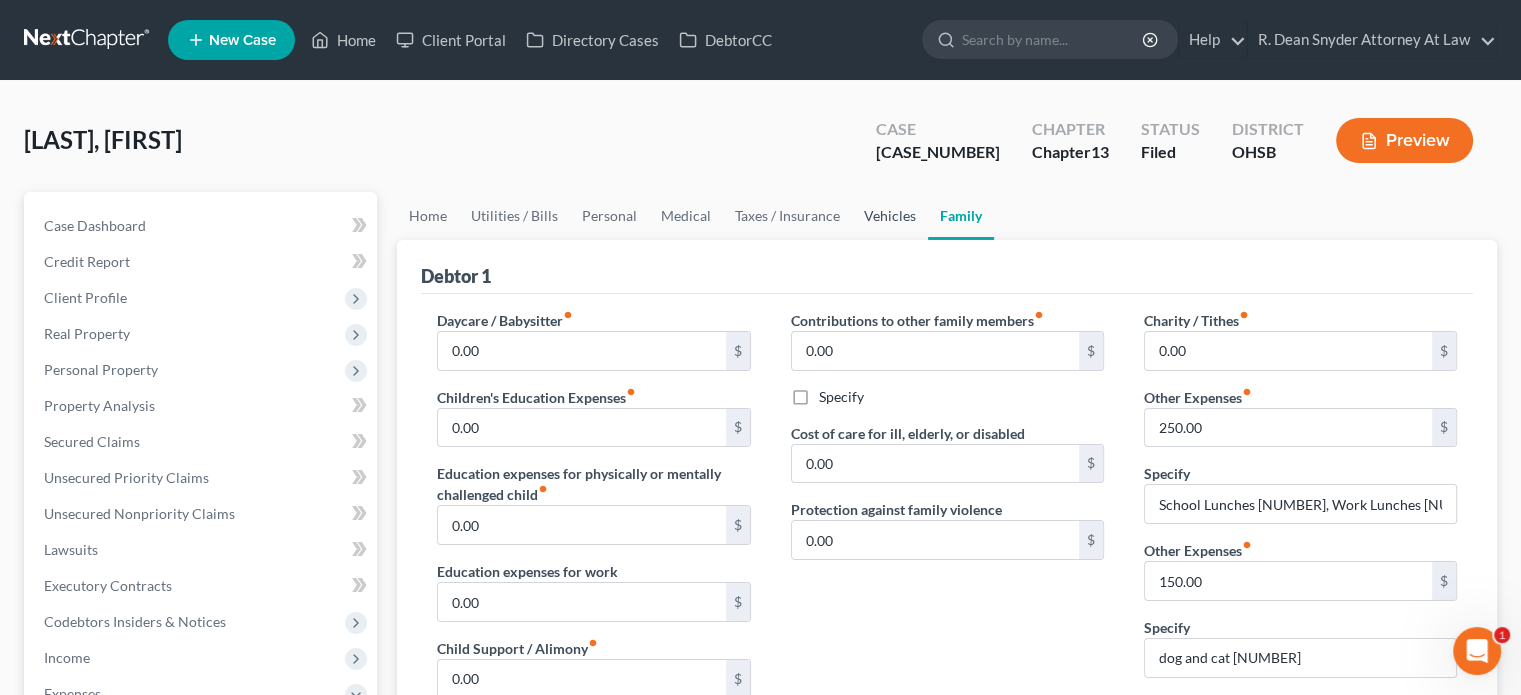 click on "Vehicles" at bounding box center [890, 216] 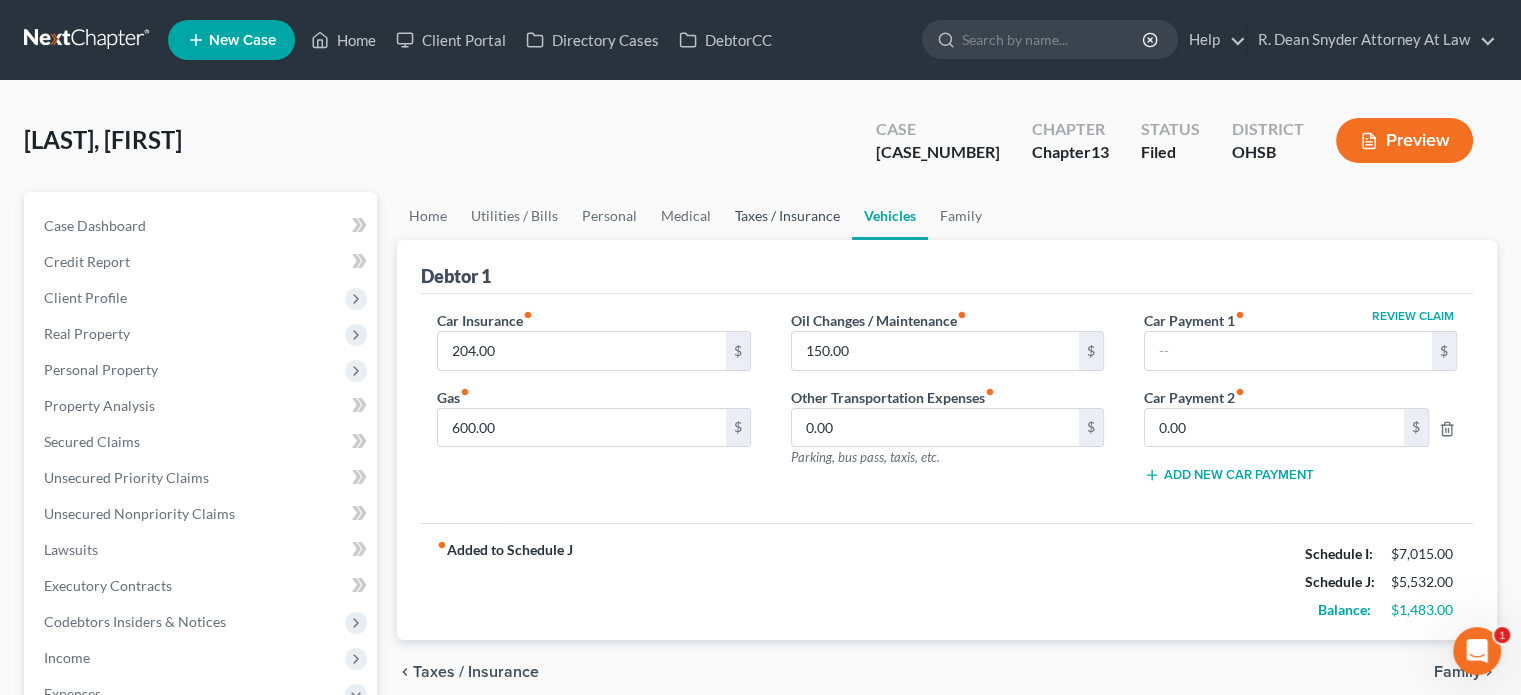 click on "Taxes / Insurance" at bounding box center [787, 216] 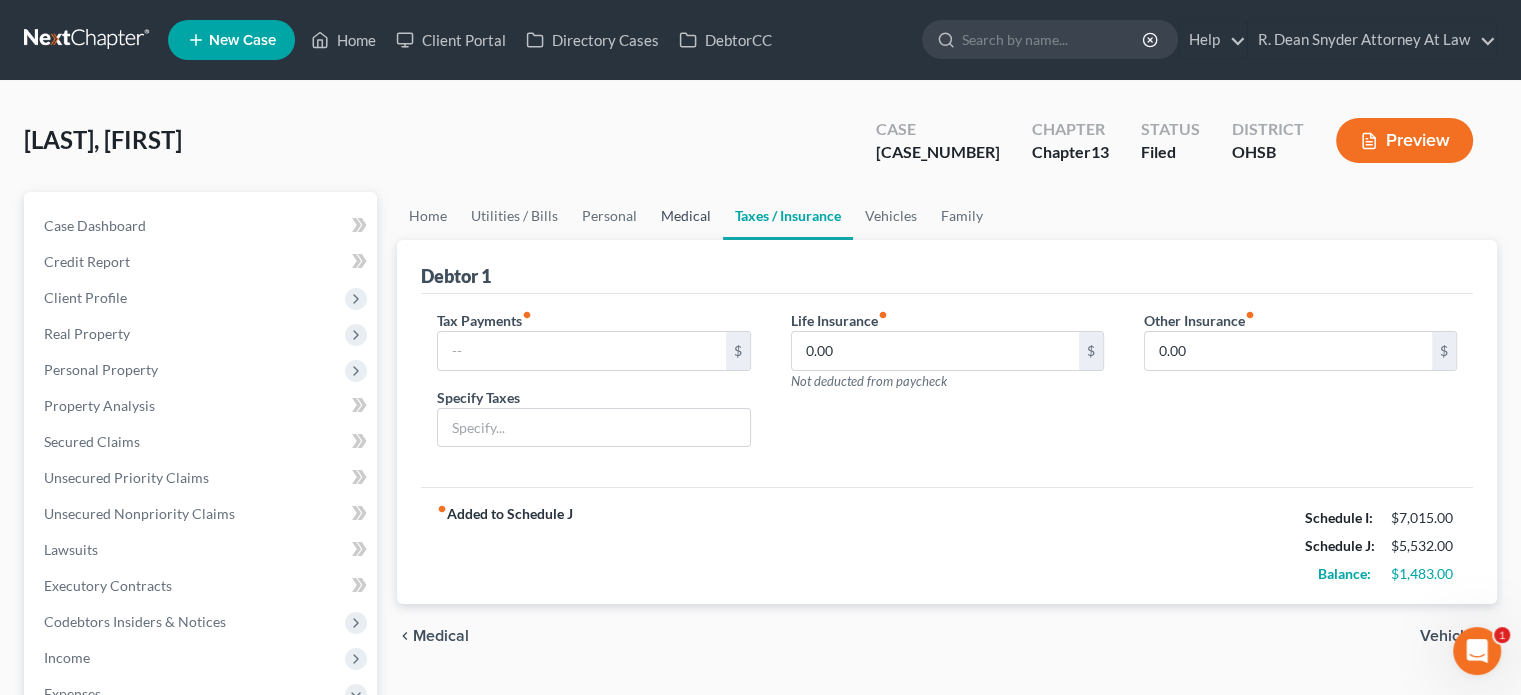 click on "Medical" at bounding box center (686, 216) 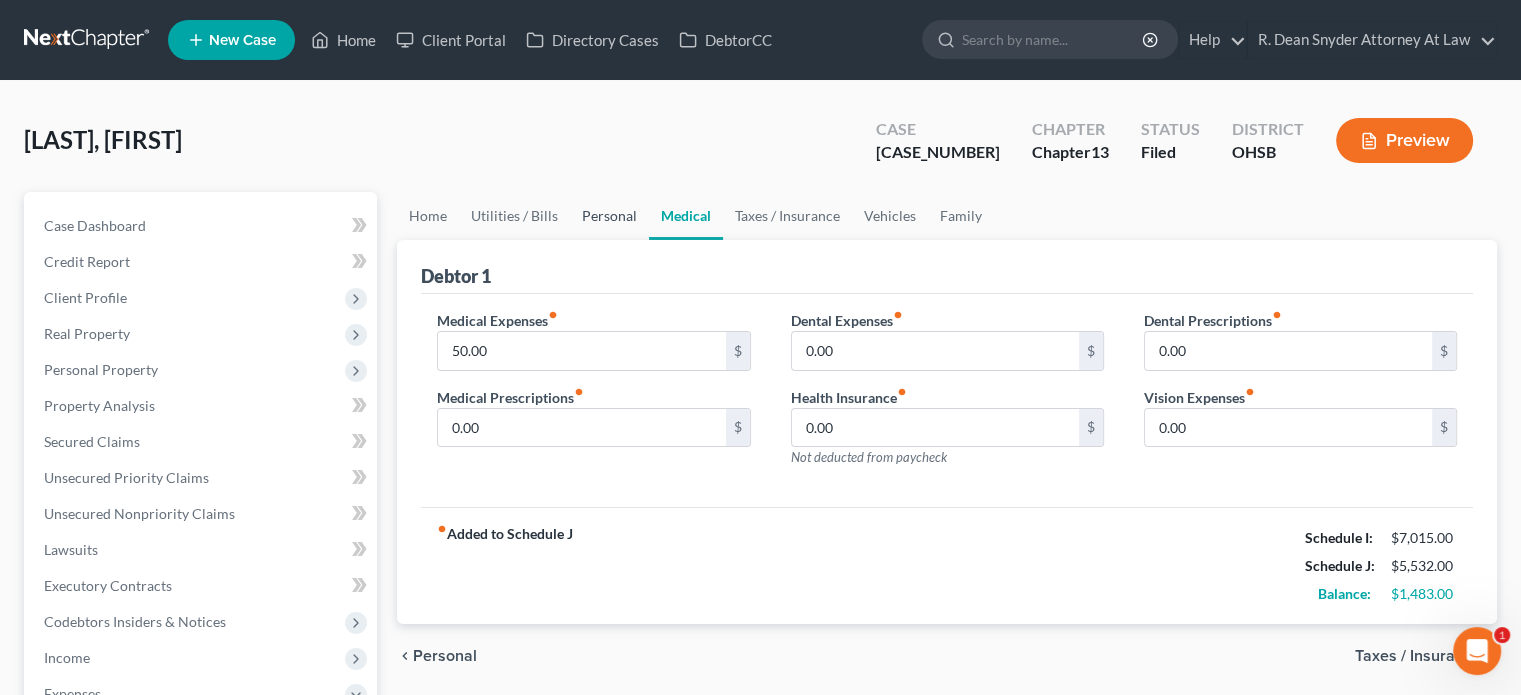 click on "Personal" at bounding box center (609, 216) 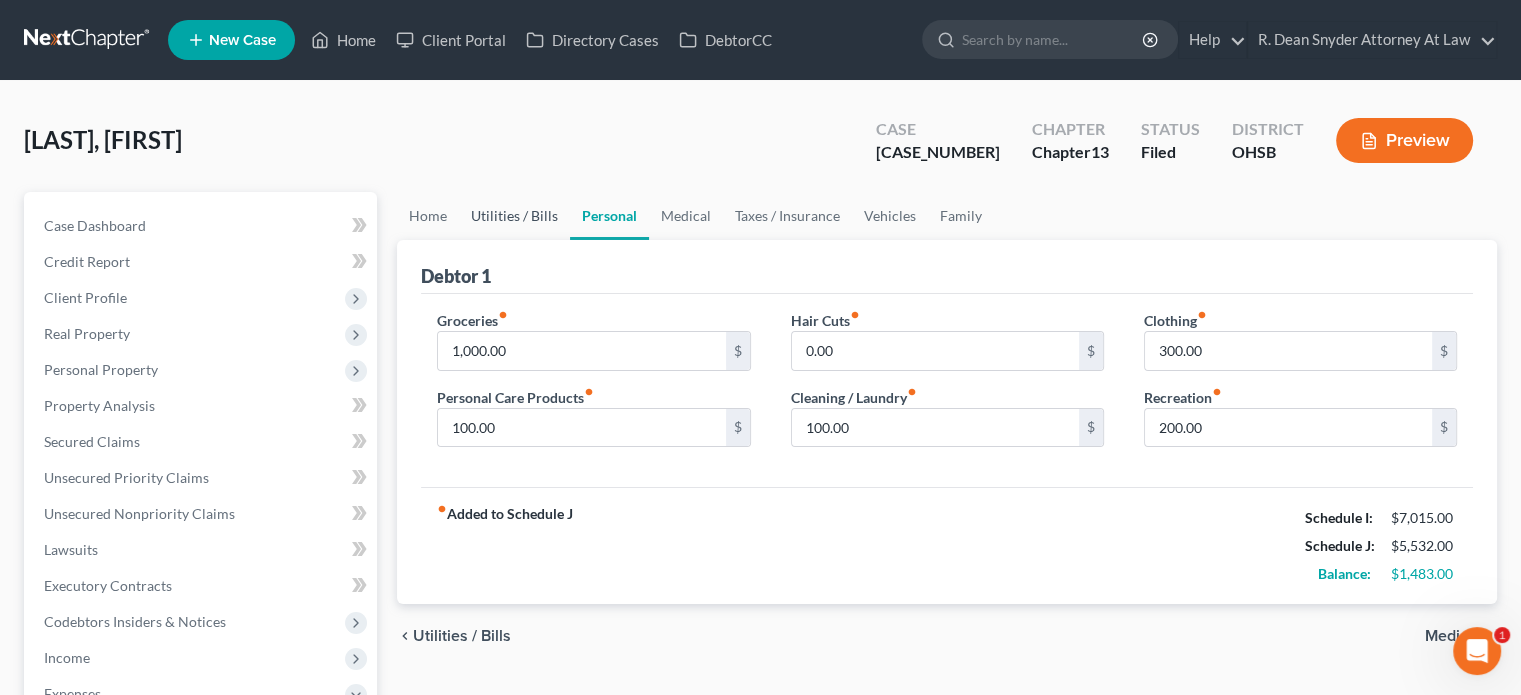 click on "Utilities / Bills" at bounding box center [514, 216] 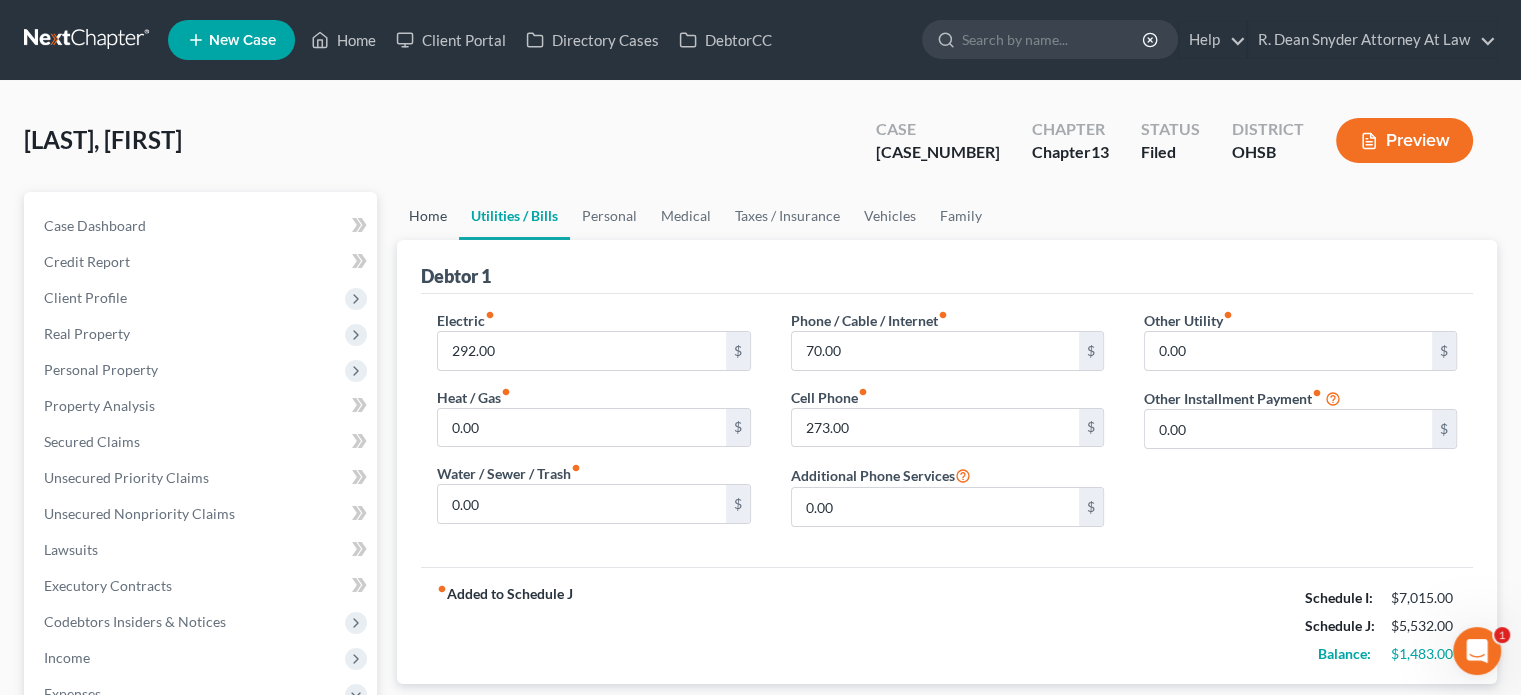 click on "Home" at bounding box center [428, 216] 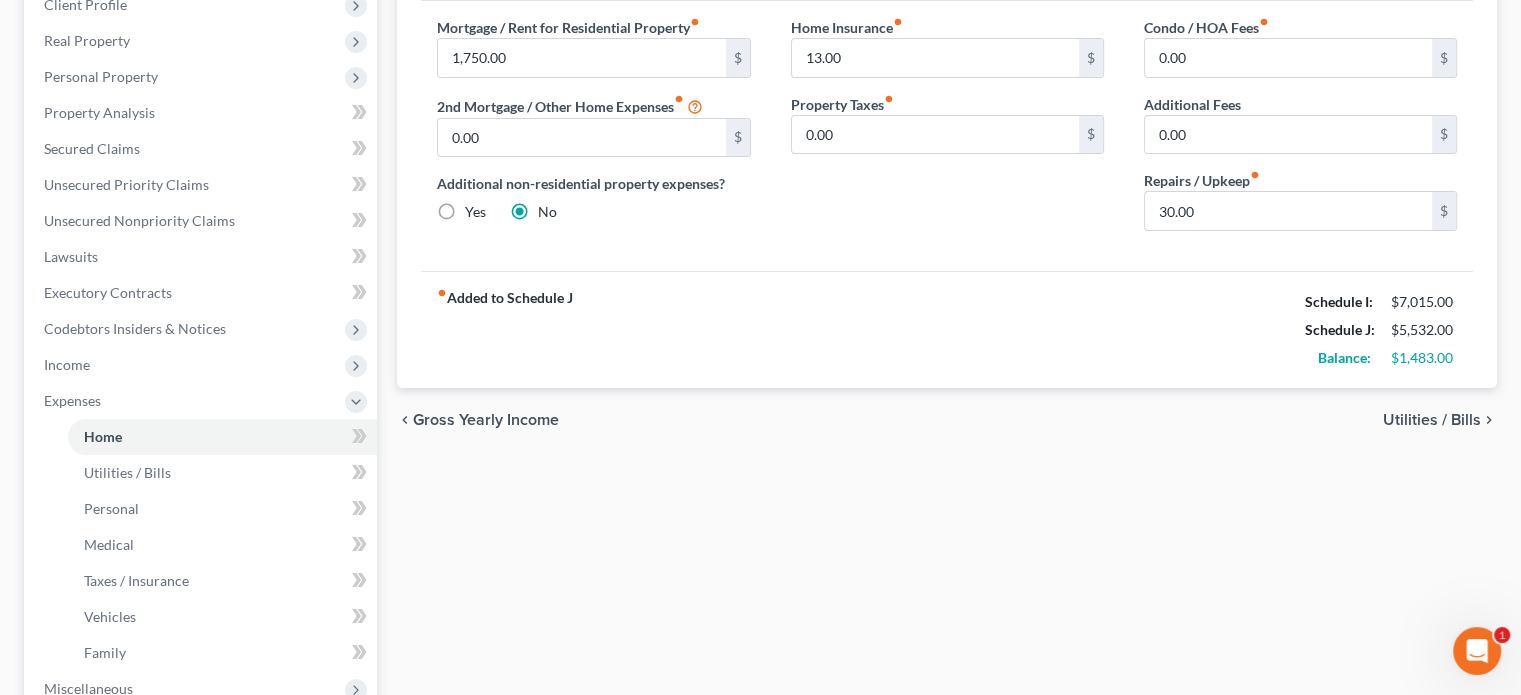 scroll, scrollTop: 300, scrollLeft: 0, axis: vertical 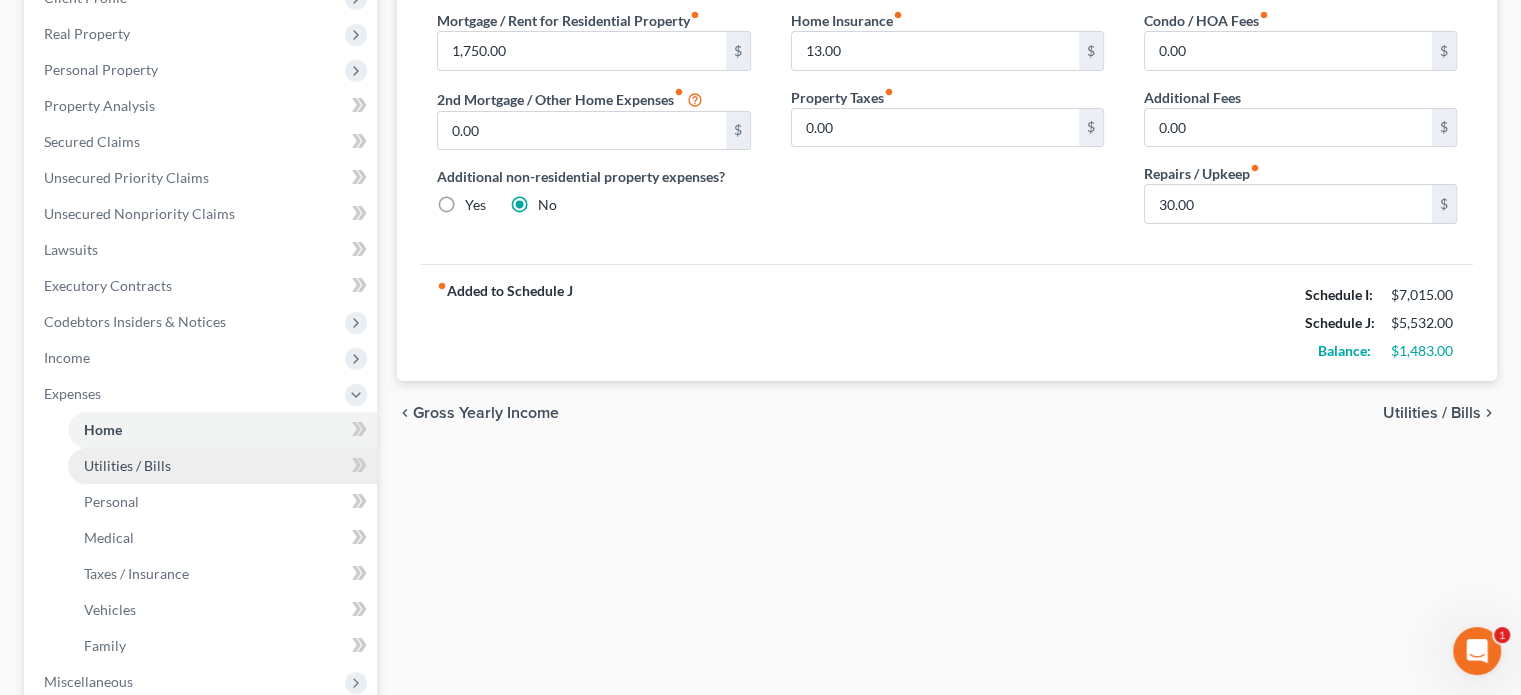 click on "Utilities / Bills" at bounding box center [127, 465] 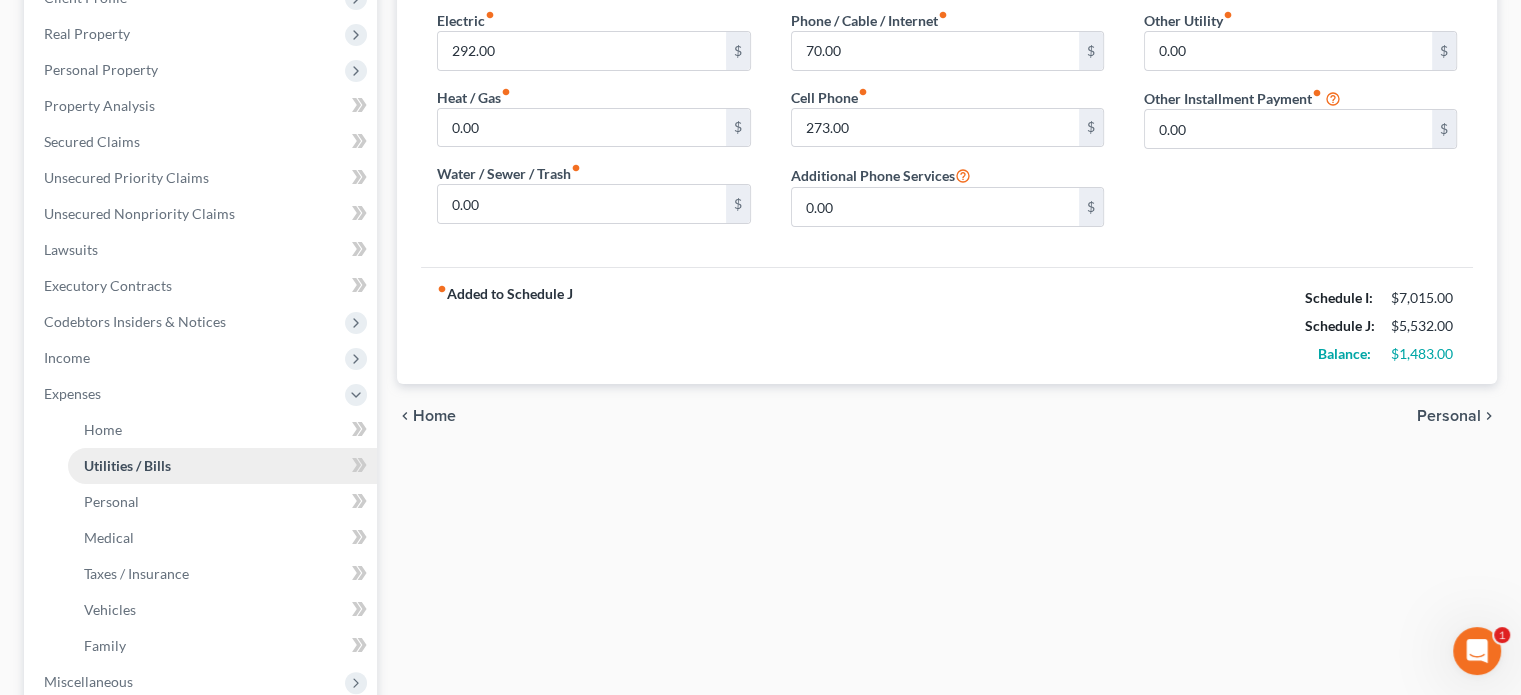scroll, scrollTop: 600, scrollLeft: 0, axis: vertical 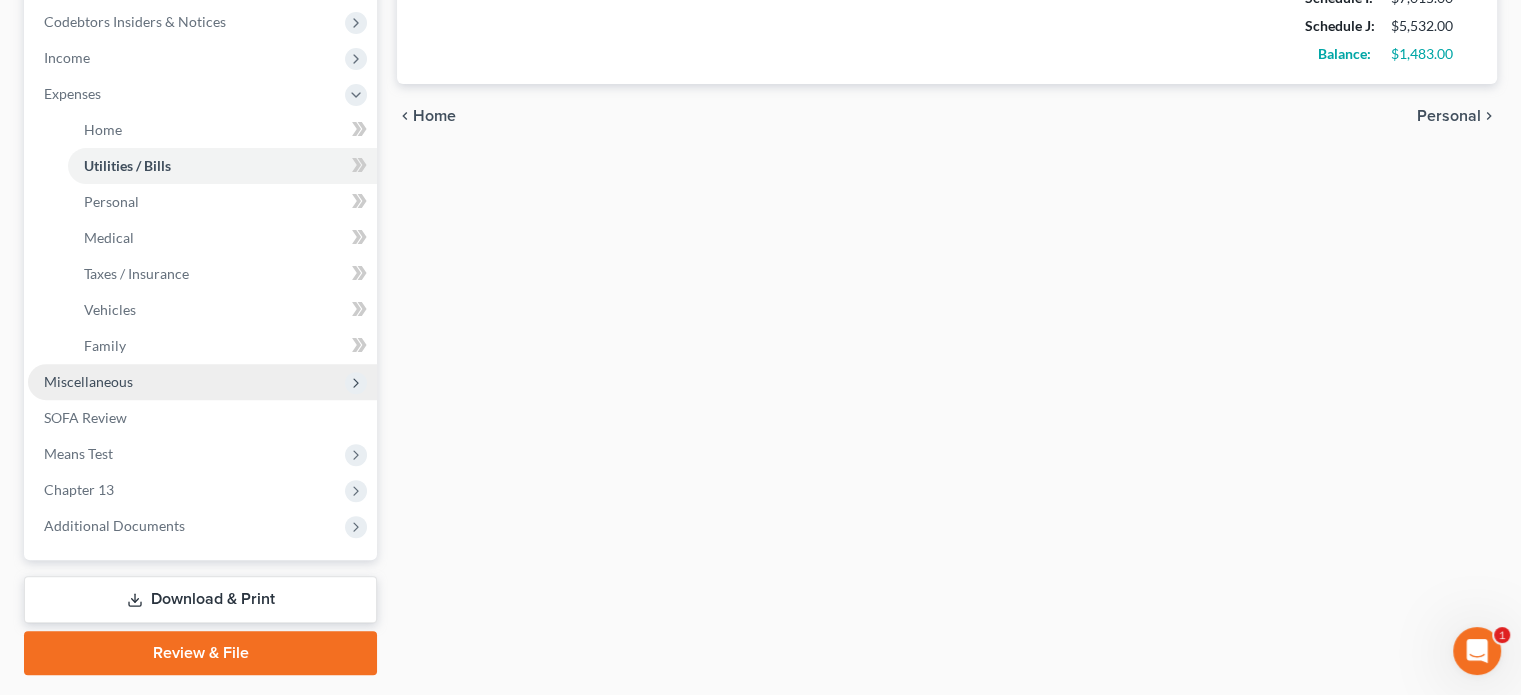 click on "Miscellaneous" at bounding box center [88, 381] 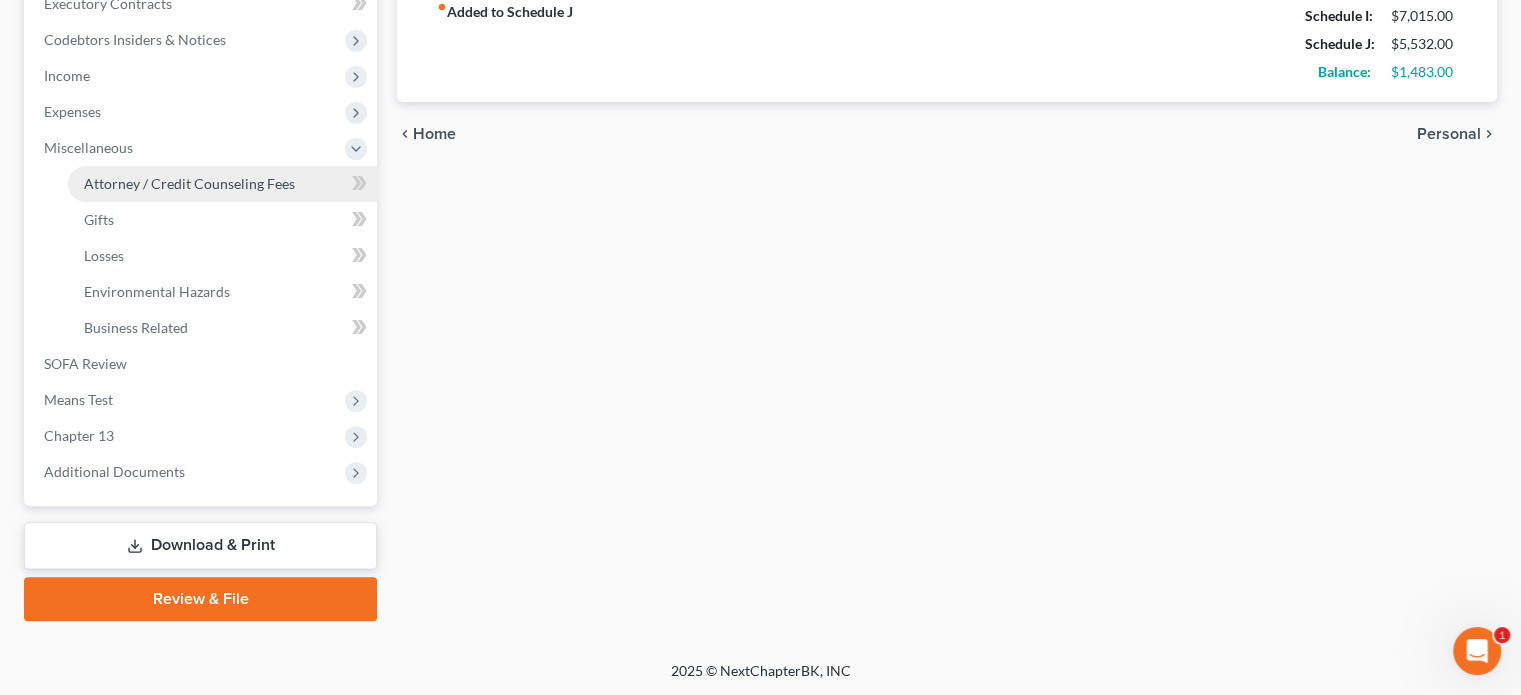 click on "Attorney / Credit Counseling Fees" at bounding box center (189, 183) 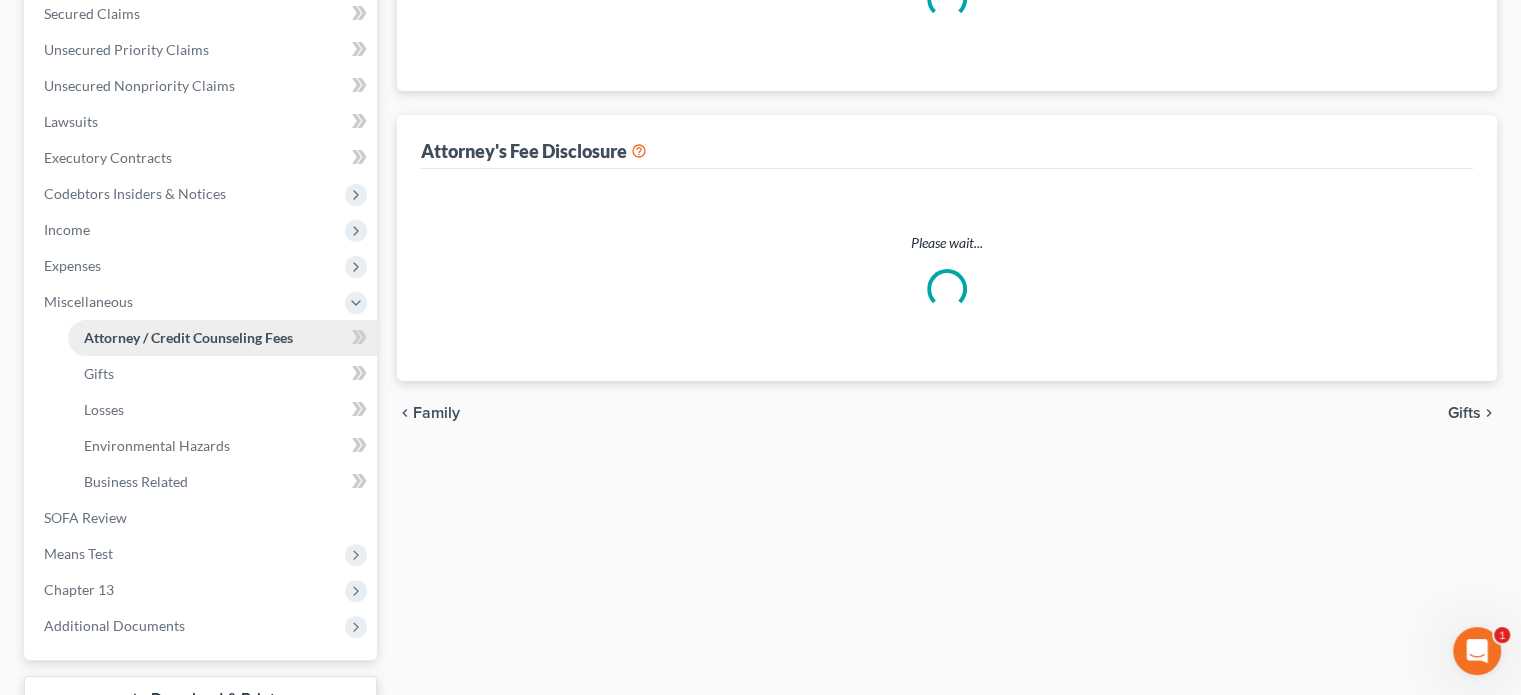 select on "1" 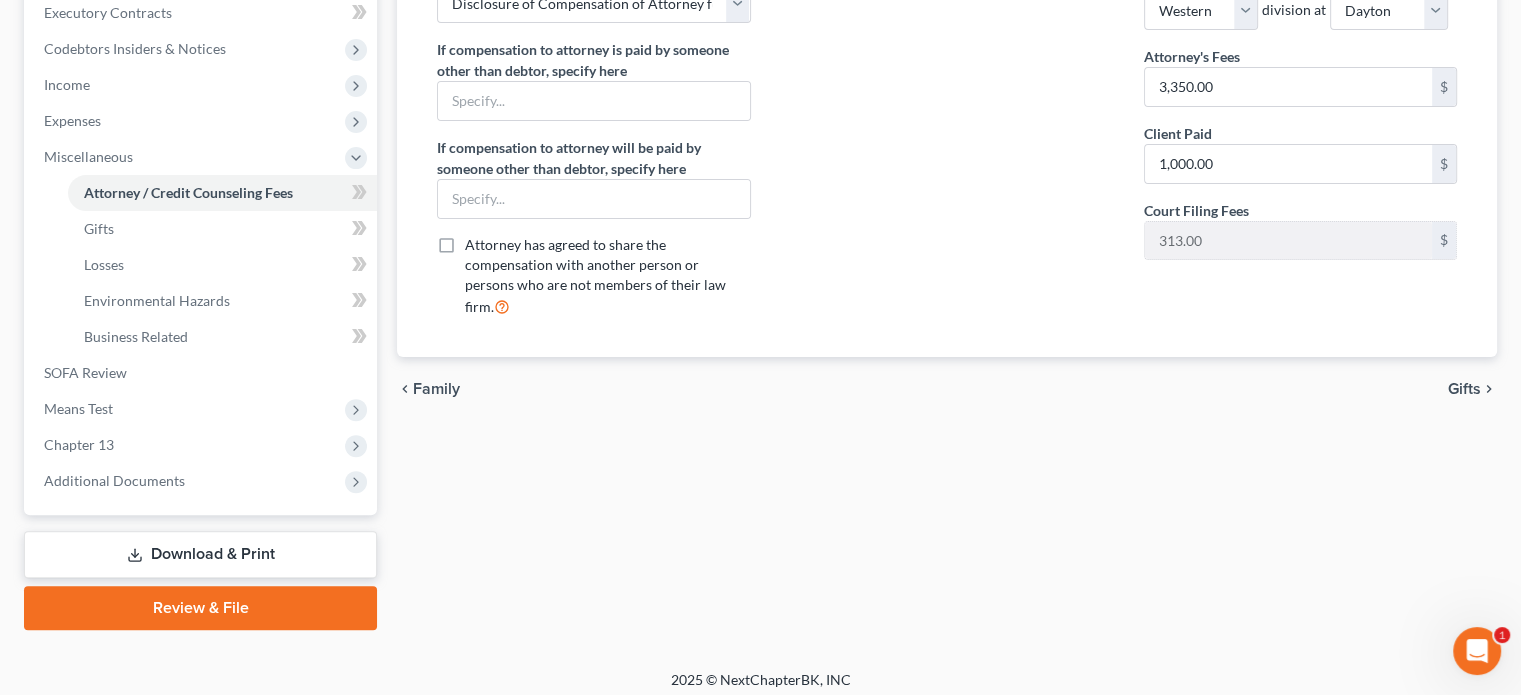 scroll, scrollTop: 582, scrollLeft: 0, axis: vertical 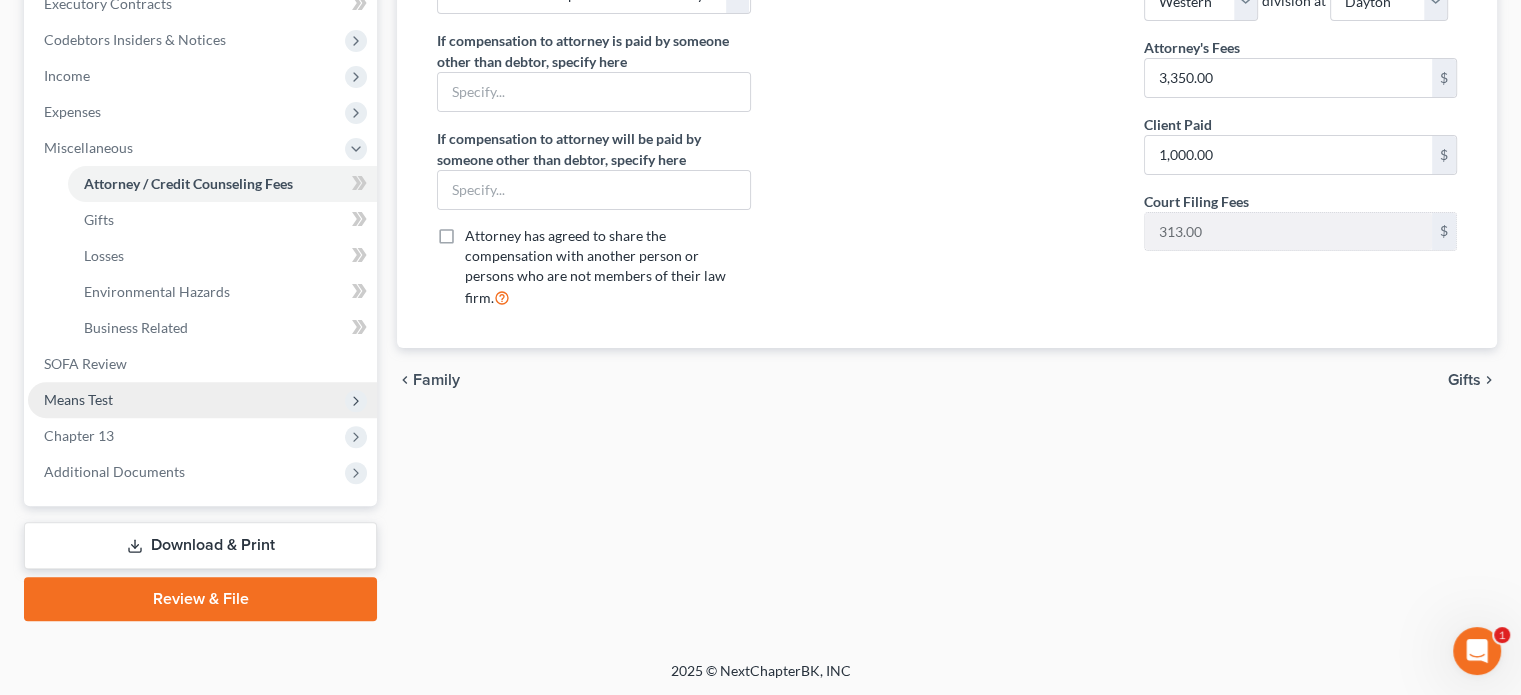 click on "Means Test" at bounding box center [78, 399] 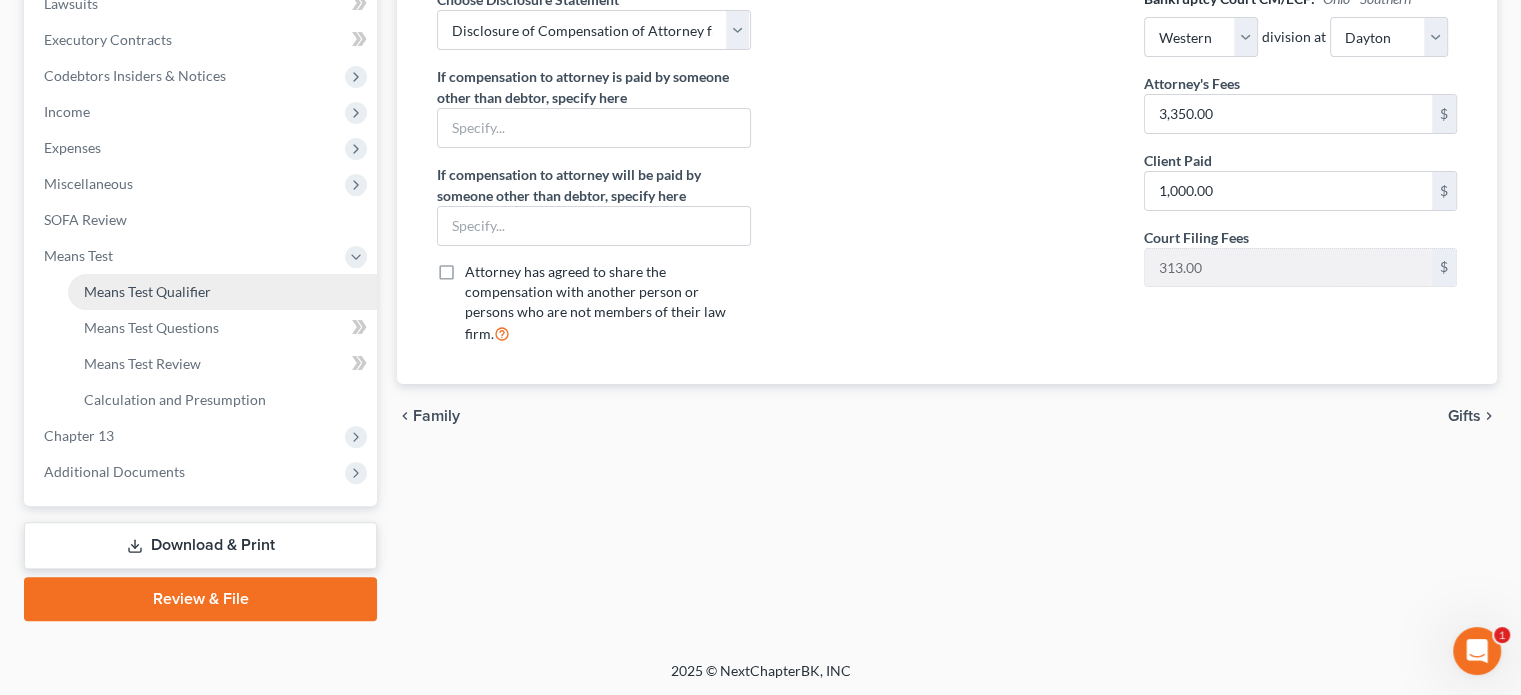 click on "Means Test Qualifier" at bounding box center (147, 291) 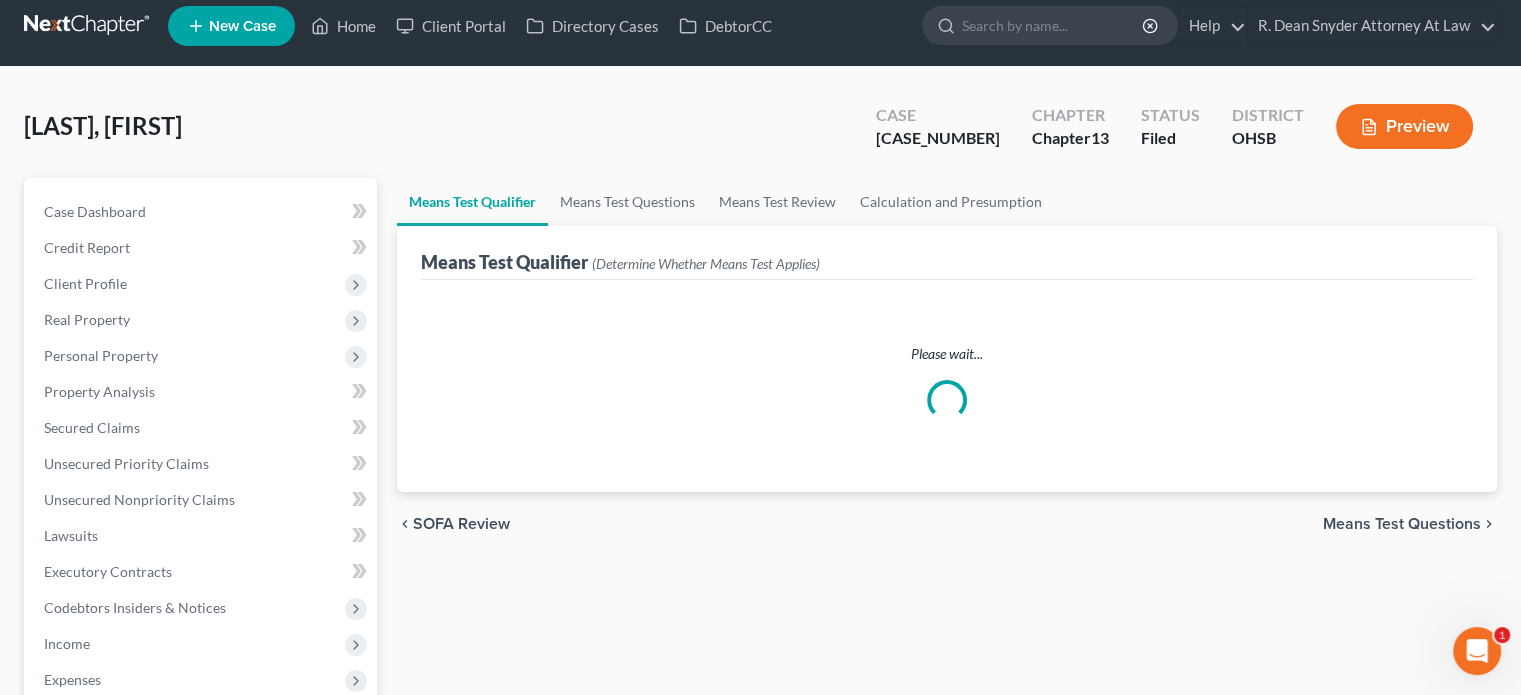 scroll, scrollTop: 0, scrollLeft: 0, axis: both 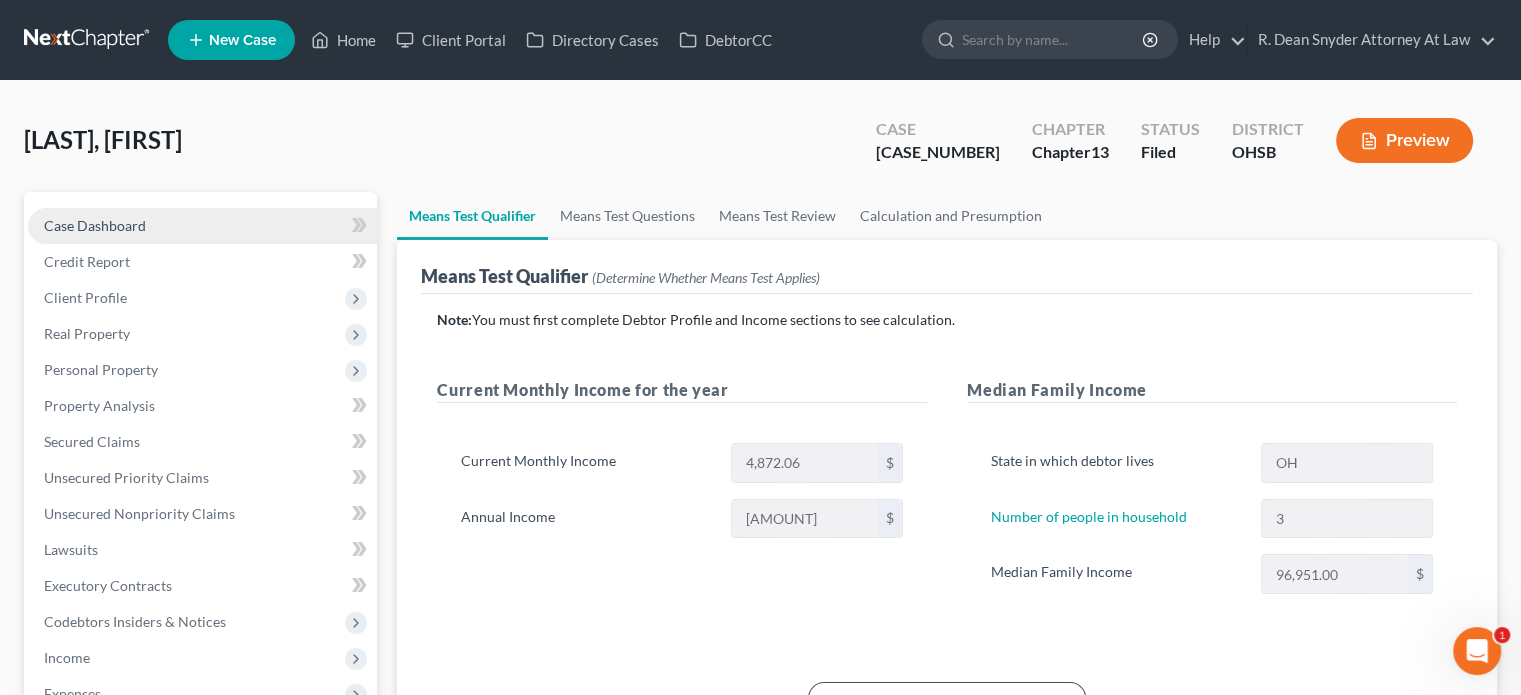 click on "Case Dashboard" at bounding box center [95, 225] 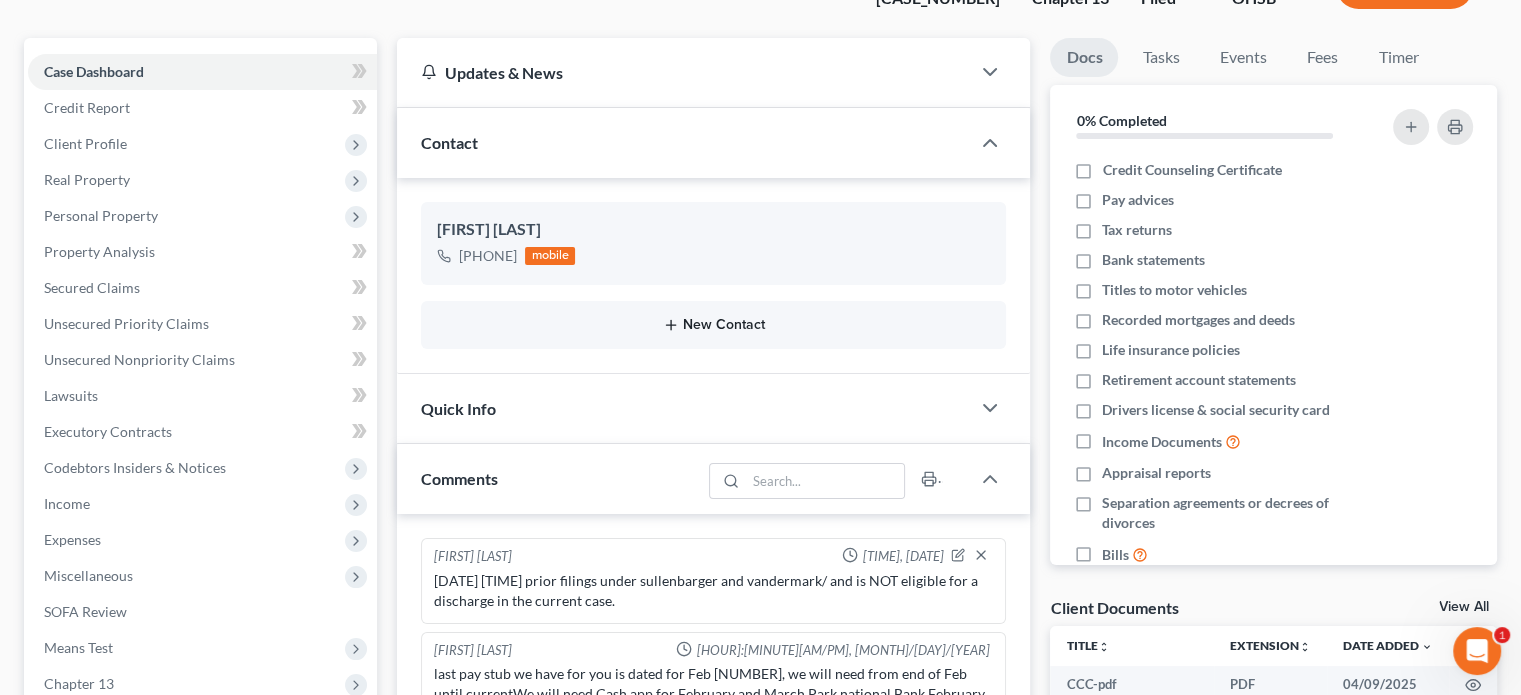 scroll, scrollTop: 100, scrollLeft: 0, axis: vertical 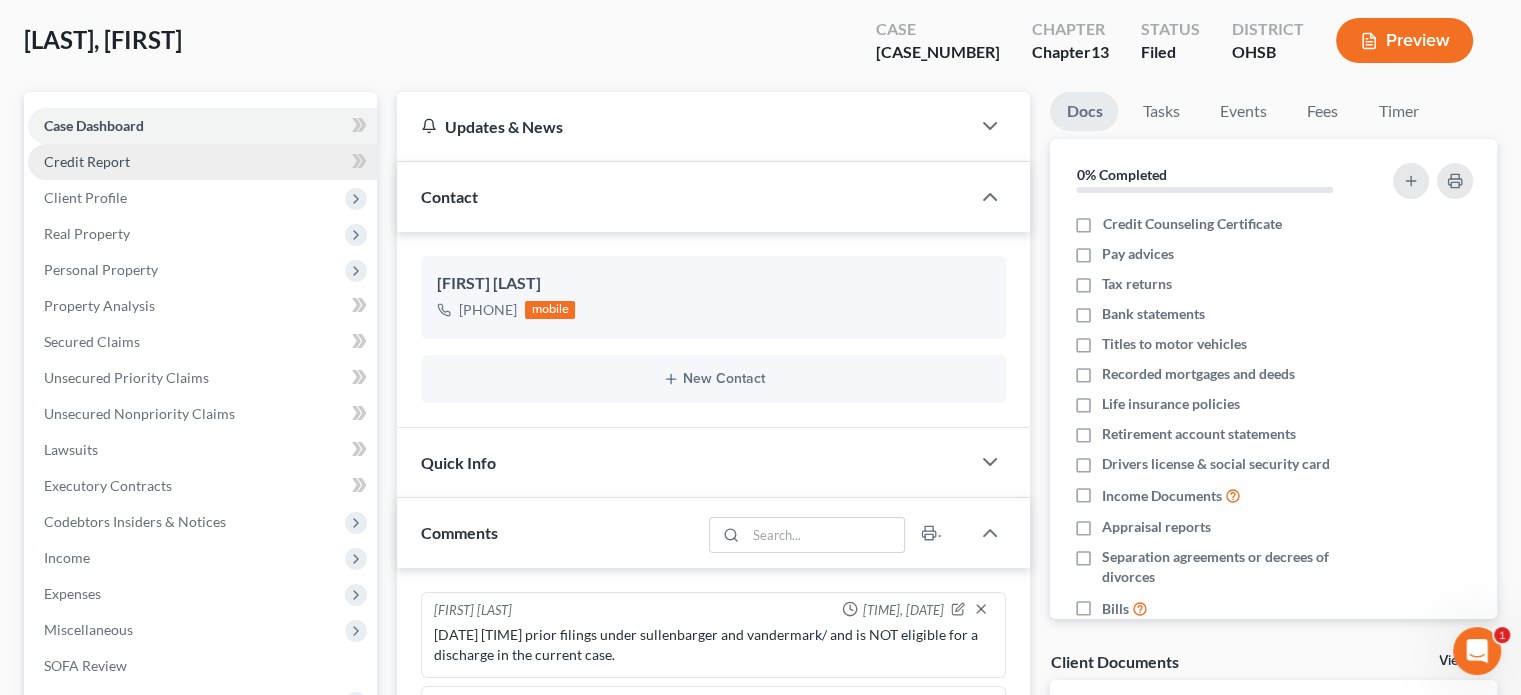 click on "Credit Report" at bounding box center (87, 161) 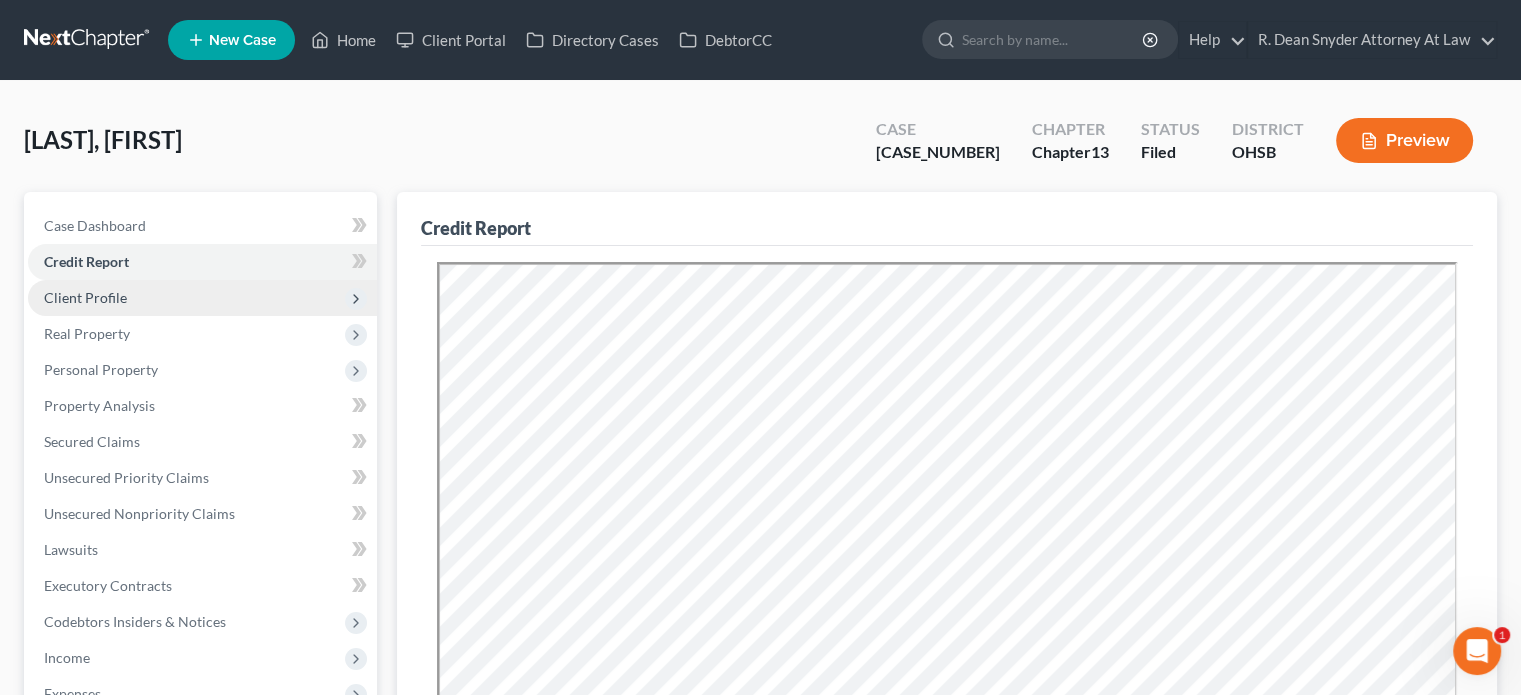 scroll, scrollTop: 0, scrollLeft: 0, axis: both 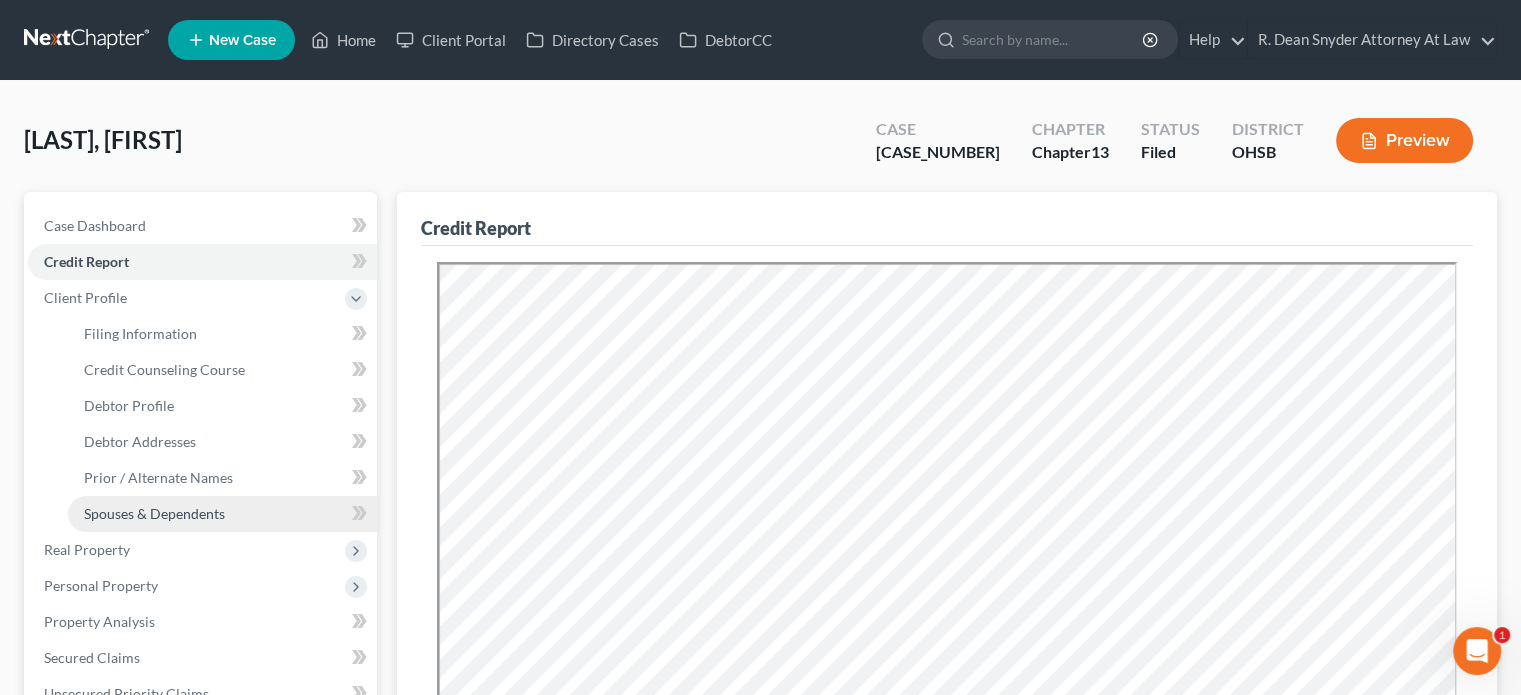 click on "Spouses & Dependents" at bounding box center [154, 513] 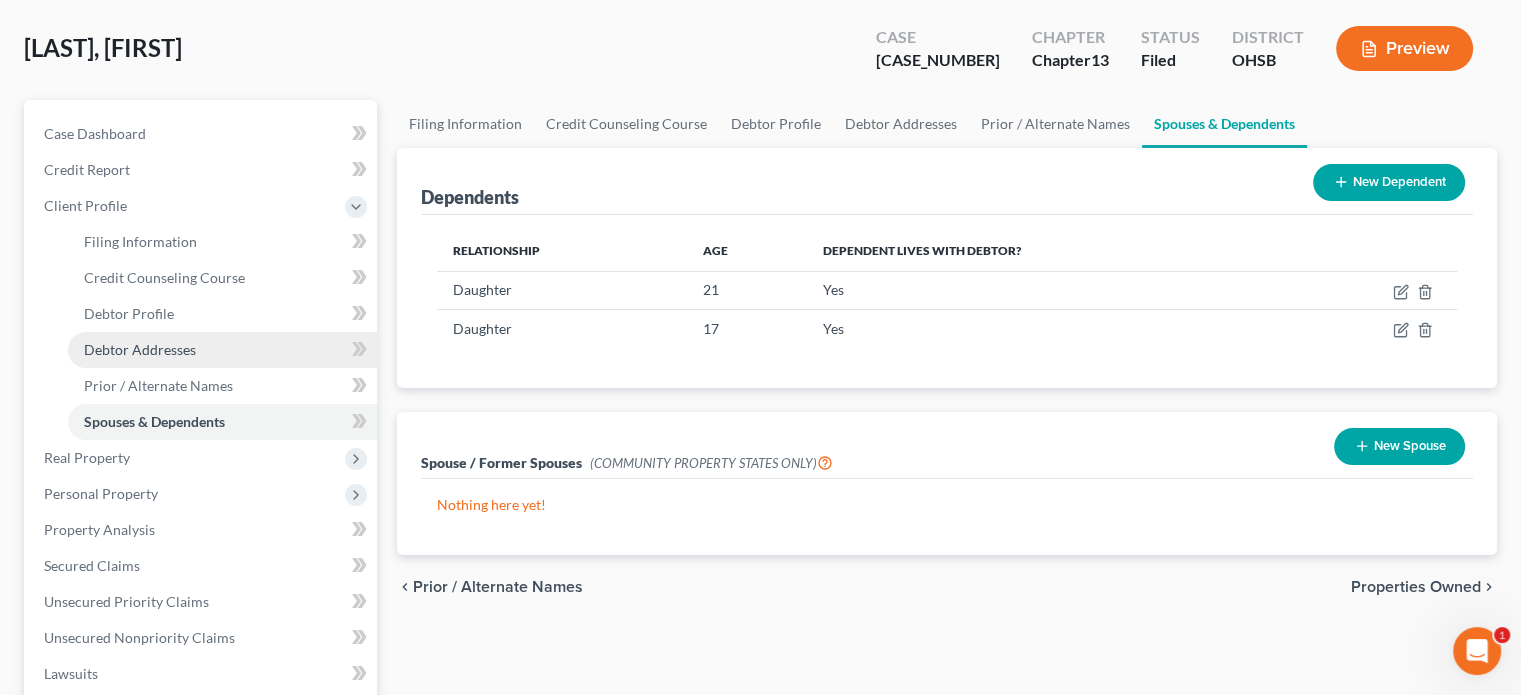 scroll, scrollTop: 100, scrollLeft: 0, axis: vertical 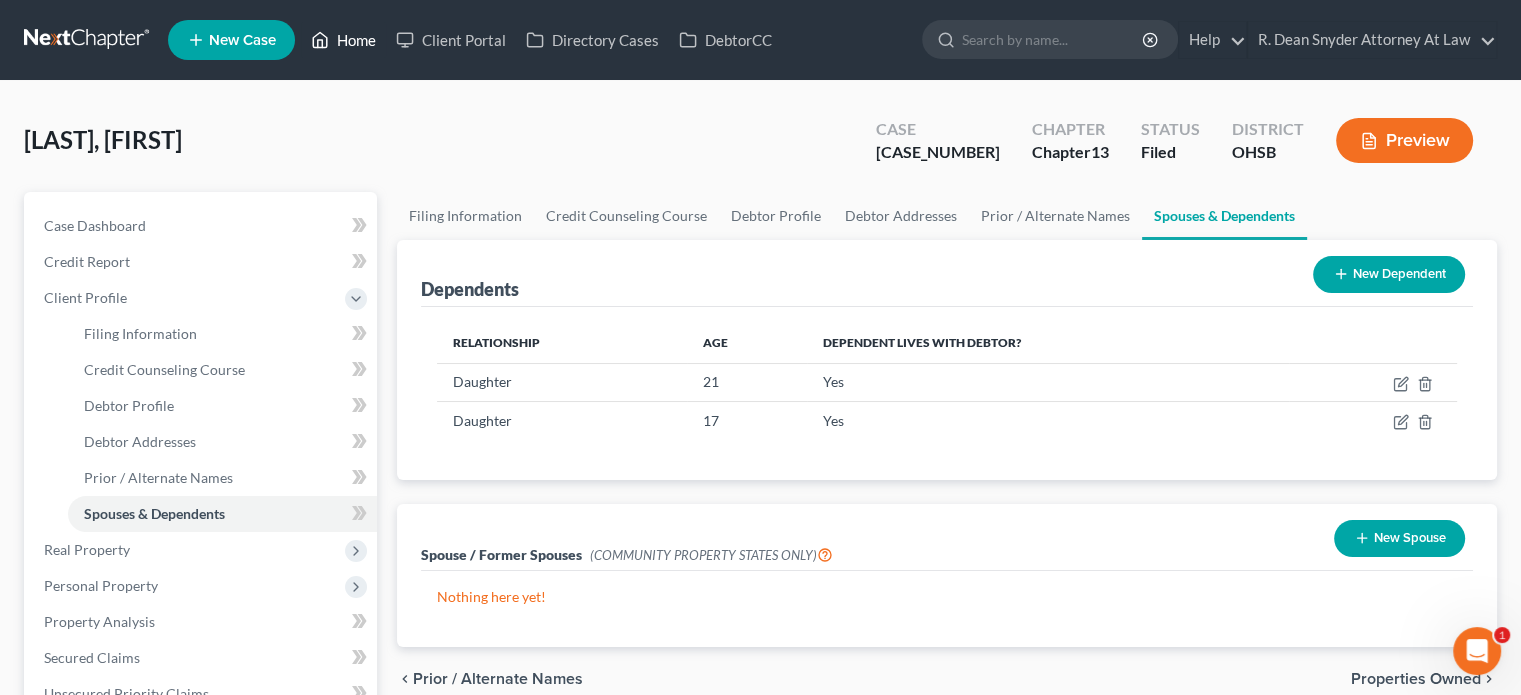 click on "Home" at bounding box center (343, 40) 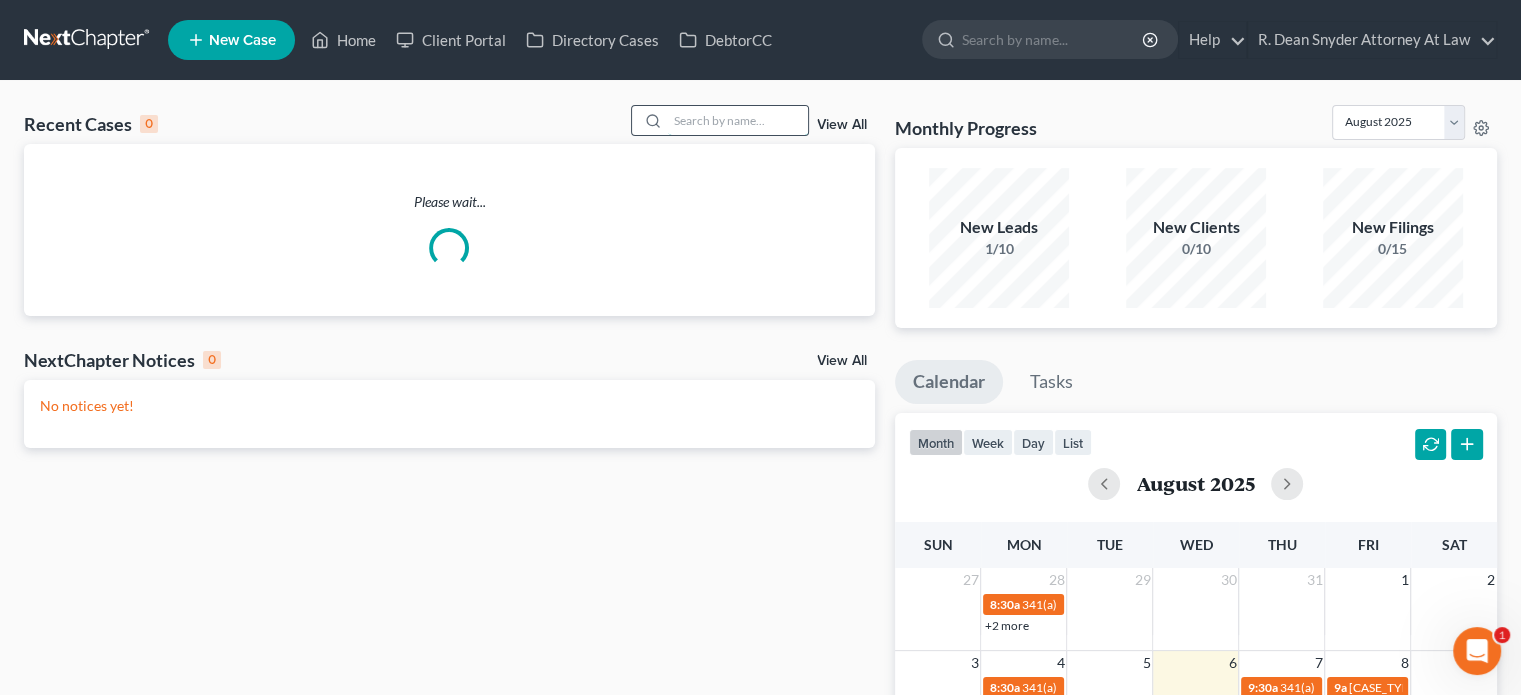 click at bounding box center [738, 120] 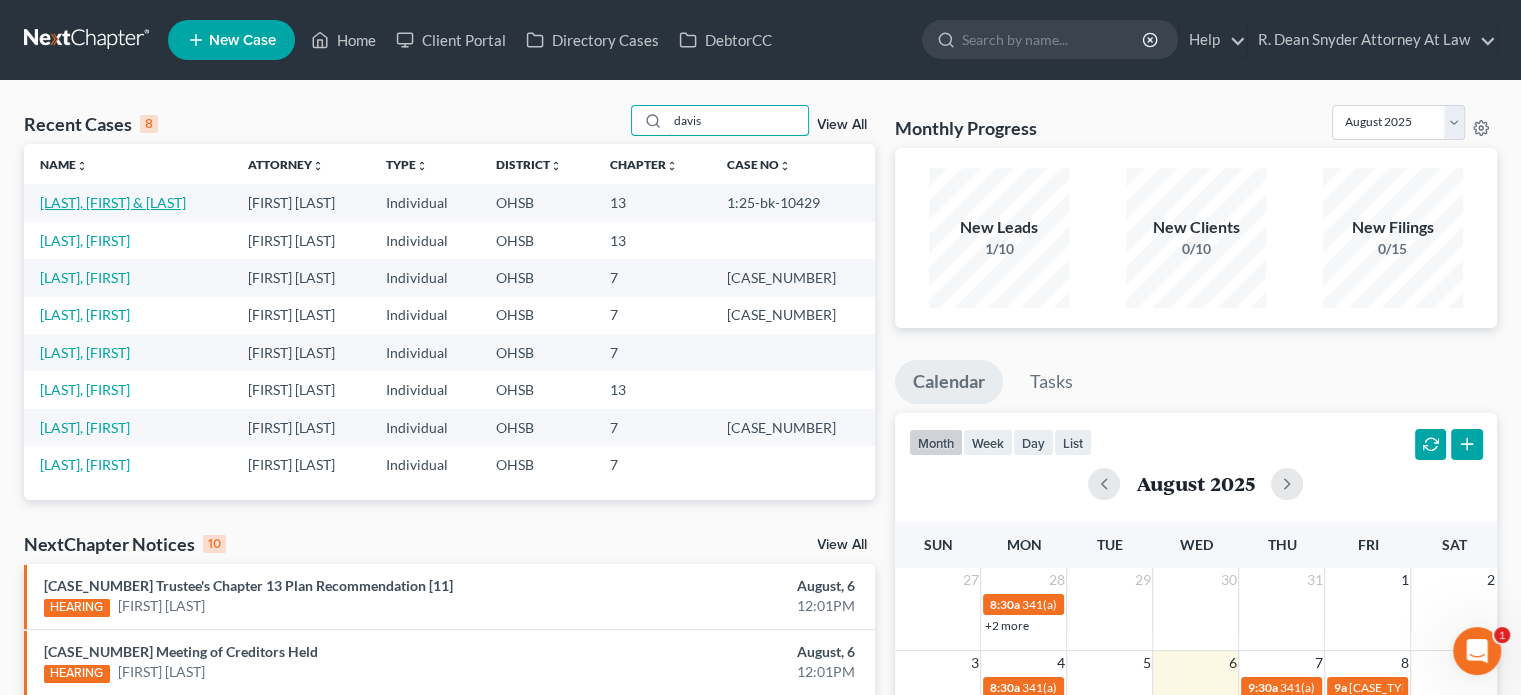 type on "davis" 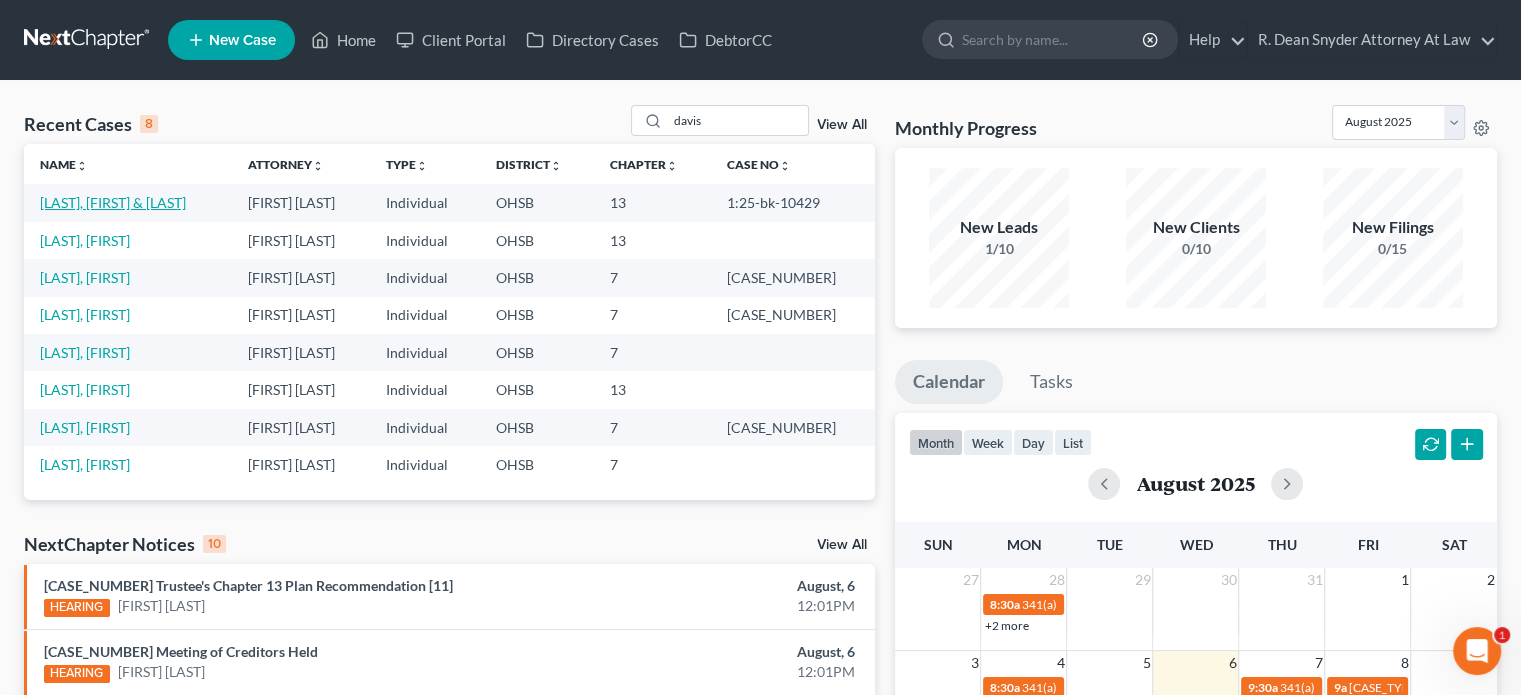 click on "[LAST], [FIRST] & [LAST]" at bounding box center [113, 202] 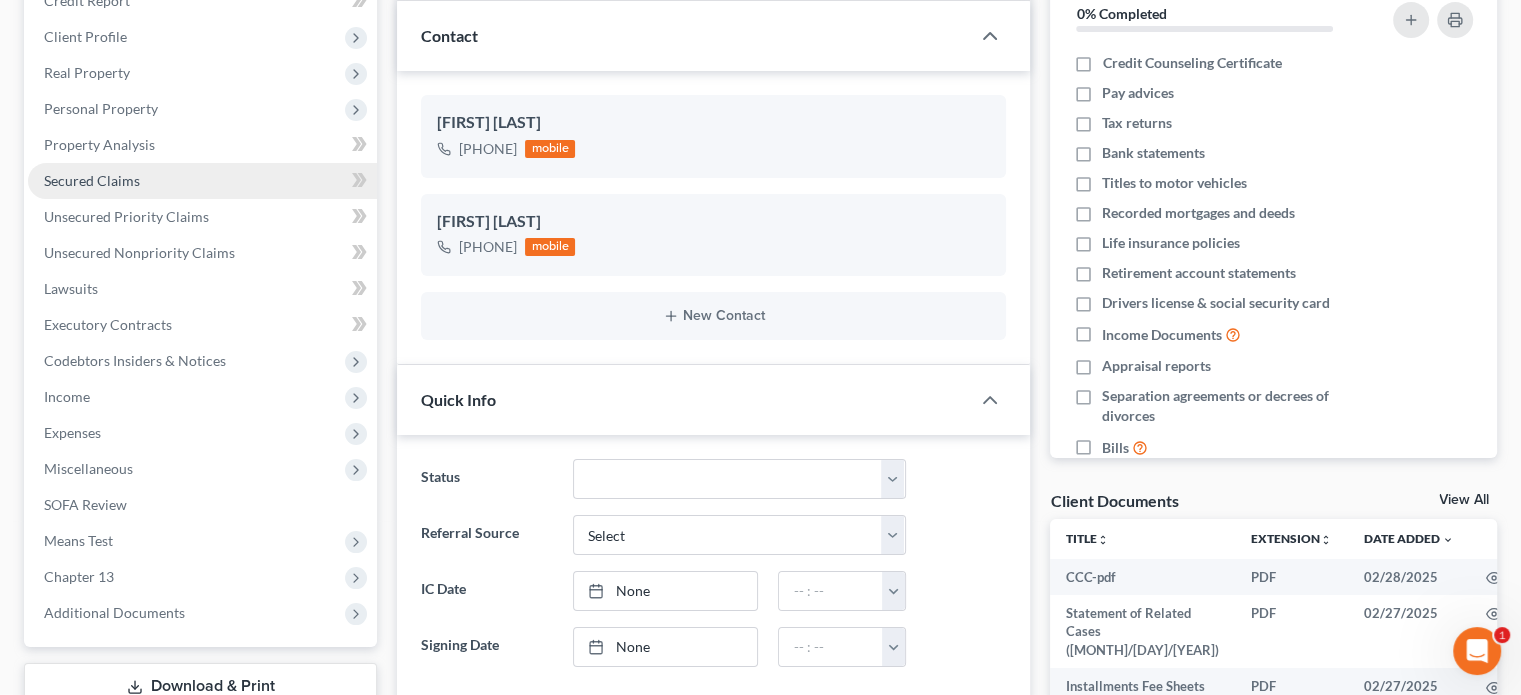 scroll, scrollTop: 300, scrollLeft: 0, axis: vertical 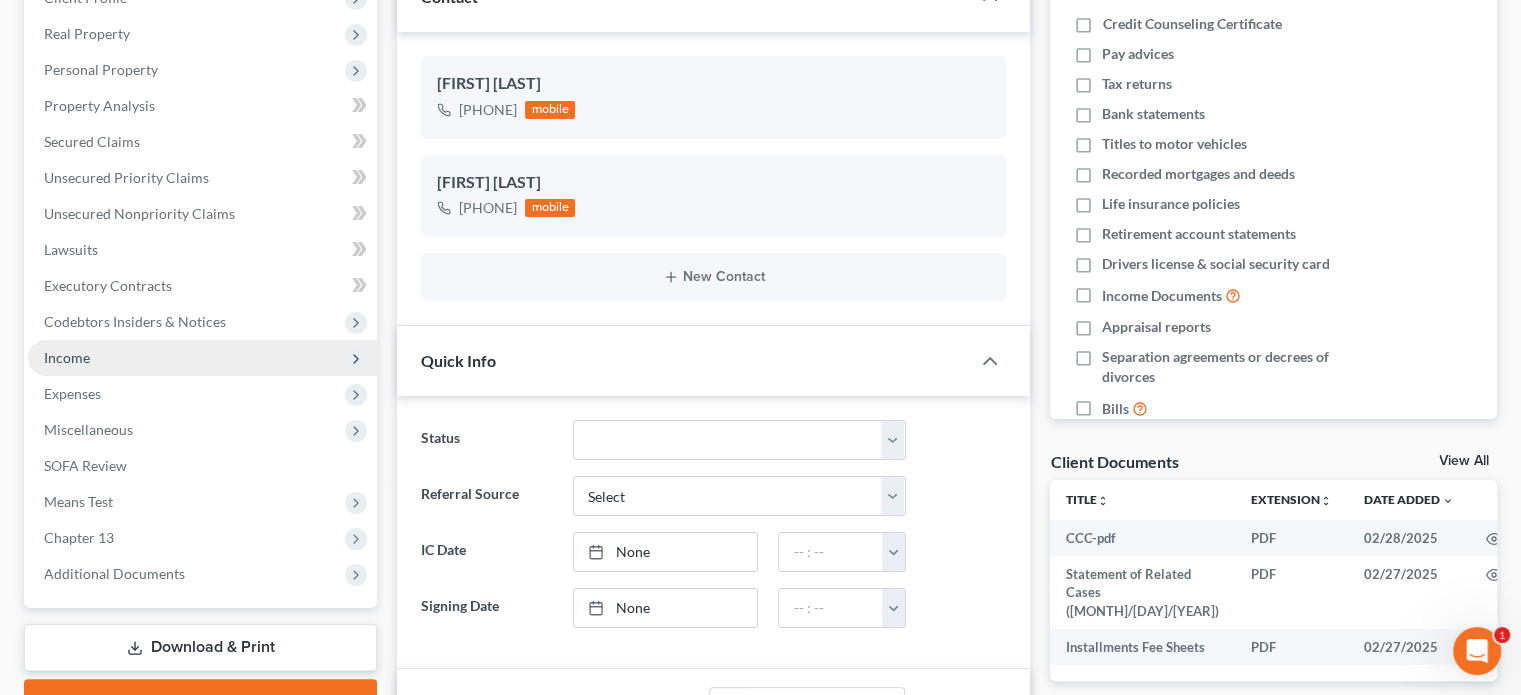 click on "Income" at bounding box center (67, 357) 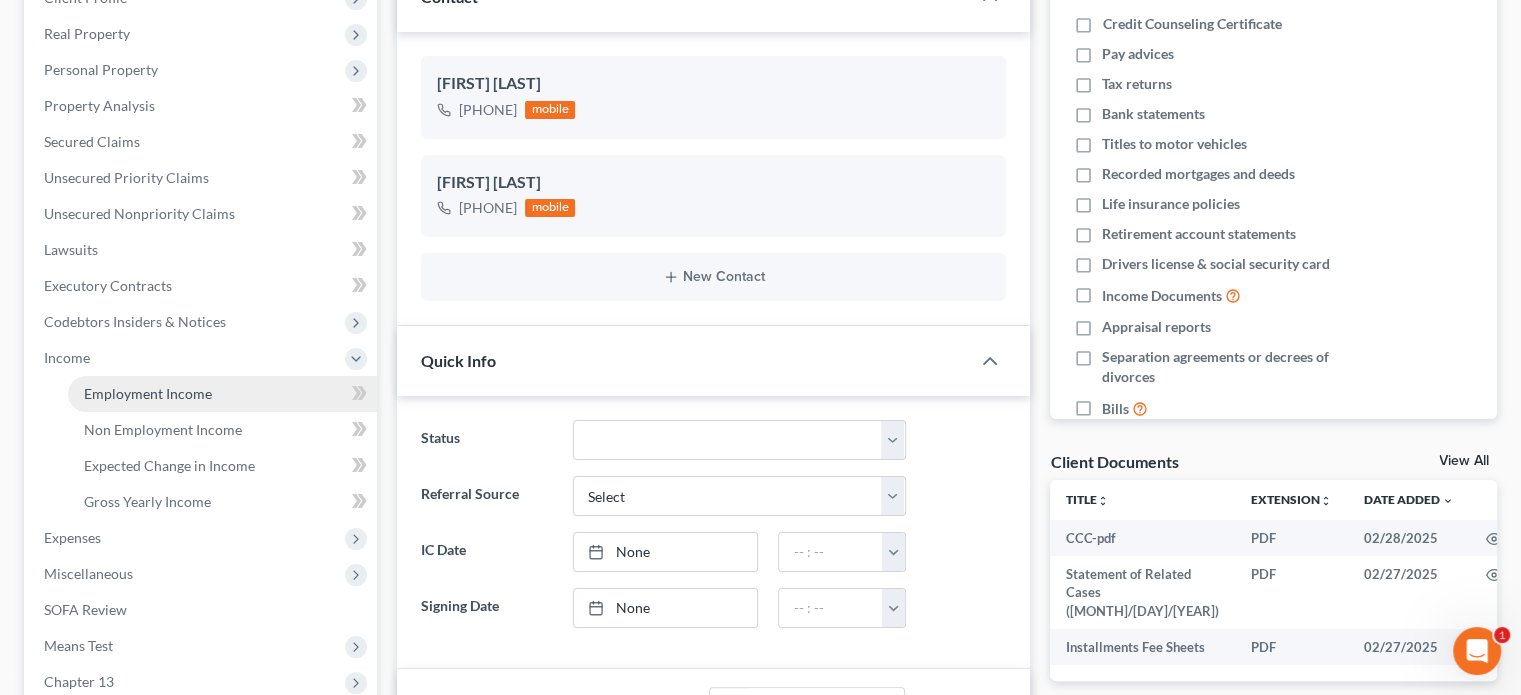 click on "Employment Income" at bounding box center (148, 393) 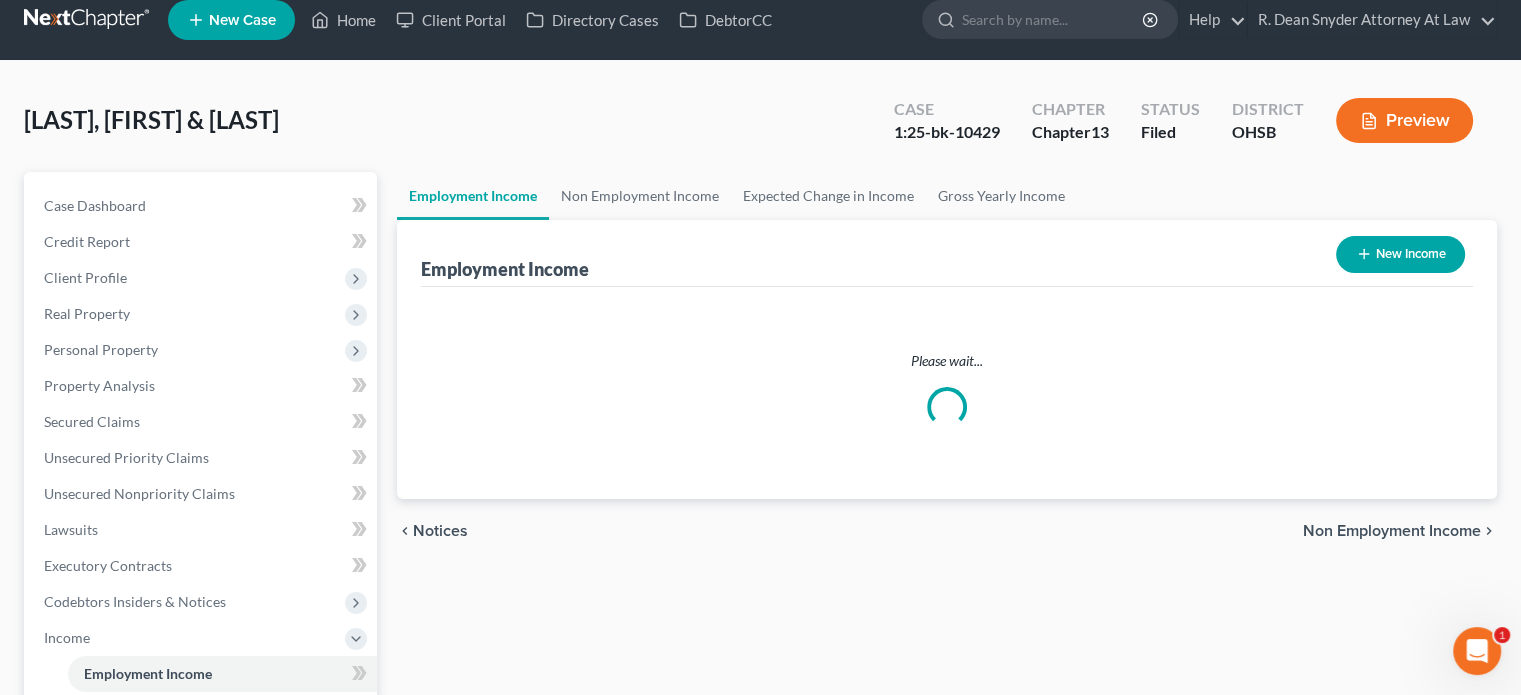 scroll, scrollTop: 0, scrollLeft: 0, axis: both 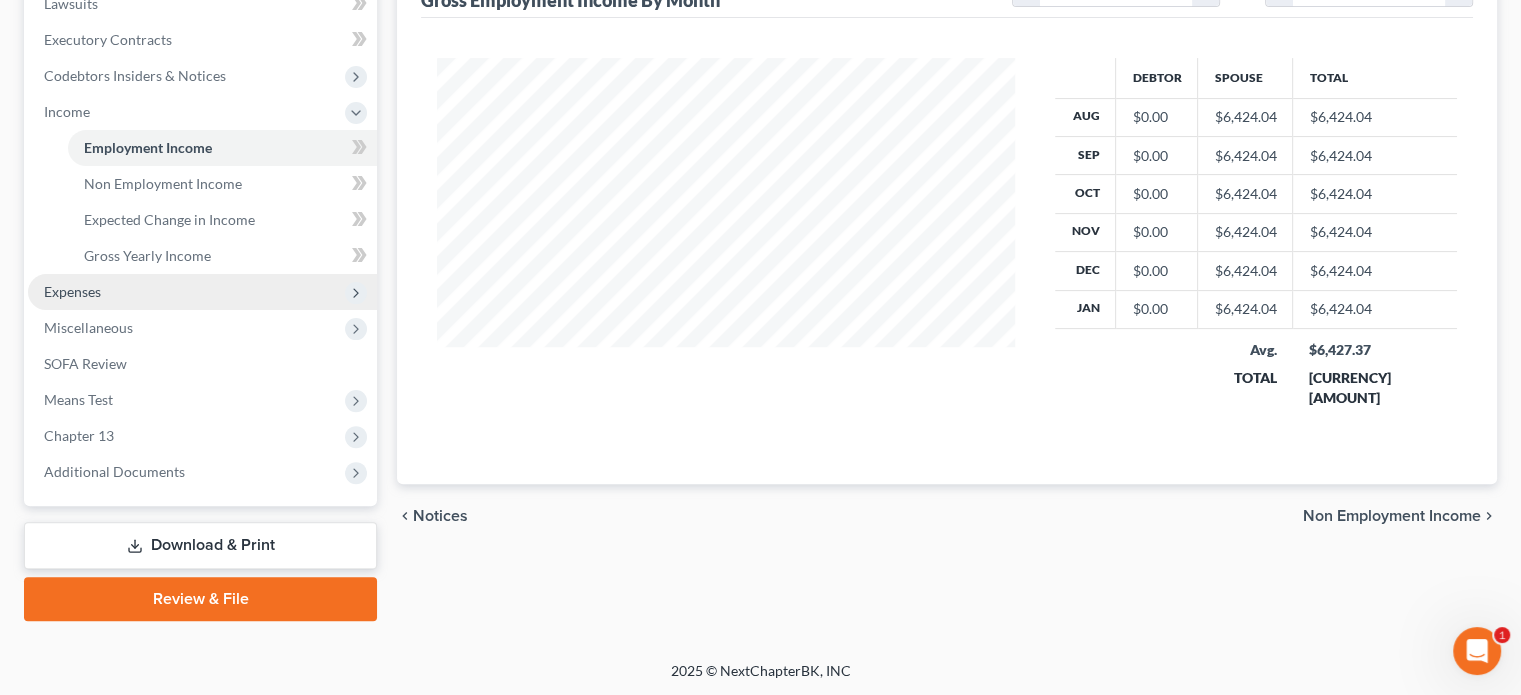 click on "Expenses" at bounding box center [72, 291] 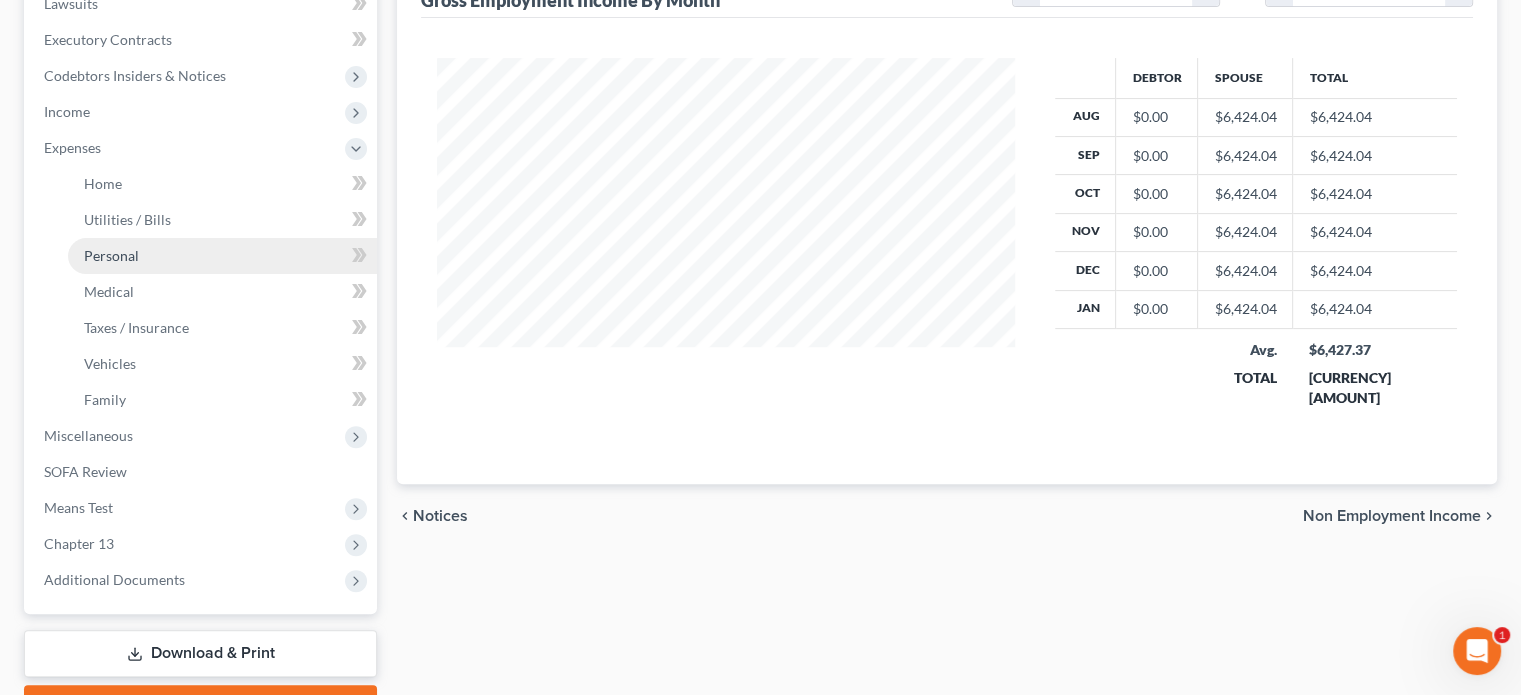 click on "Personal" at bounding box center [111, 255] 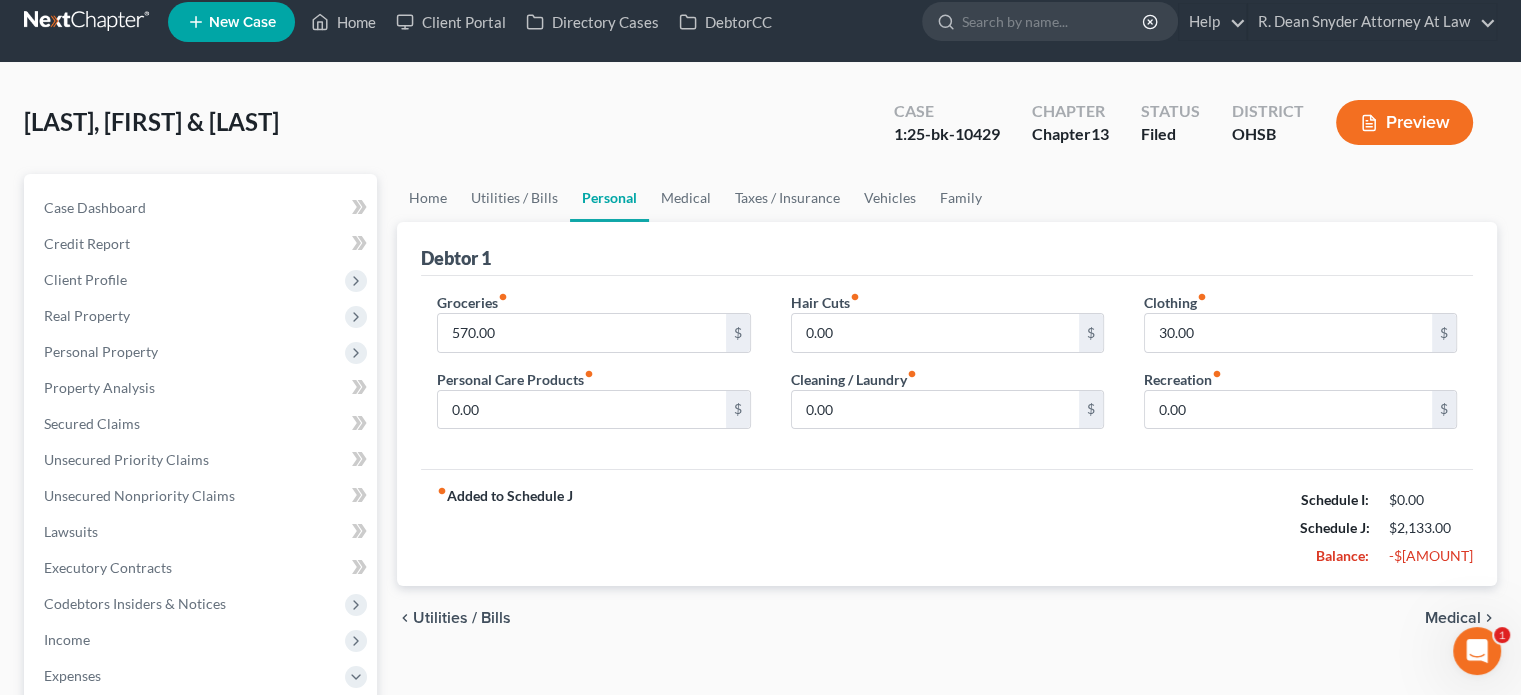 scroll, scrollTop: 0, scrollLeft: 0, axis: both 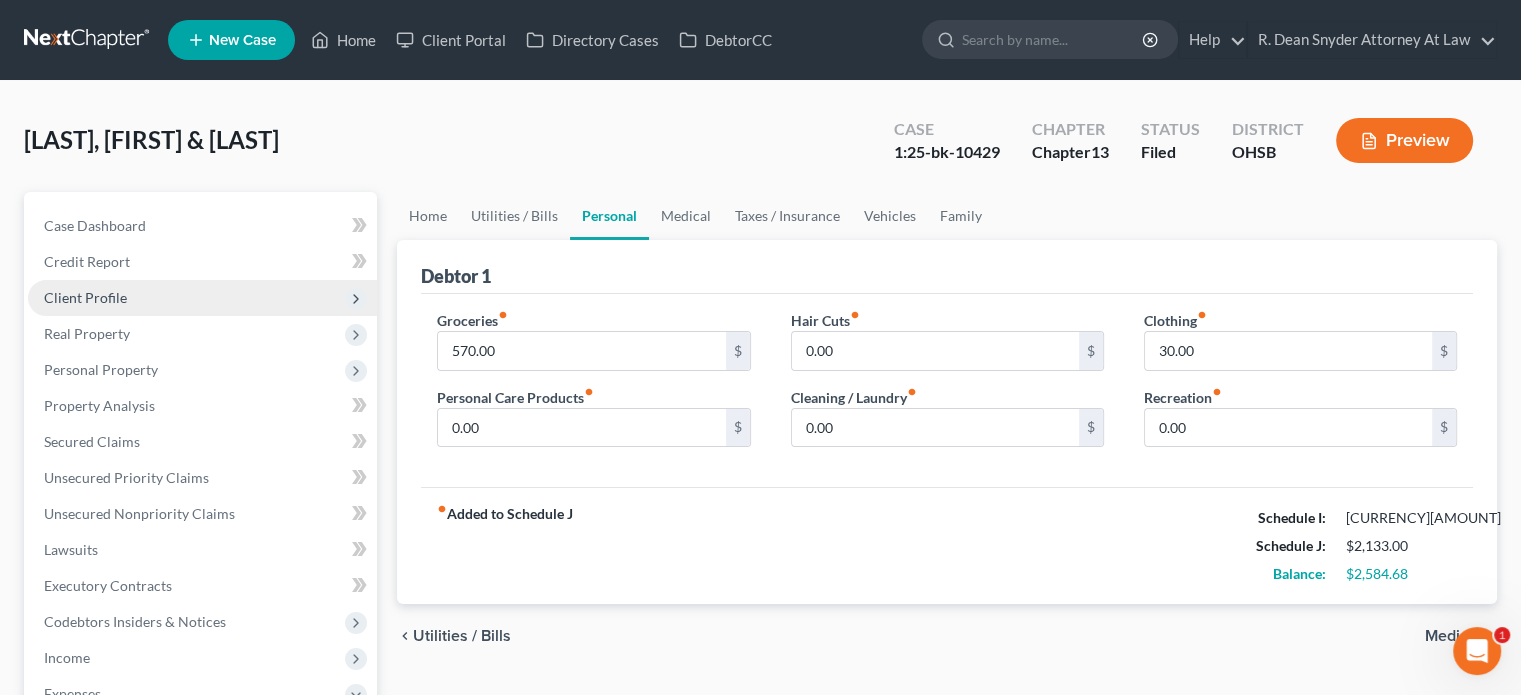 click on "Client Profile" at bounding box center [85, 297] 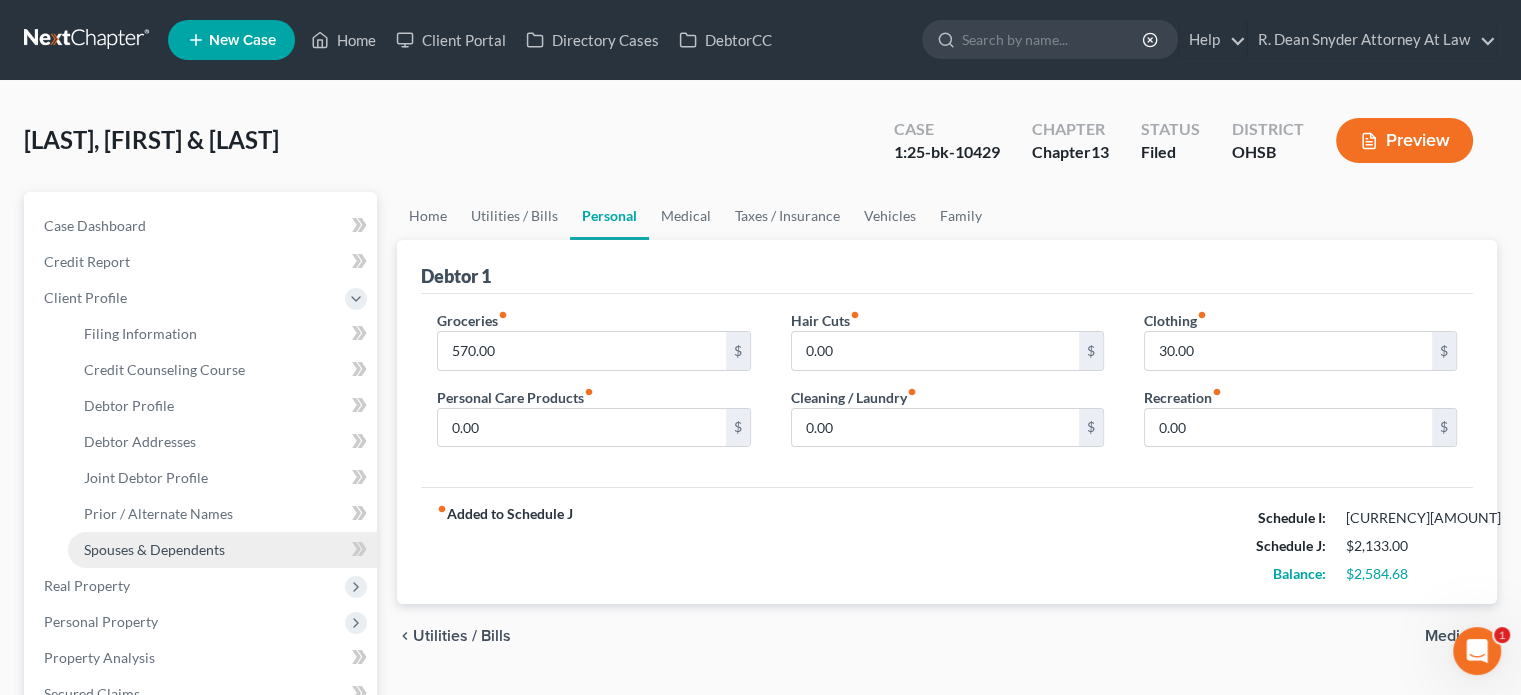 click on "Spouses & Dependents" at bounding box center [154, 549] 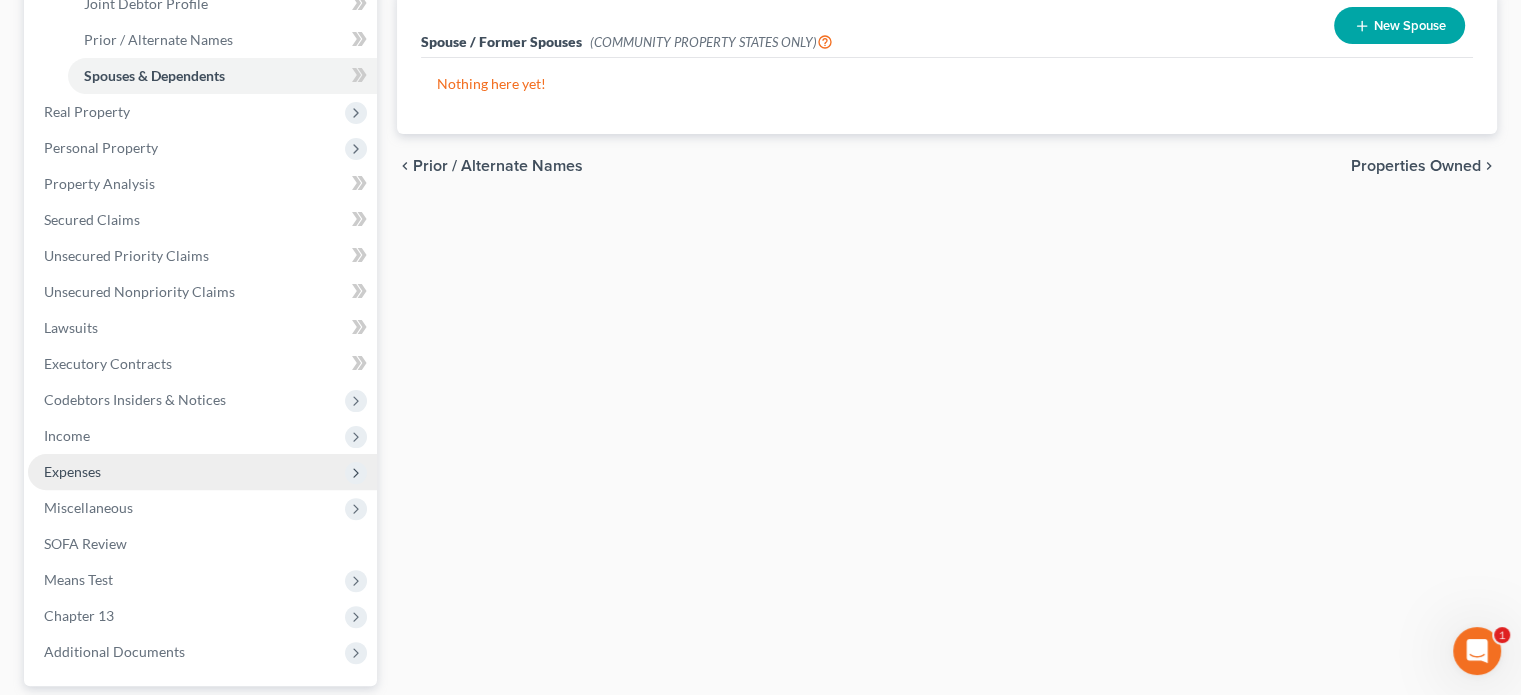 scroll, scrollTop: 500, scrollLeft: 0, axis: vertical 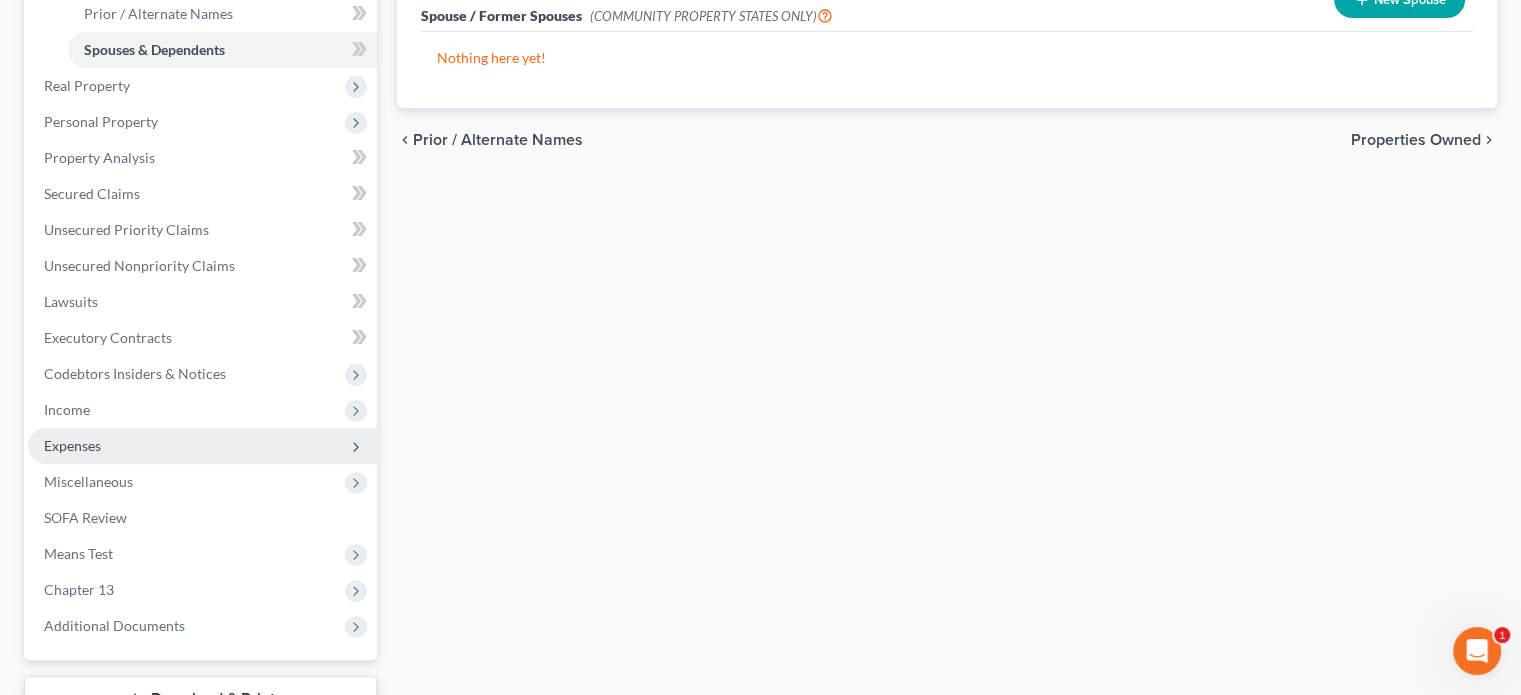 click on "Expenses" at bounding box center (202, 446) 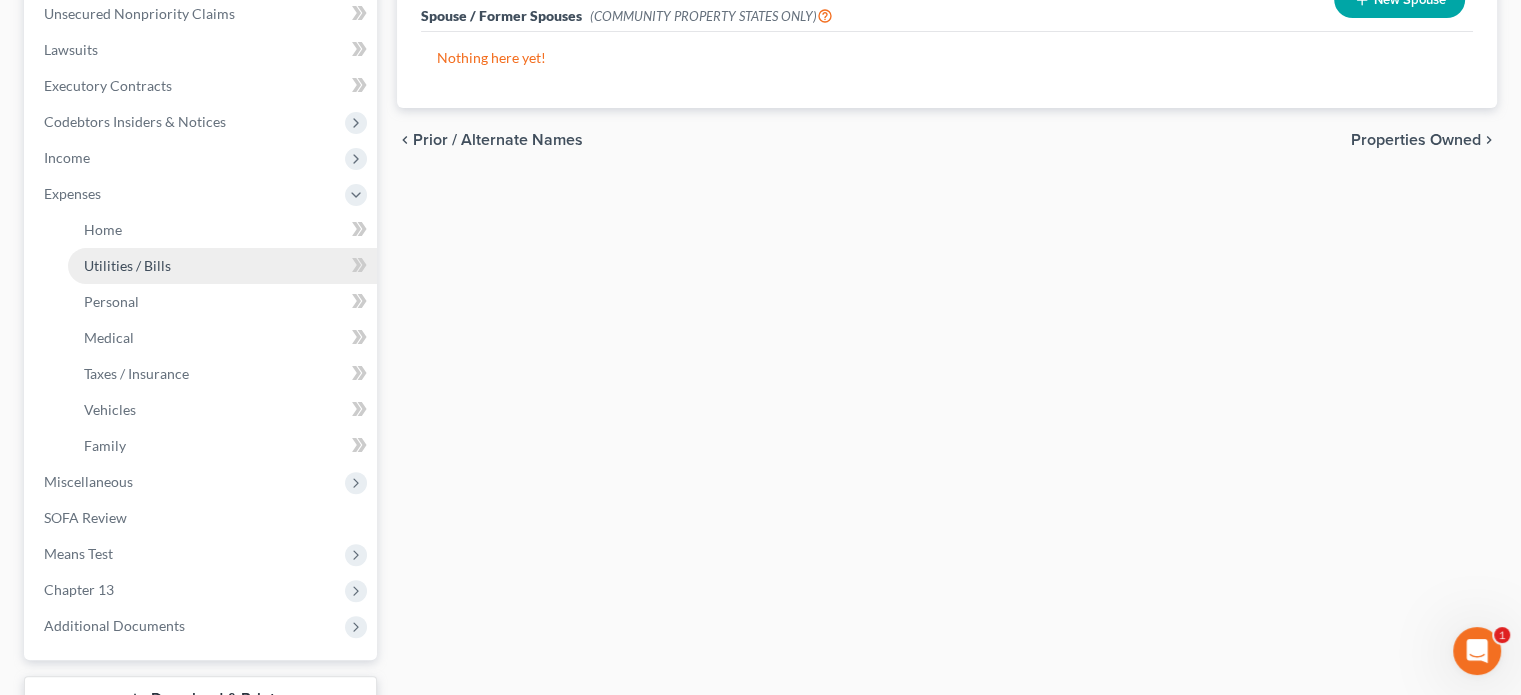 click on "Utilities / Bills" at bounding box center [222, 266] 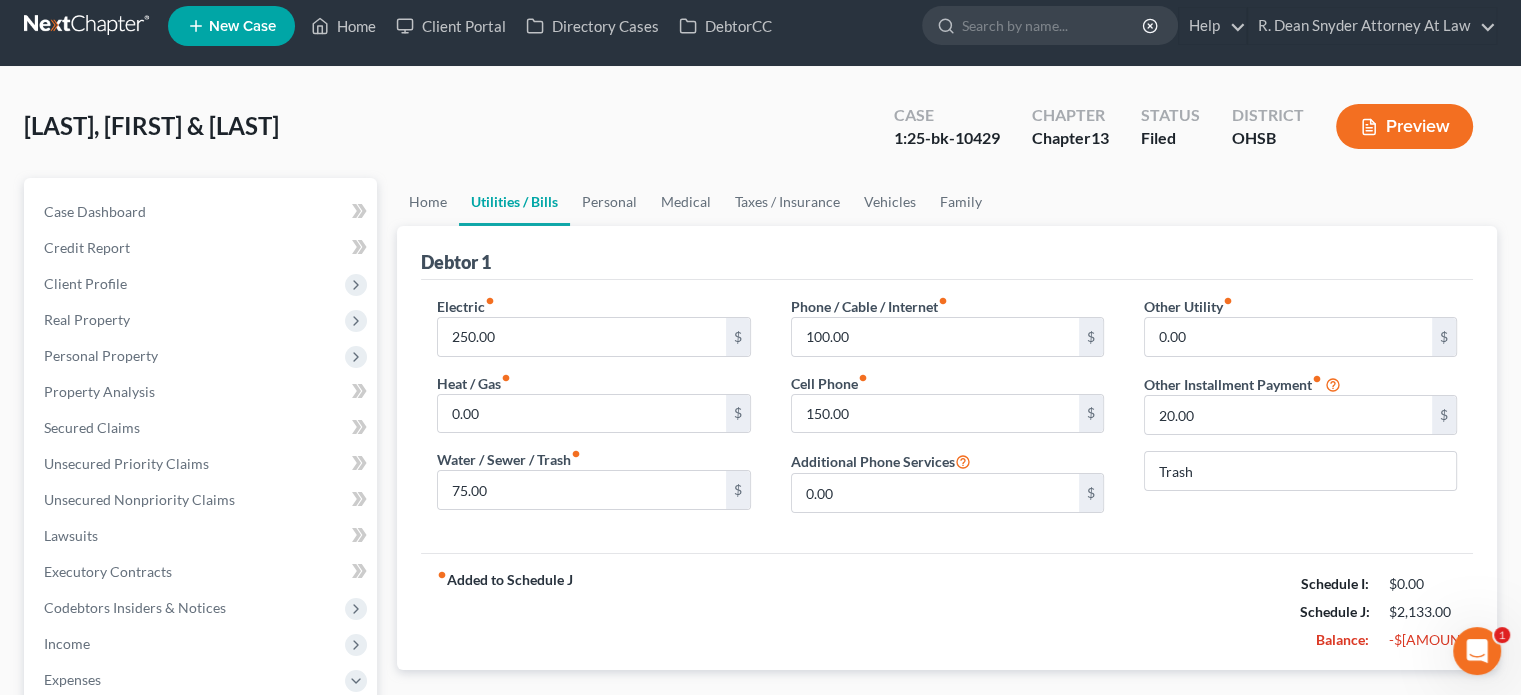 scroll, scrollTop: 0, scrollLeft: 0, axis: both 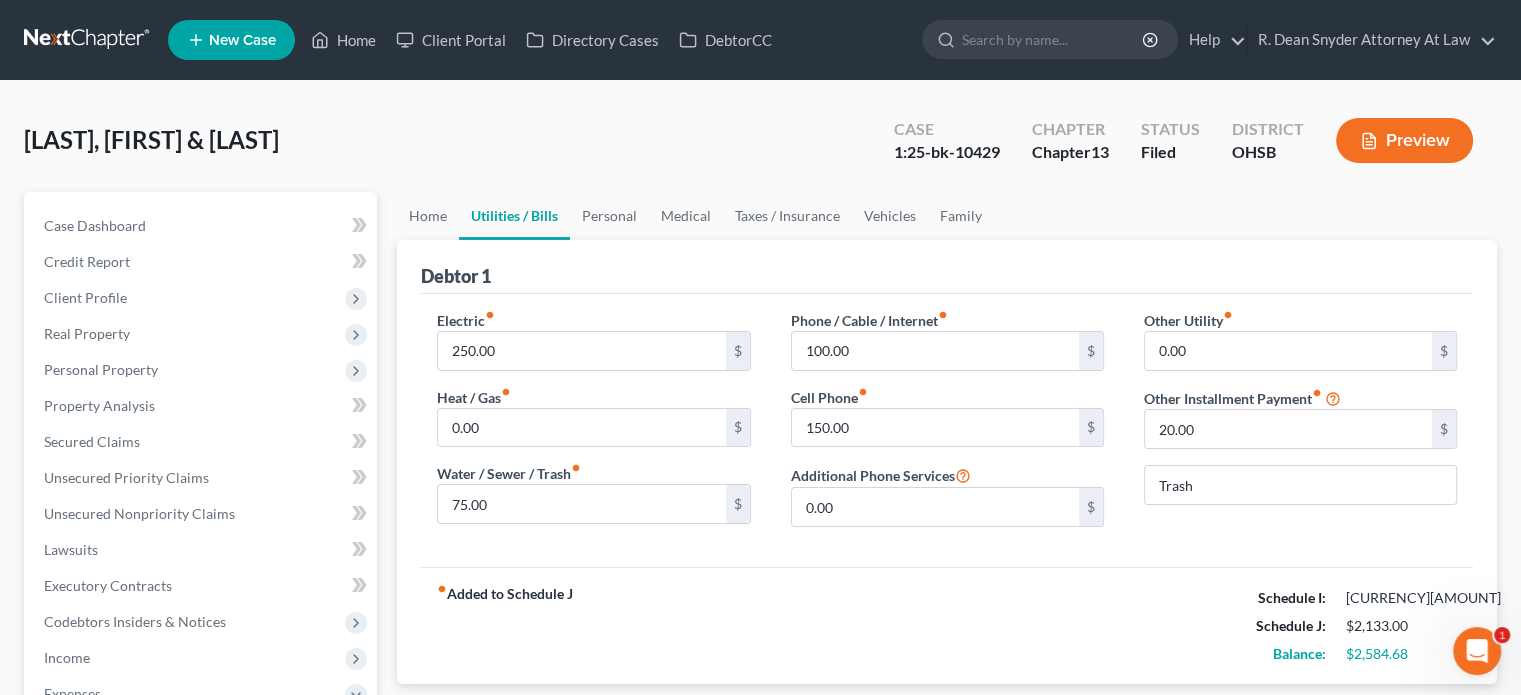 click on "Utilities / Bills" at bounding box center (514, 216) 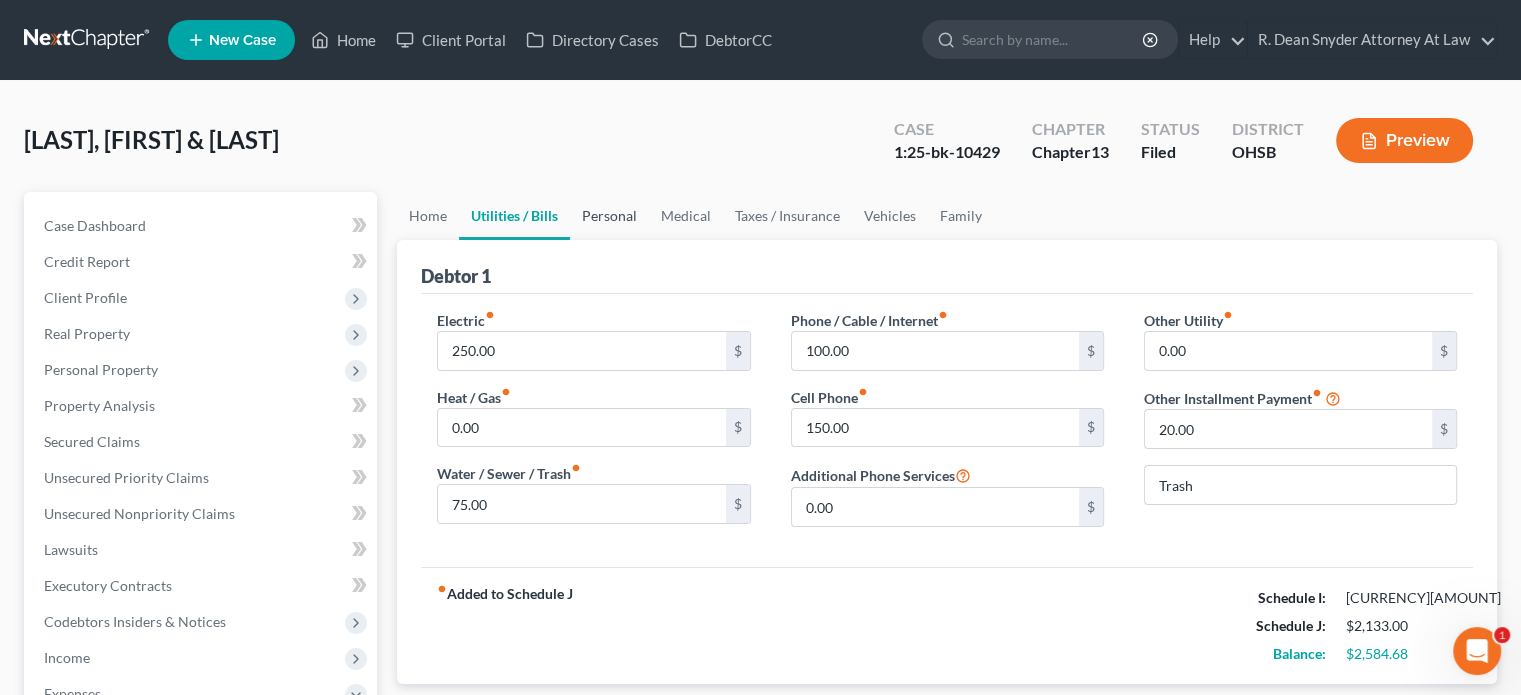 click on "Personal" at bounding box center (609, 216) 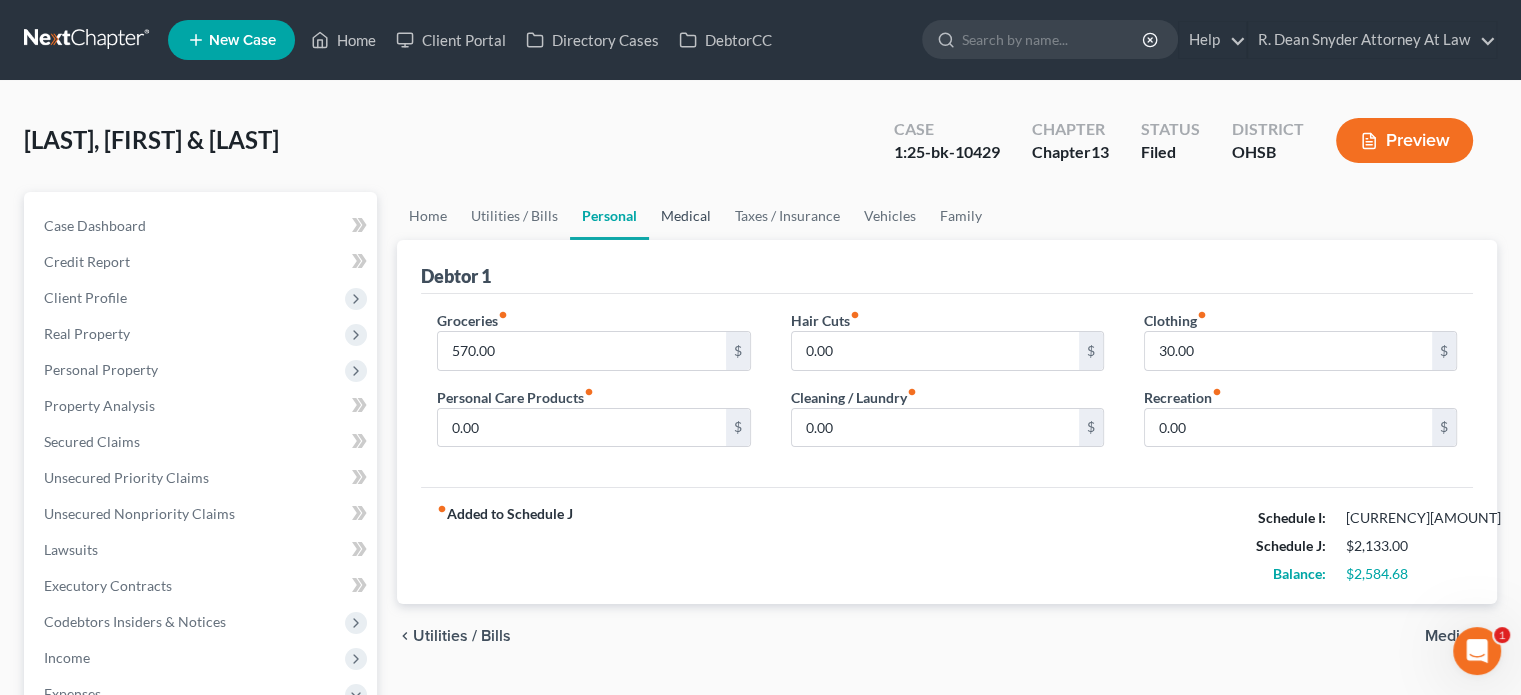 click on "Medical" at bounding box center (686, 216) 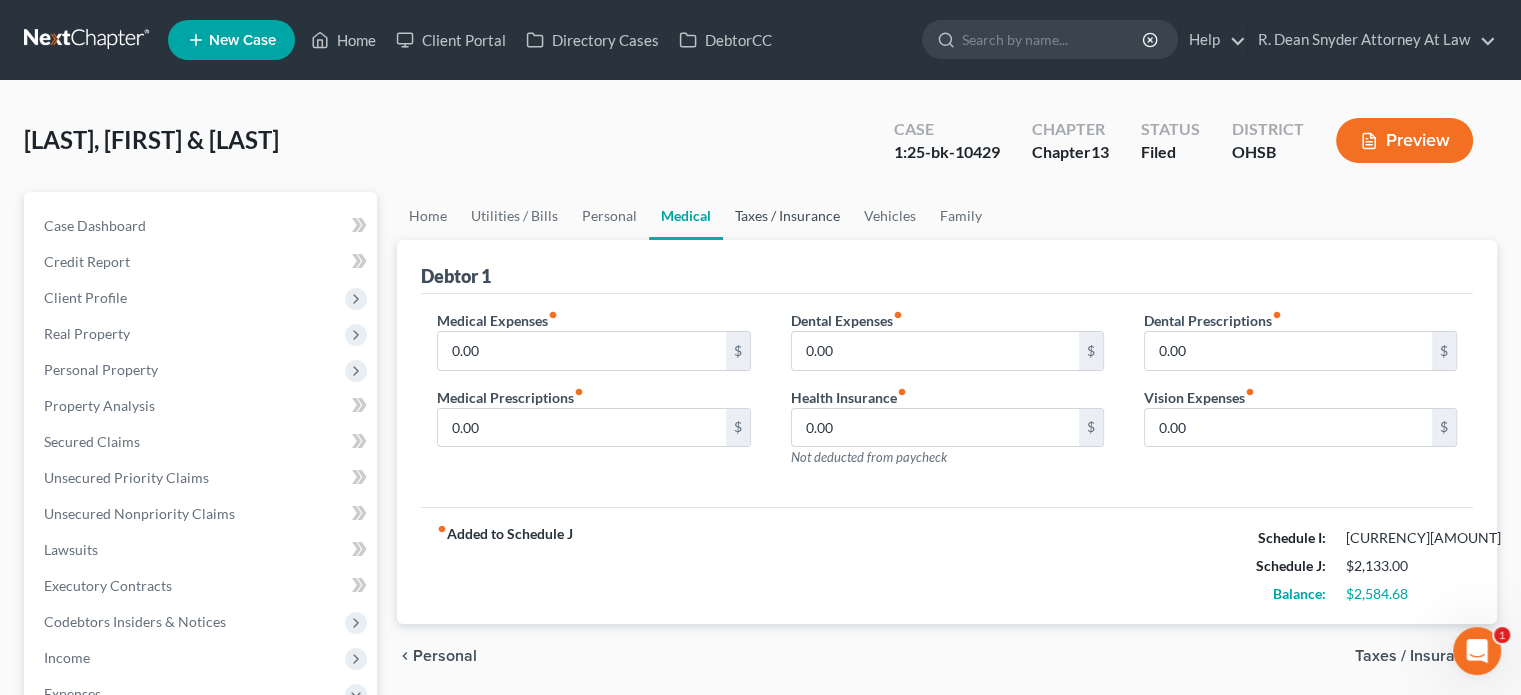 click on "Taxes / Insurance" at bounding box center [787, 216] 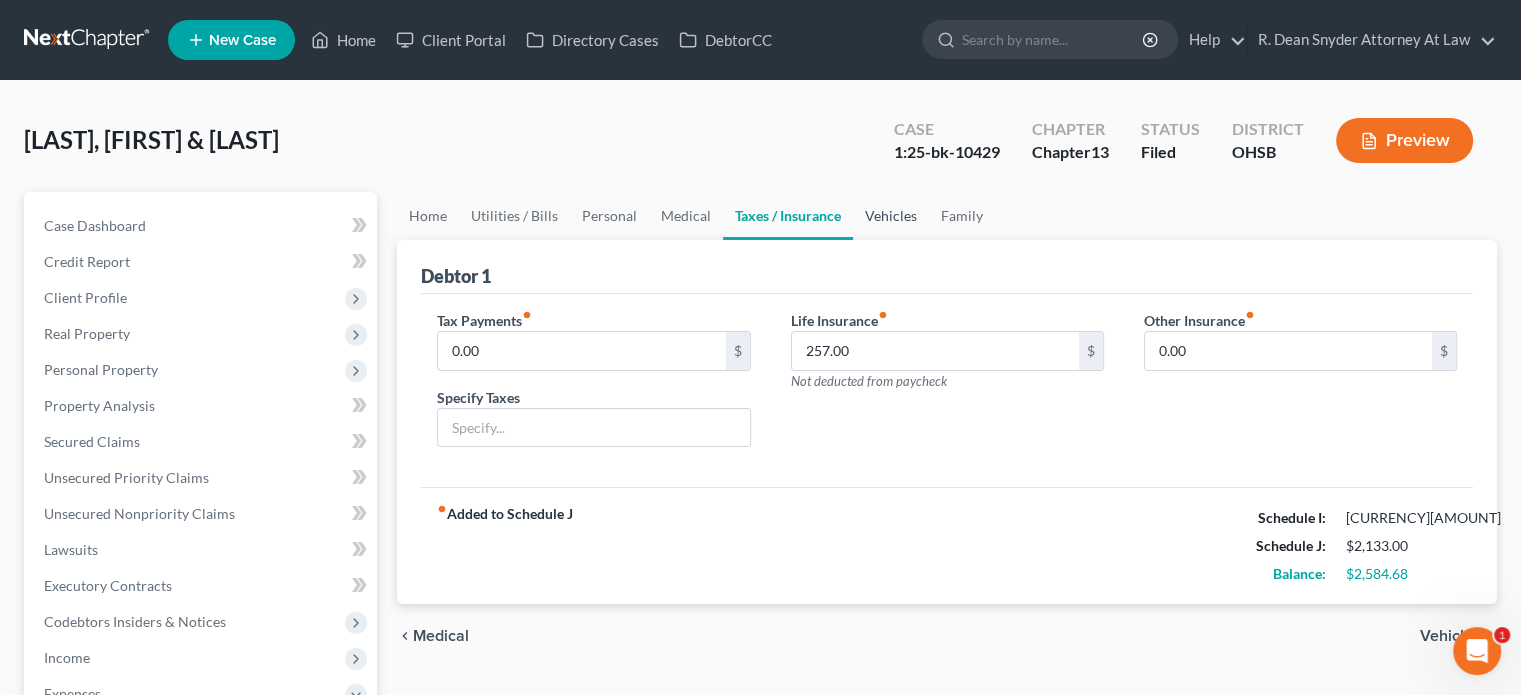 click on "Vehicles" at bounding box center (891, 216) 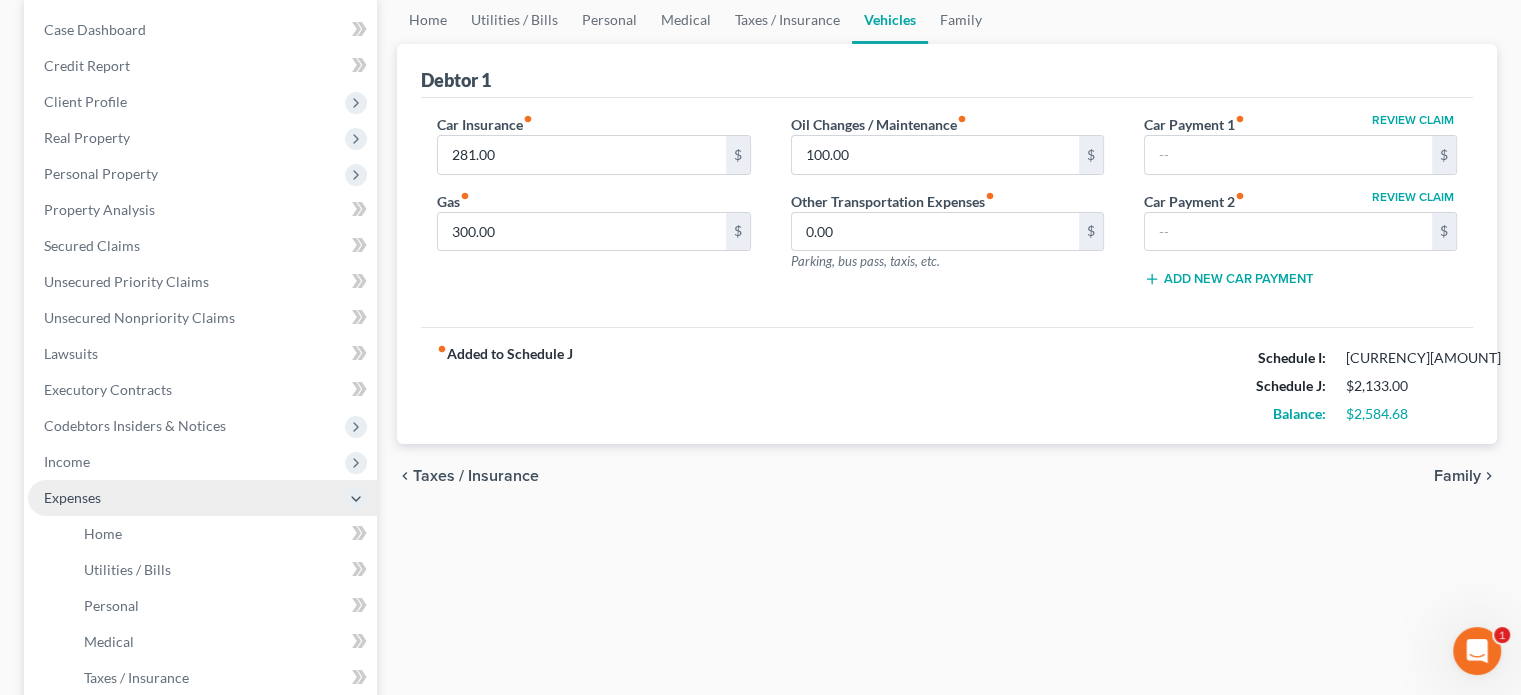 scroll, scrollTop: 300, scrollLeft: 0, axis: vertical 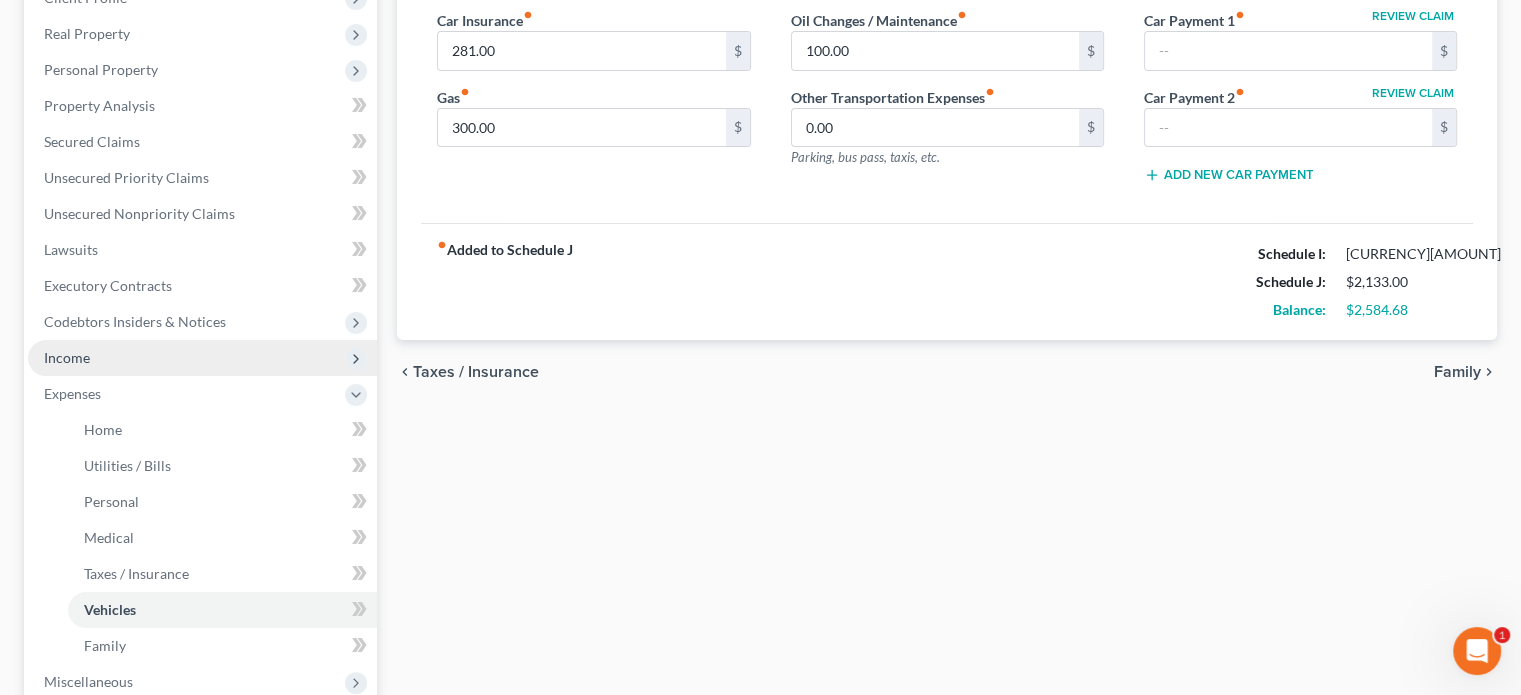 click on "Income" at bounding box center (67, 357) 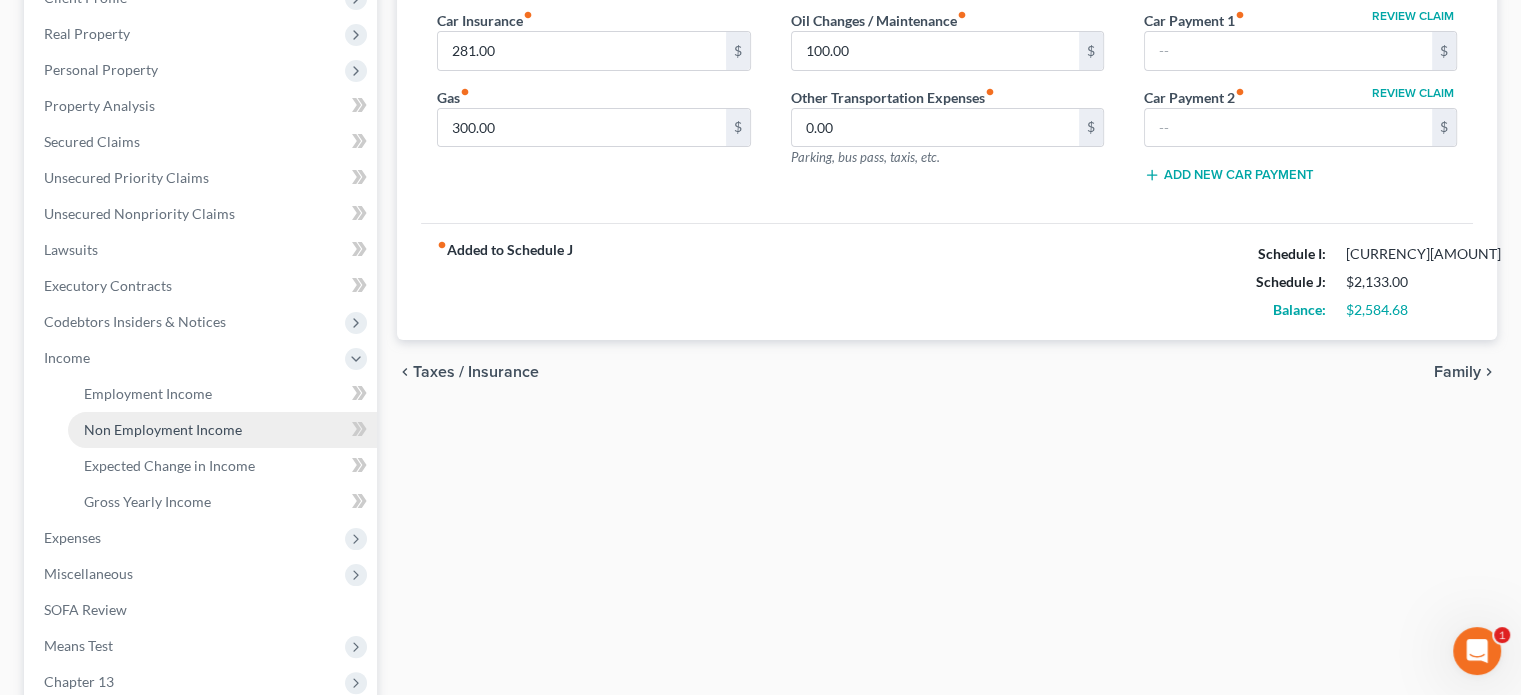 click on "Non Employment Income" at bounding box center (163, 429) 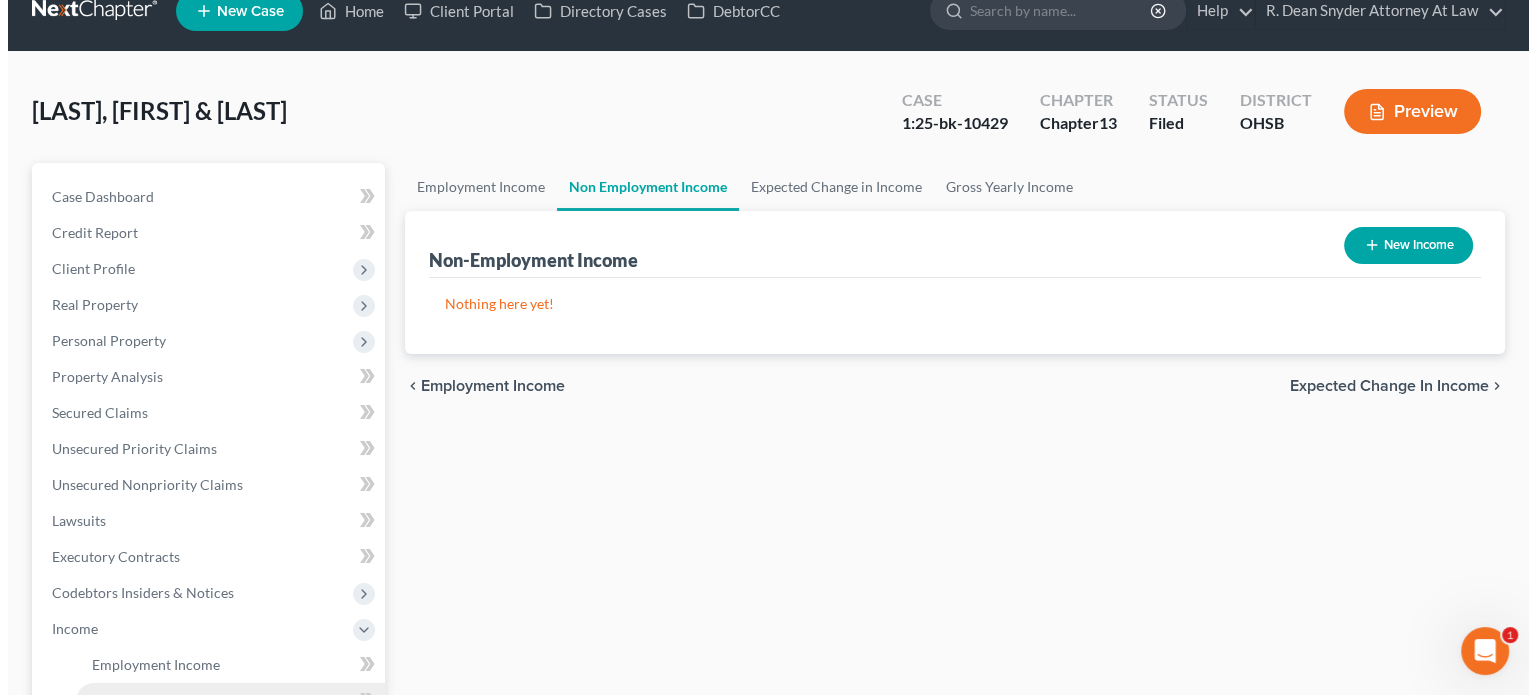 scroll, scrollTop: 0, scrollLeft: 0, axis: both 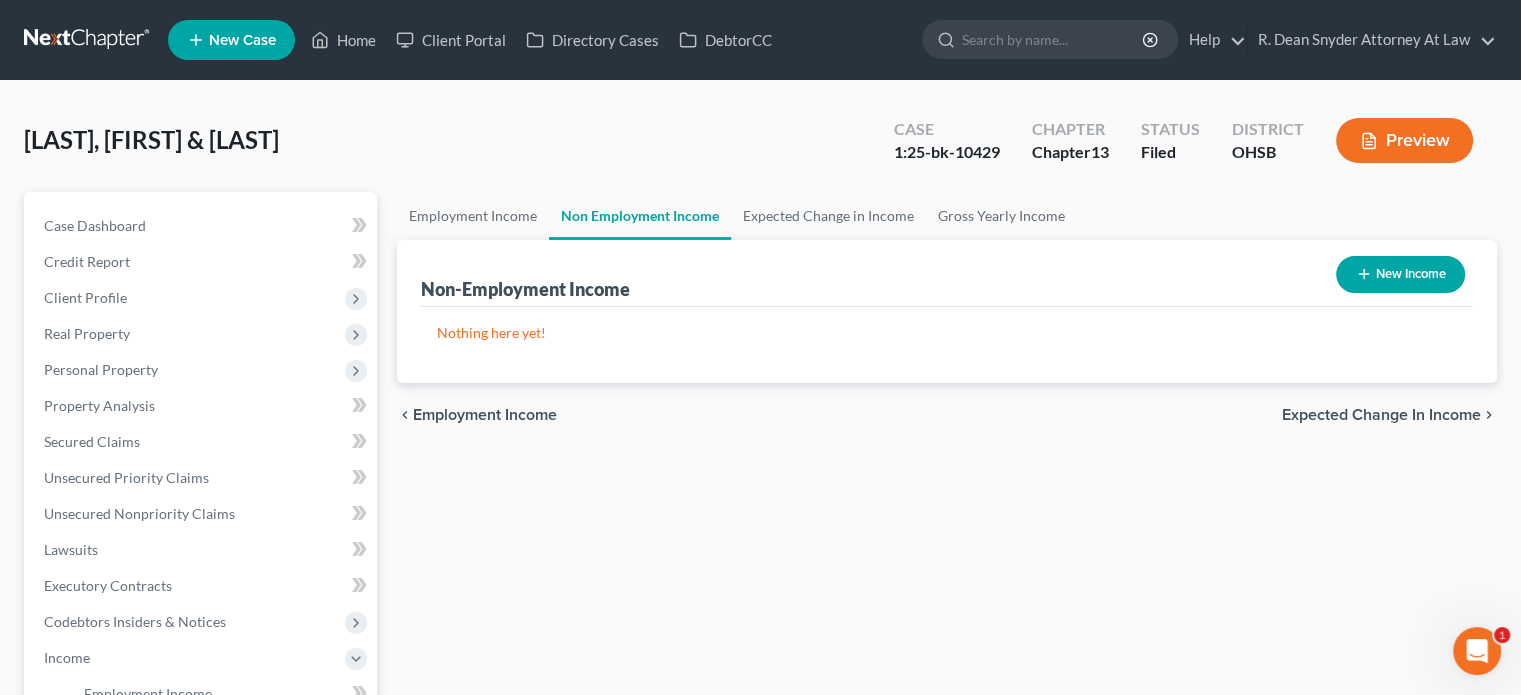 click on "New Income" at bounding box center [1400, 274] 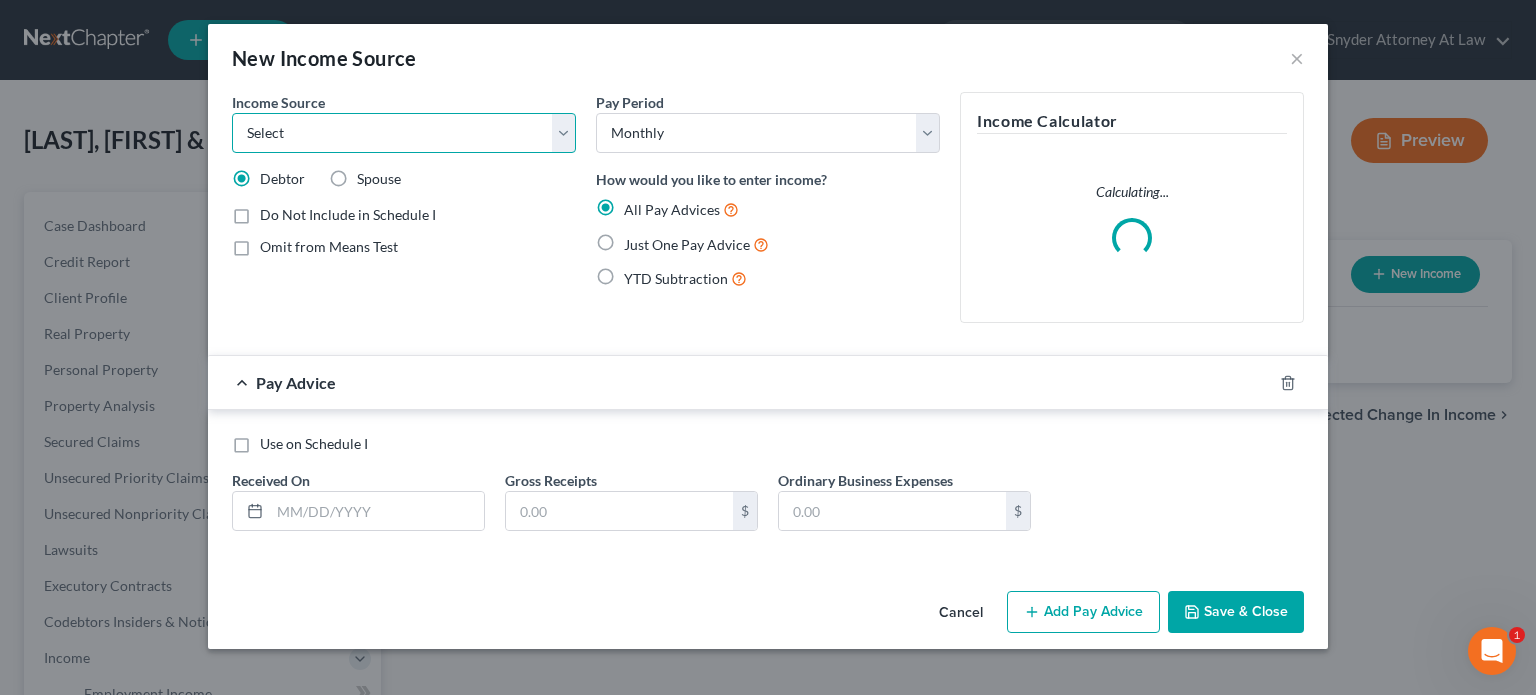 click on "Select Unemployment Disability (from employer) Pension Retirement Social Security / Social Security Disability Other Government Assistance Interests, Dividends or Royalties Child / Family Support Contributions to Household Property / Rental Business, Professional or Farm Alimony / Maintenance Payments Military Disability Benefits Other Monthly Income" at bounding box center (404, 133) 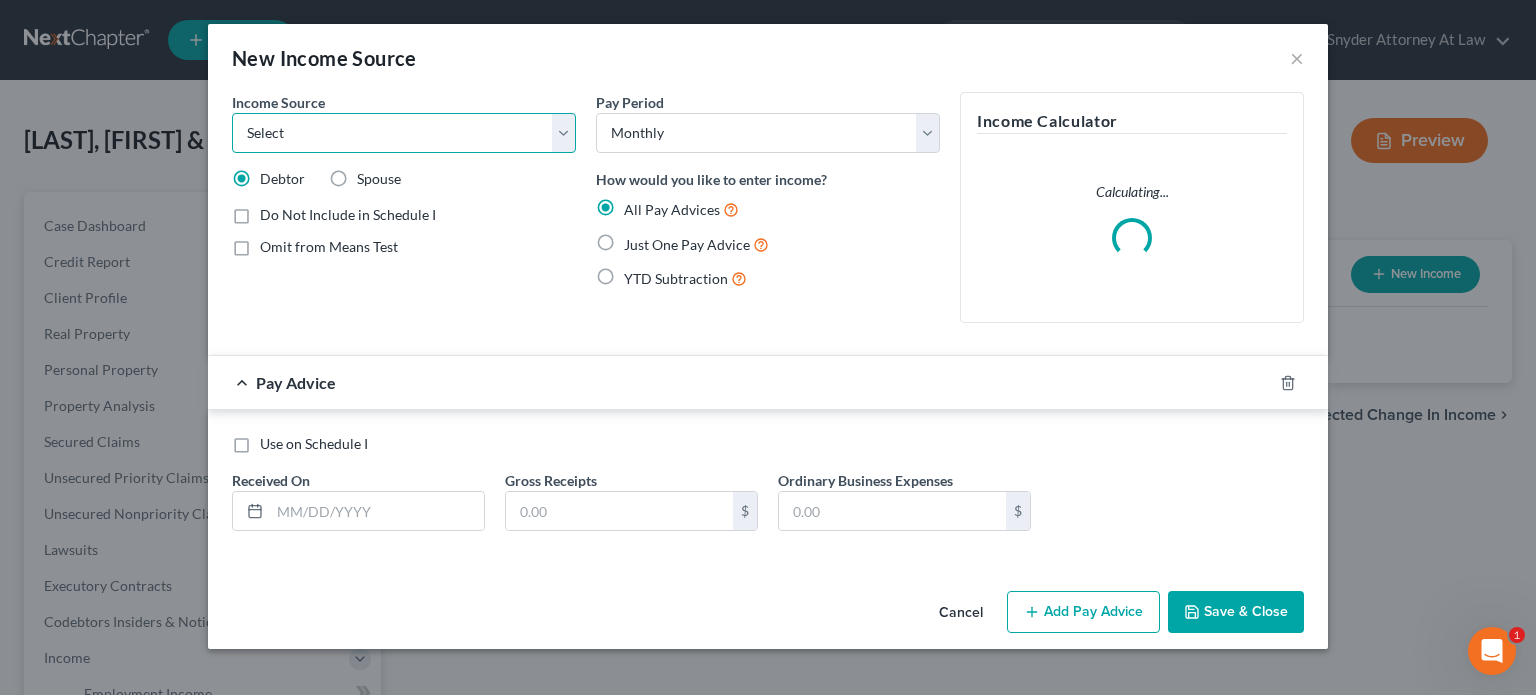 select on "4" 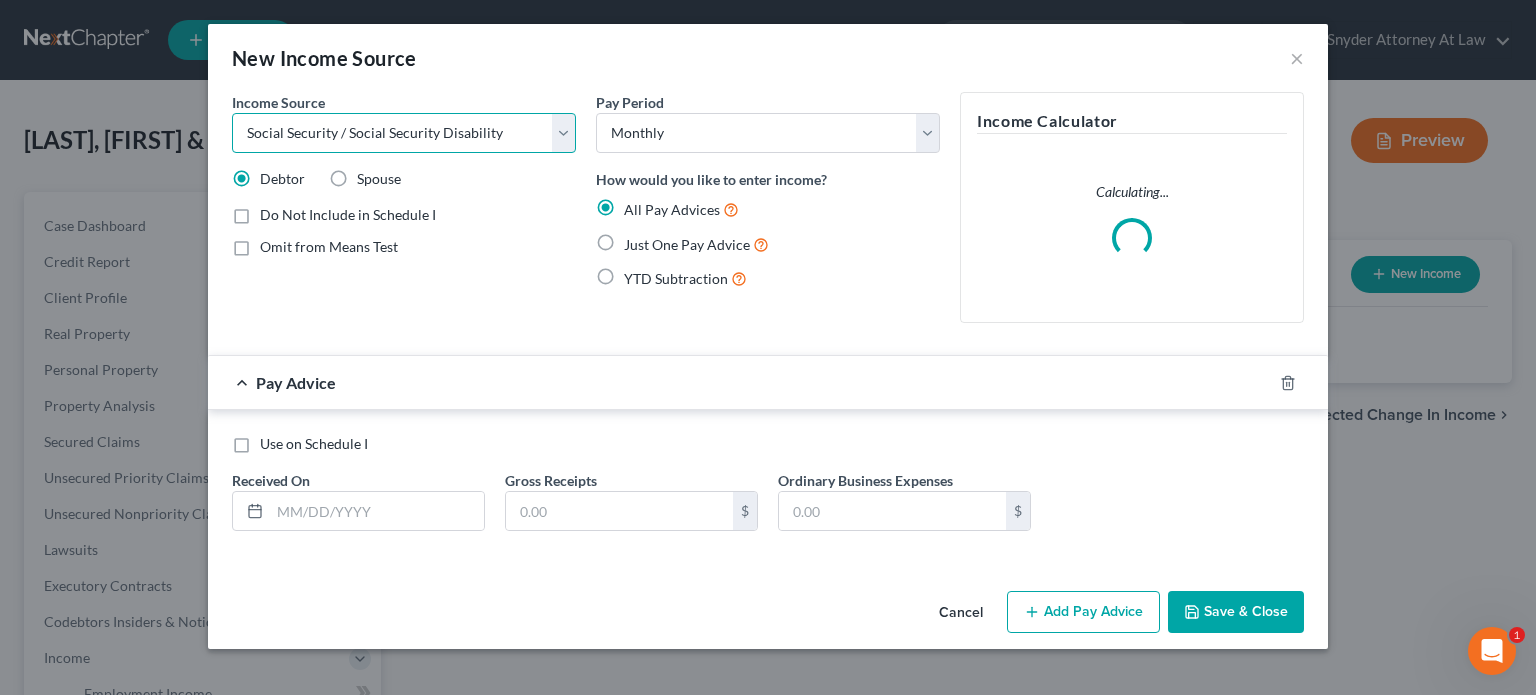 click on "Select Unemployment Disability (from employer) Pension Retirement Social Security / Social Security Disability Other Government Assistance Interests, Dividends or Royalties Child / Family Support Contributions to Household Property / Rental Business, Professional or Farm Alimony / Maintenance Payments Military Disability Benefits Other Monthly Income" at bounding box center (404, 133) 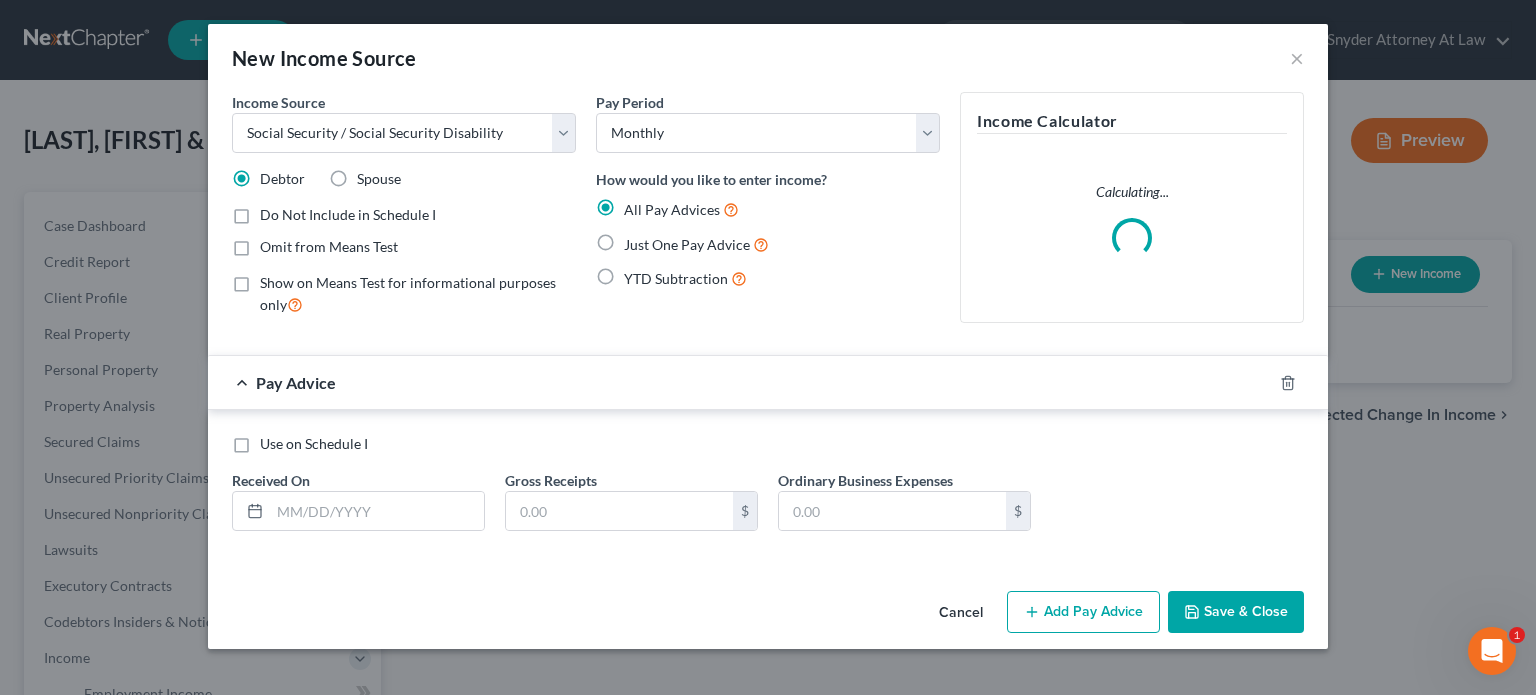 click on "Just One Pay Advice" at bounding box center (696, 244) 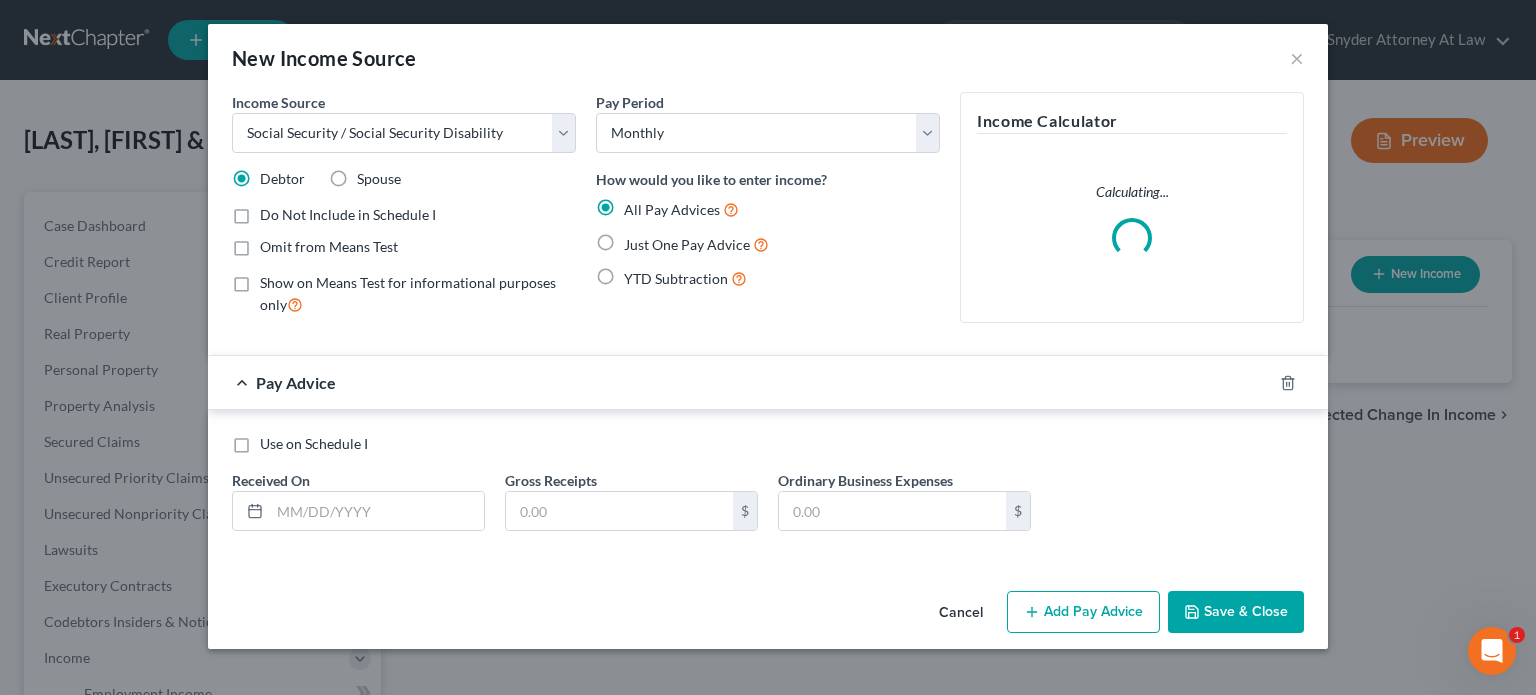 radio on "true" 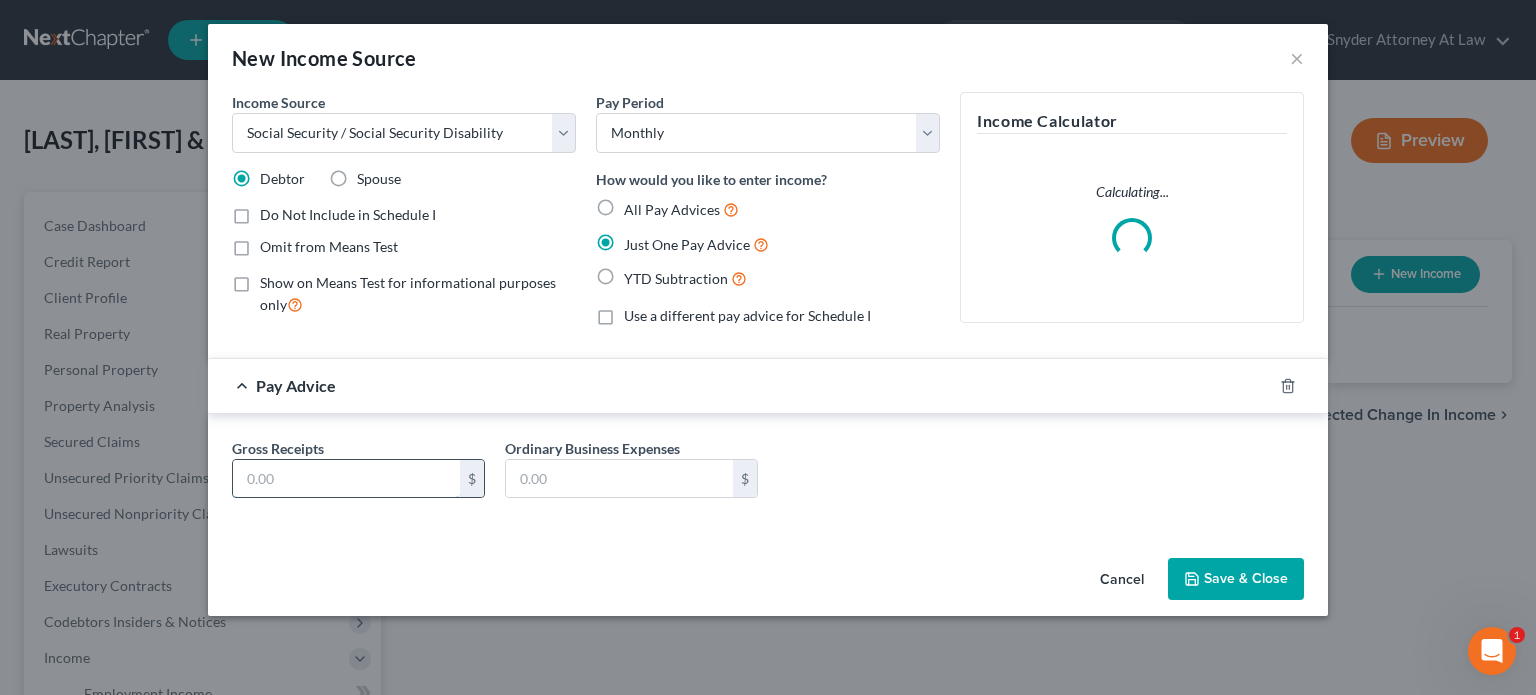 click at bounding box center (346, 479) 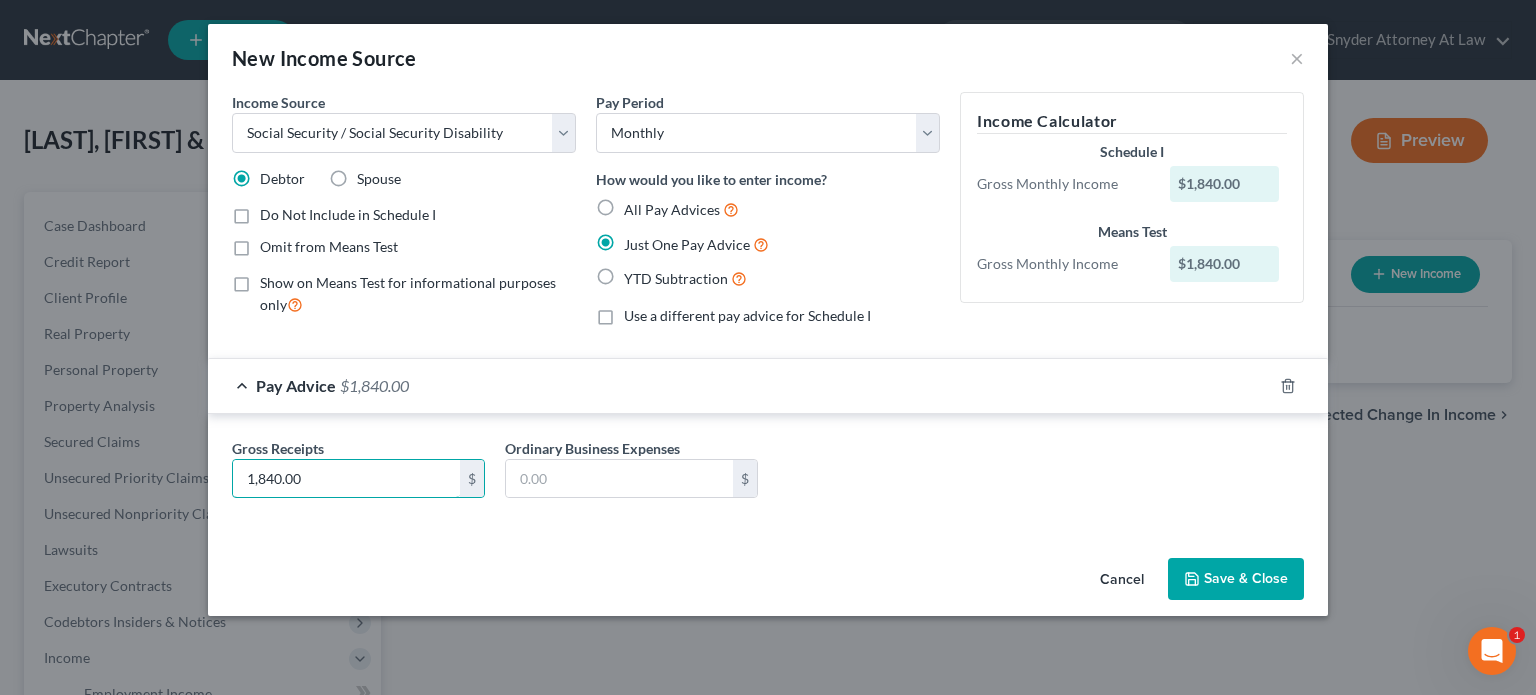 type on "1,840.00" 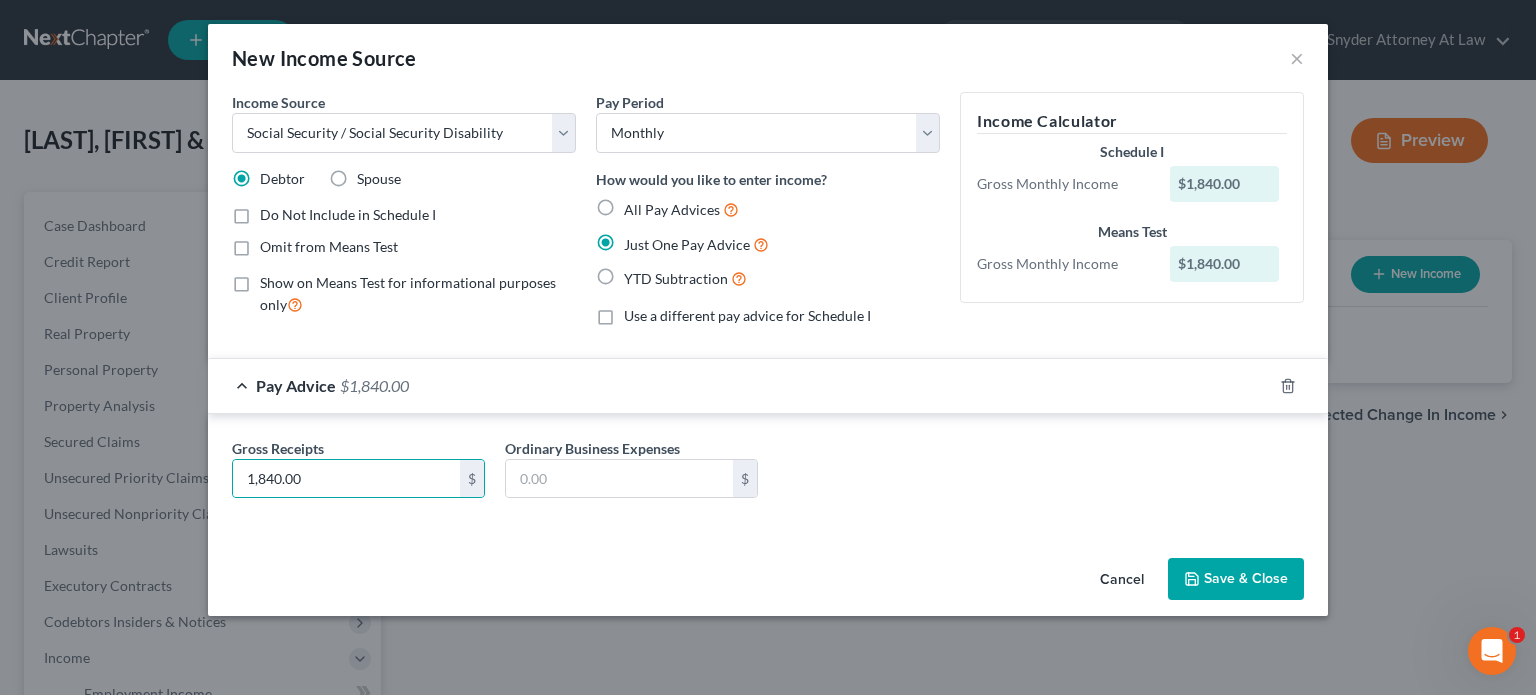 click on "Save & Close" at bounding box center (1236, 579) 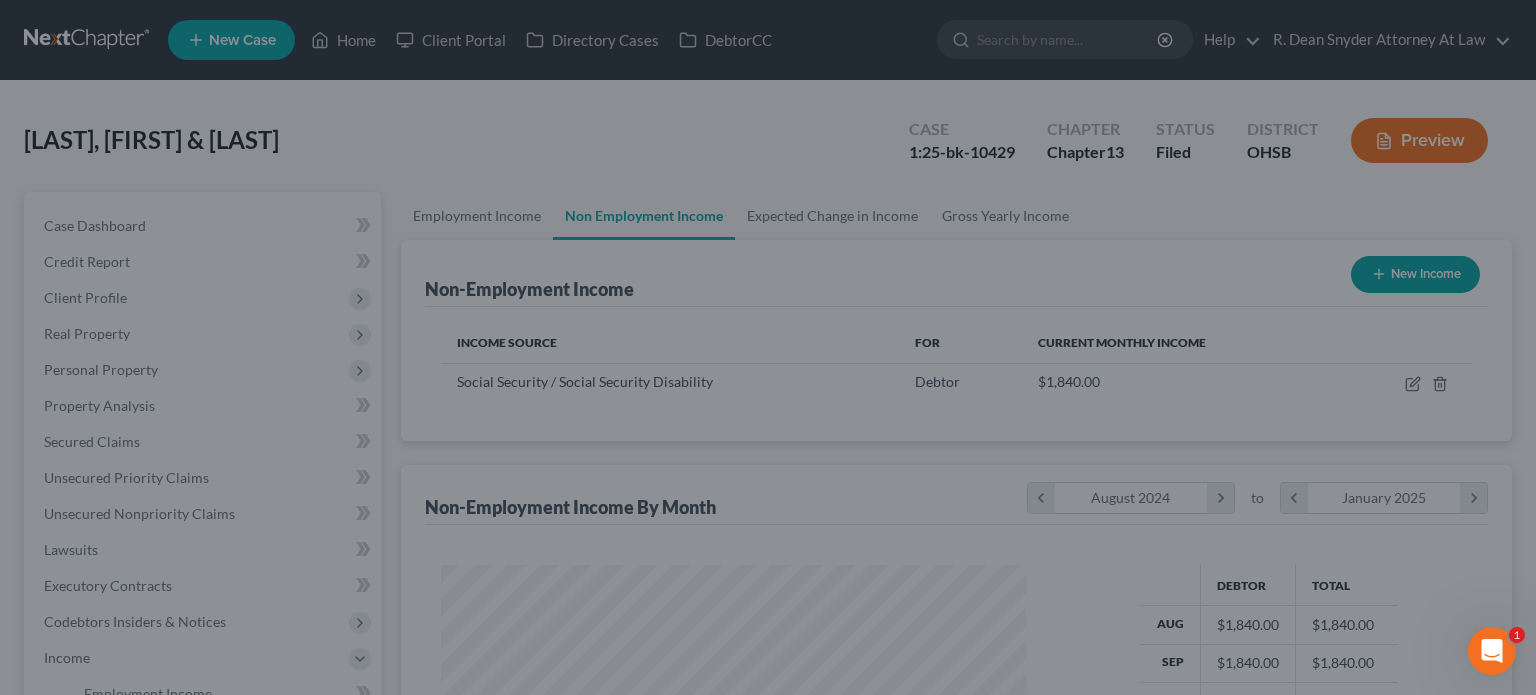 scroll, scrollTop: 999643, scrollLeft: 999375, axis: both 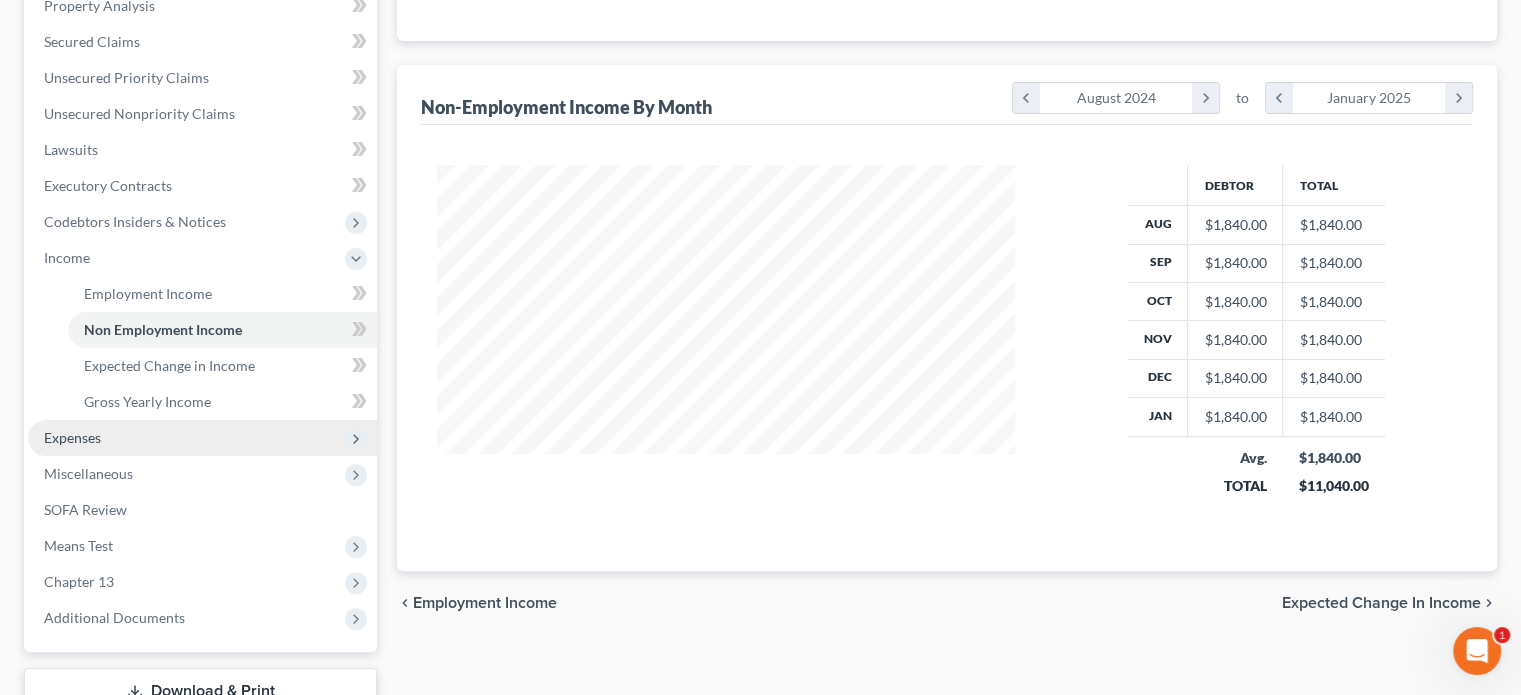 click on "Expenses" at bounding box center [72, 437] 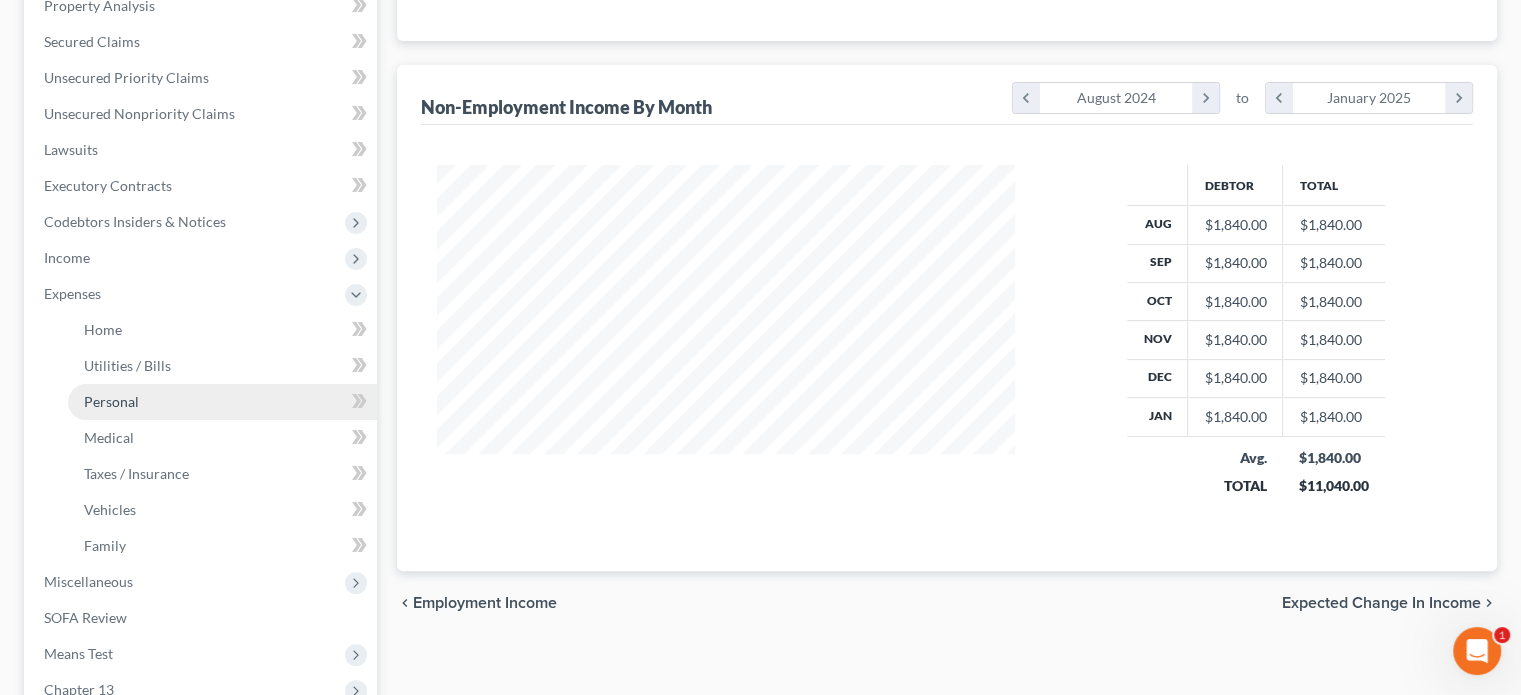 click on "Personal" at bounding box center (111, 401) 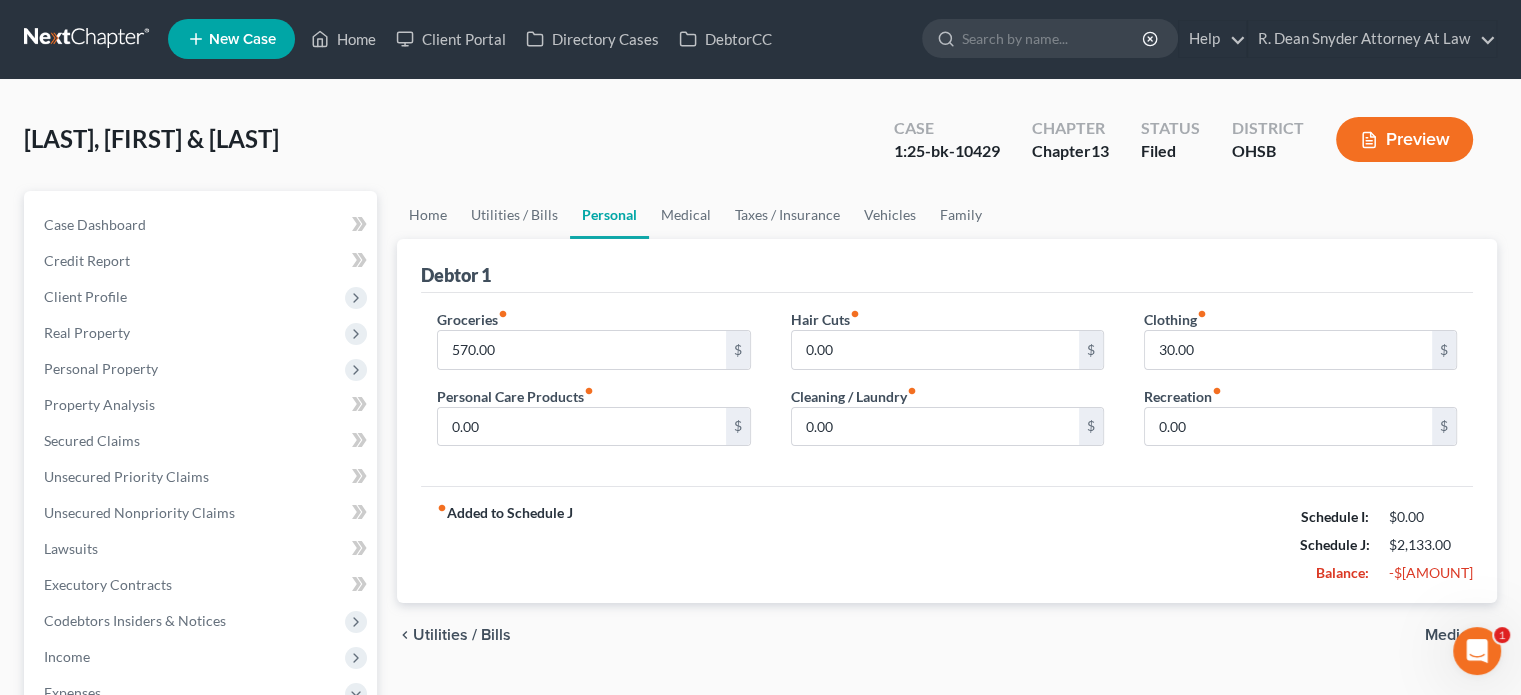 scroll, scrollTop: 0, scrollLeft: 0, axis: both 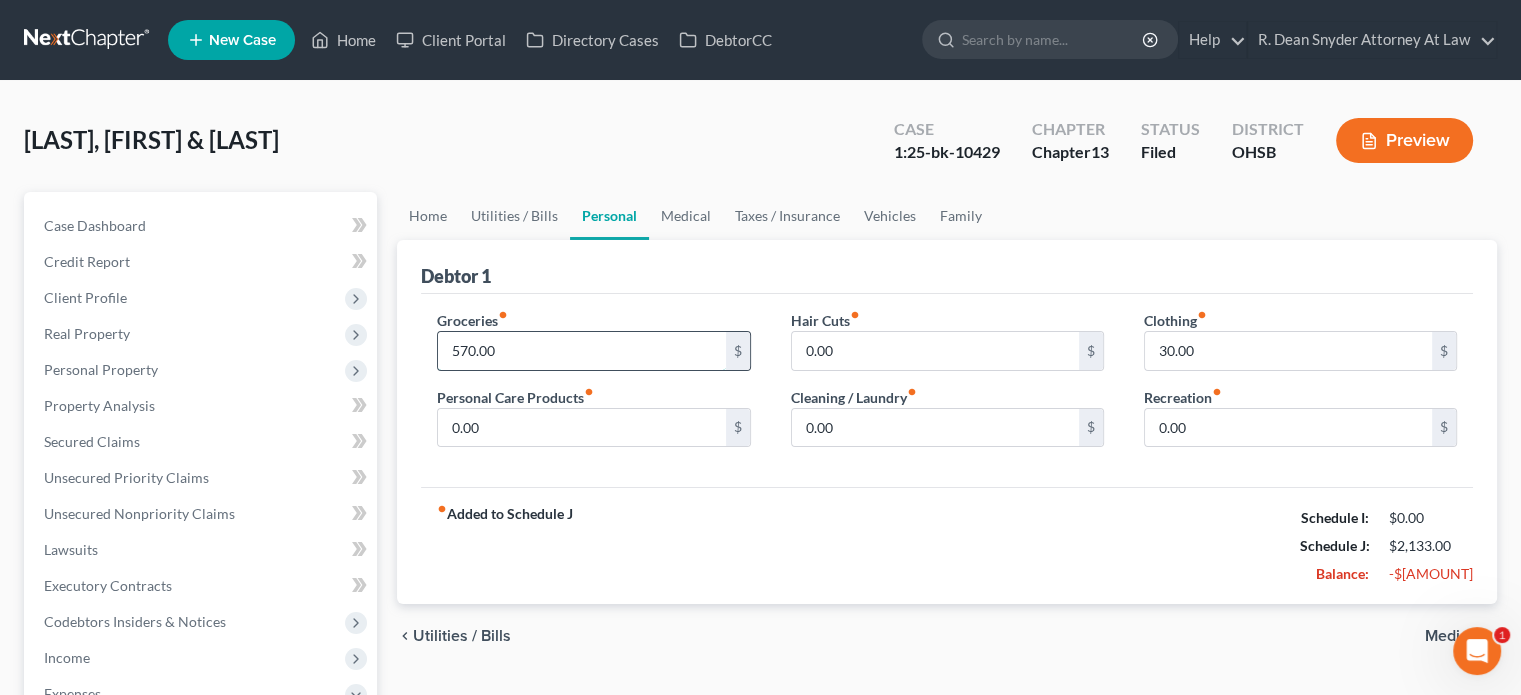 drag, startPoint x: 526, startPoint y: 337, endPoint x: 536, endPoint y: 329, distance: 12.806249 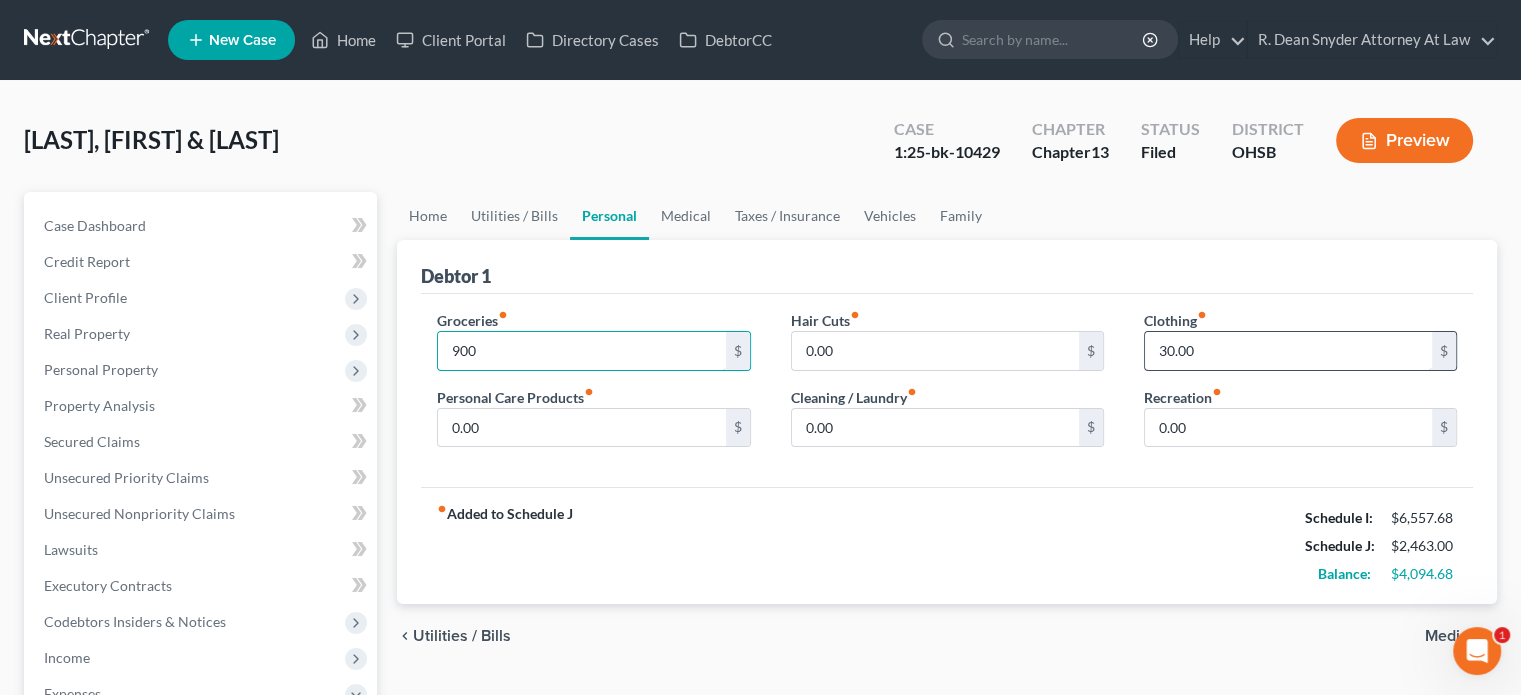 type on "900" 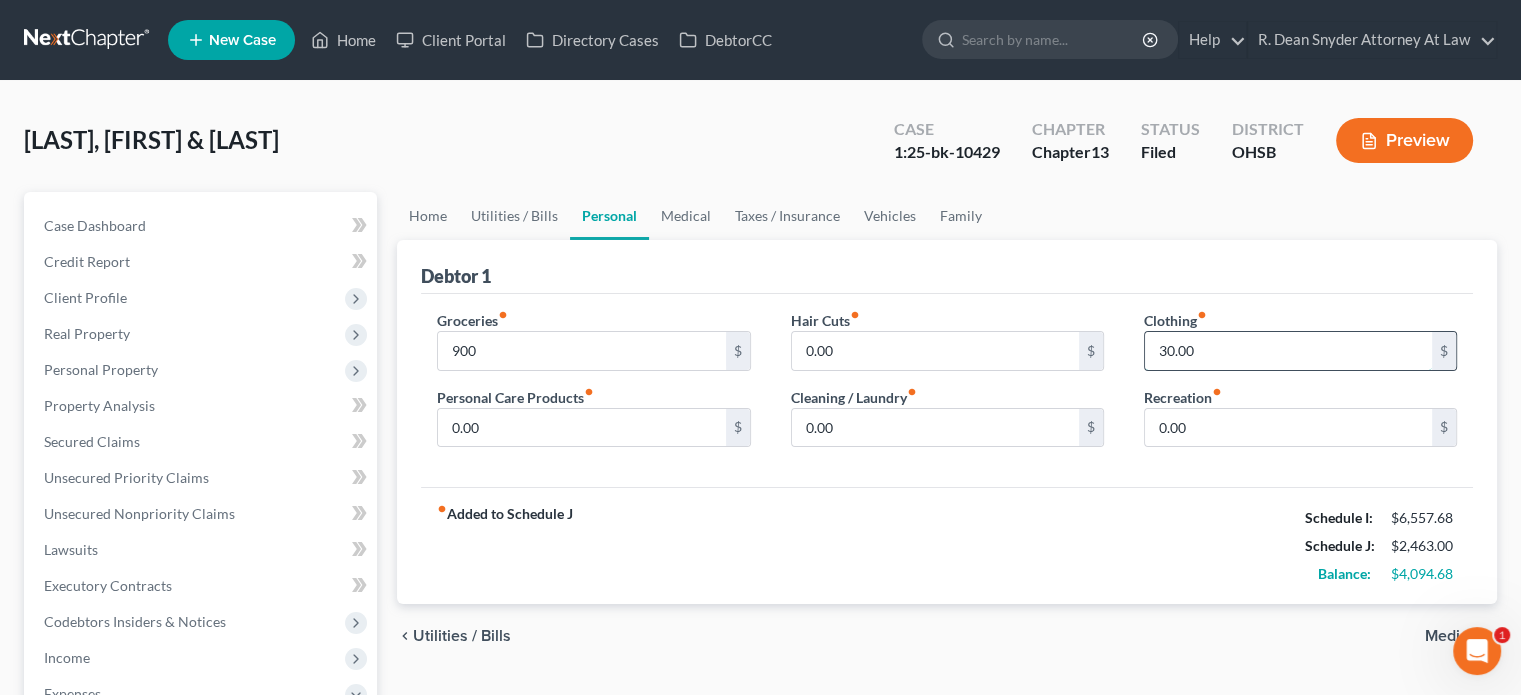 click on "30.00" at bounding box center [1288, 351] 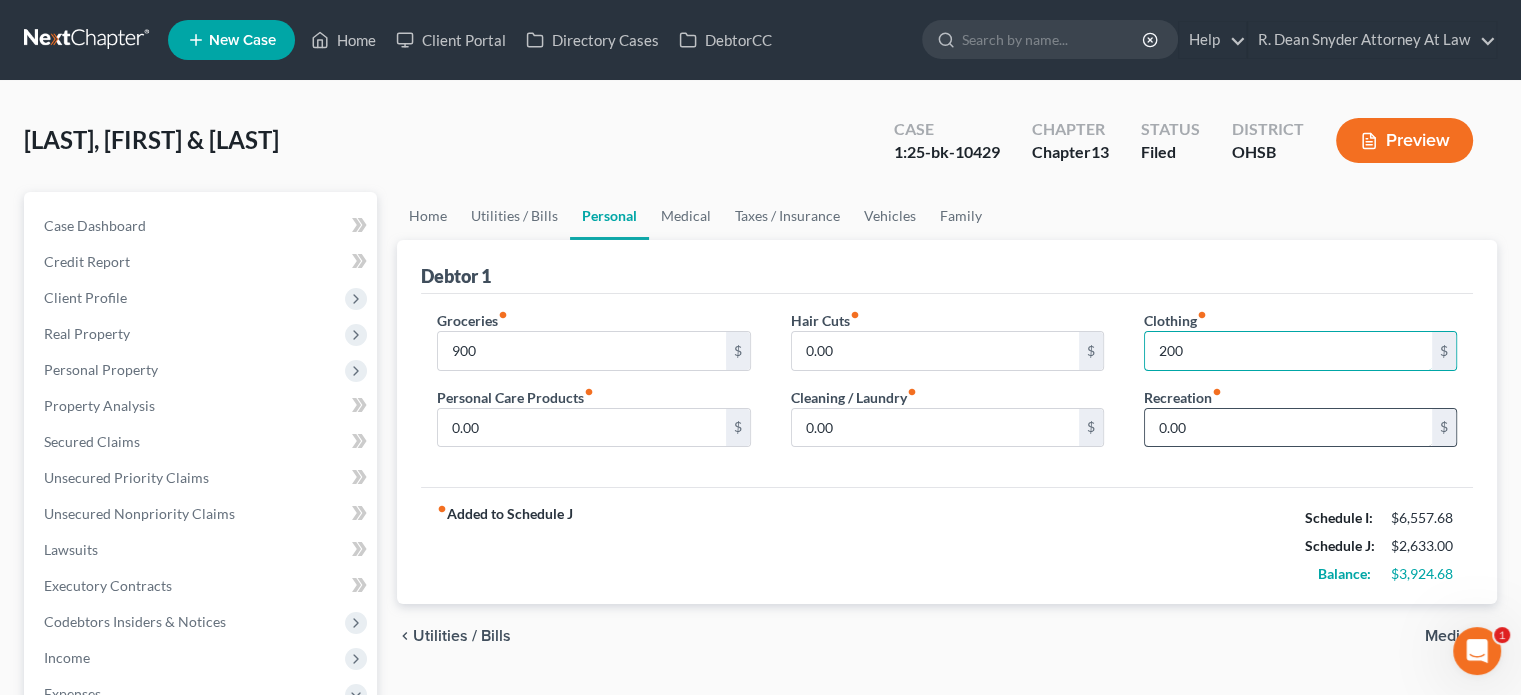 type on "200" 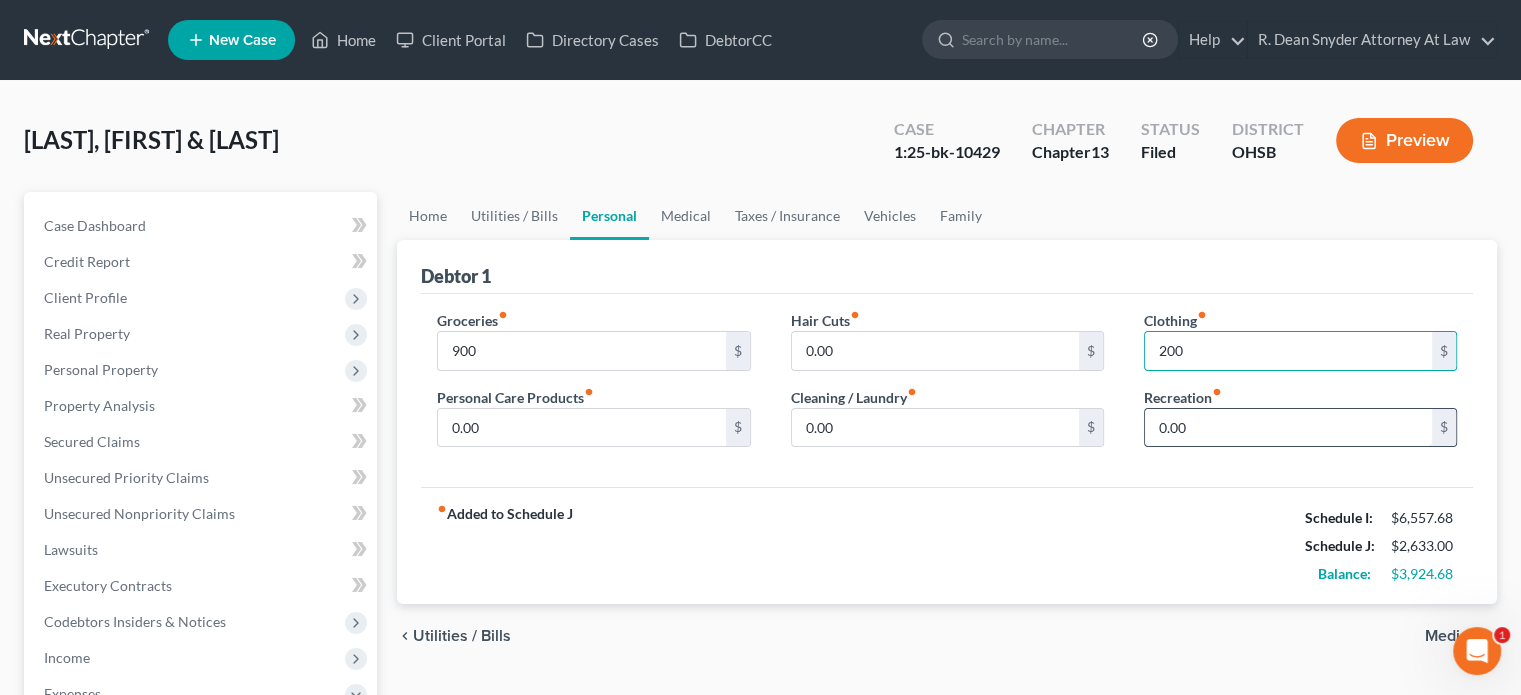 click on "0.00" at bounding box center (1288, 428) 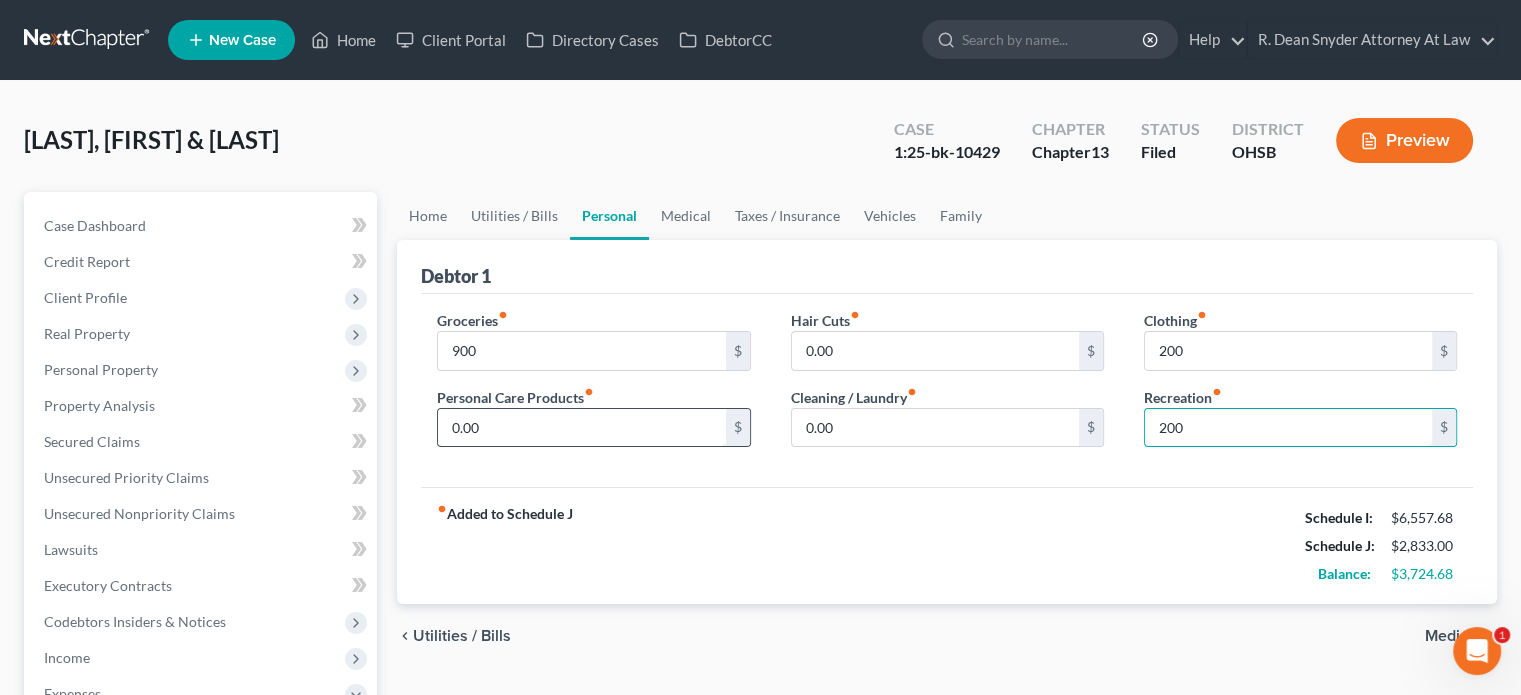 type on "200" 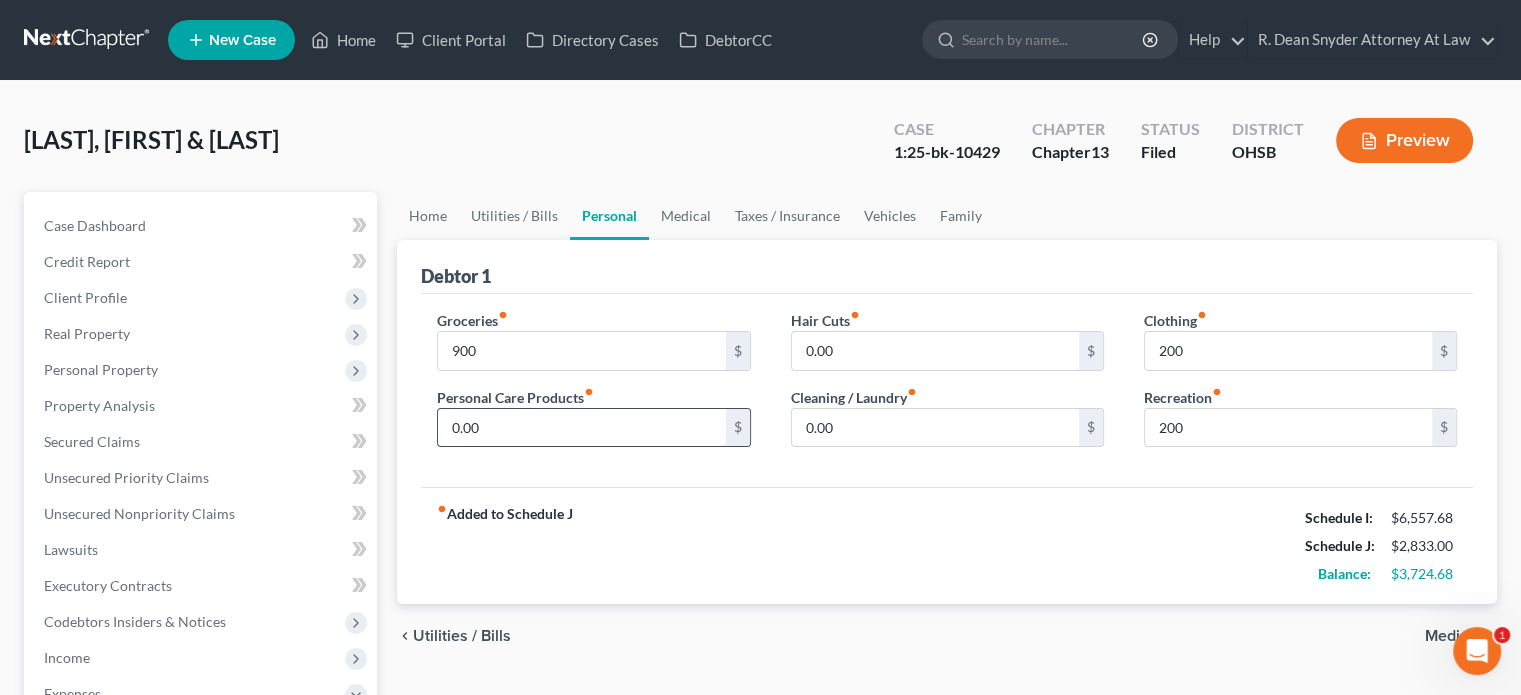 click on "0.00" at bounding box center [581, 428] 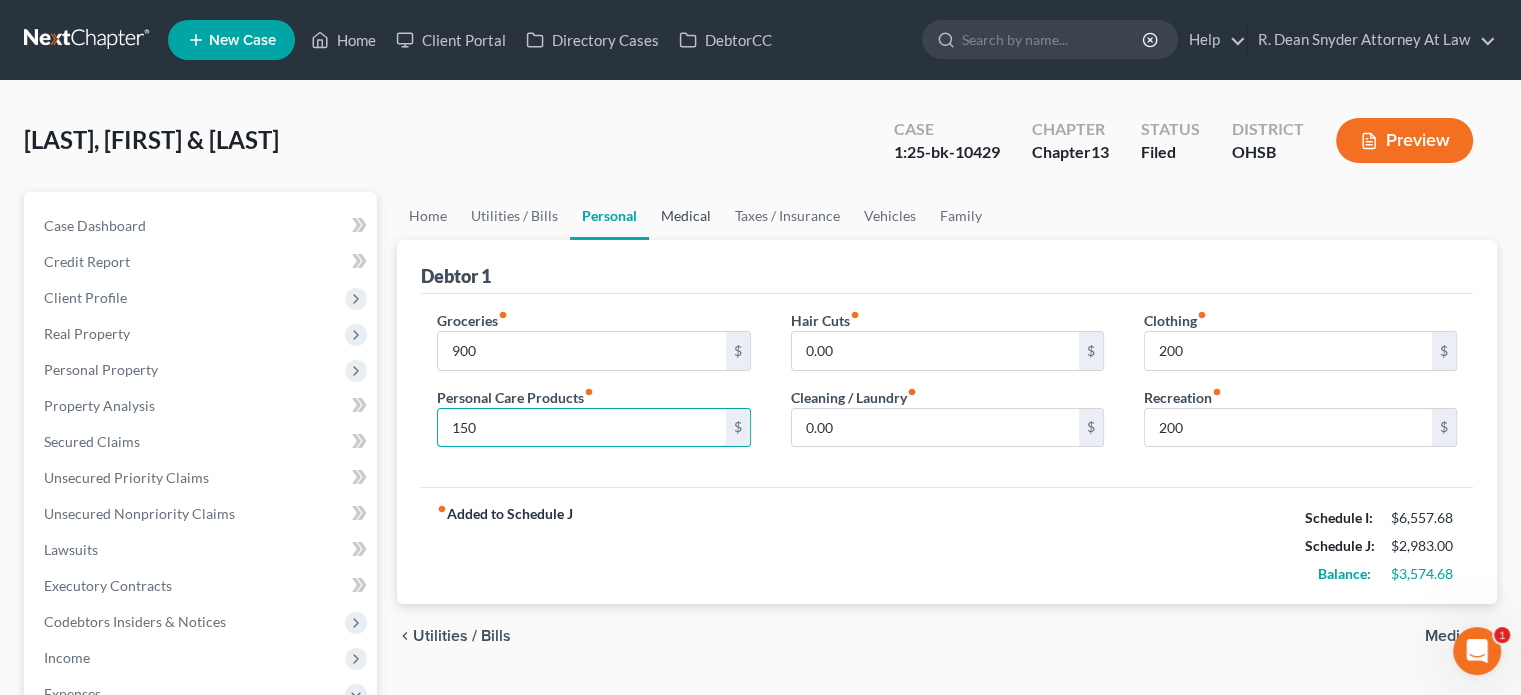type on "150" 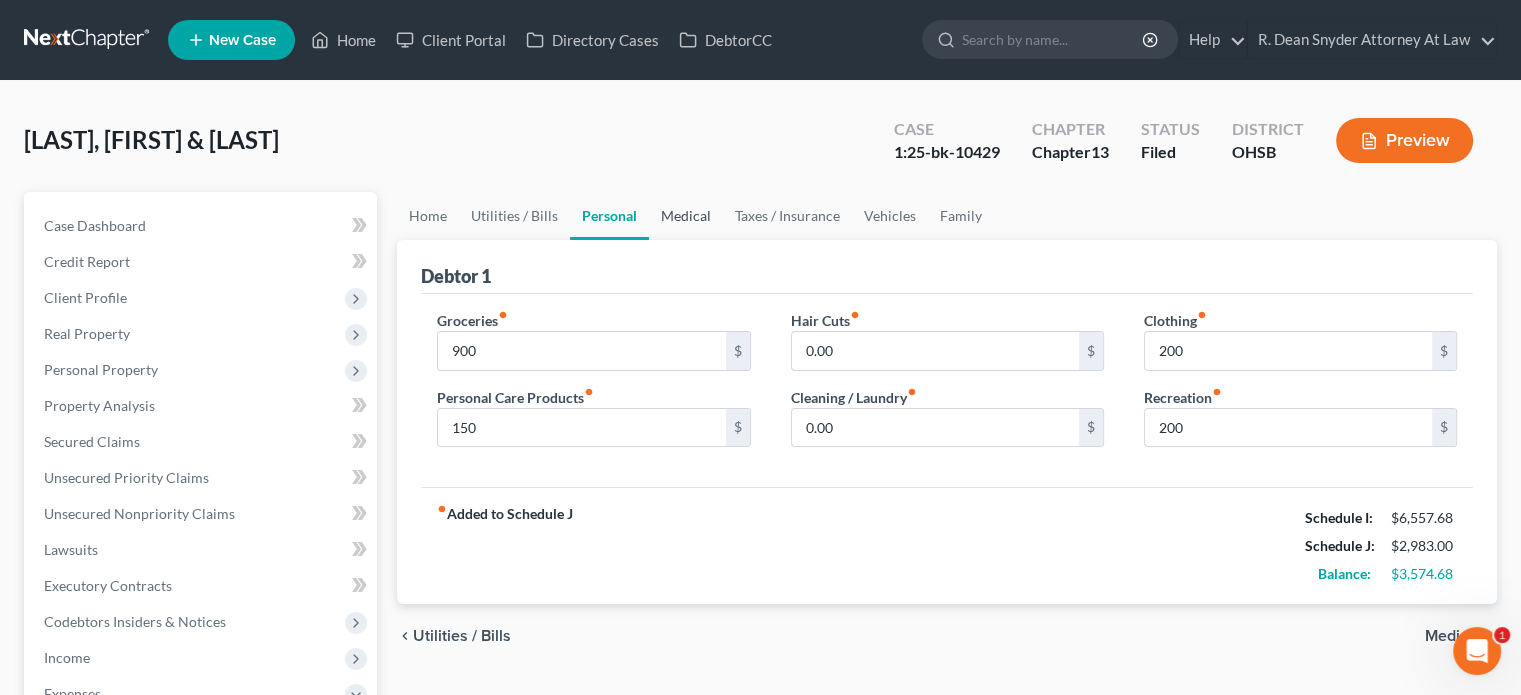 click on "Medical" at bounding box center [686, 216] 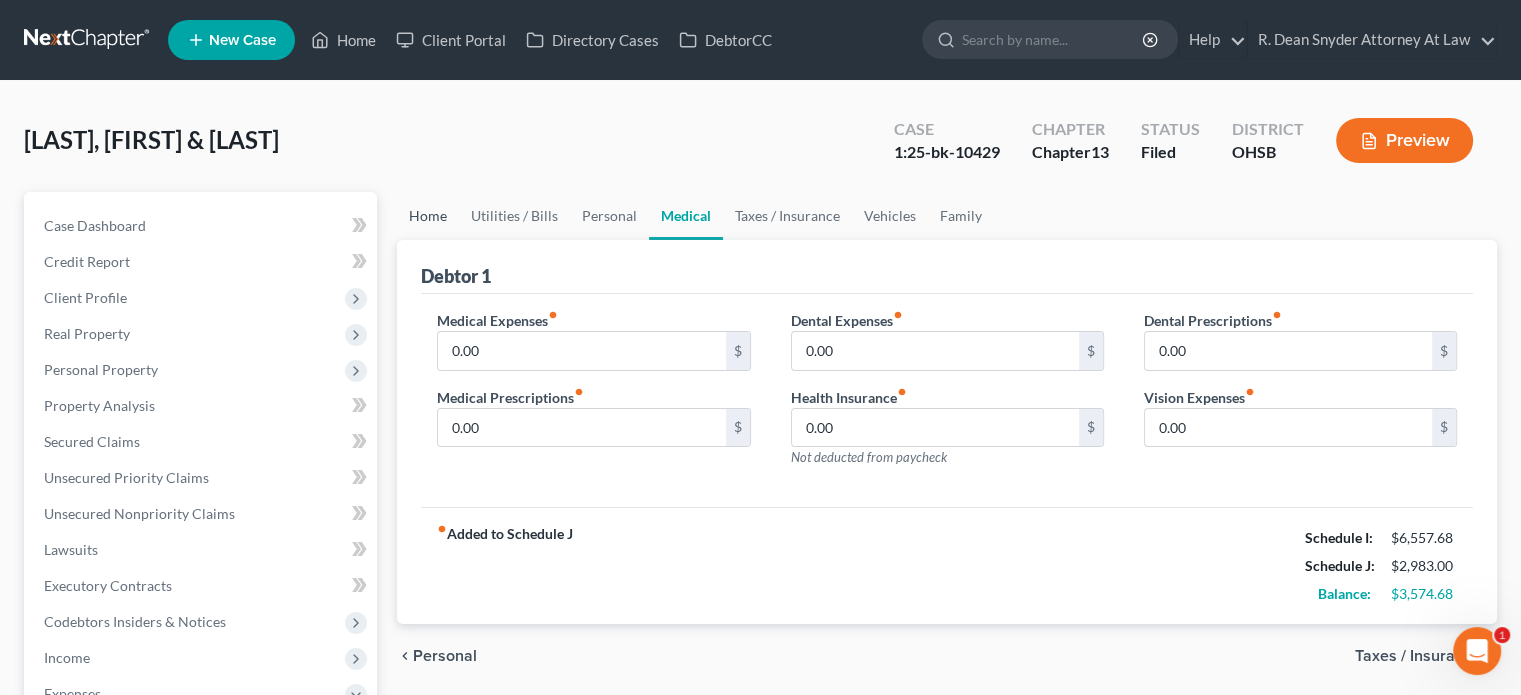 click on "Home" at bounding box center (428, 216) 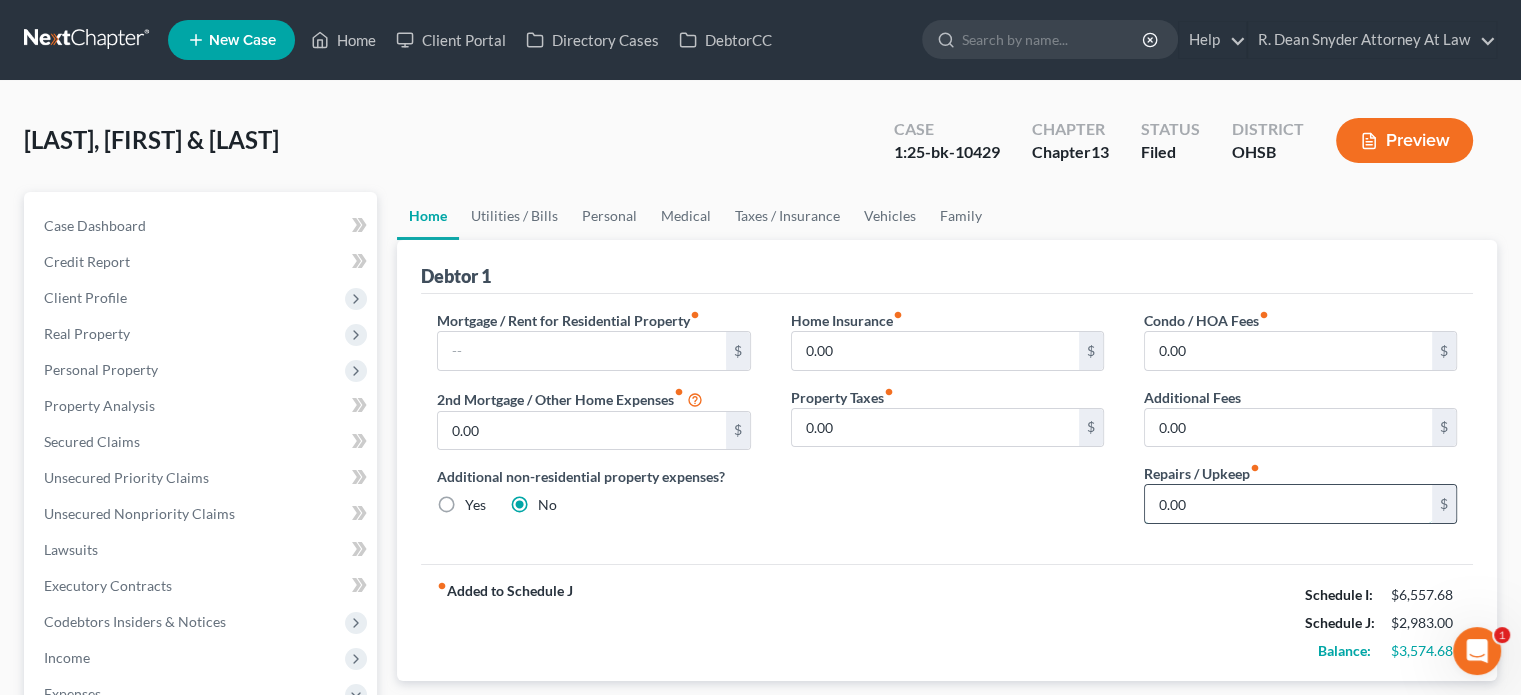 click on "0.00" at bounding box center [1288, 504] 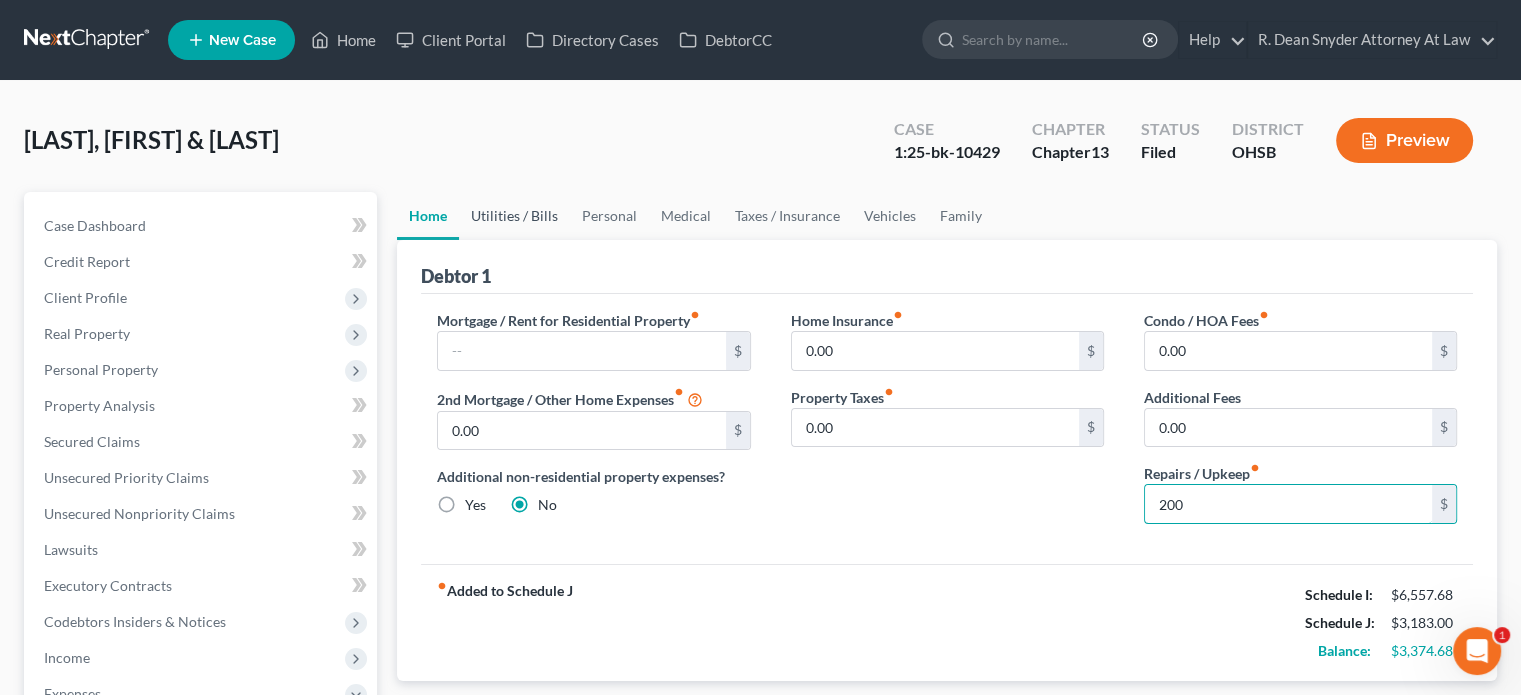 type on "200" 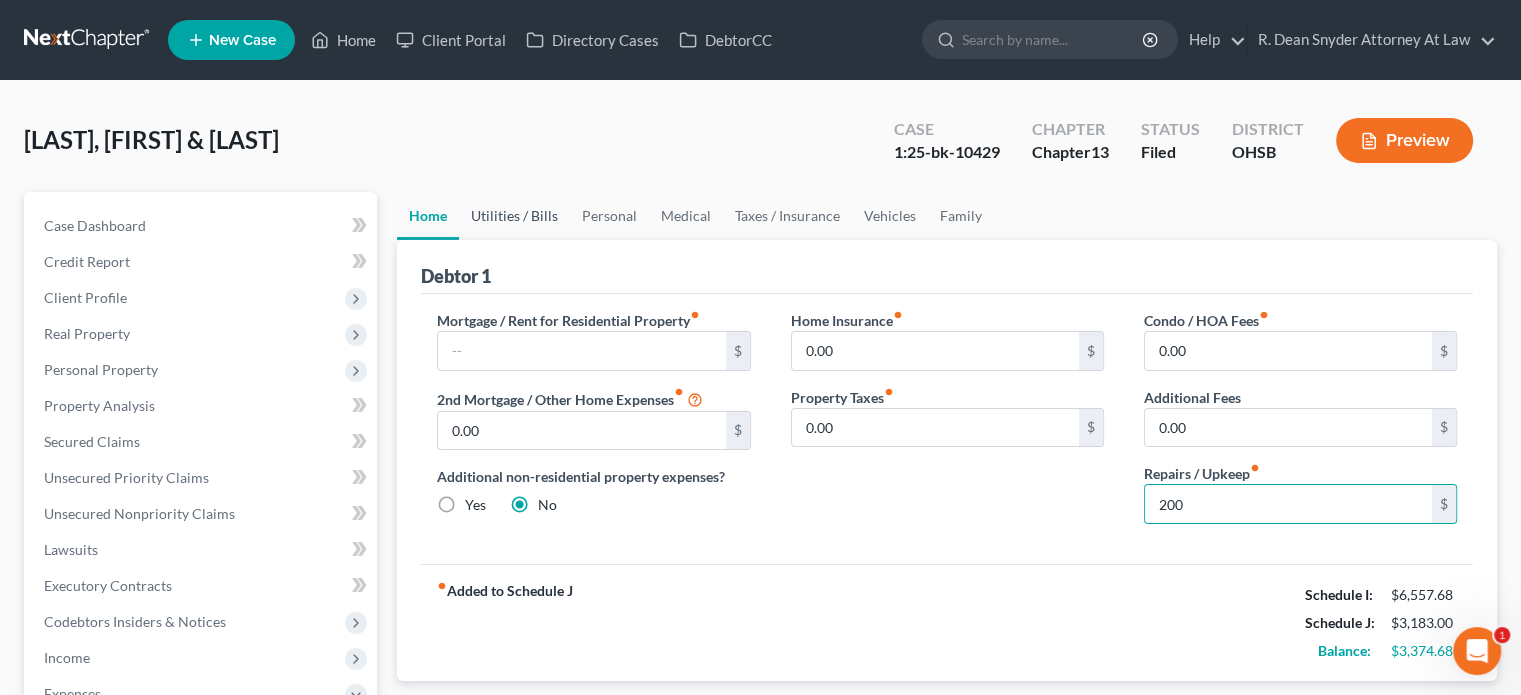 click on "Utilities / Bills" at bounding box center (514, 216) 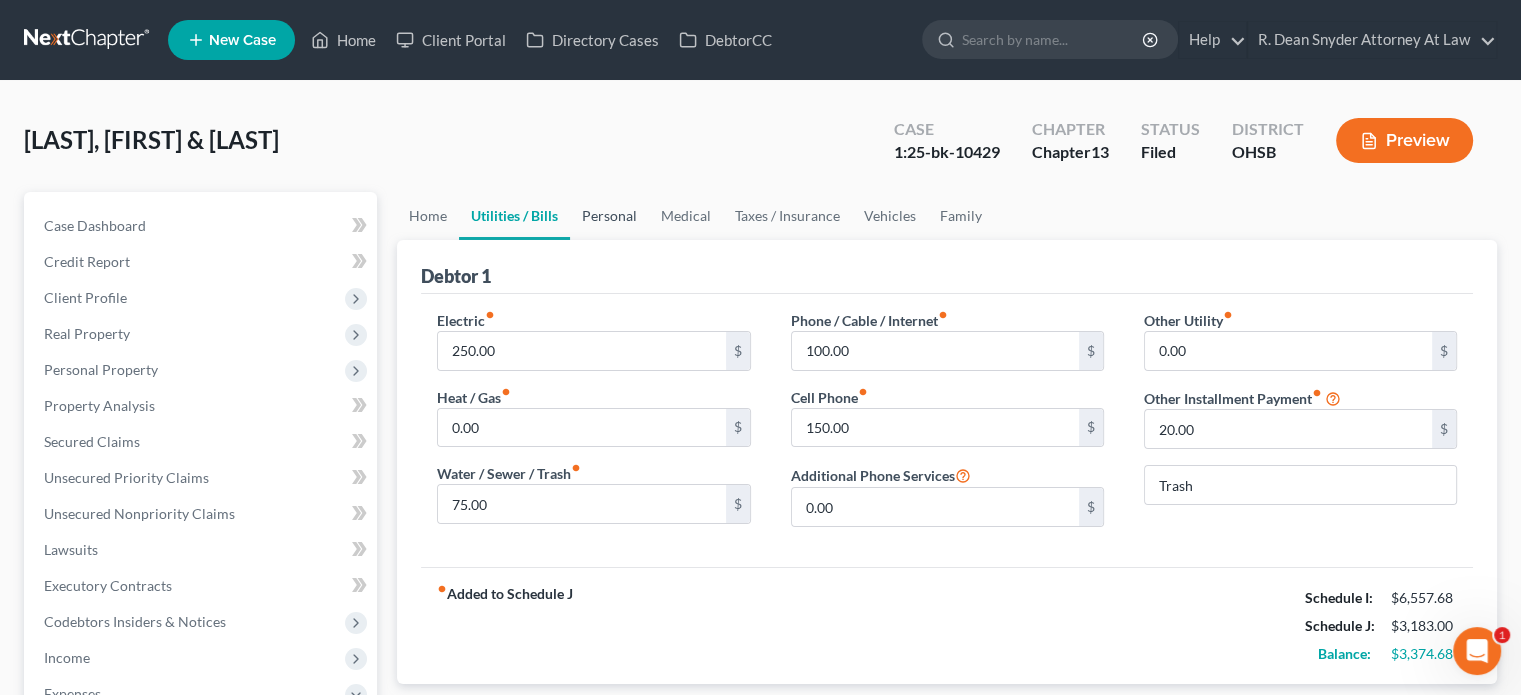 click on "Personal" at bounding box center (609, 216) 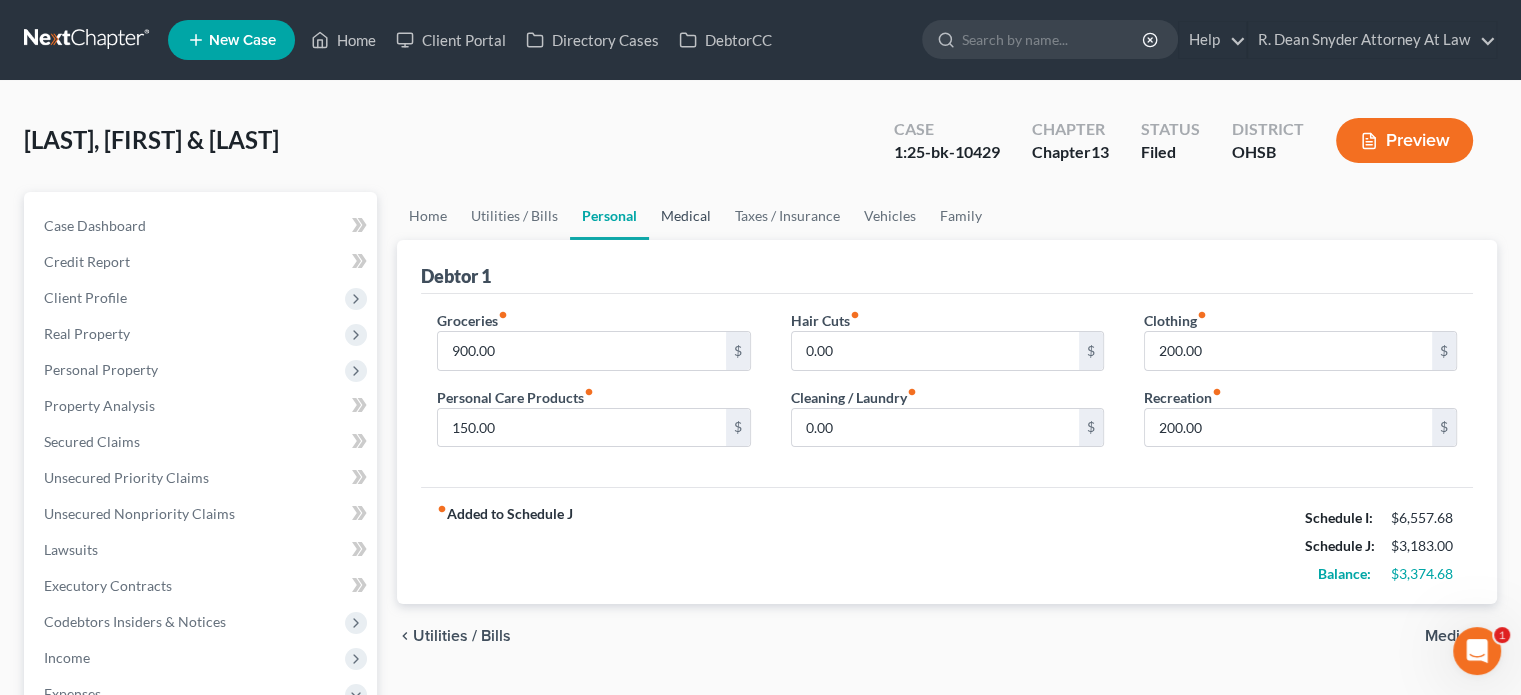 click on "Medical" at bounding box center (686, 216) 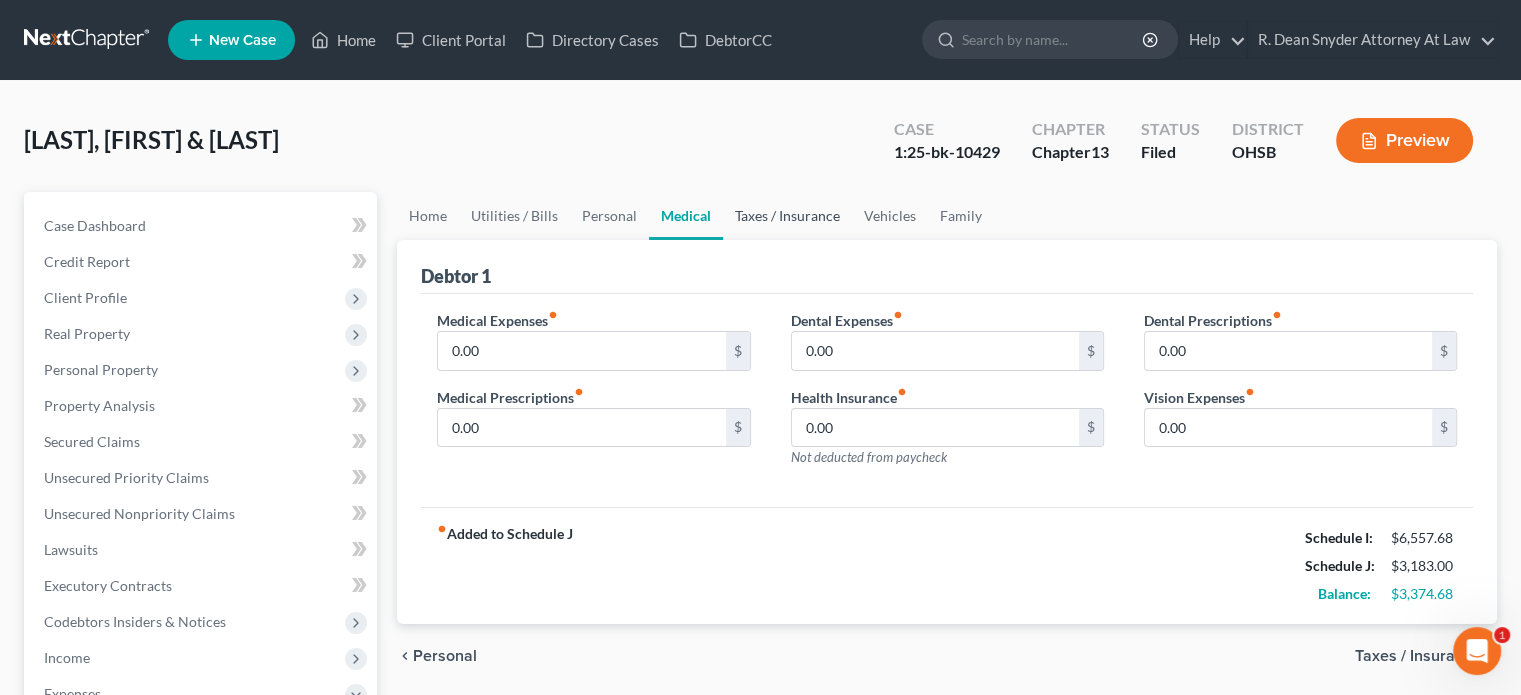 click on "Taxes / Insurance" at bounding box center (787, 216) 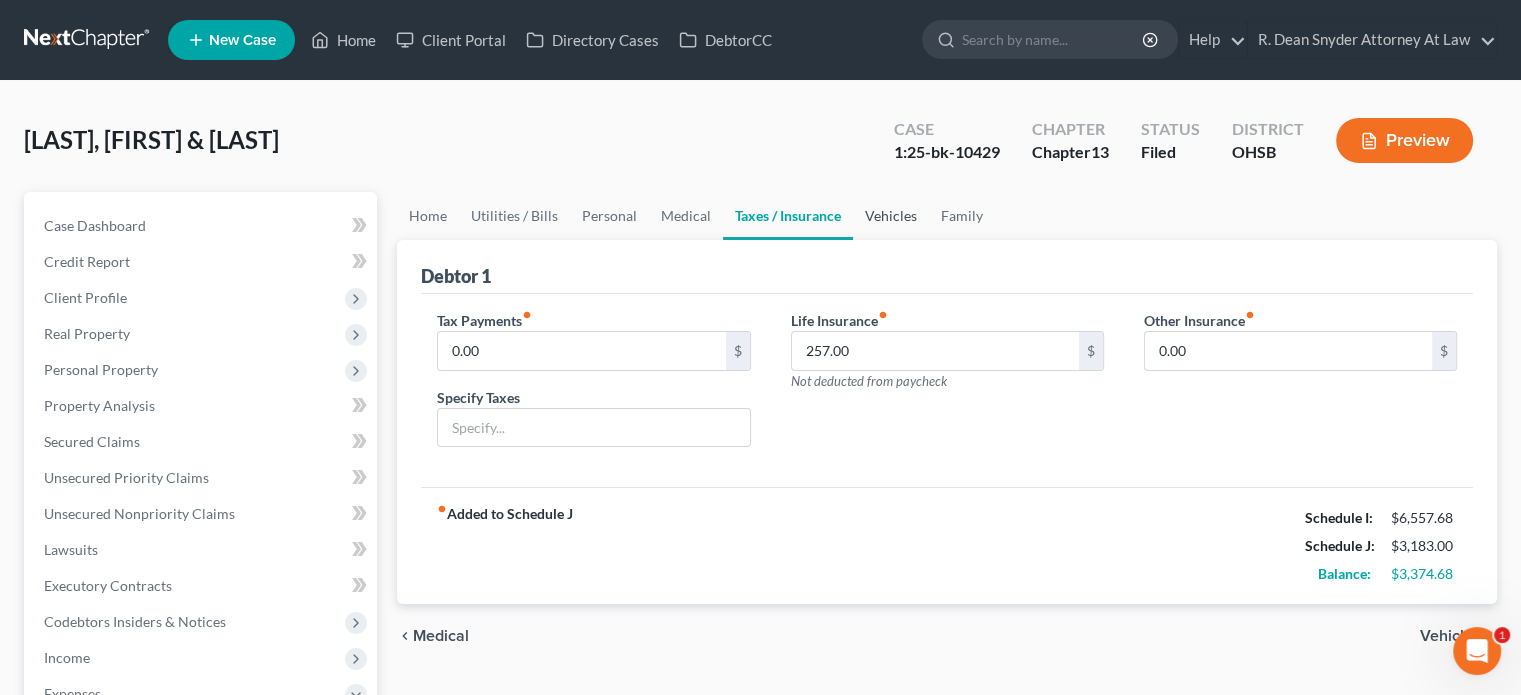 click on "Vehicles" at bounding box center [891, 216] 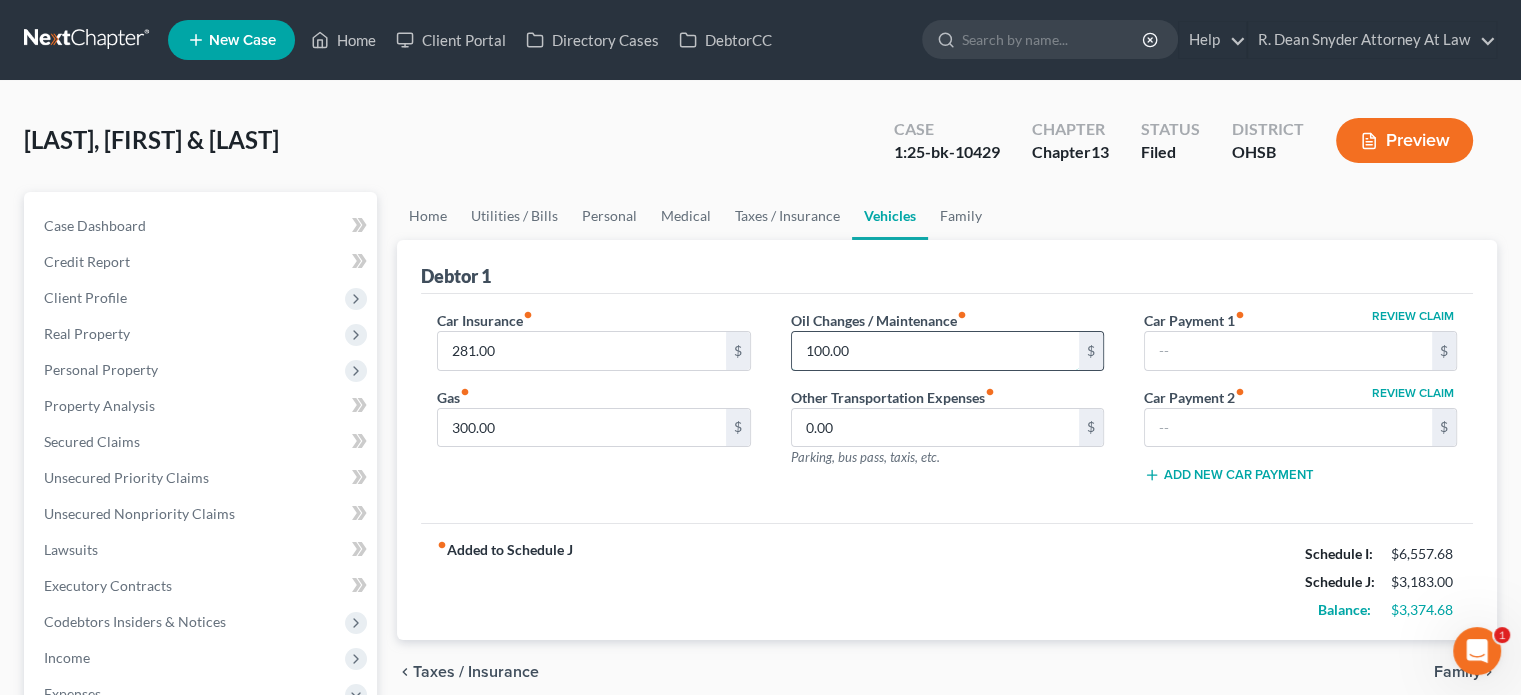 click on "100.00" at bounding box center (935, 351) 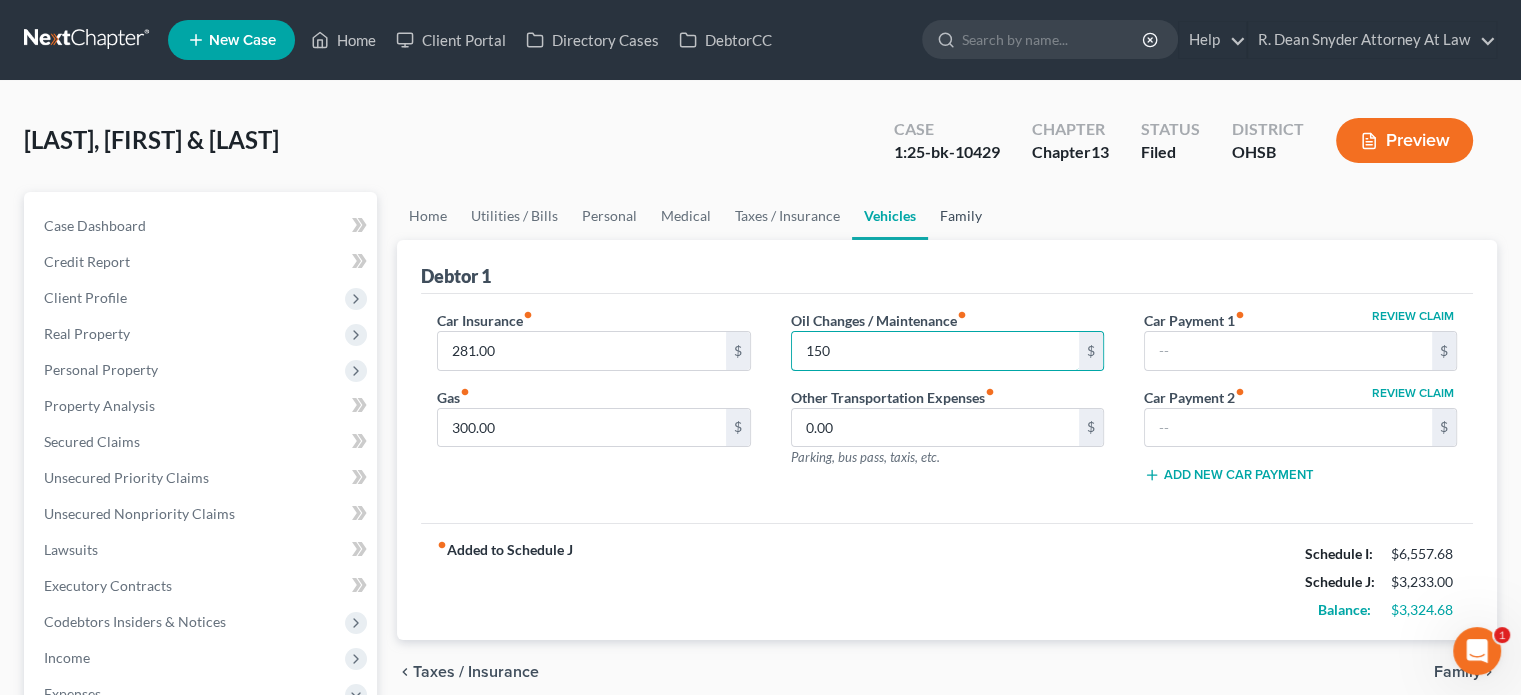 type on "150" 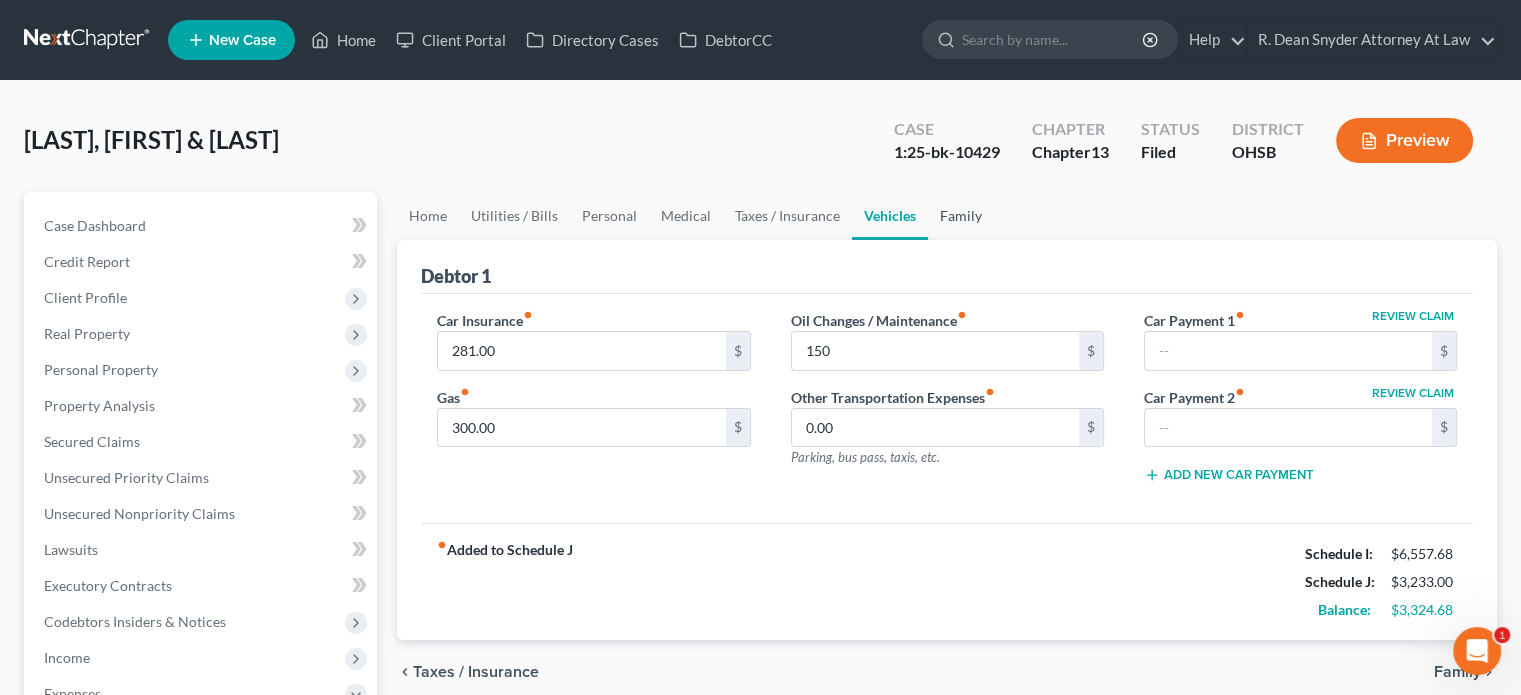 click on "Family" at bounding box center (961, 216) 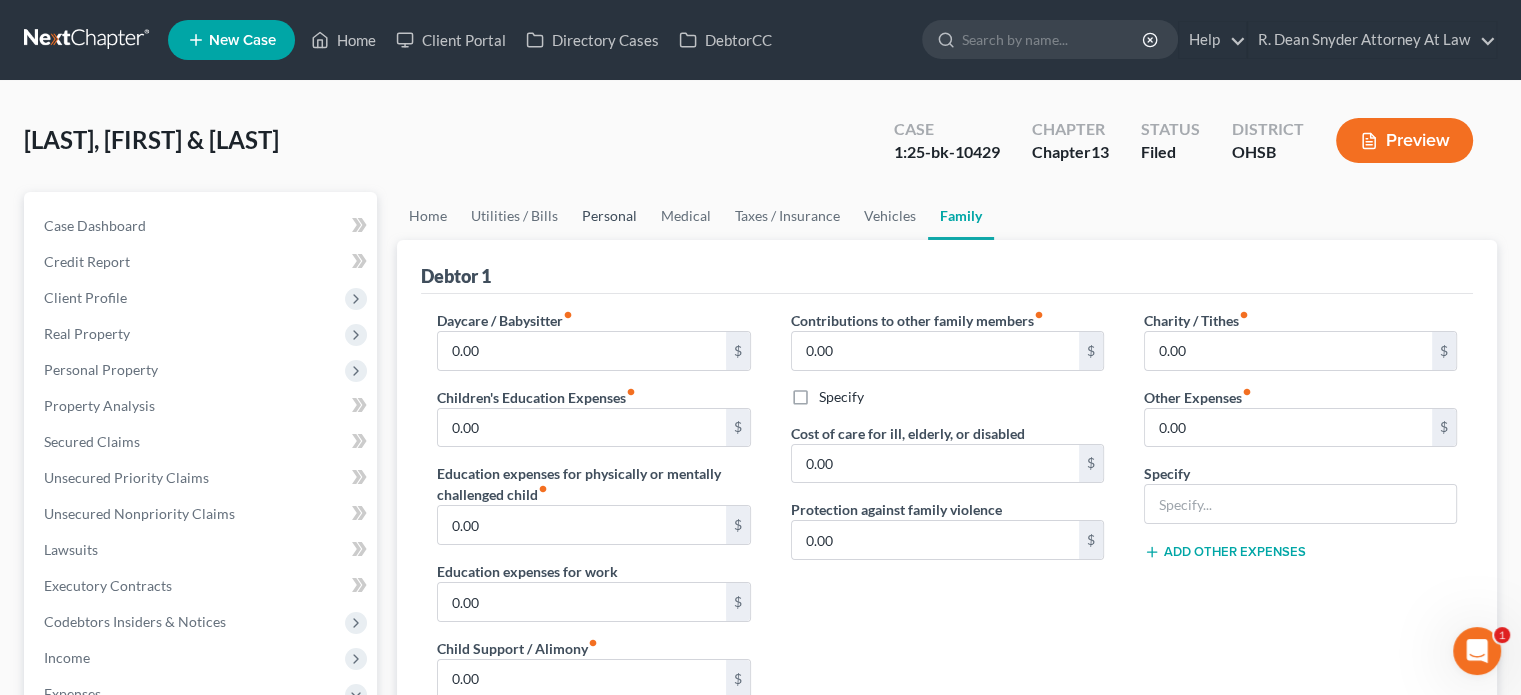 click on "Personal" at bounding box center (609, 216) 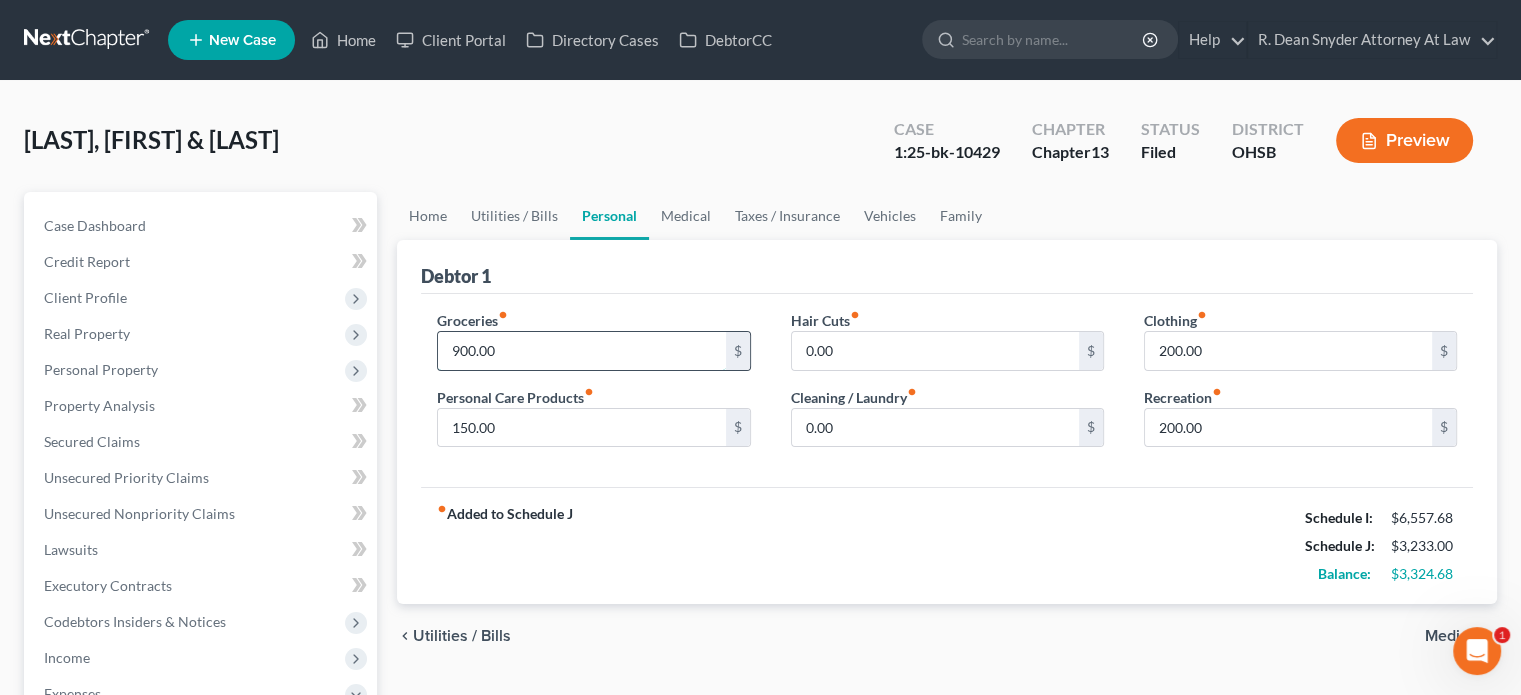 click on "900.00" at bounding box center (581, 351) 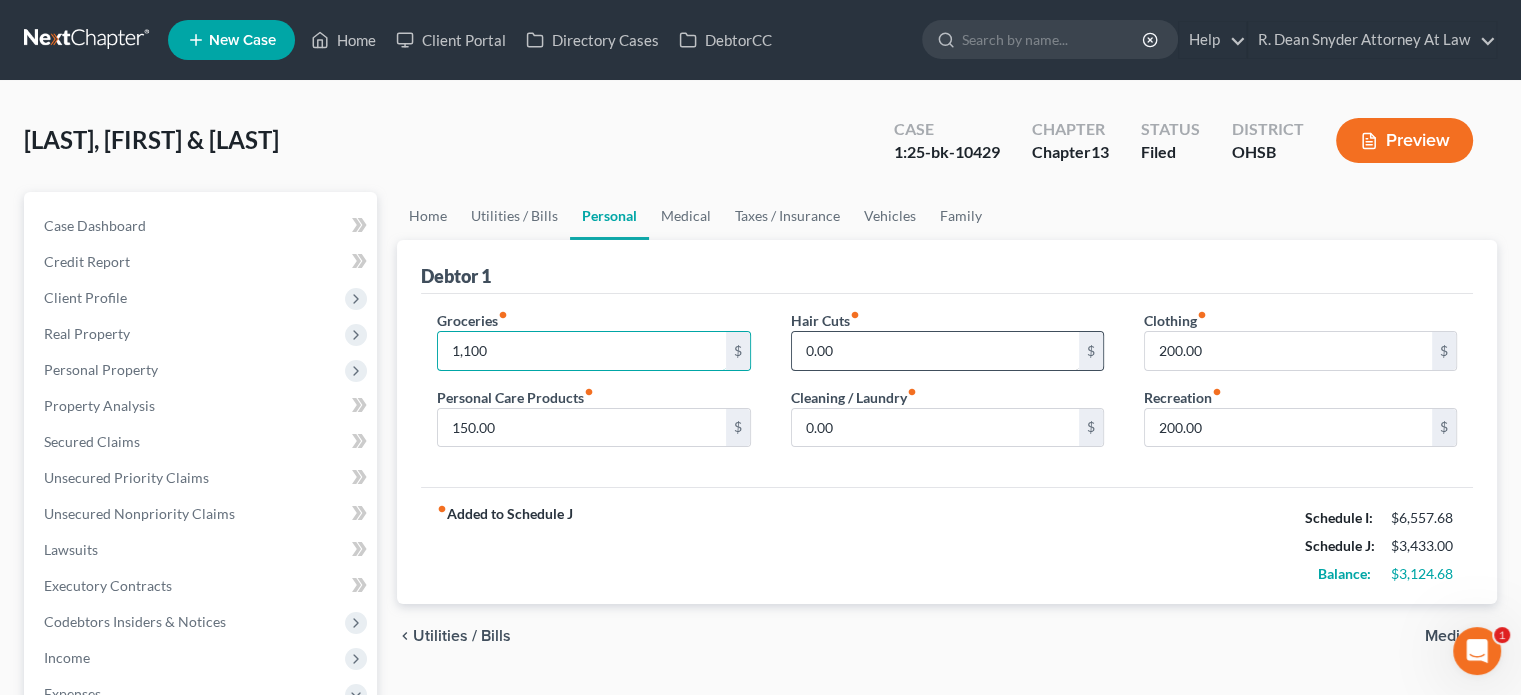 type on "1,100" 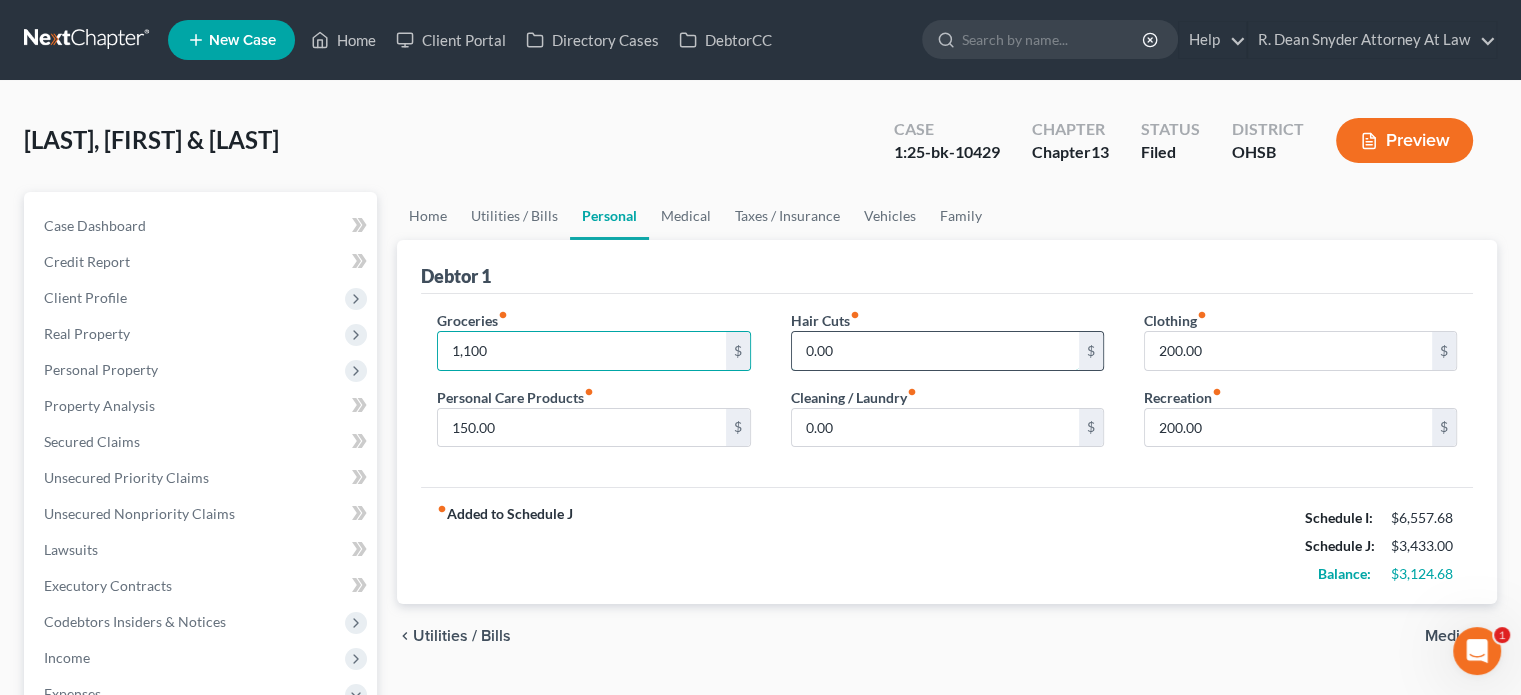 click on "0.00" at bounding box center [935, 351] 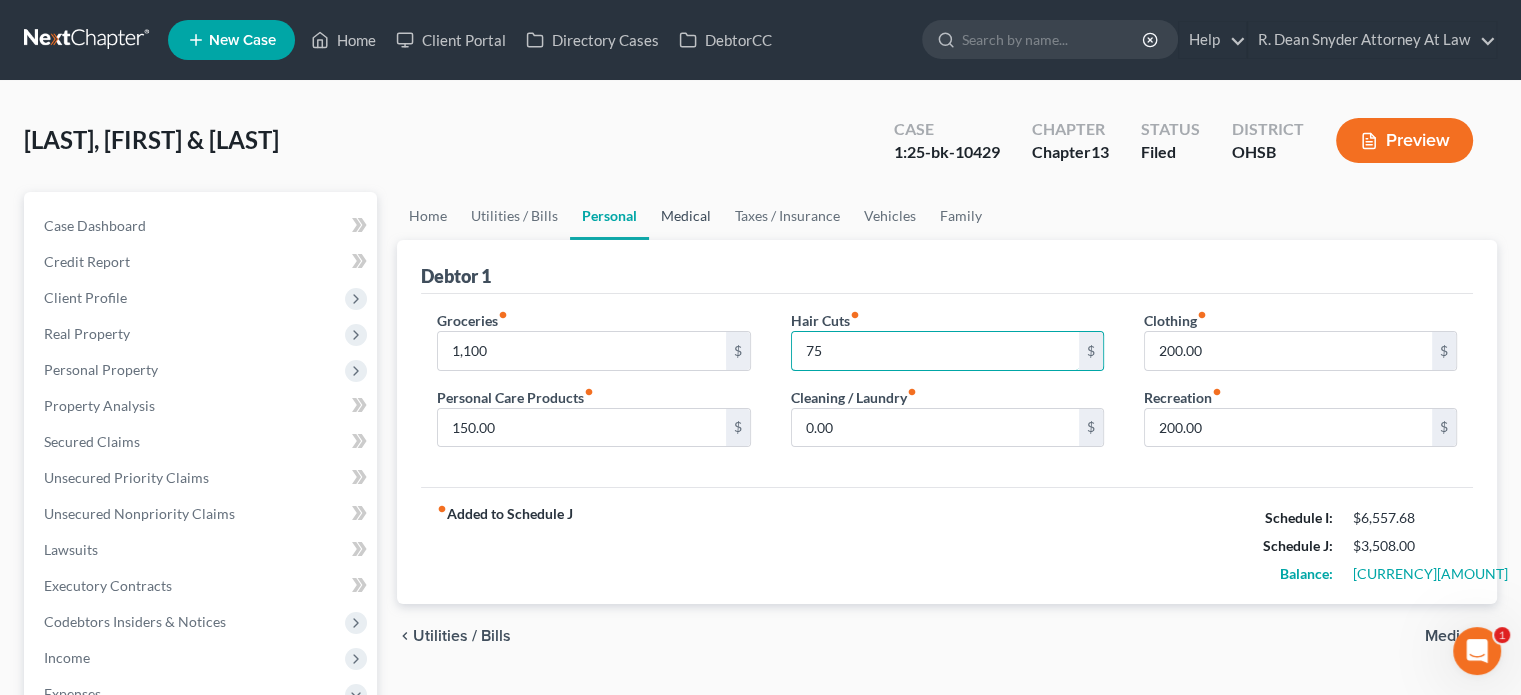 type on "75" 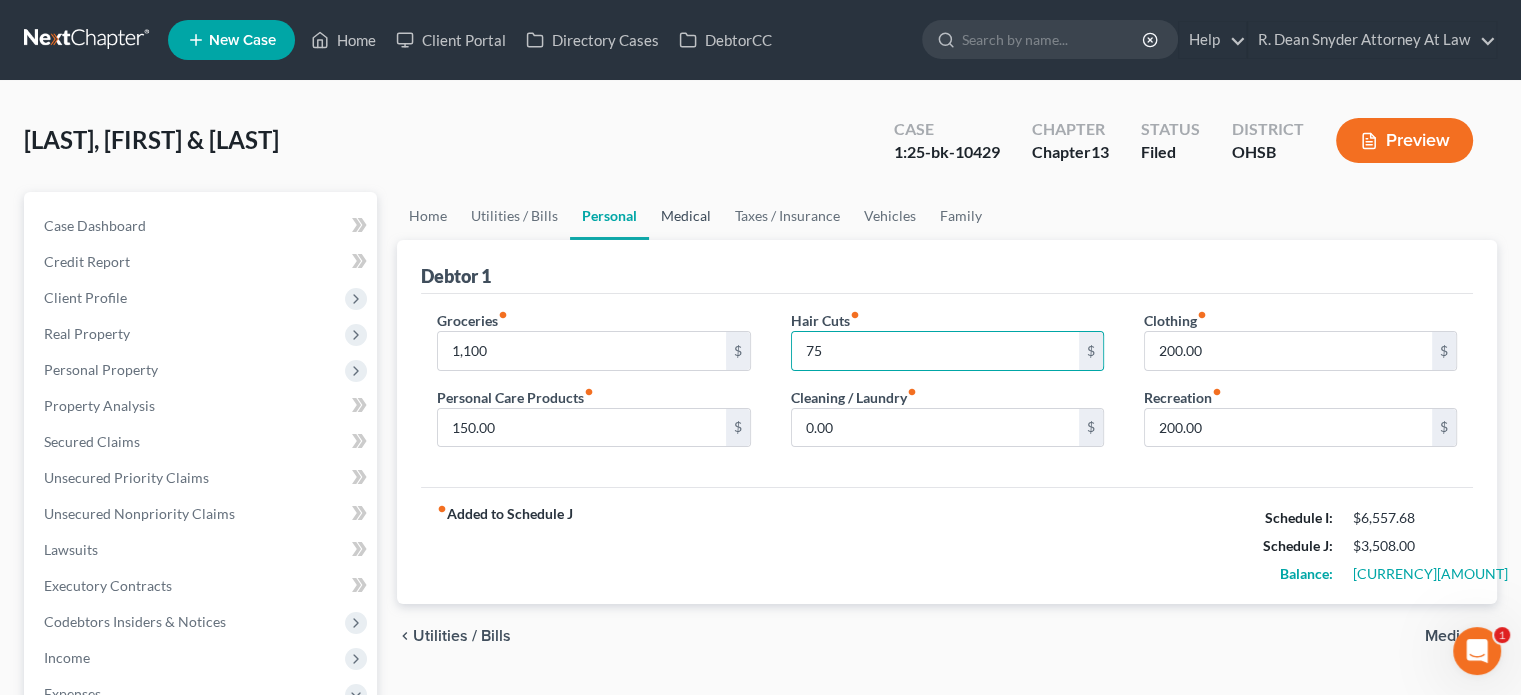 click on "Medical" at bounding box center (686, 216) 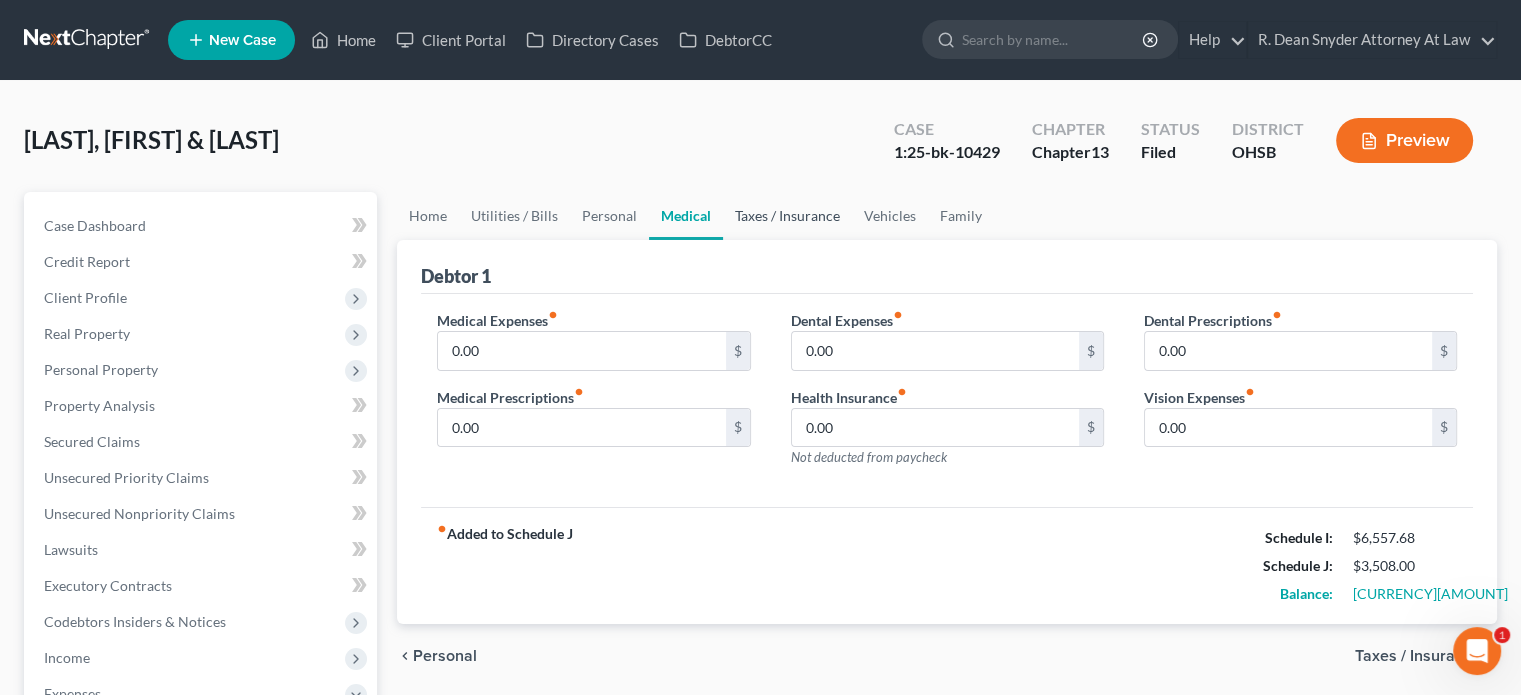 click on "Taxes / Insurance" at bounding box center [787, 216] 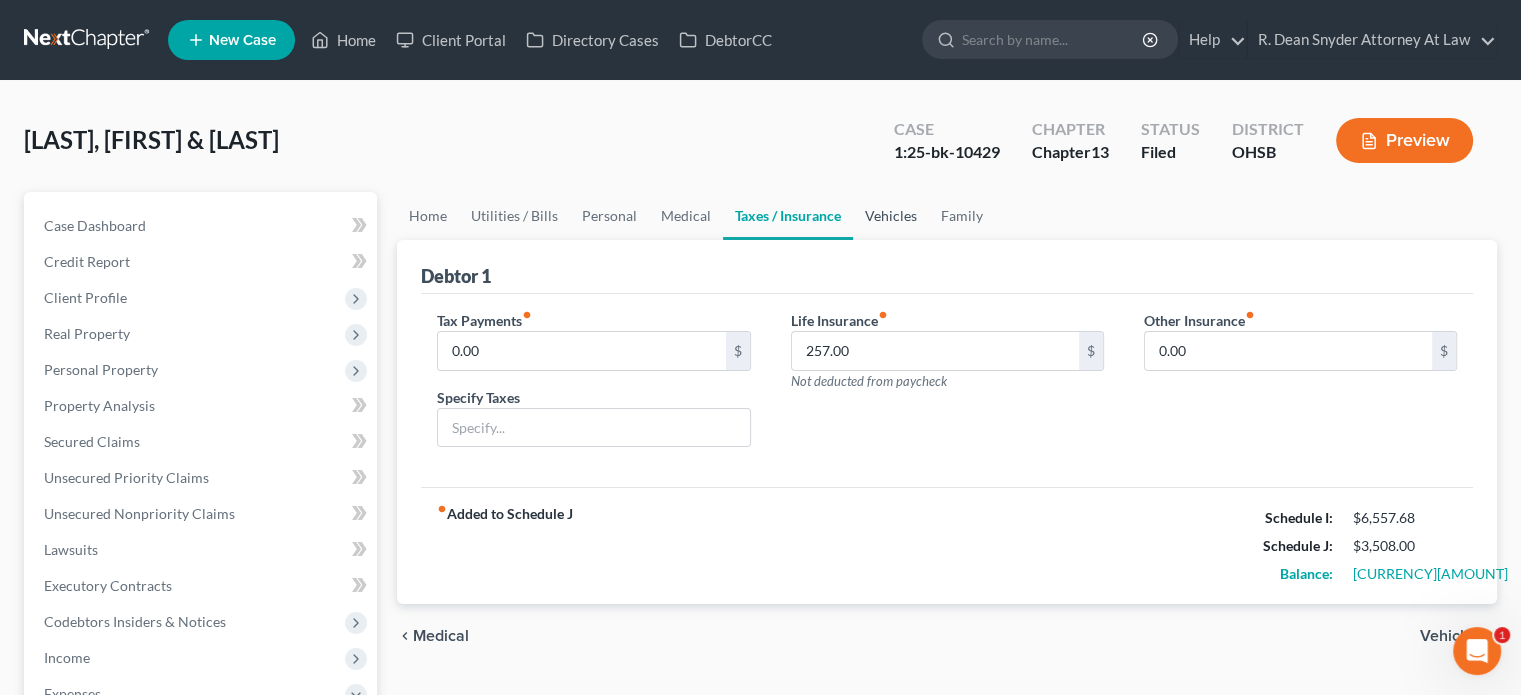 drag, startPoint x: 892, startPoint y: 214, endPoint x: 916, endPoint y: 209, distance: 24.5153 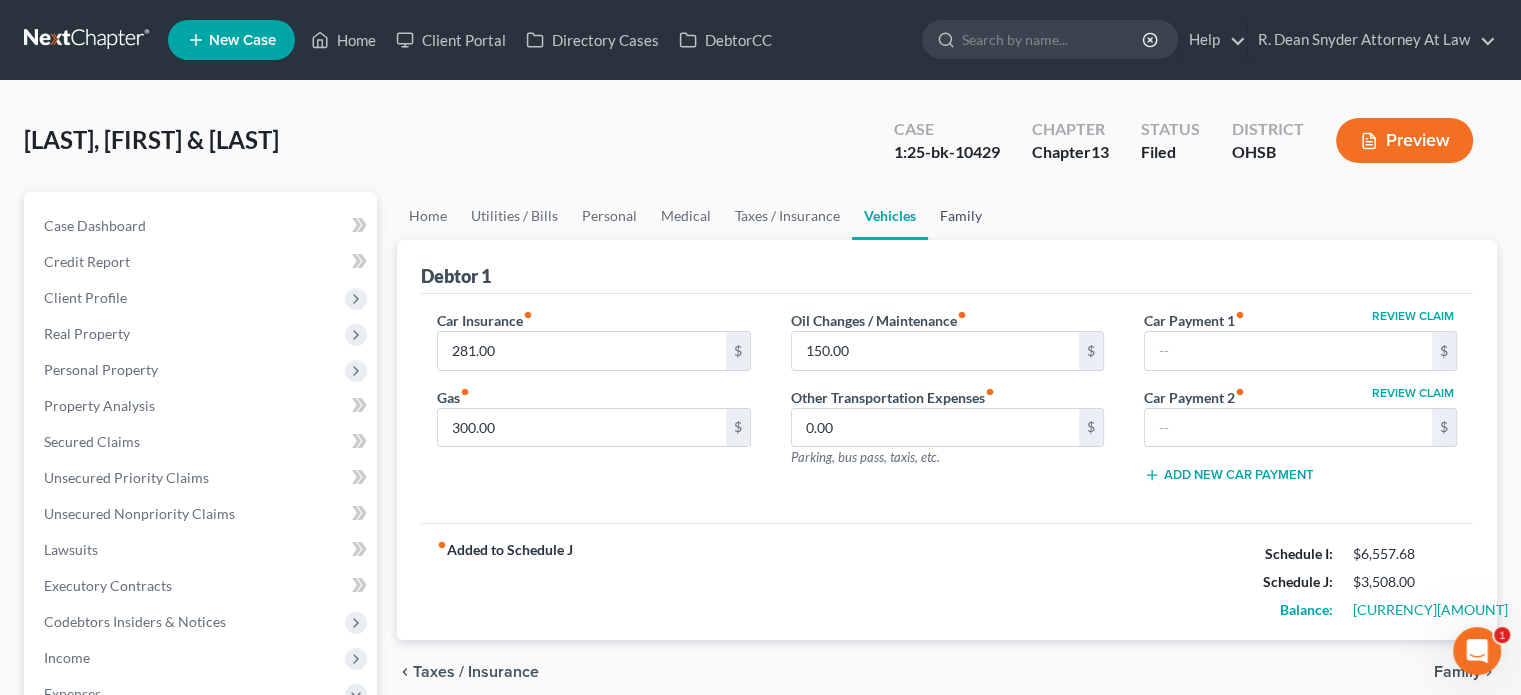 click on "Family" at bounding box center (961, 216) 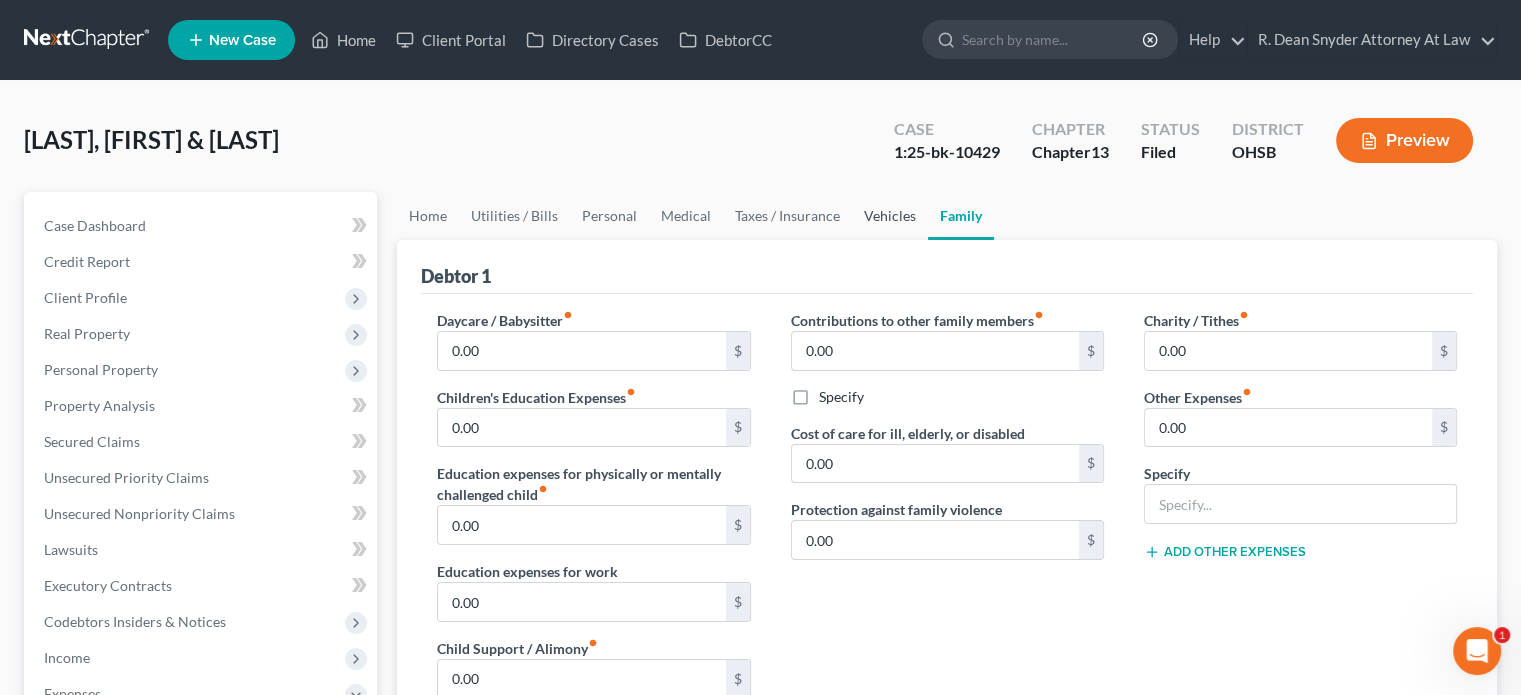 click on "Vehicles" at bounding box center [890, 216] 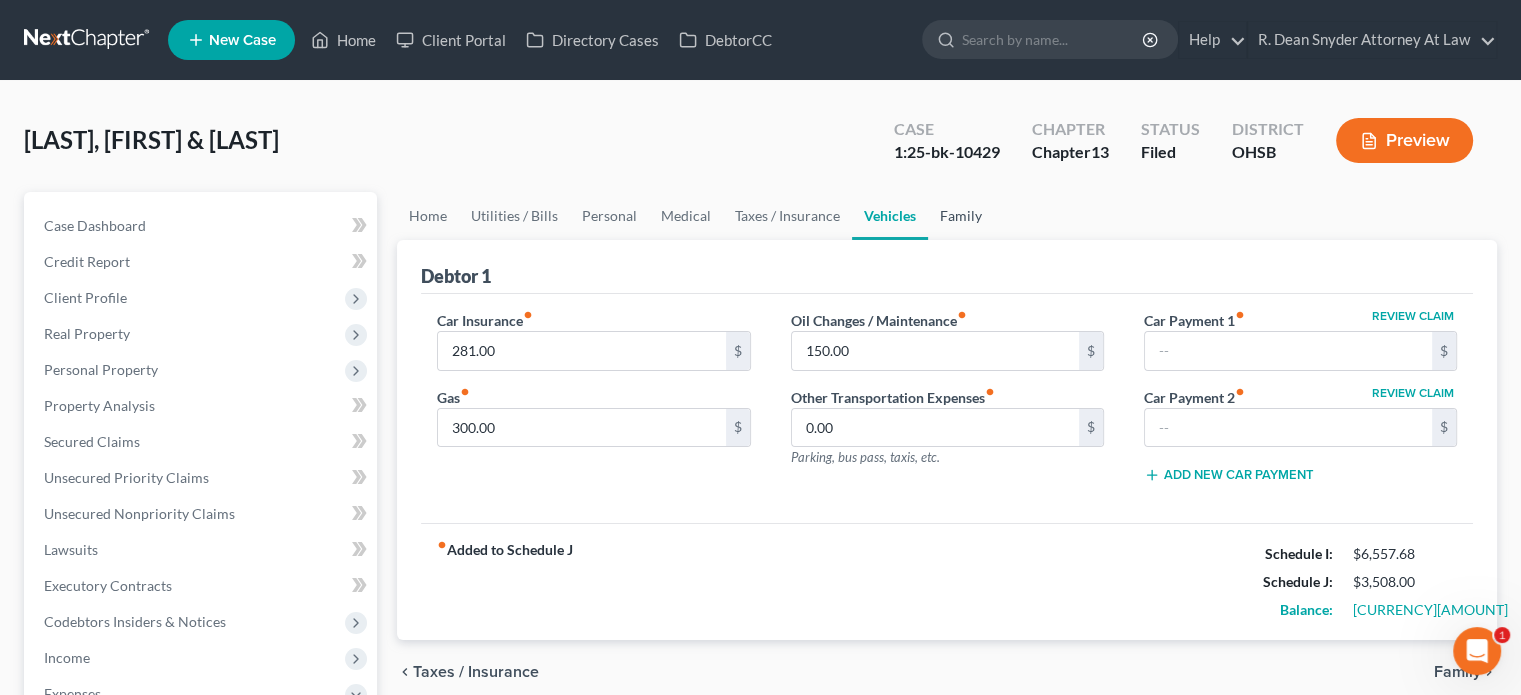 click on "Family" at bounding box center (961, 216) 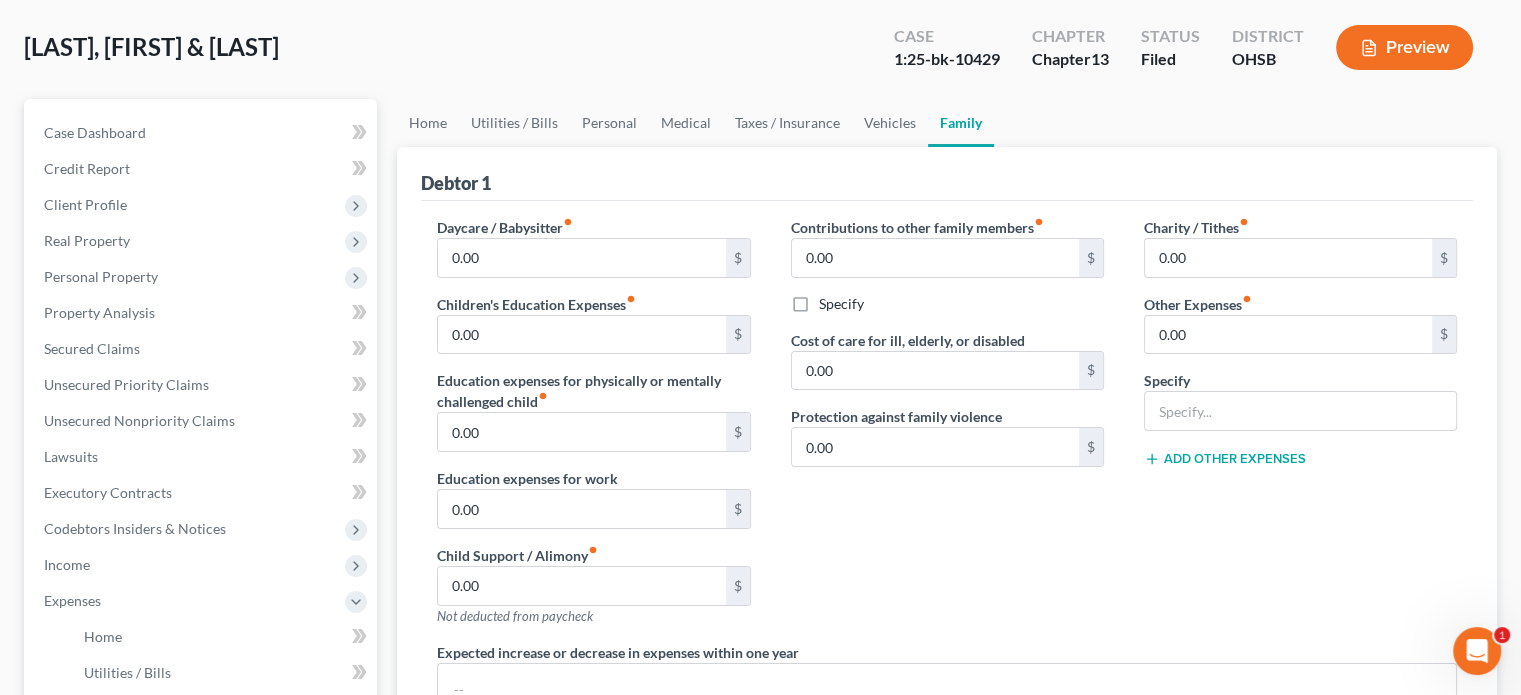 scroll, scrollTop: 100, scrollLeft: 0, axis: vertical 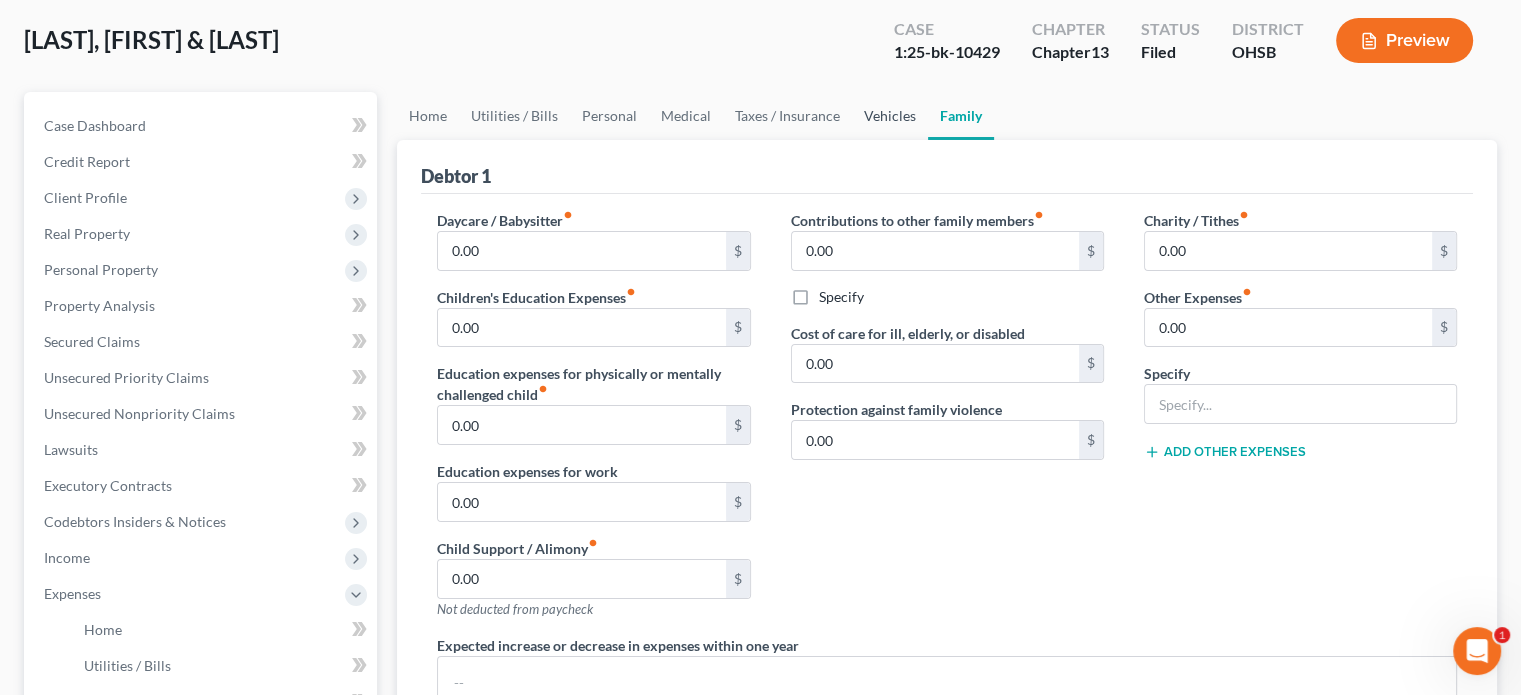 click on "Vehicles" at bounding box center [890, 116] 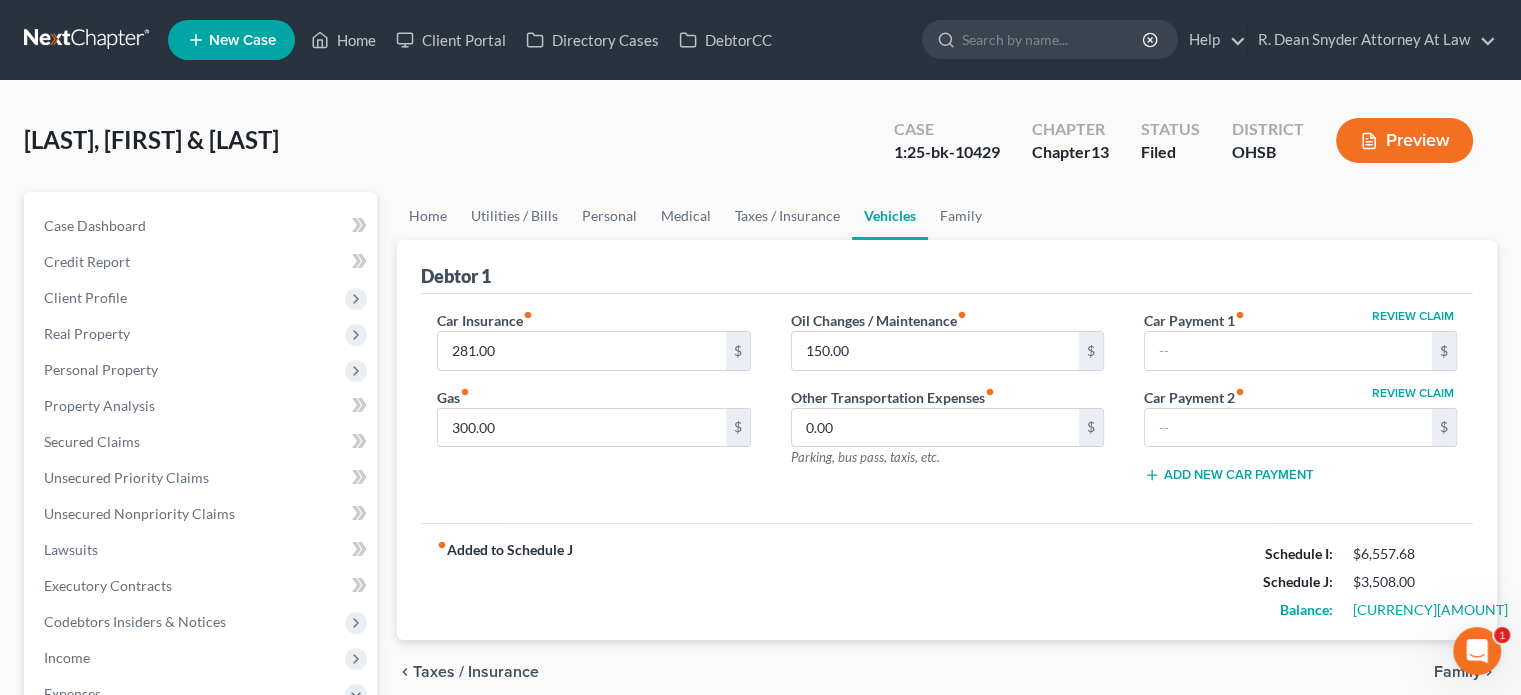 scroll, scrollTop: 0, scrollLeft: 0, axis: both 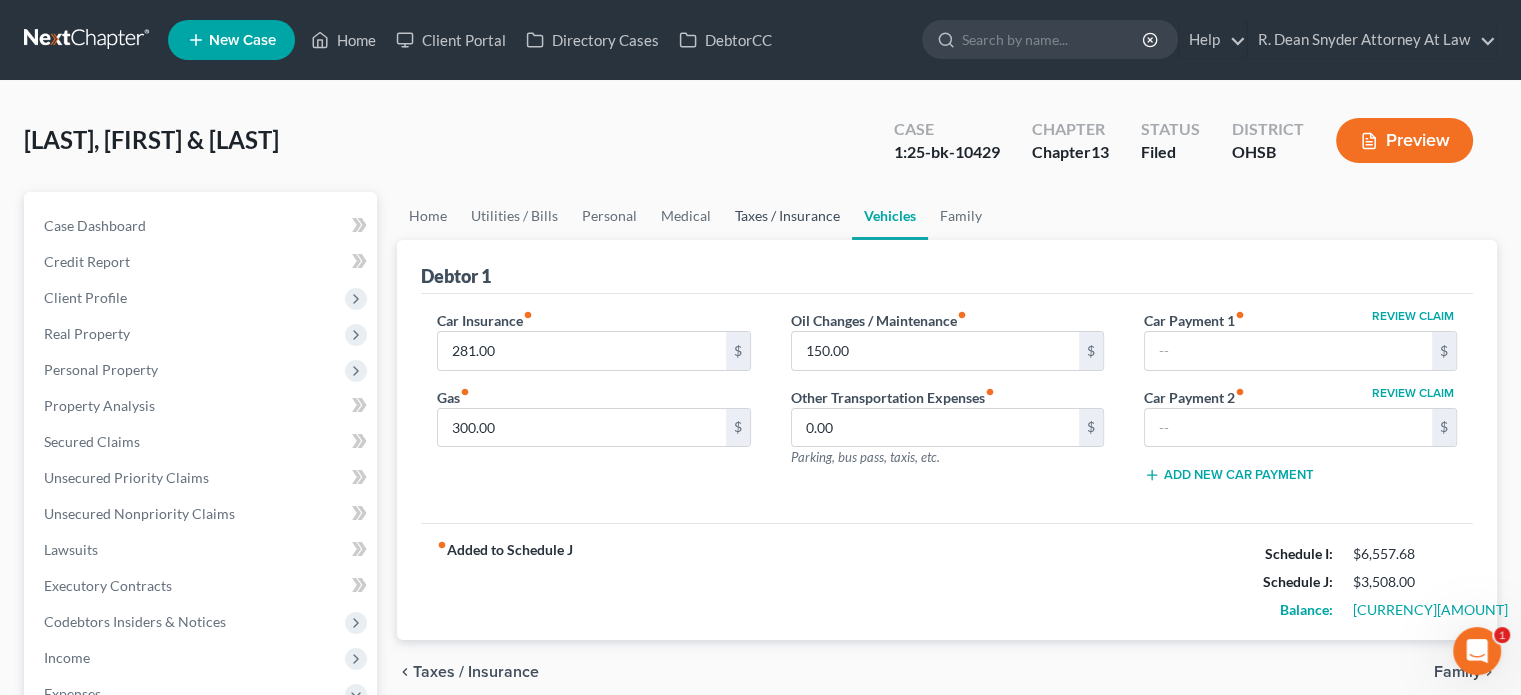 click on "Taxes / Insurance" at bounding box center [787, 216] 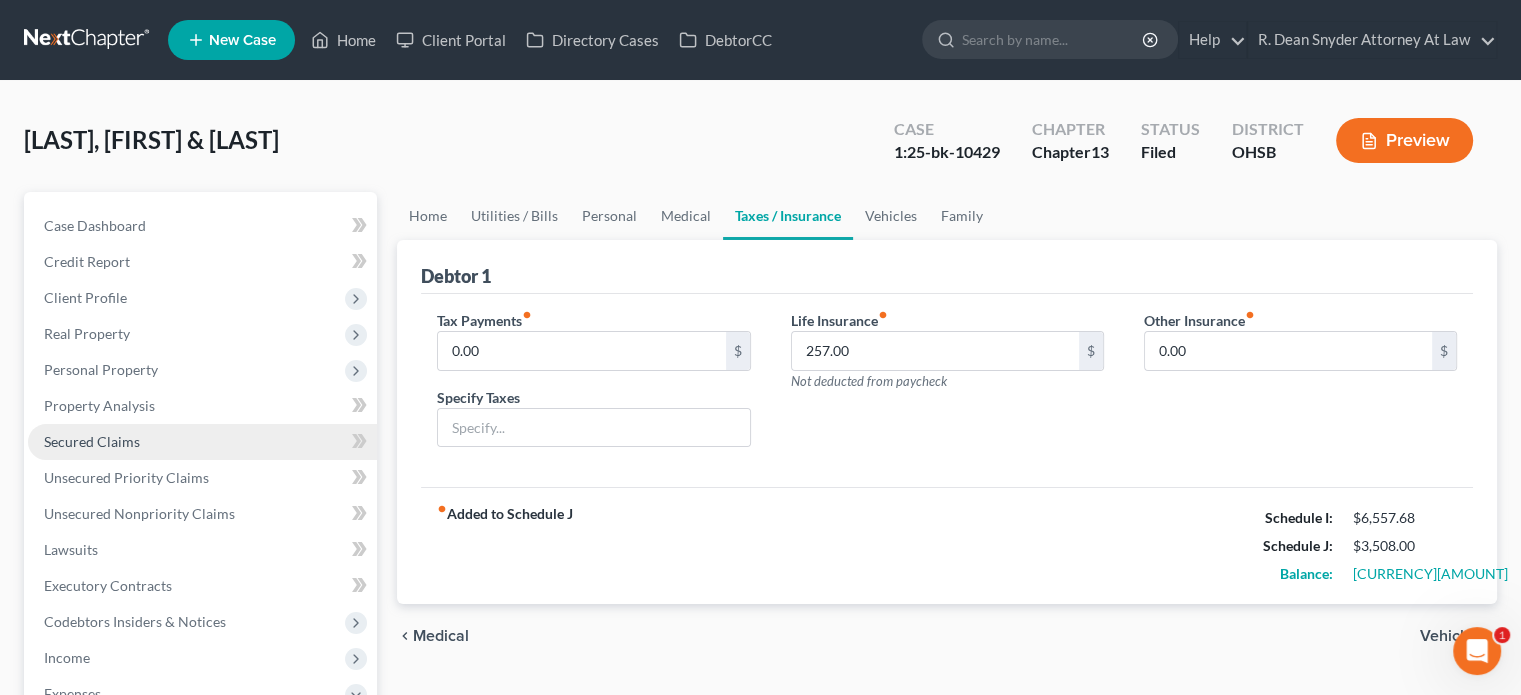 click on "Secured Claims" at bounding box center (92, 441) 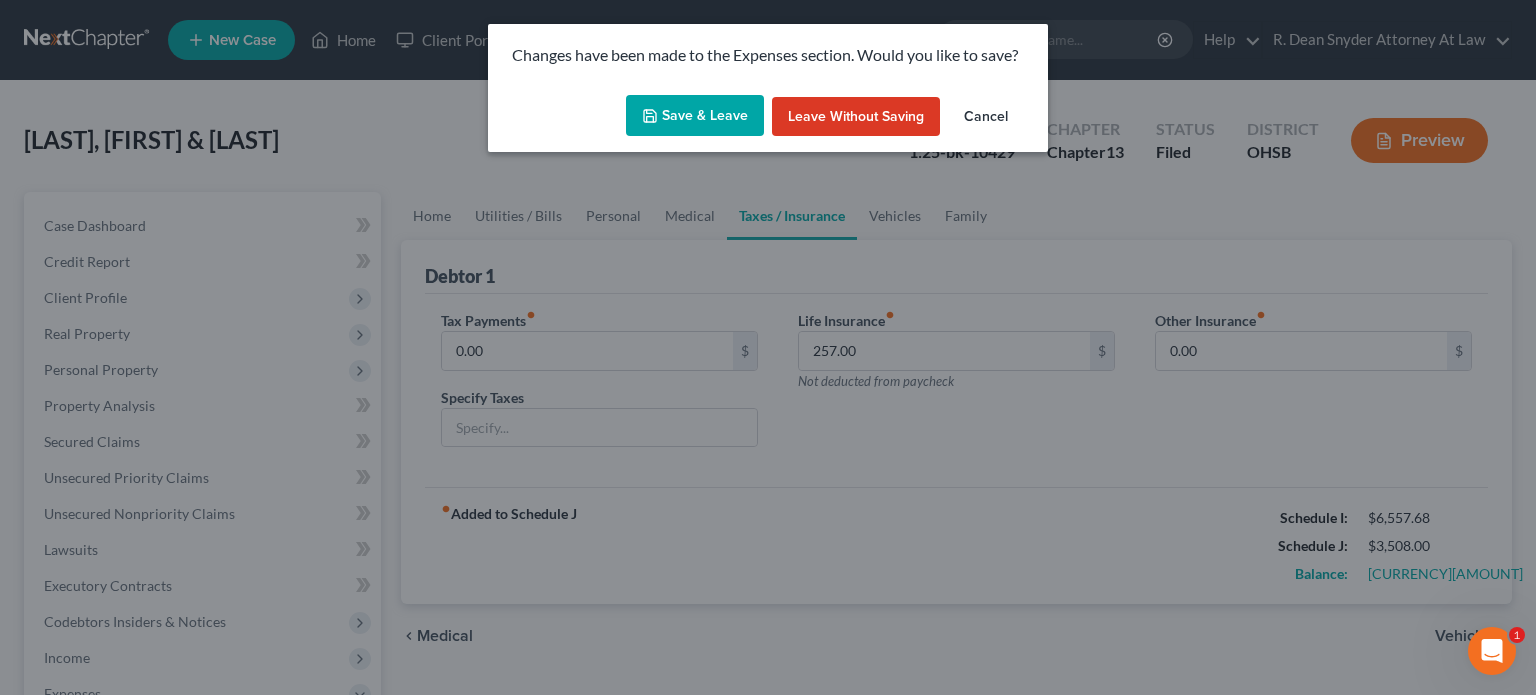 click on "Save & Leave" at bounding box center [695, 116] 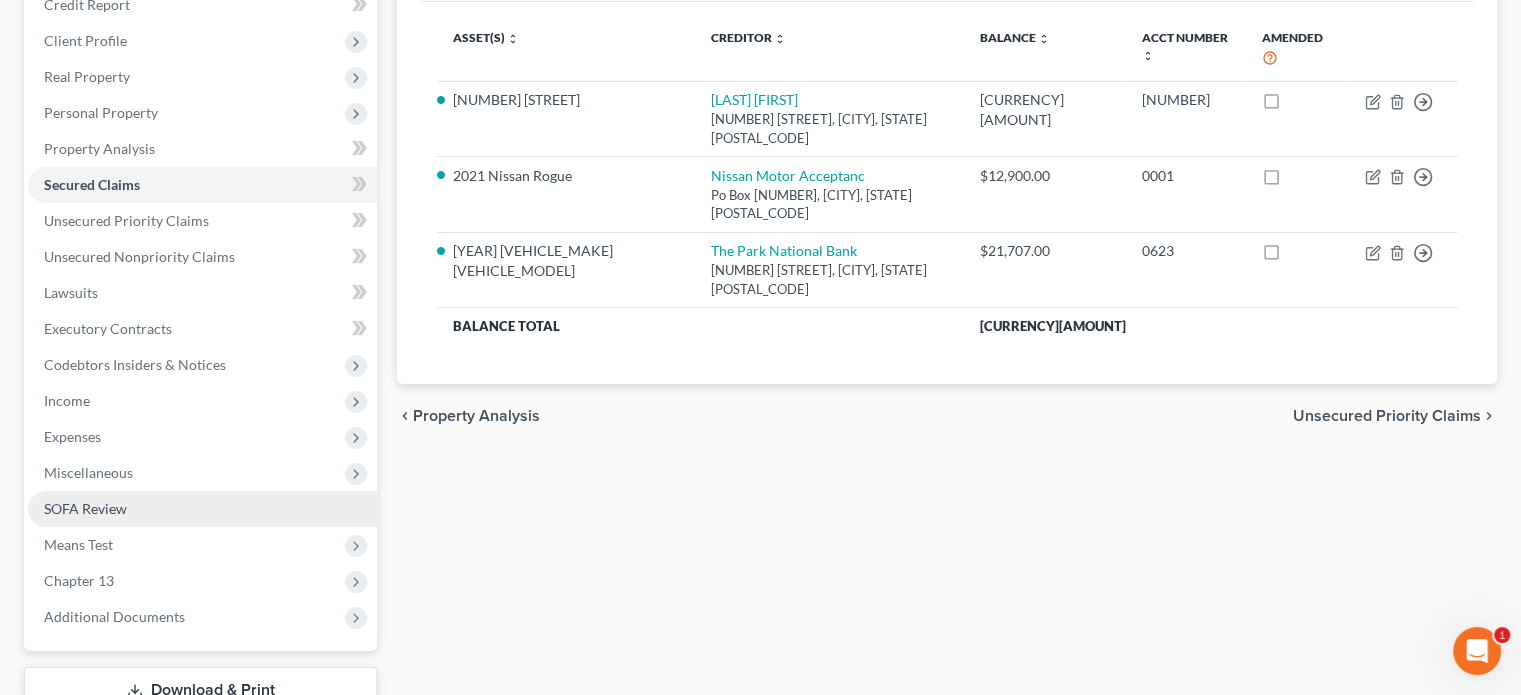 scroll, scrollTop: 402, scrollLeft: 0, axis: vertical 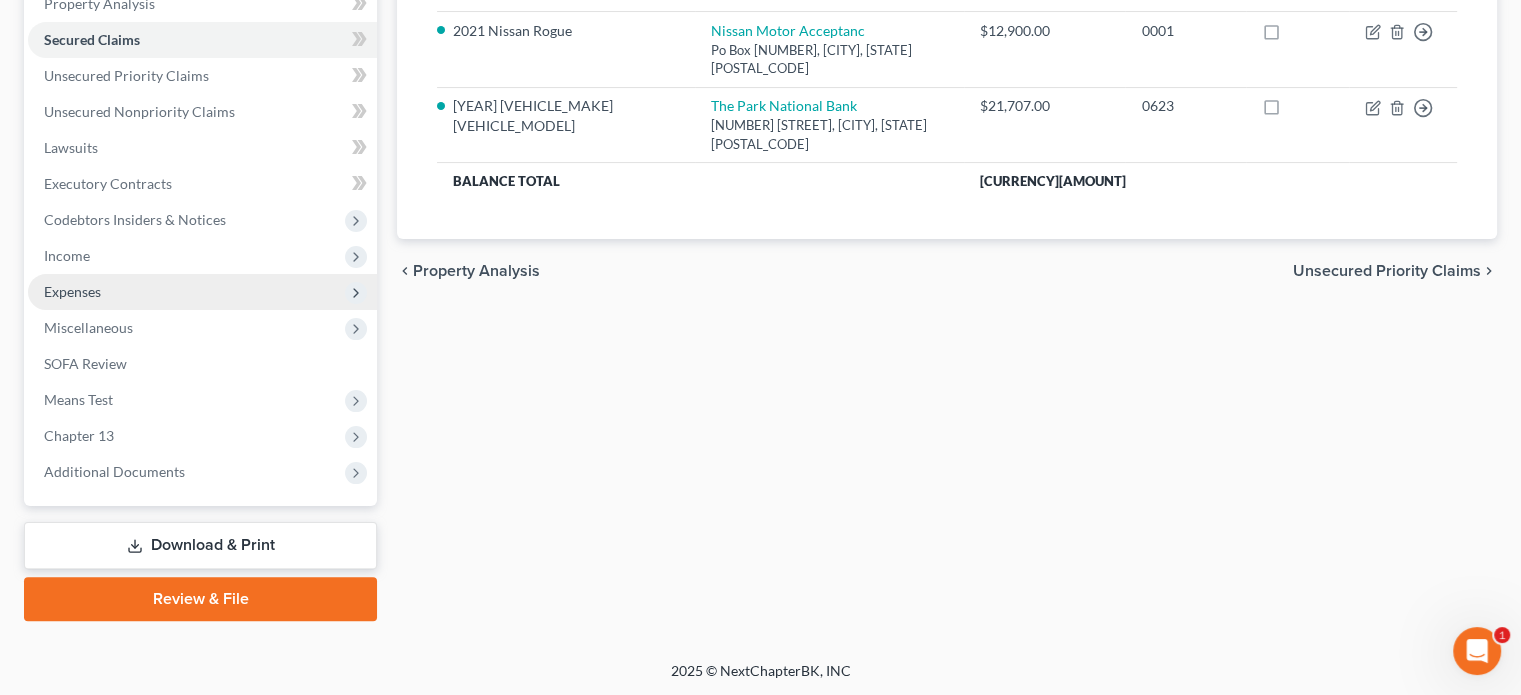 click on "Expenses" at bounding box center (72, 291) 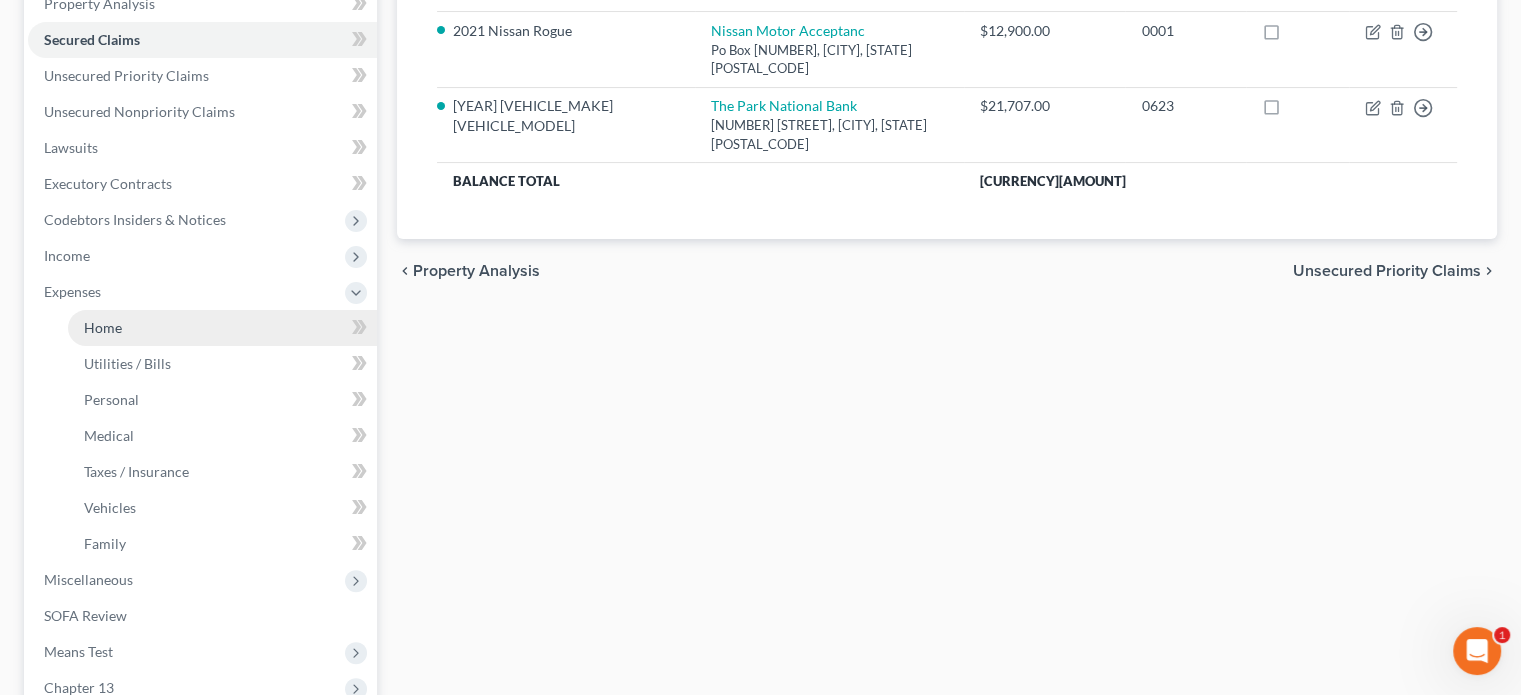 click on "Home" at bounding box center (103, 327) 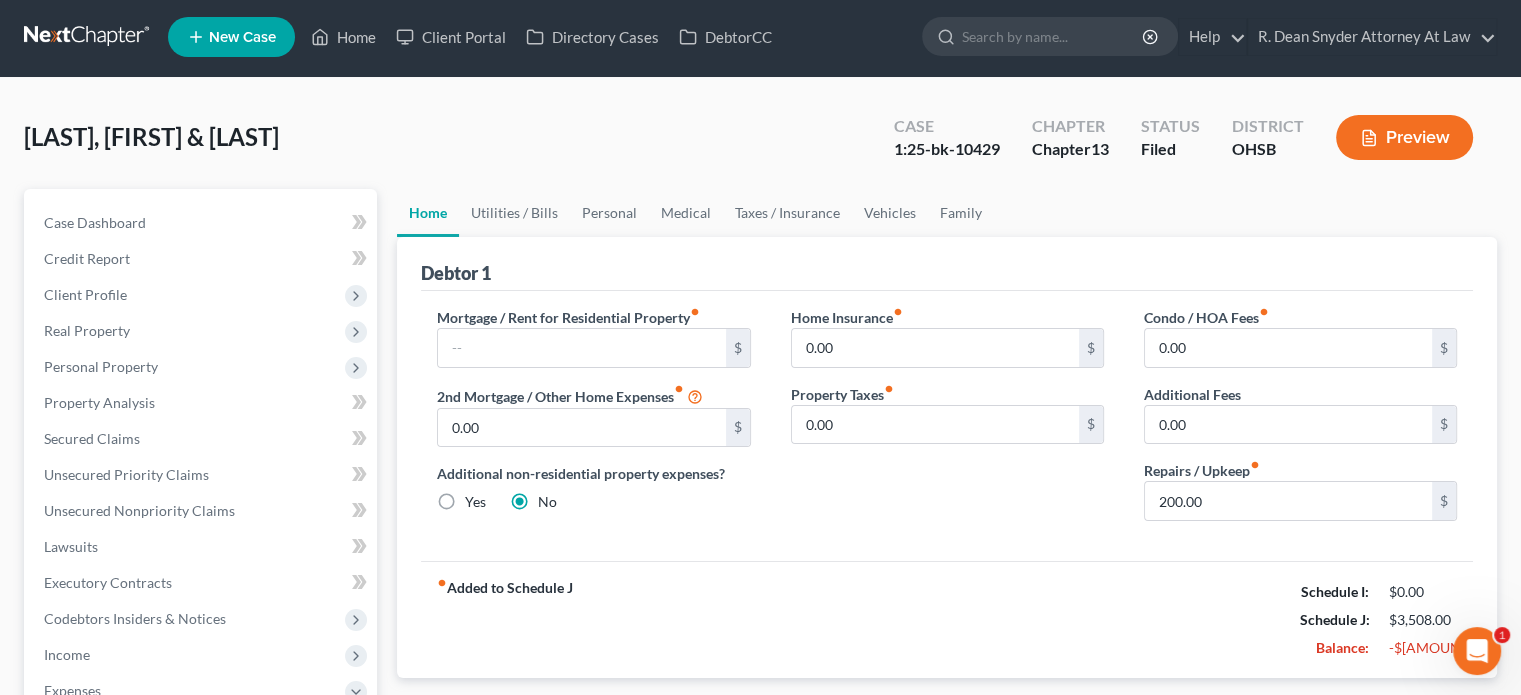 scroll, scrollTop: 0, scrollLeft: 0, axis: both 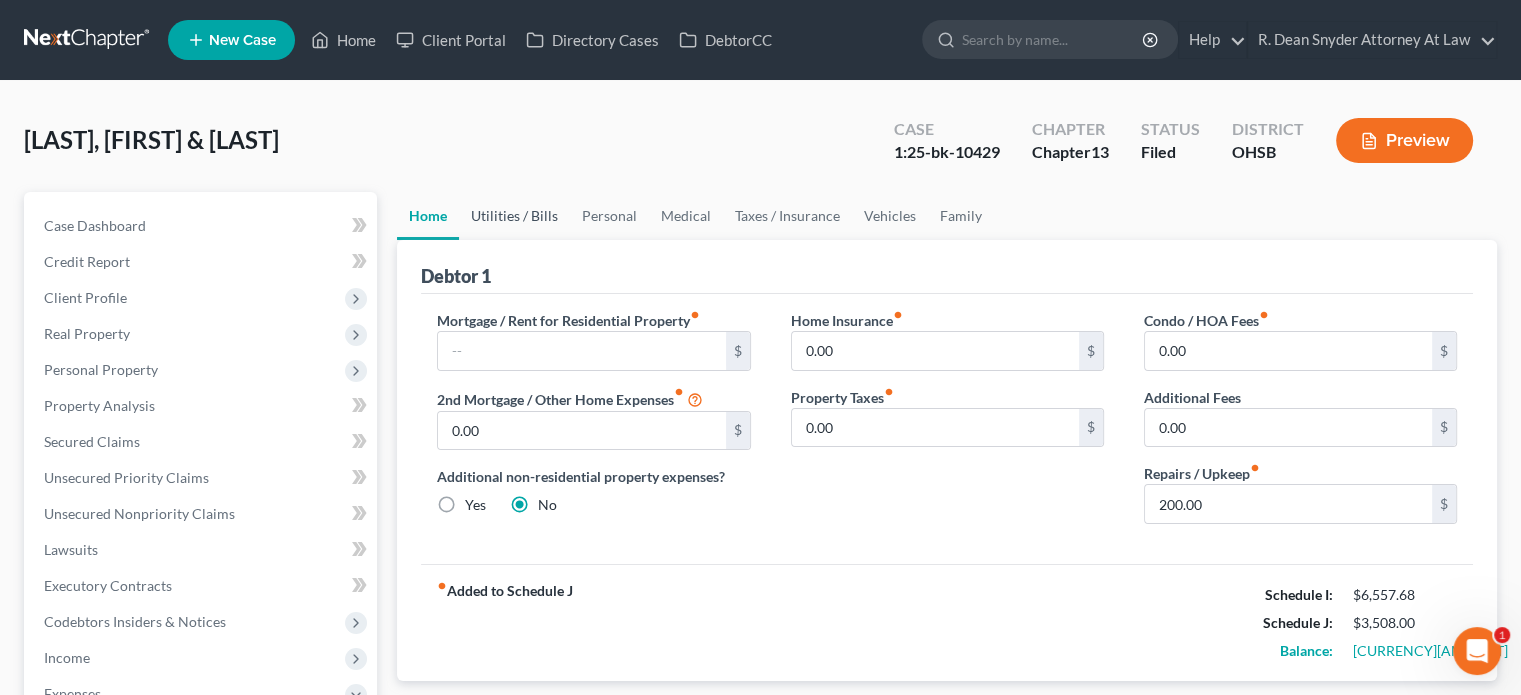click on "Utilities / Bills" at bounding box center (514, 216) 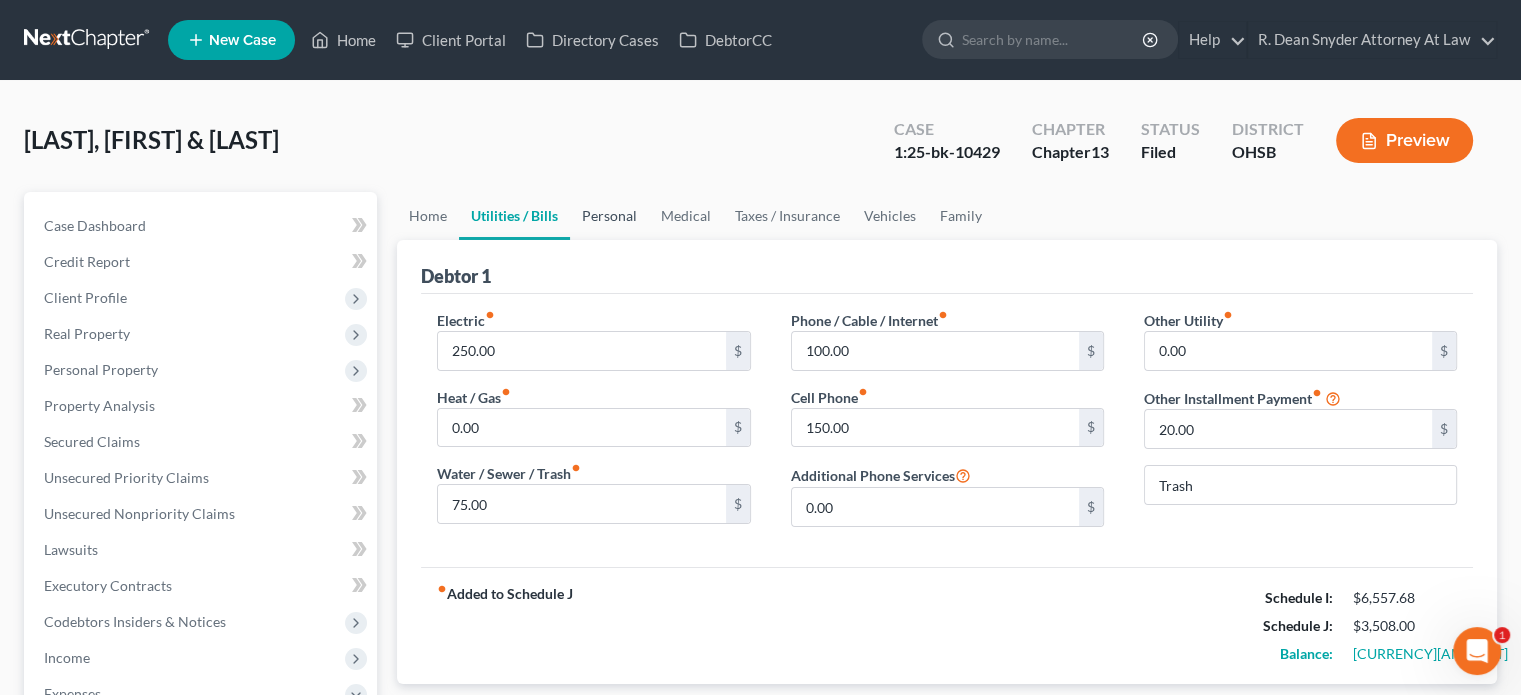 click on "Personal" at bounding box center (609, 216) 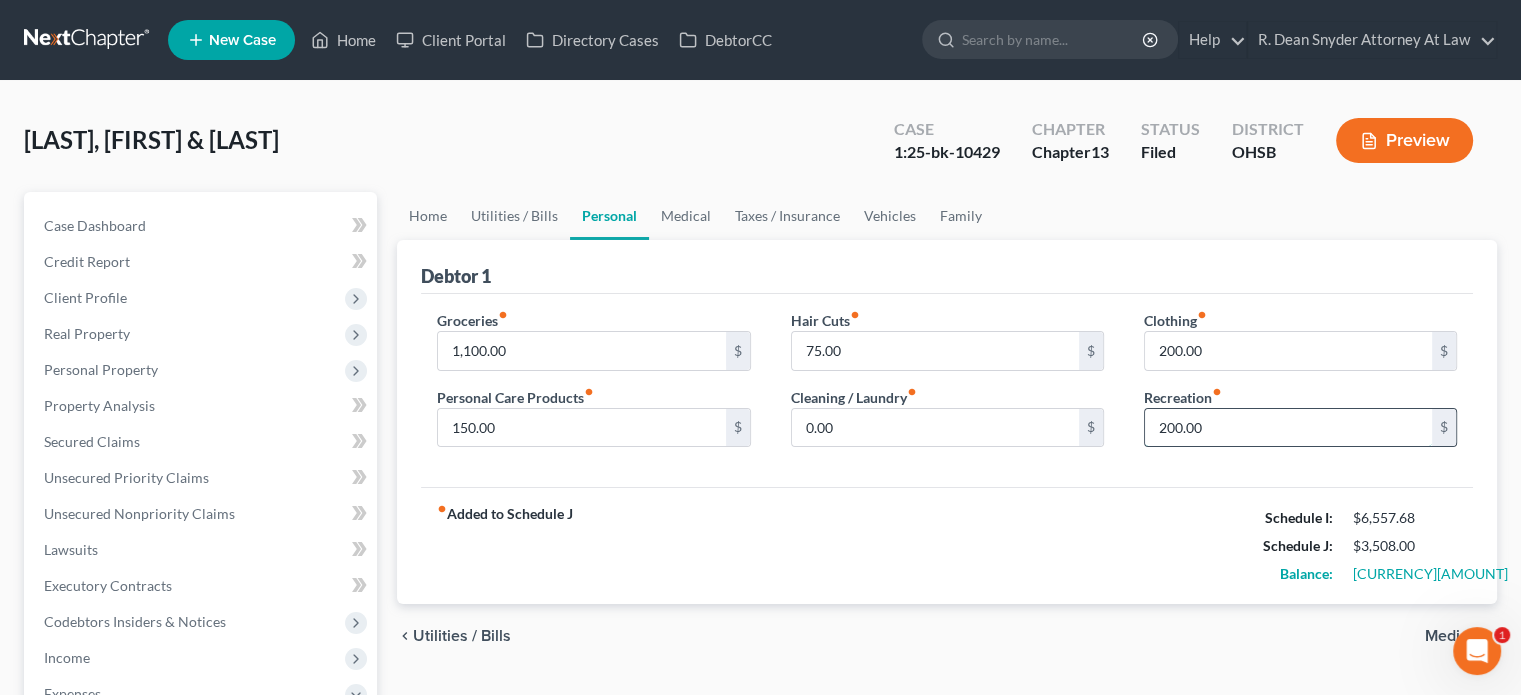 click on "200.00" at bounding box center [1288, 428] 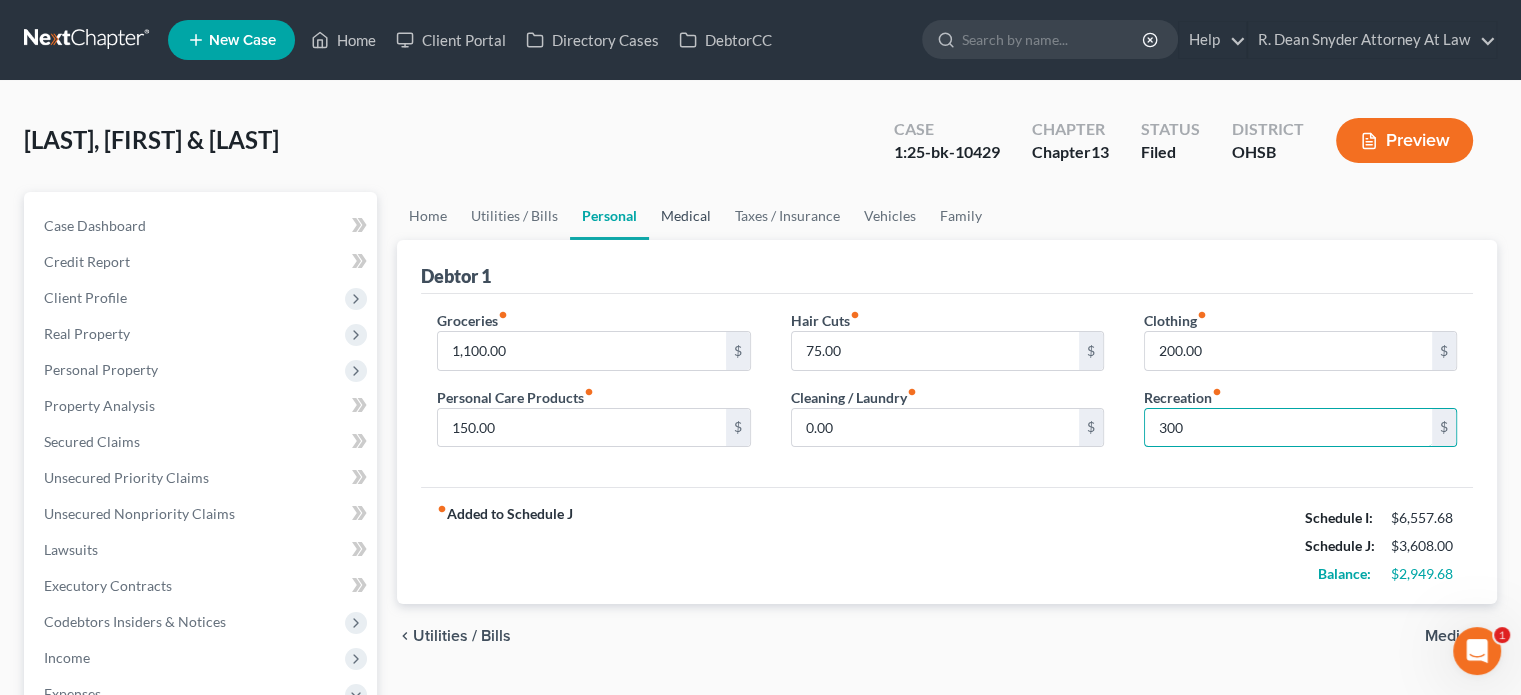 type on "300" 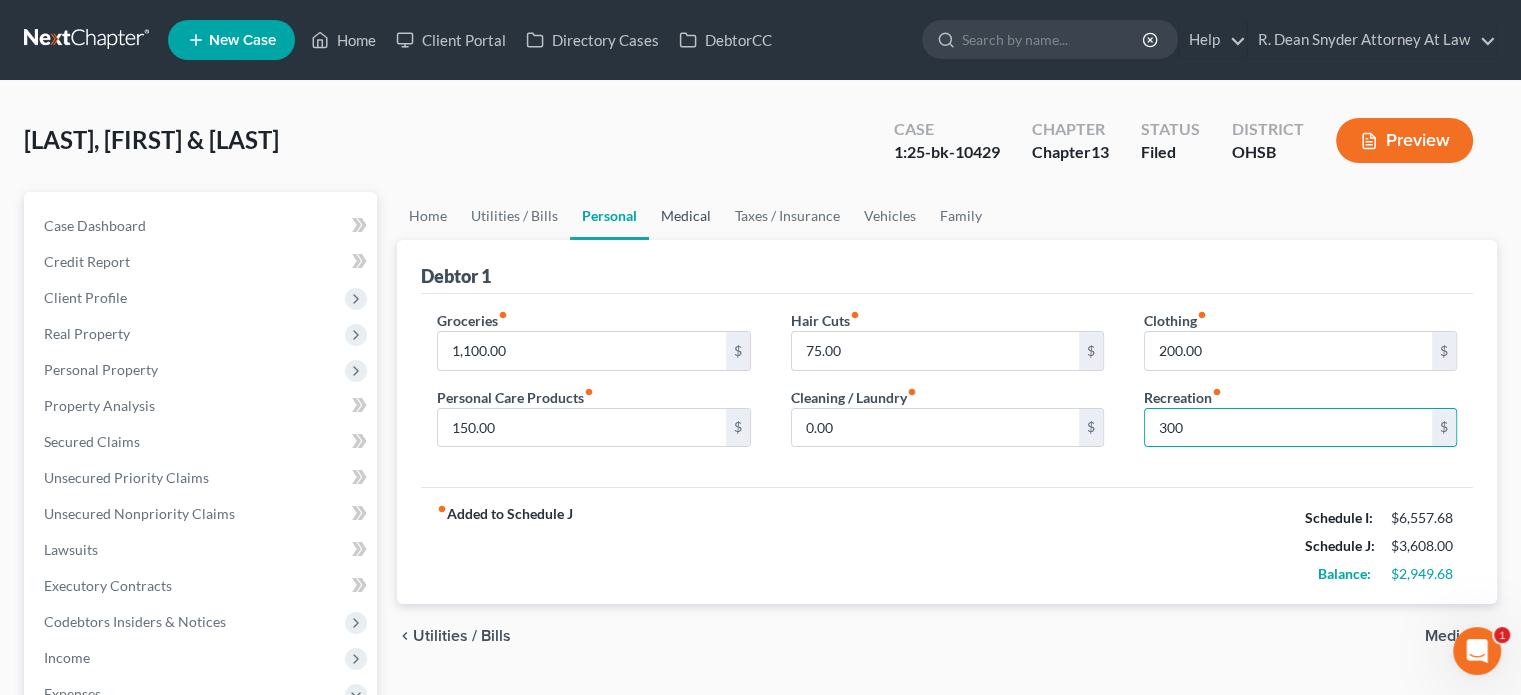 click on "Medical" at bounding box center [686, 216] 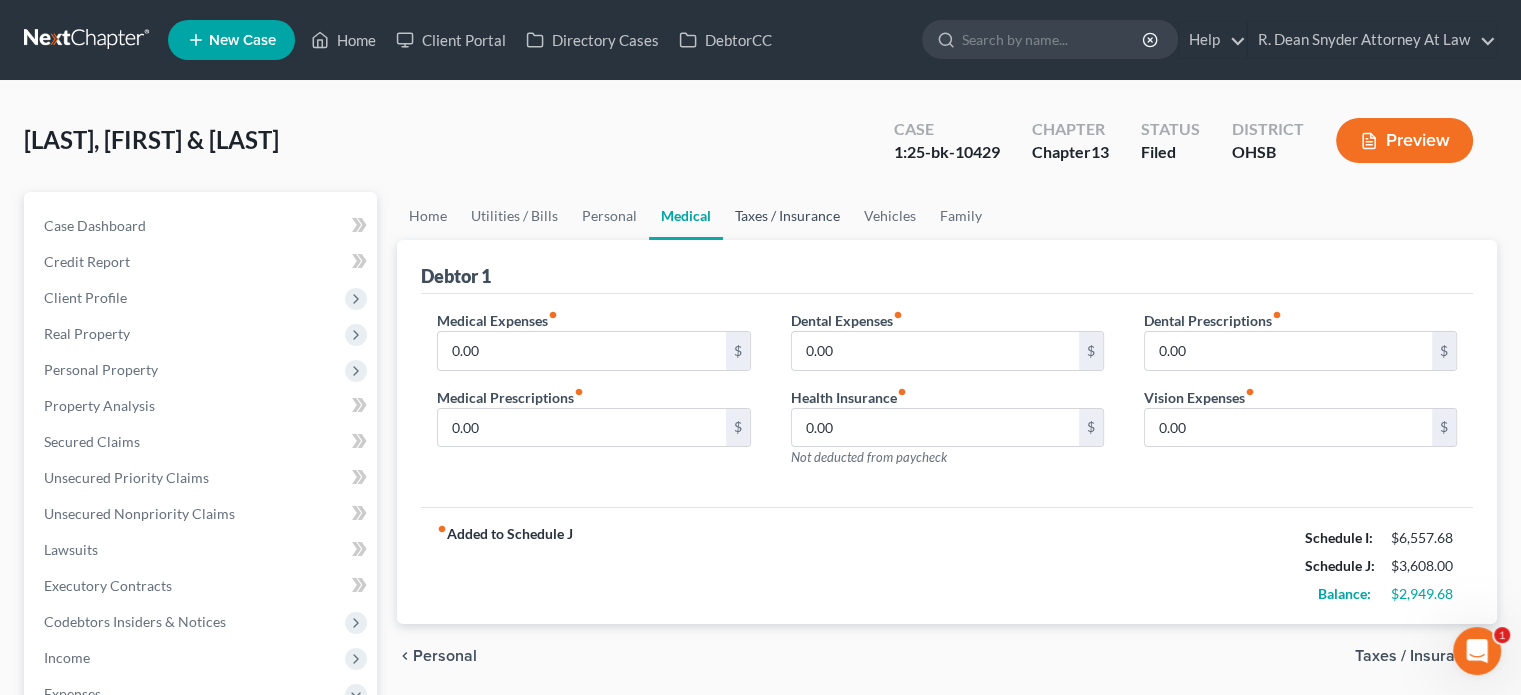 click on "Taxes / Insurance" at bounding box center [787, 216] 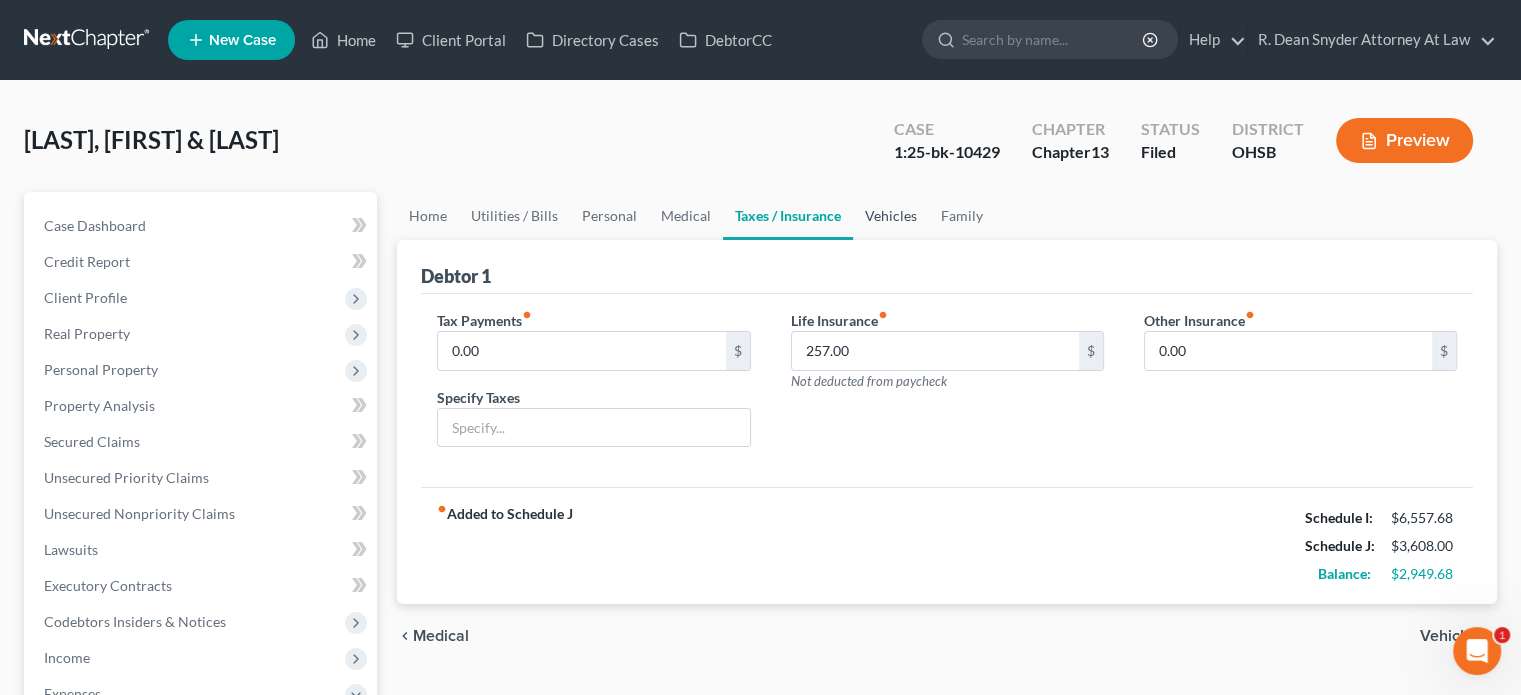 click on "Vehicles" at bounding box center [891, 216] 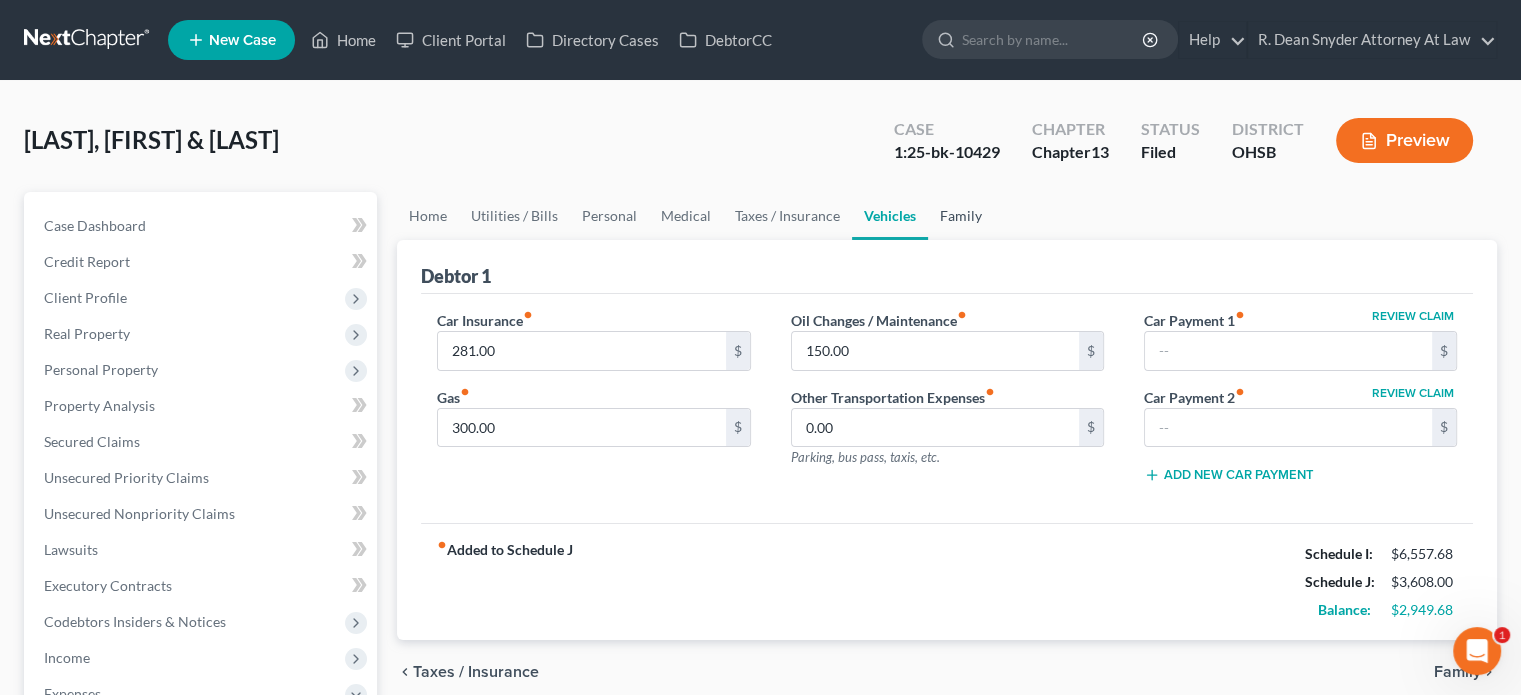 click on "Family" at bounding box center [961, 216] 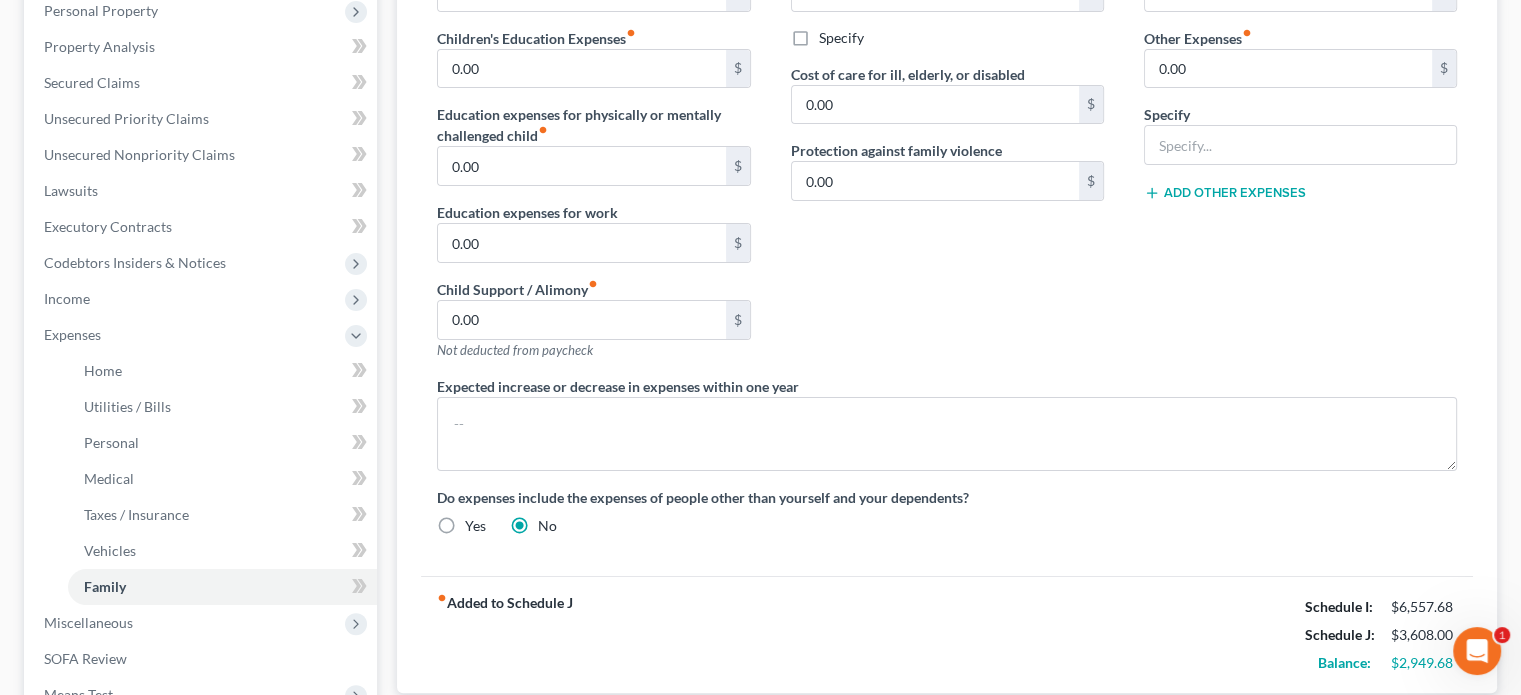scroll, scrollTop: 400, scrollLeft: 0, axis: vertical 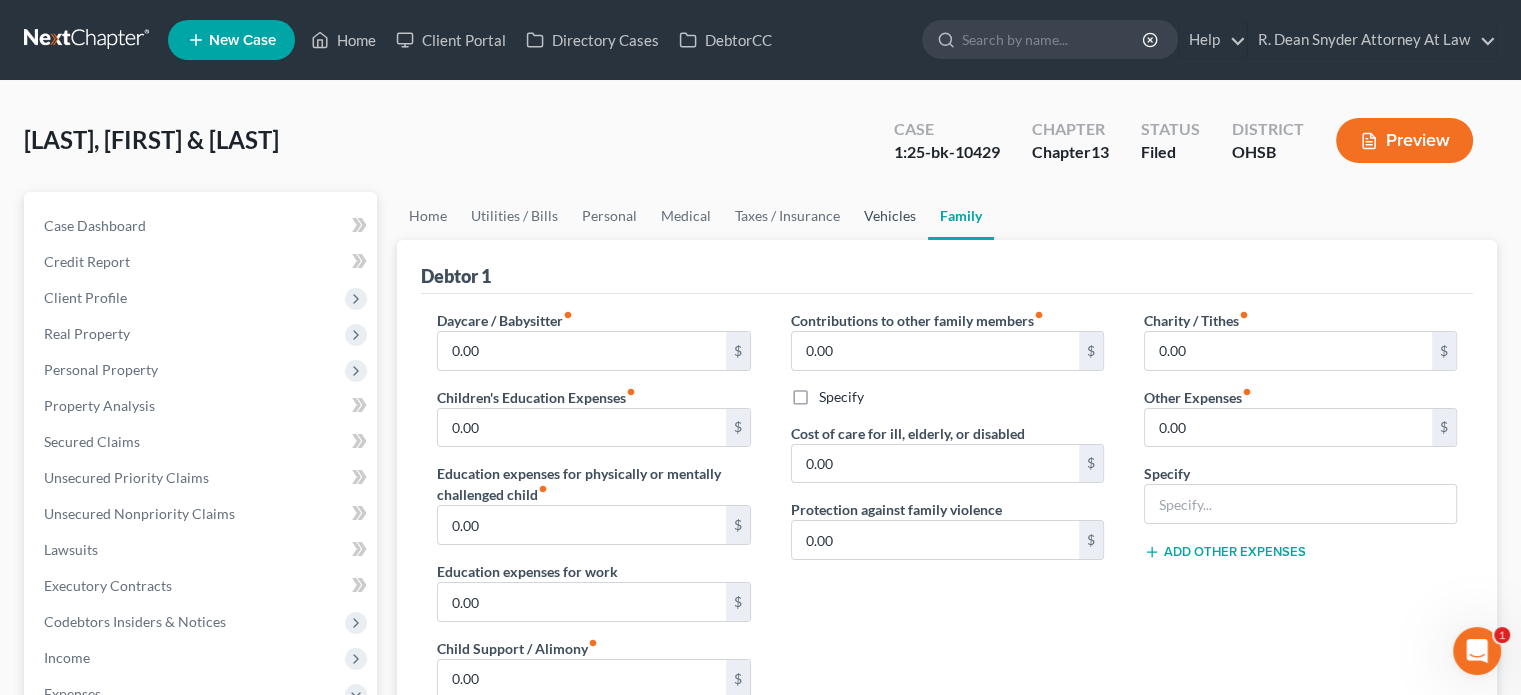 click on "Vehicles" at bounding box center (890, 216) 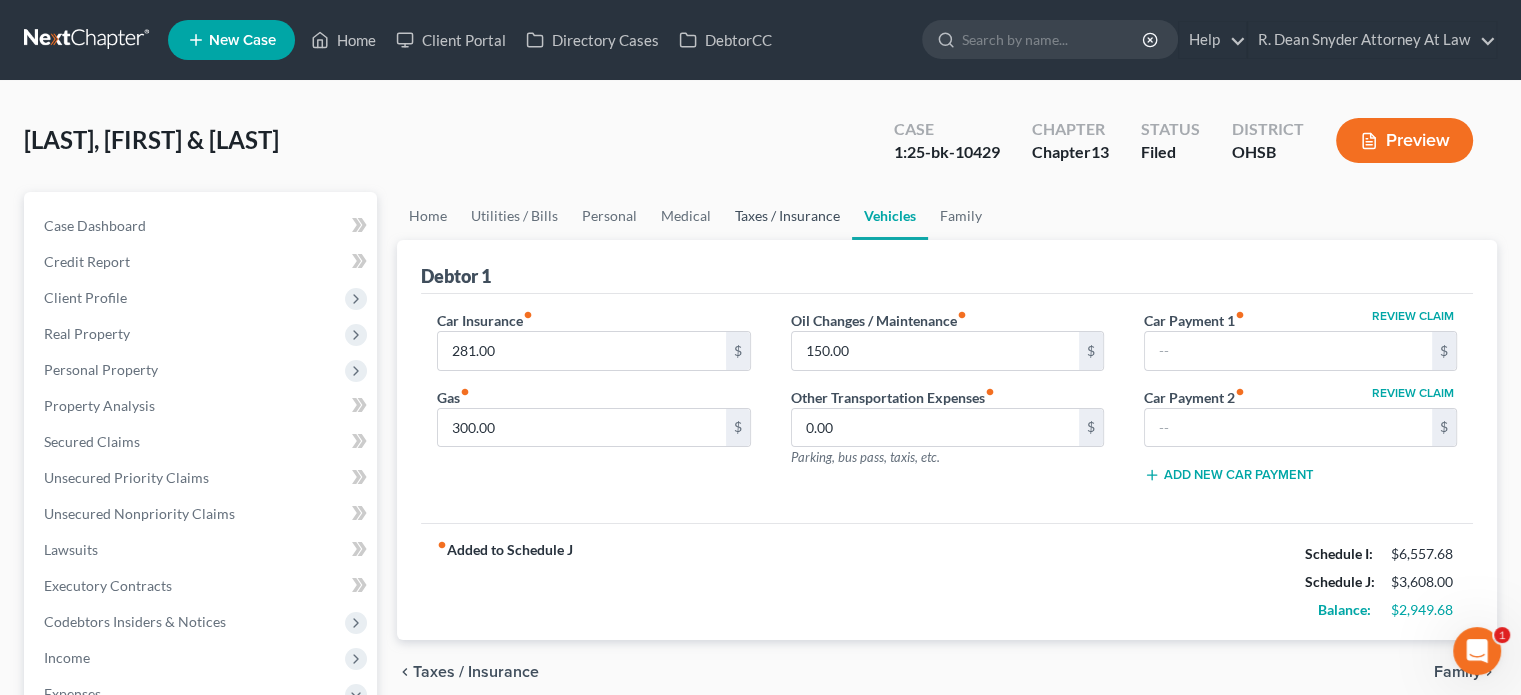 click on "Taxes / Insurance" at bounding box center (787, 216) 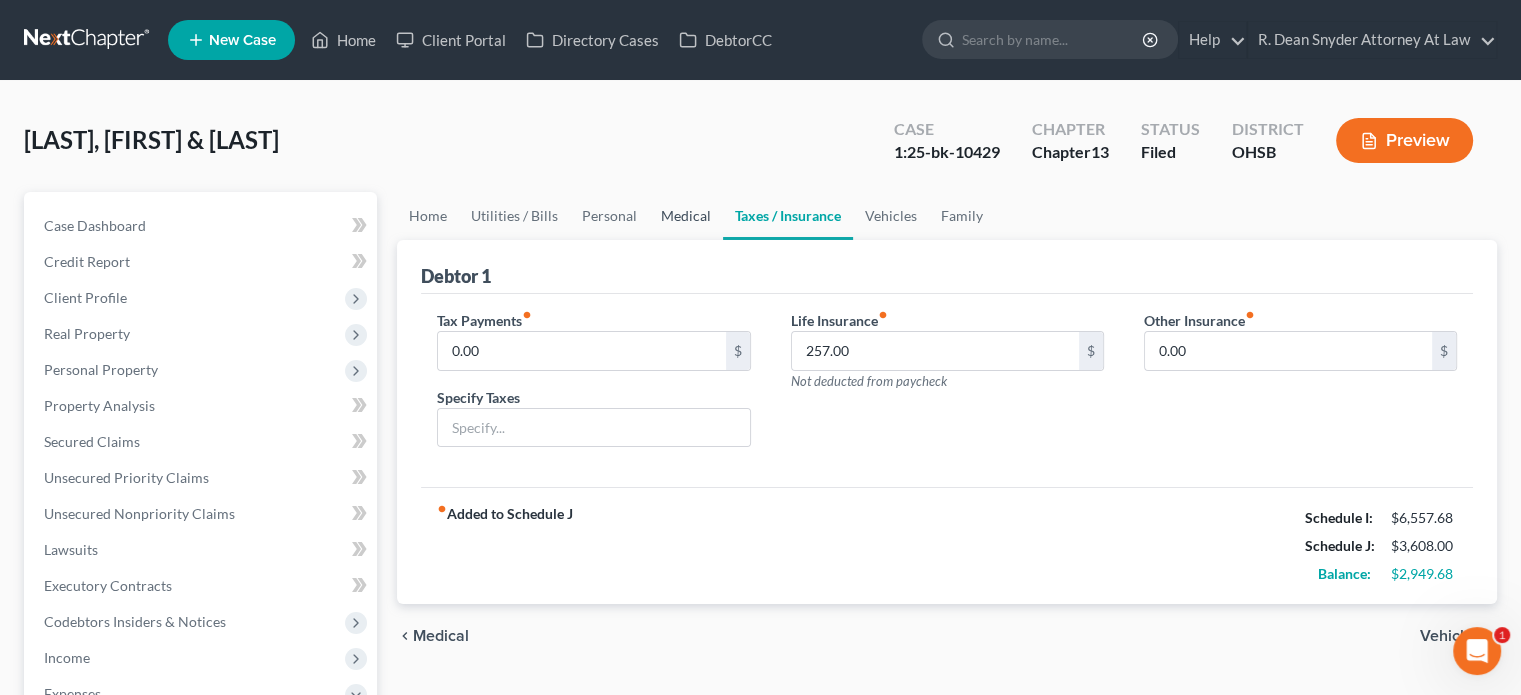 click on "Medical" at bounding box center [686, 216] 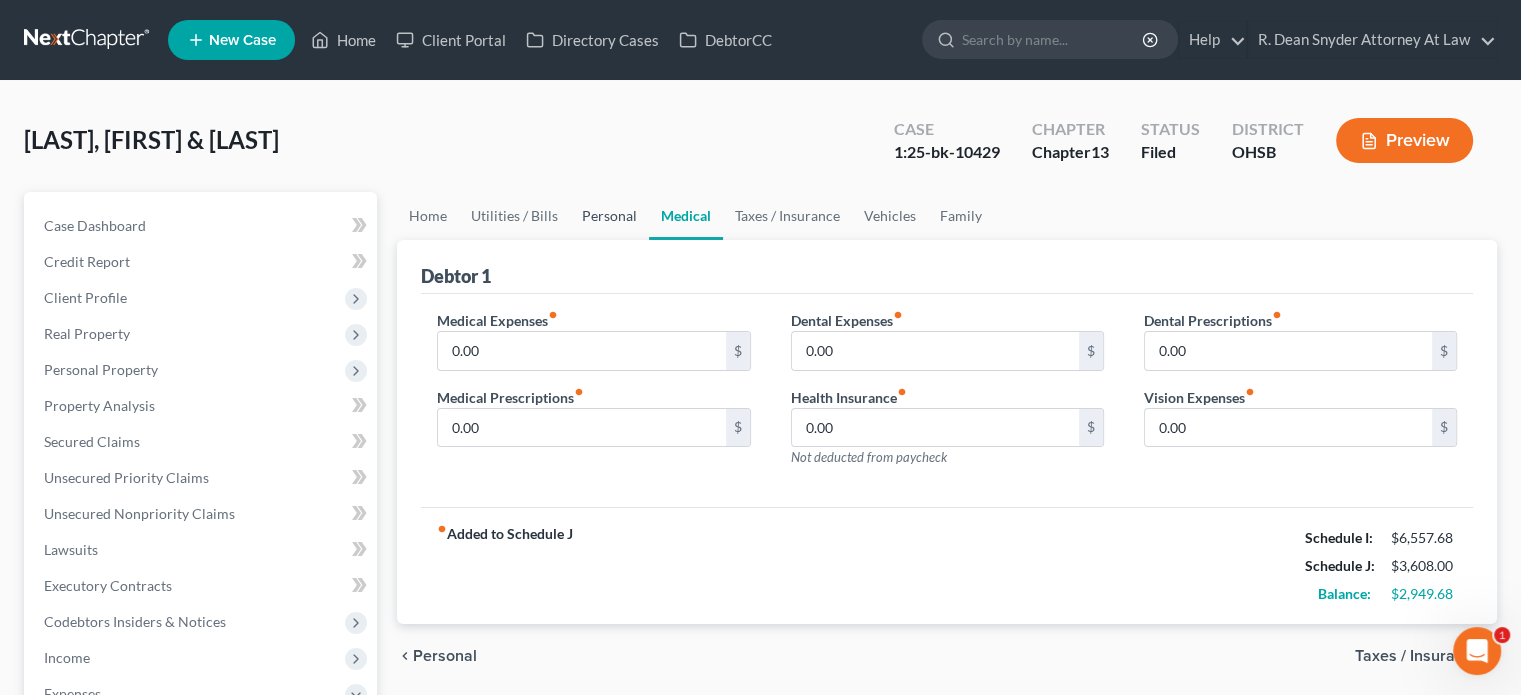 click on "Personal" at bounding box center [609, 216] 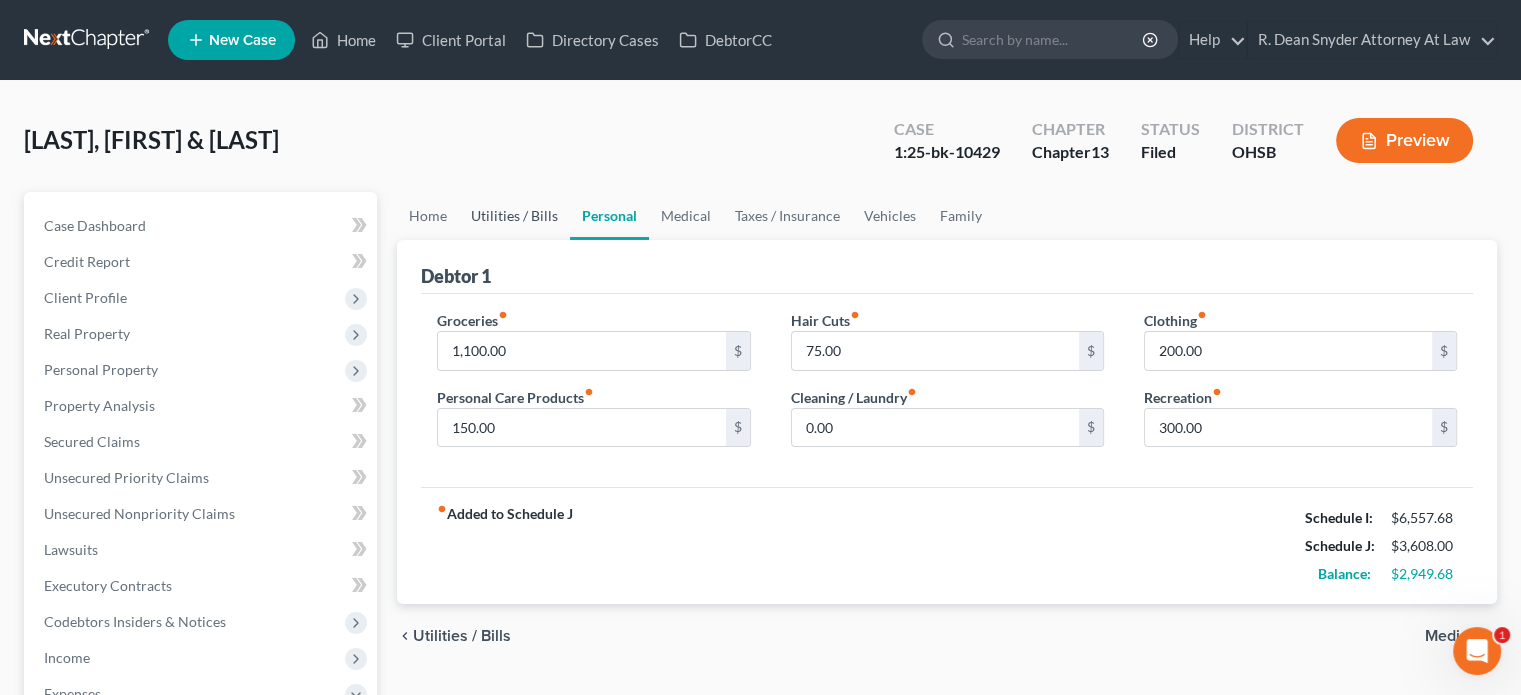 click on "Utilities / Bills" at bounding box center (514, 216) 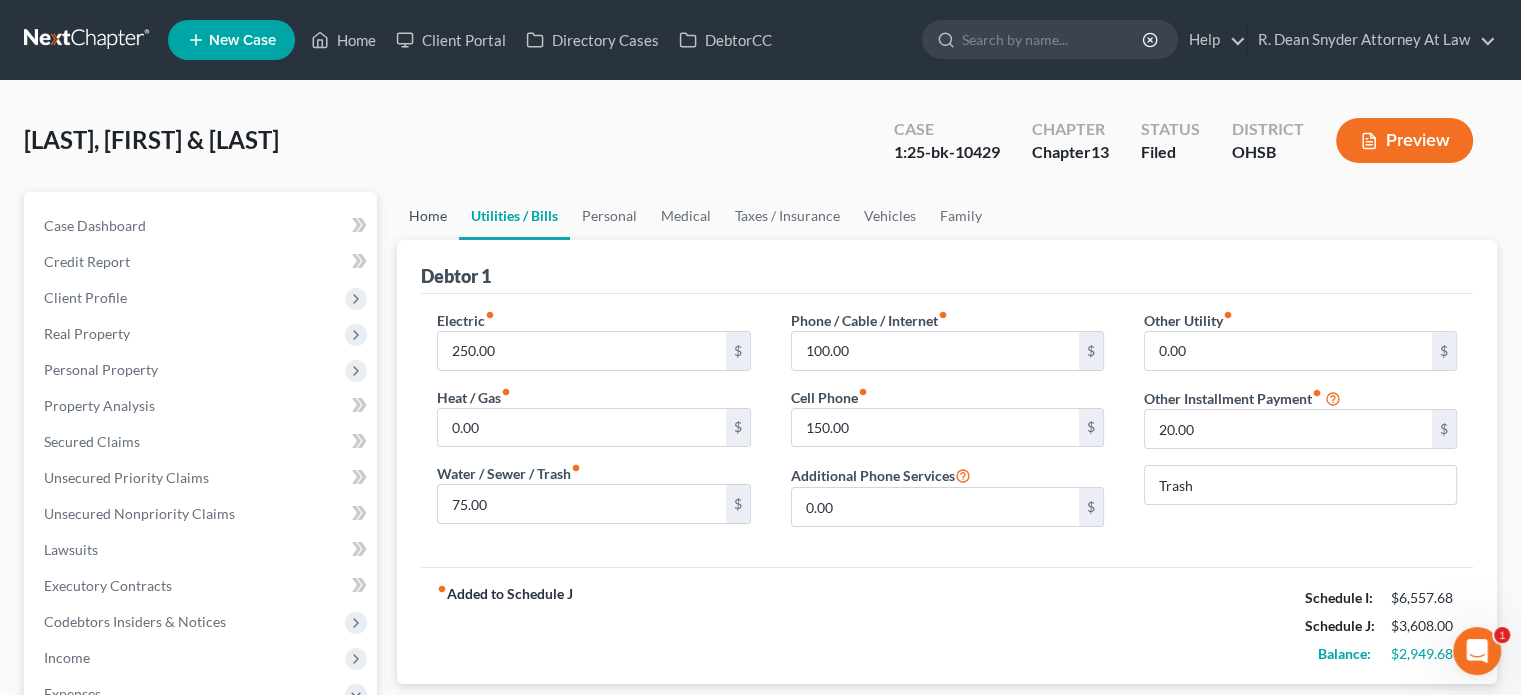 click on "Home" at bounding box center [428, 216] 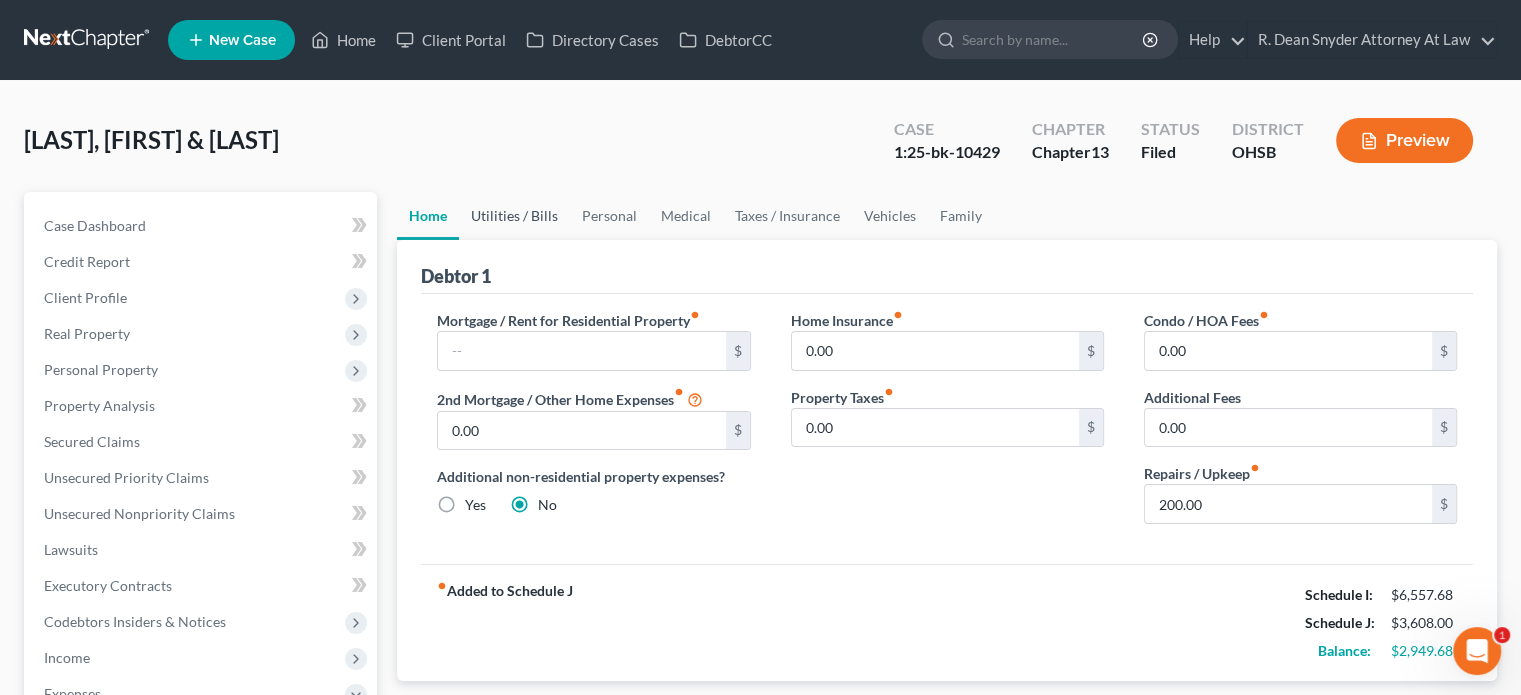 click on "Utilities / Bills" at bounding box center [514, 216] 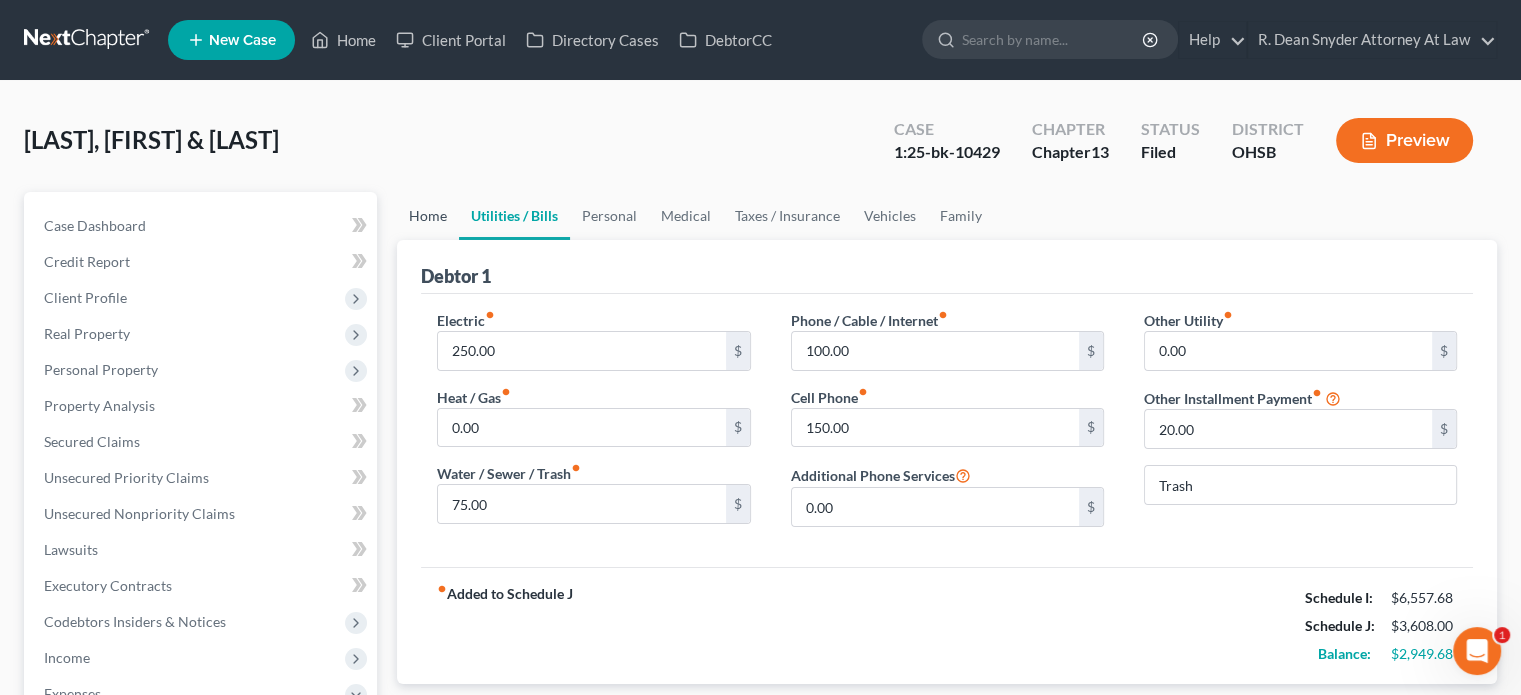 click on "Home" at bounding box center (428, 216) 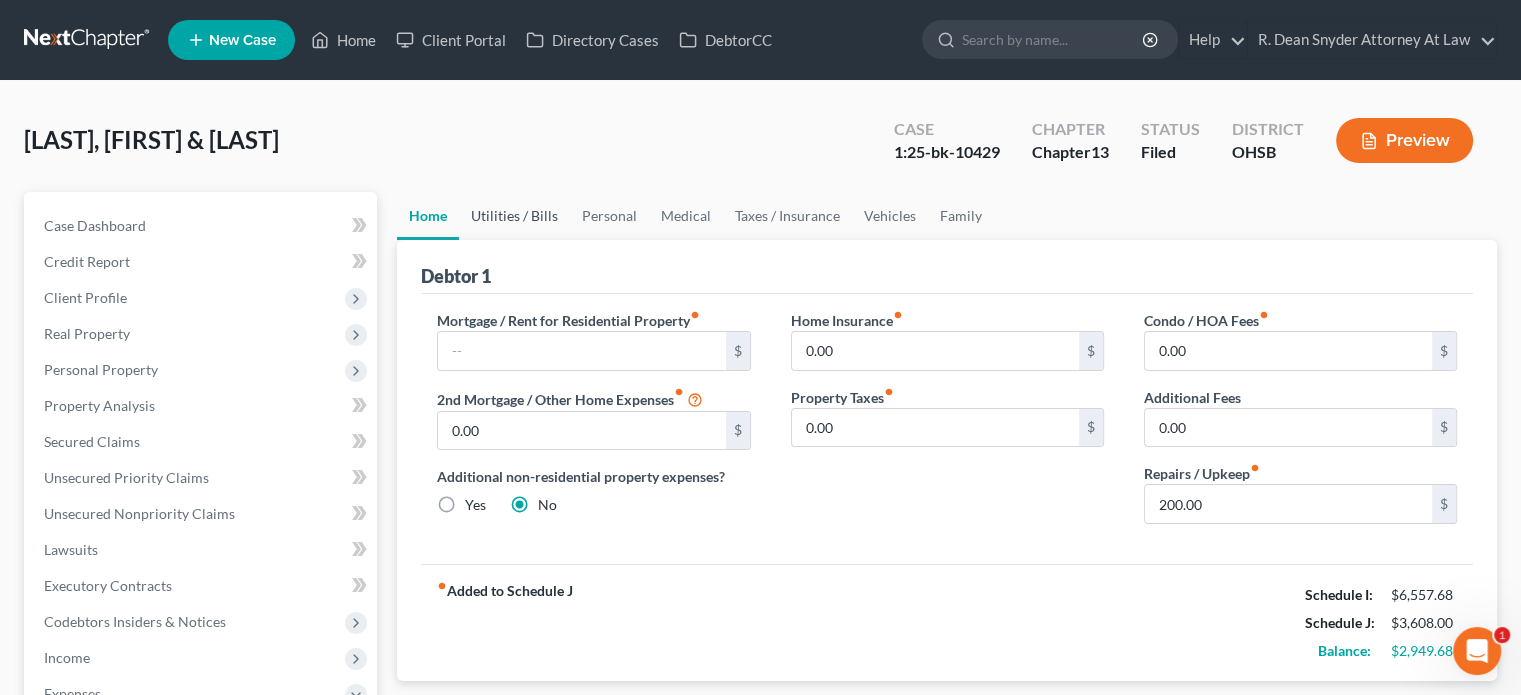 click on "Utilities / Bills" at bounding box center (514, 216) 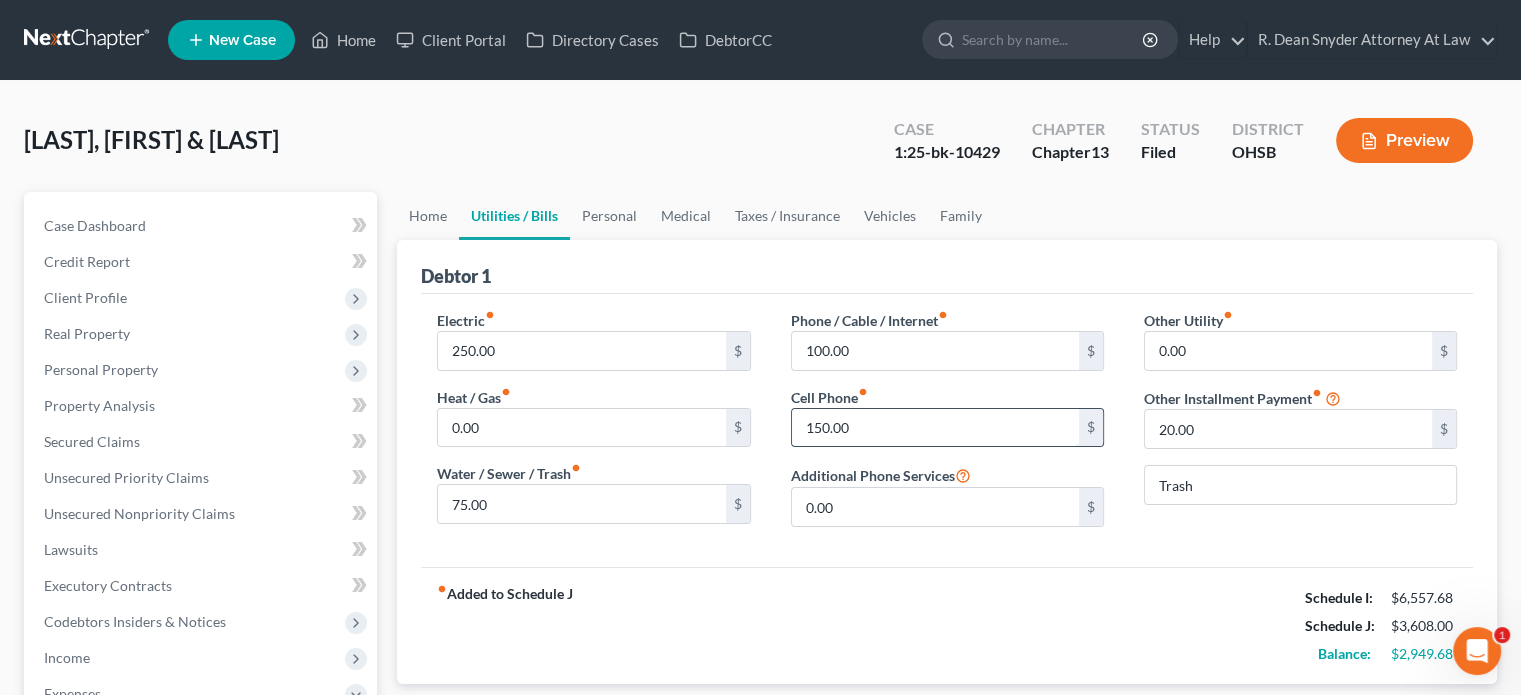 click on "150.00" at bounding box center [935, 428] 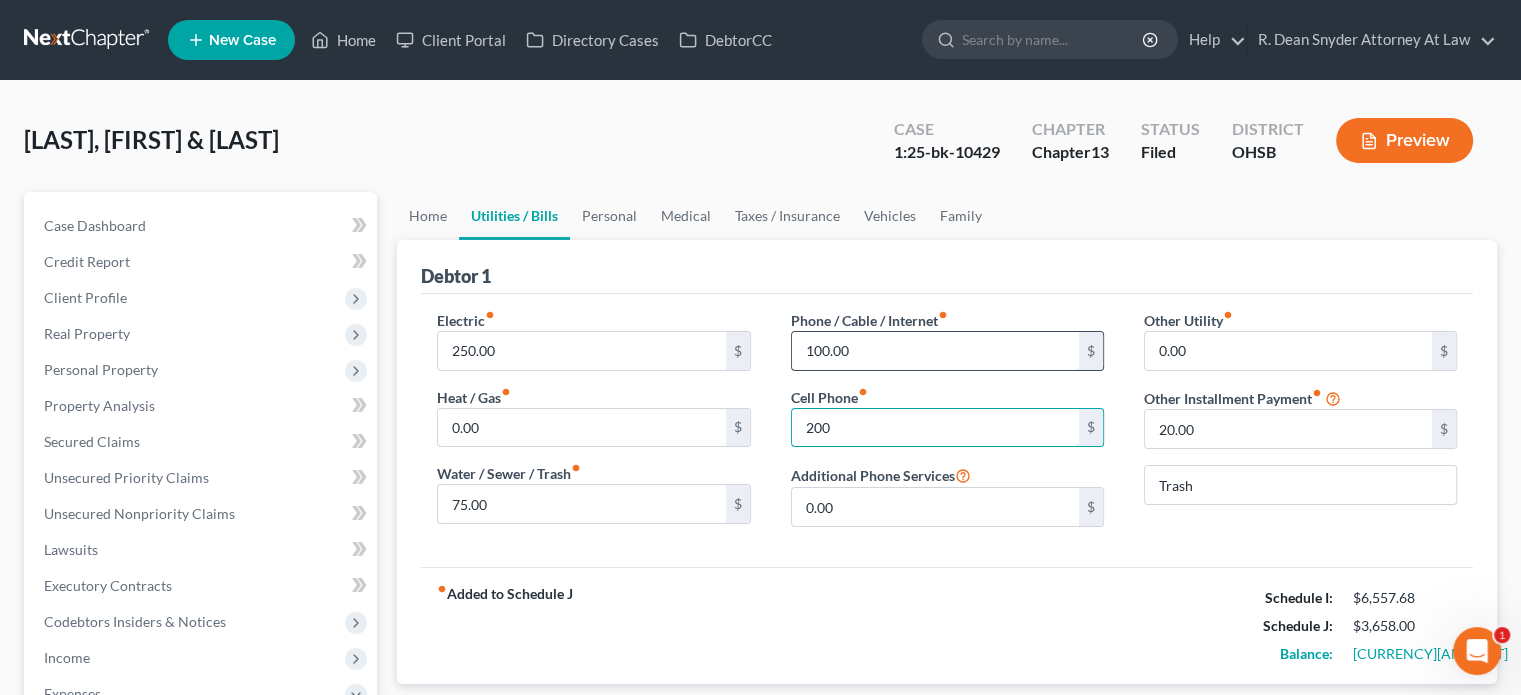 type on "200" 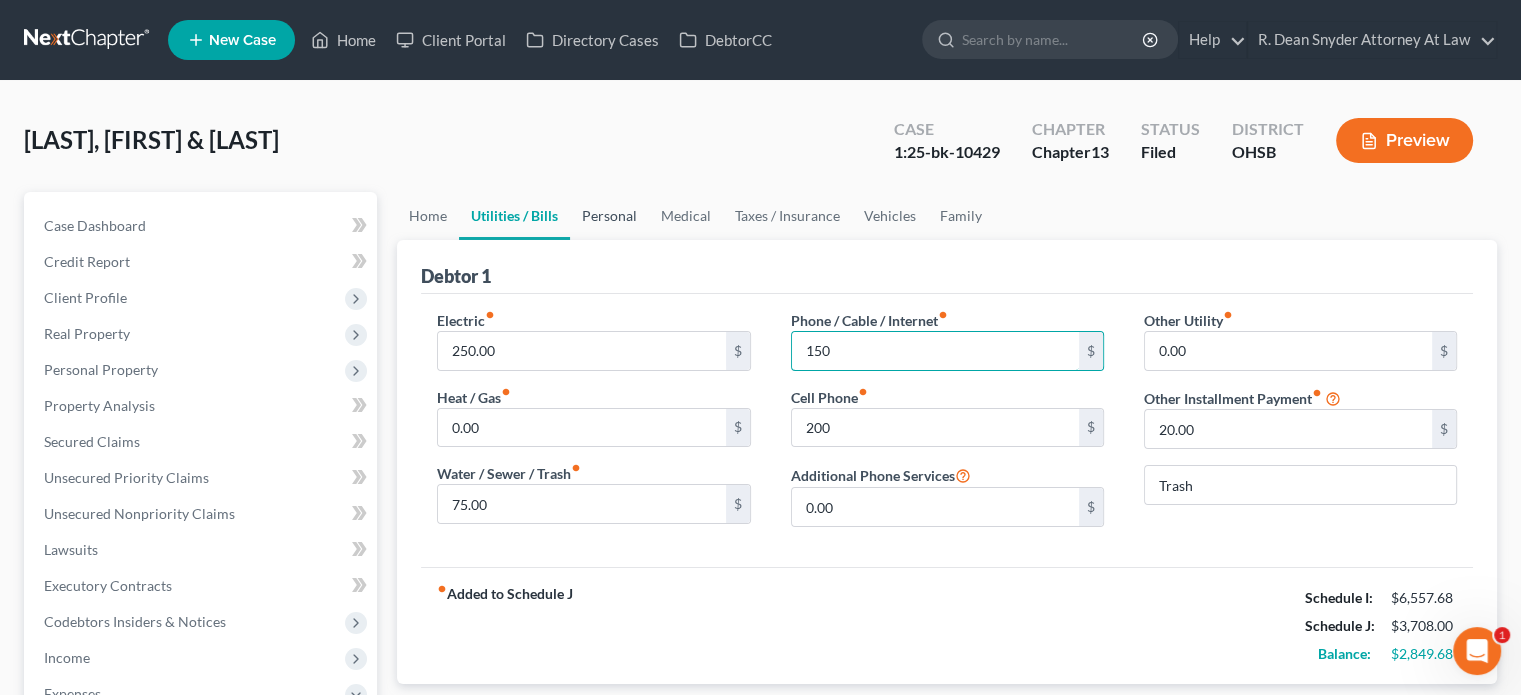 type on "150" 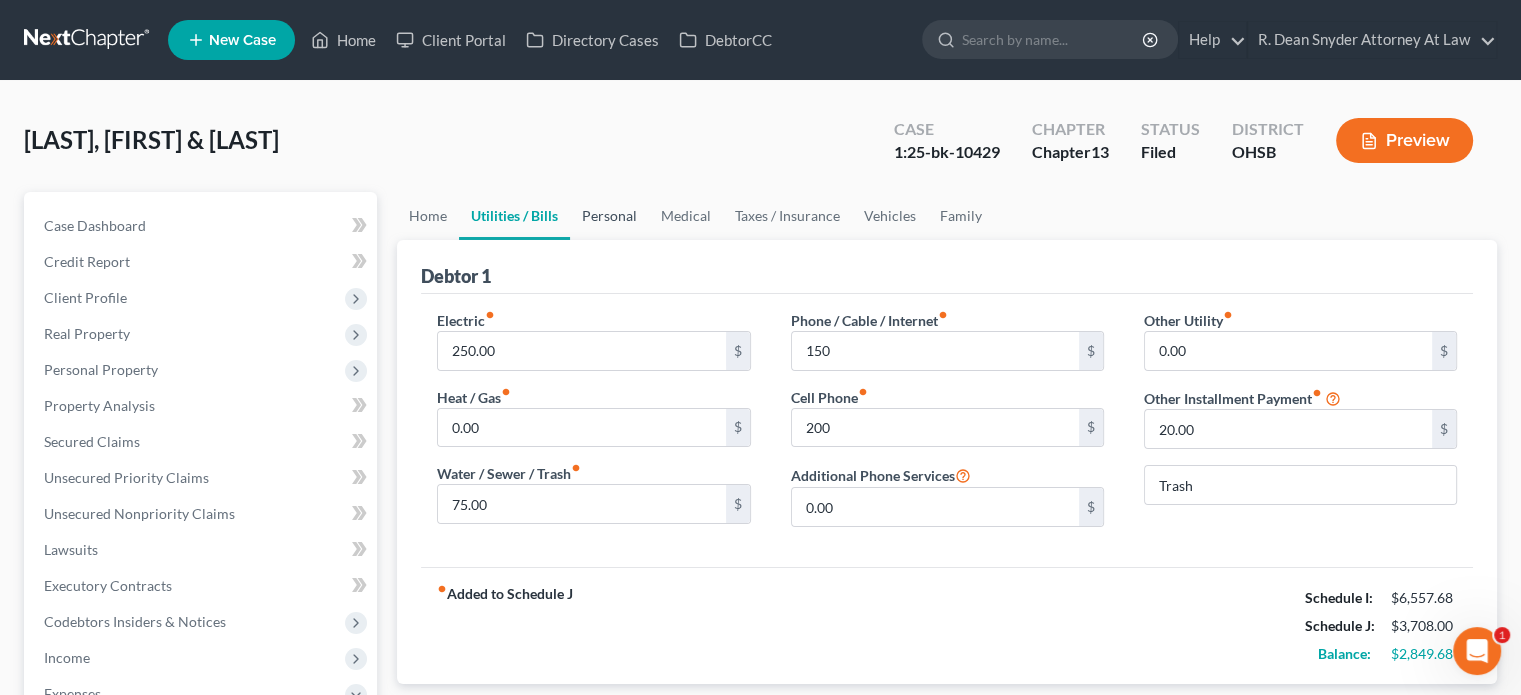 click on "Personal" at bounding box center [609, 216] 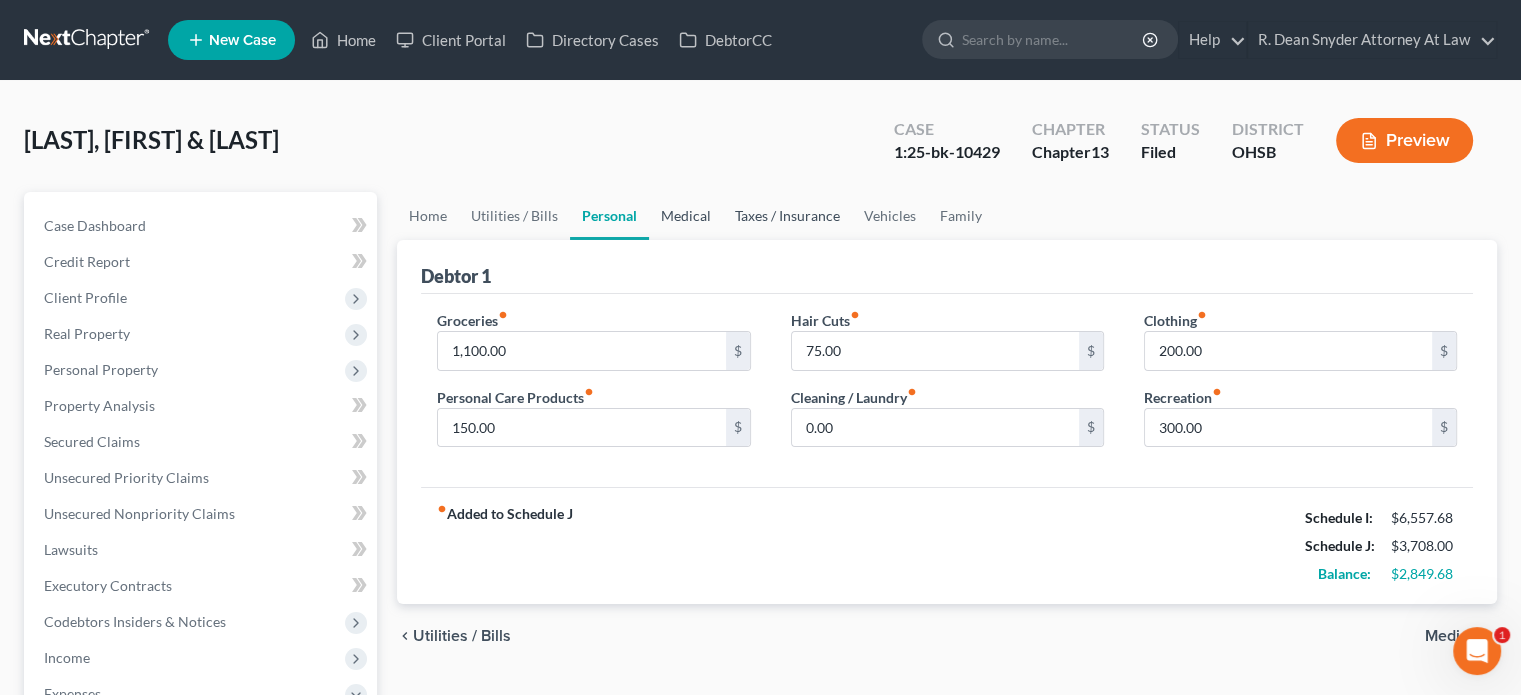 drag, startPoint x: 684, startPoint y: 211, endPoint x: 738, endPoint y: 212, distance: 54.00926 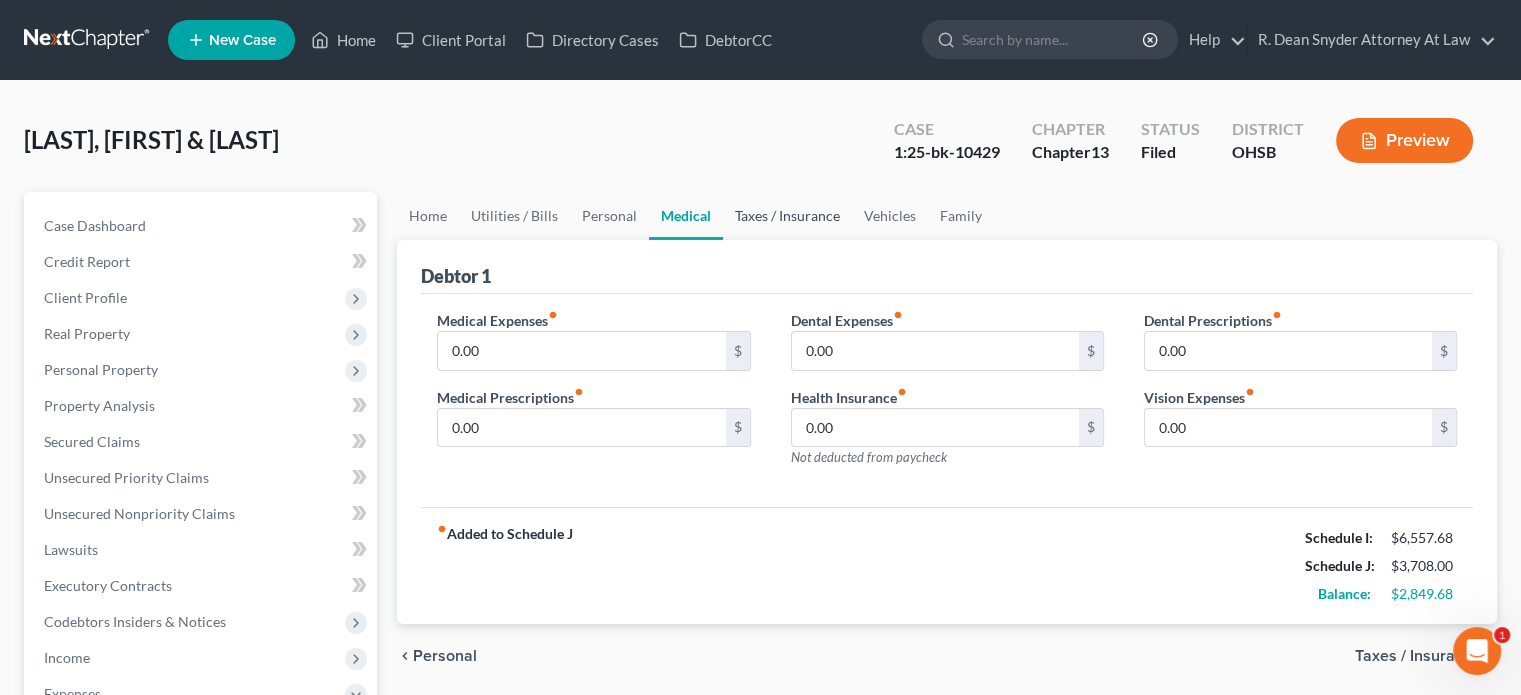 click on "Taxes / Insurance" at bounding box center [787, 216] 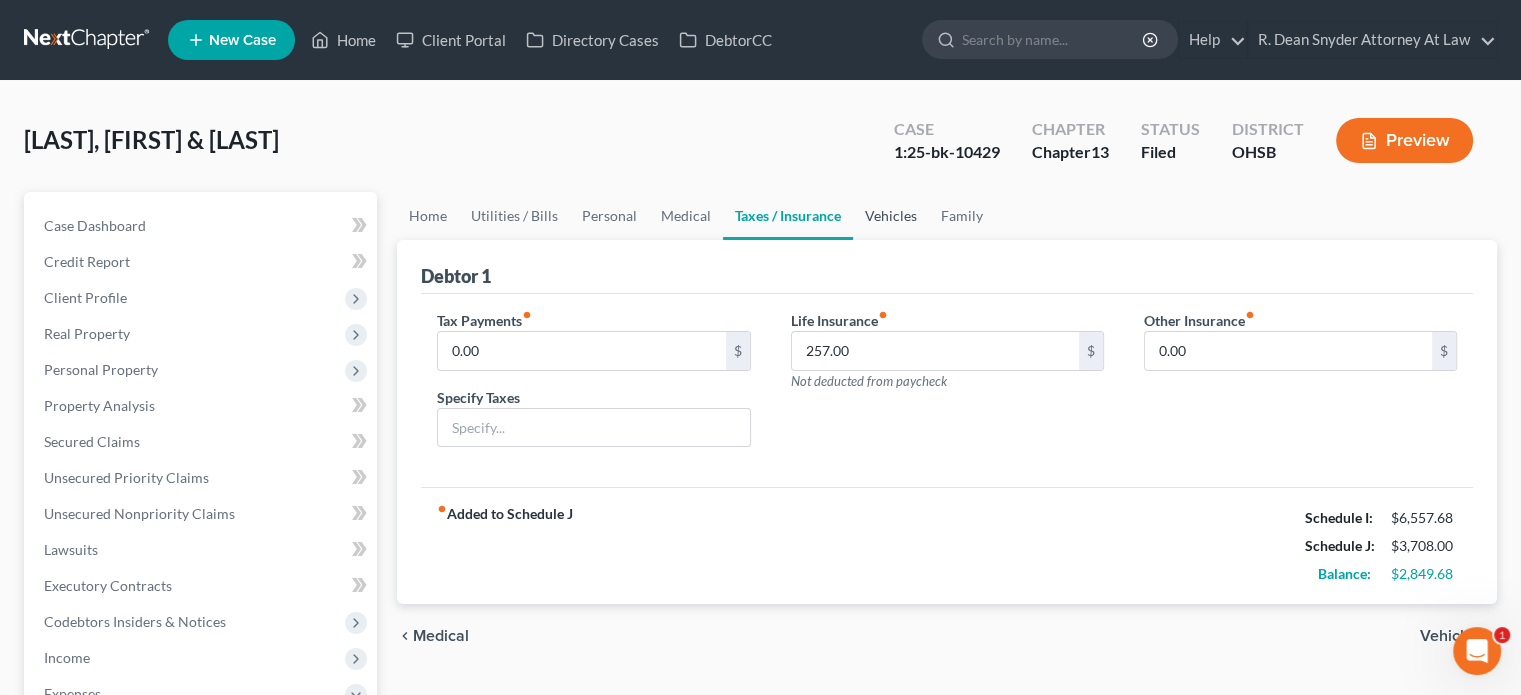 click on "Vehicles" at bounding box center (891, 216) 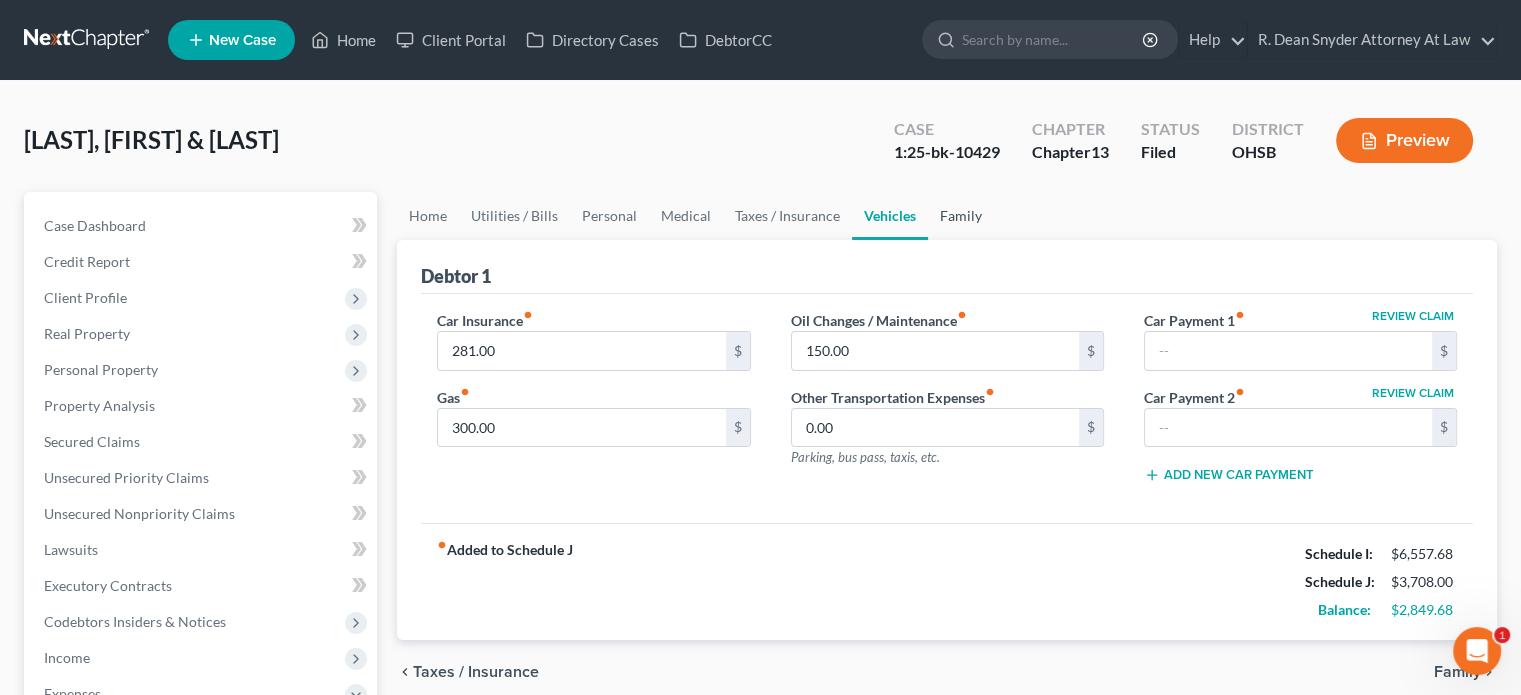 click on "Family" at bounding box center (961, 216) 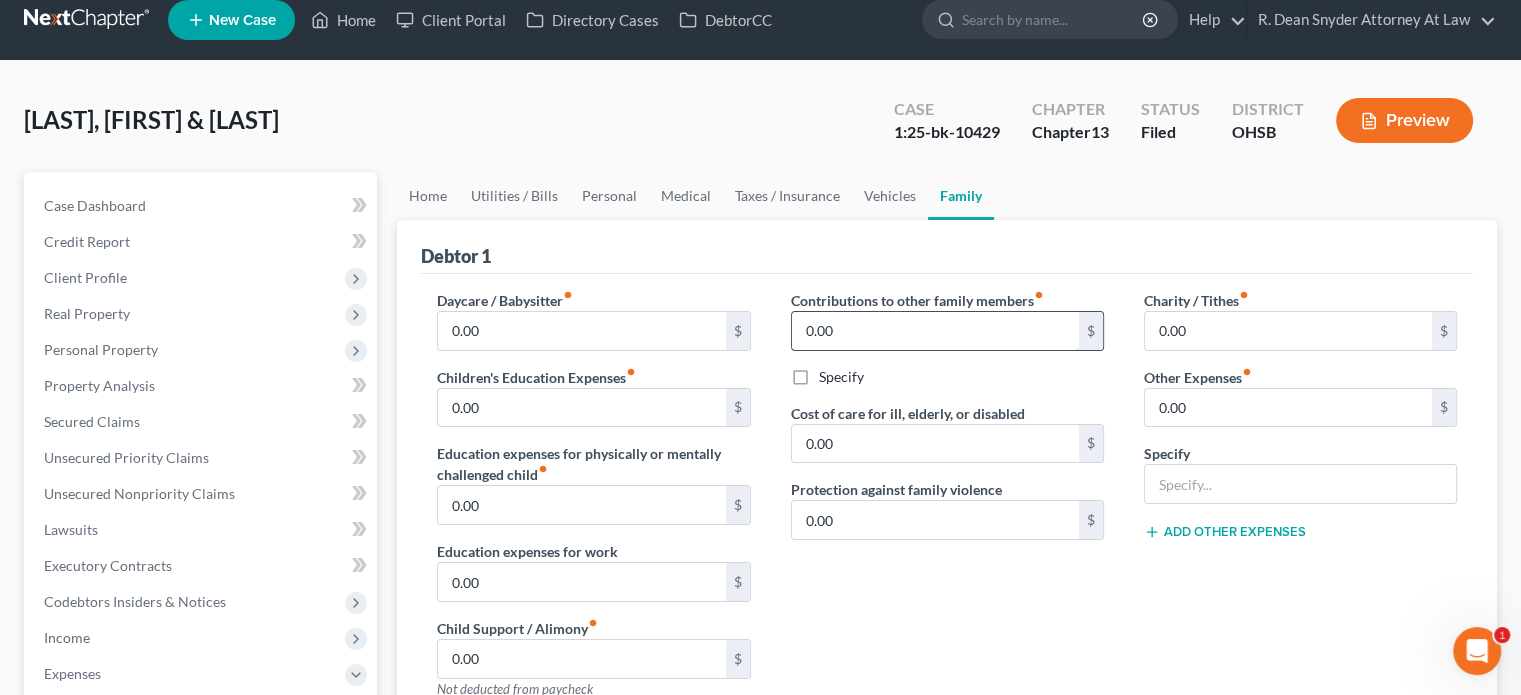 scroll, scrollTop: 0, scrollLeft: 0, axis: both 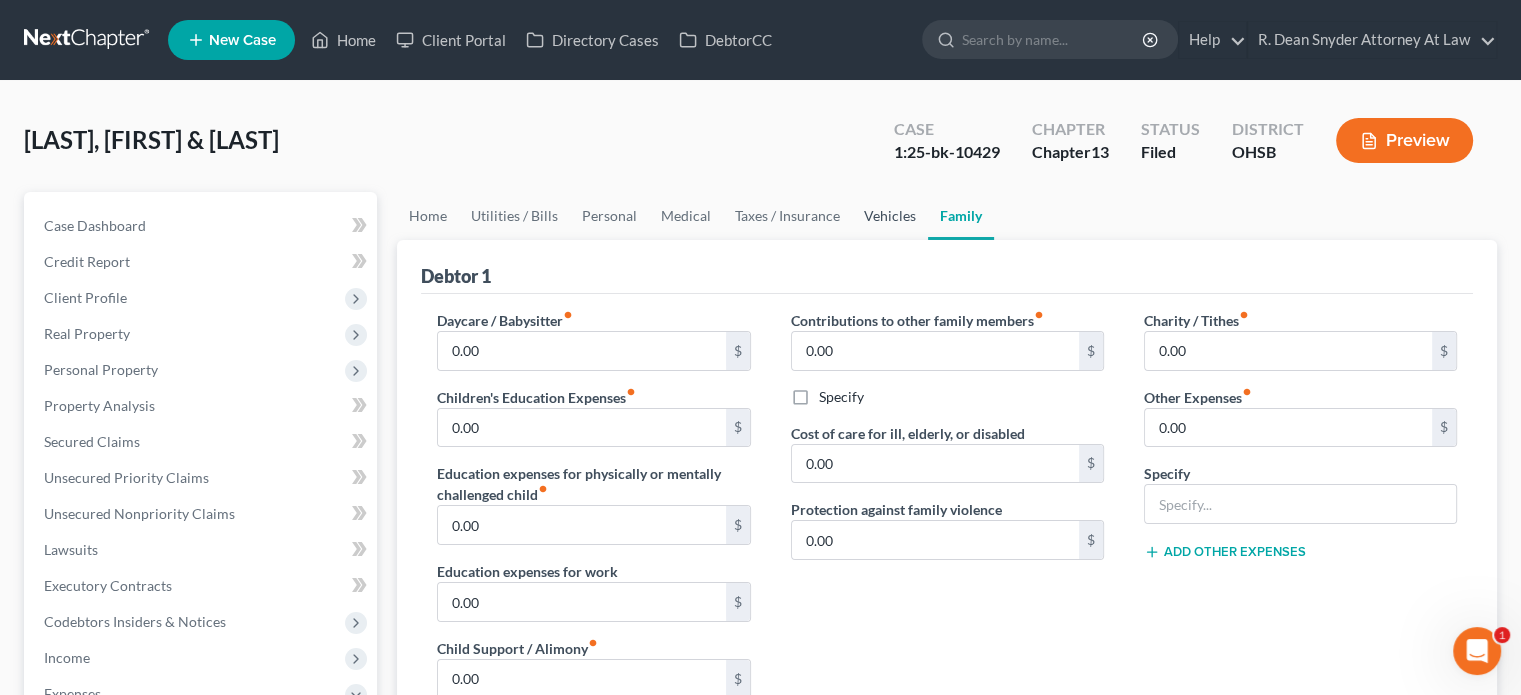 click on "Vehicles" at bounding box center (890, 216) 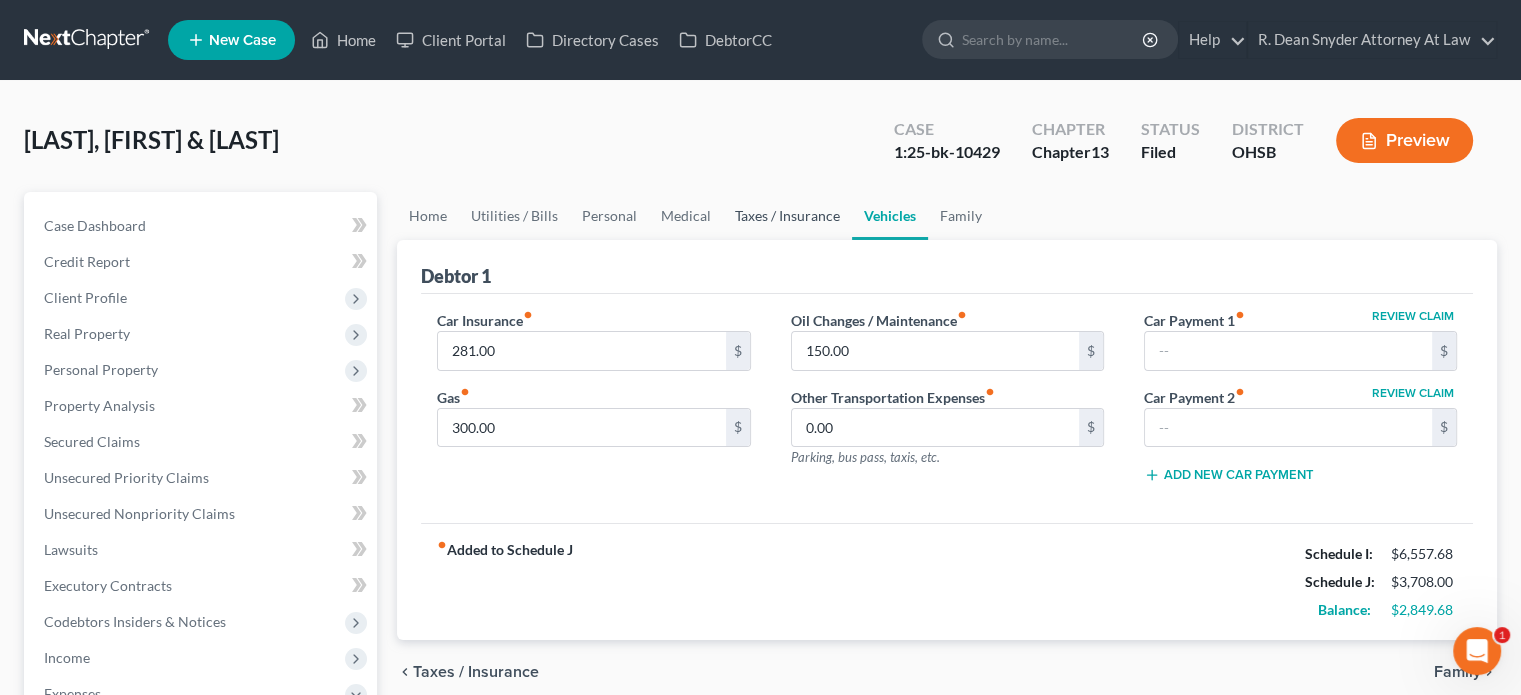 click on "Taxes / Insurance" at bounding box center (787, 216) 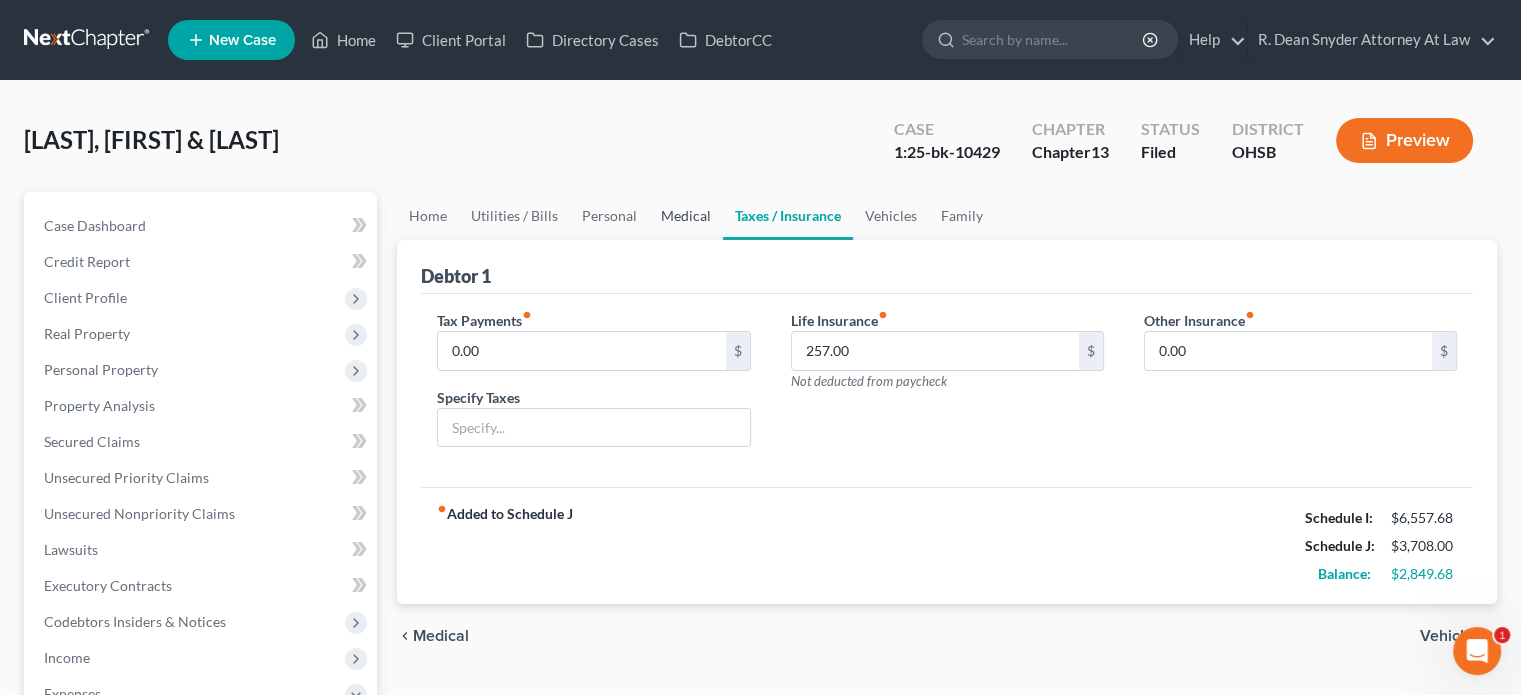 click on "Medical" at bounding box center (686, 216) 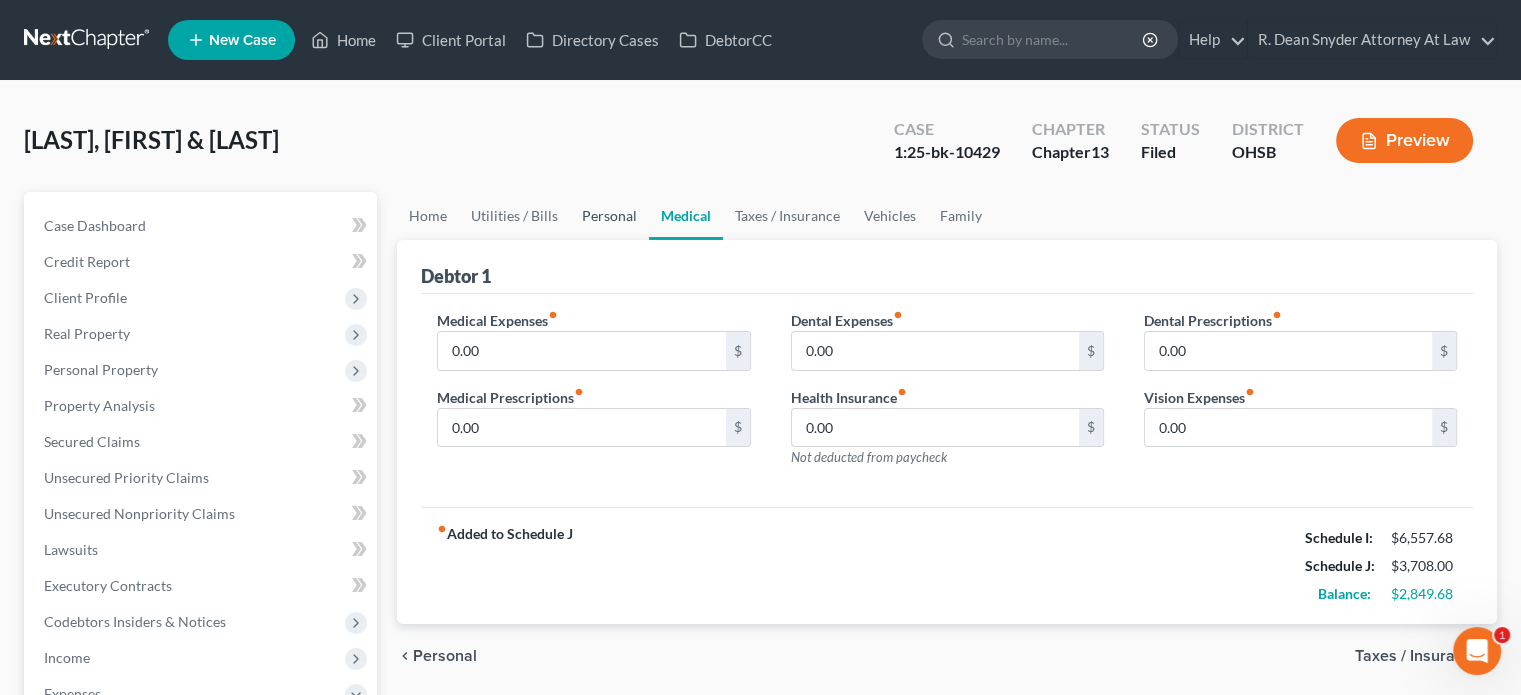 click on "Personal" at bounding box center [609, 216] 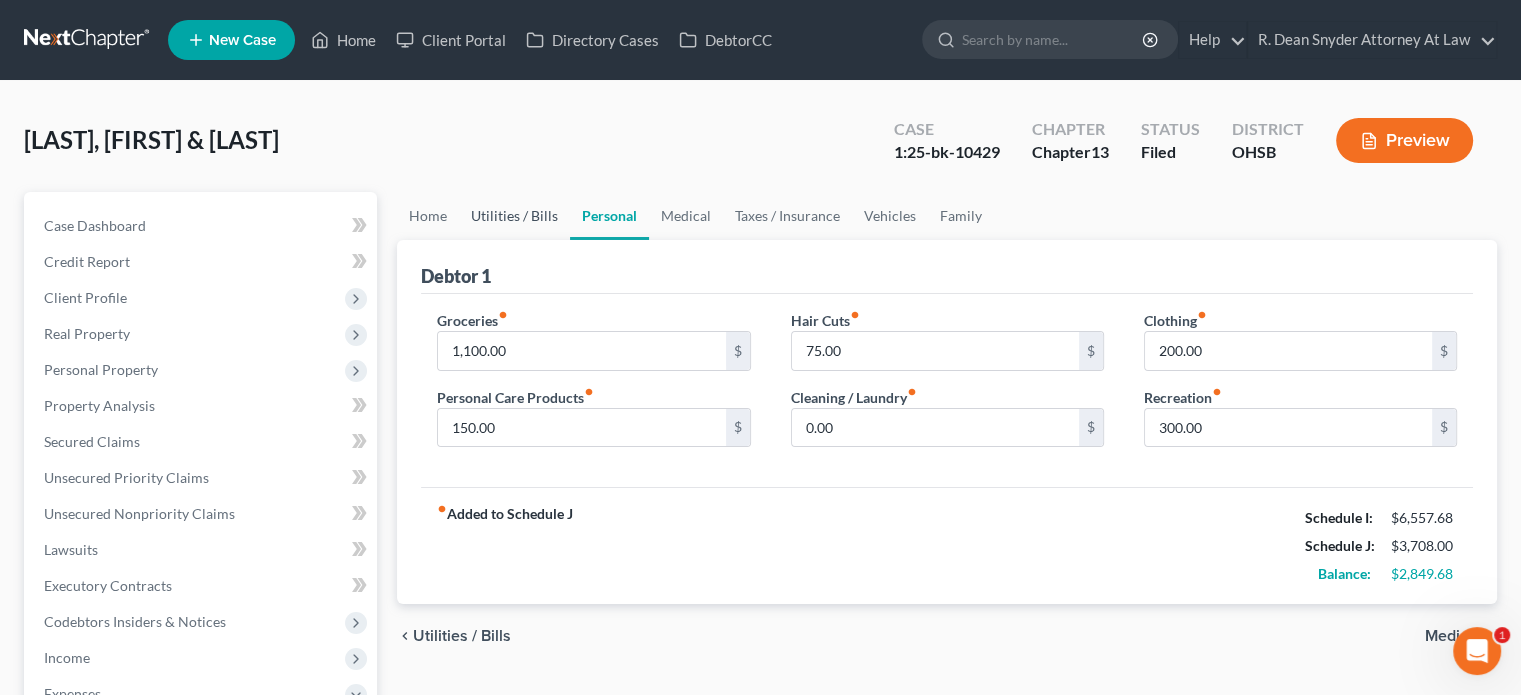 click on "Utilities / Bills" at bounding box center (514, 216) 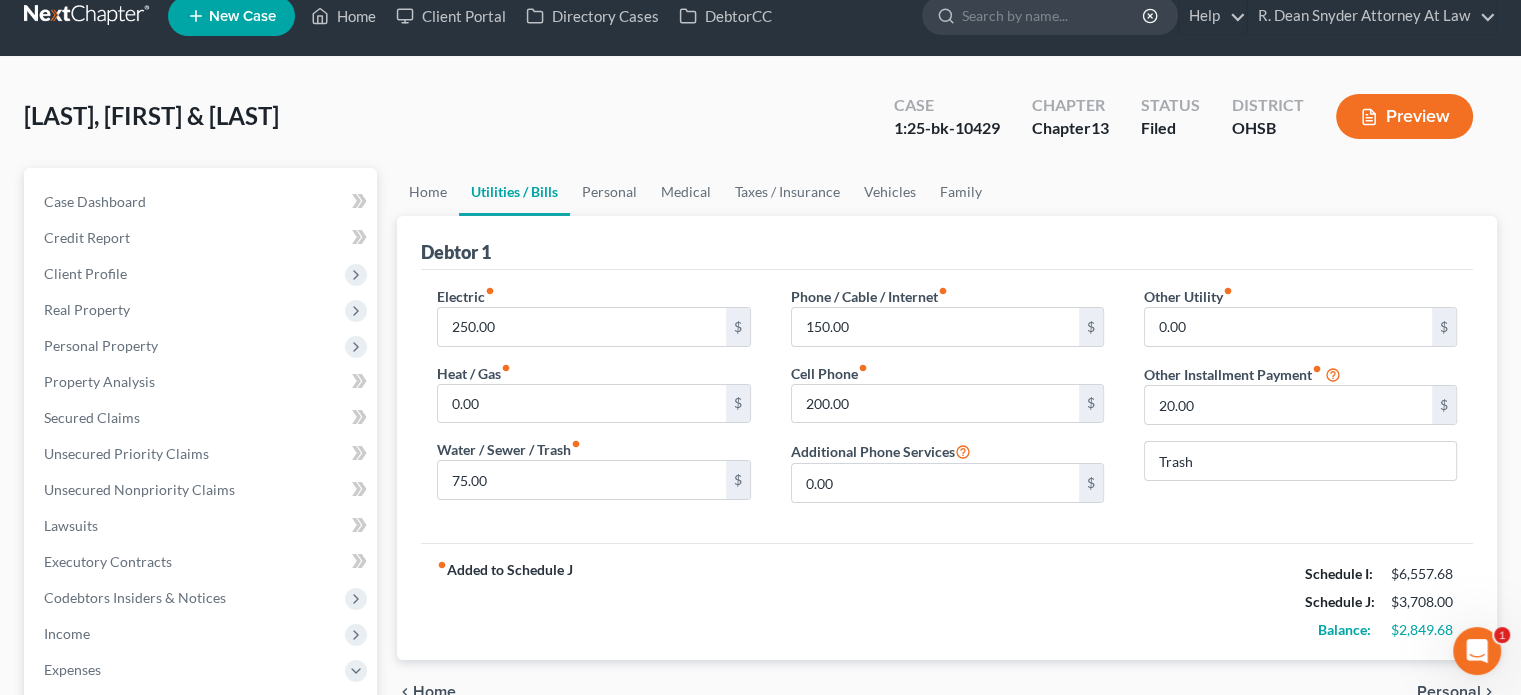 scroll, scrollTop: 0, scrollLeft: 0, axis: both 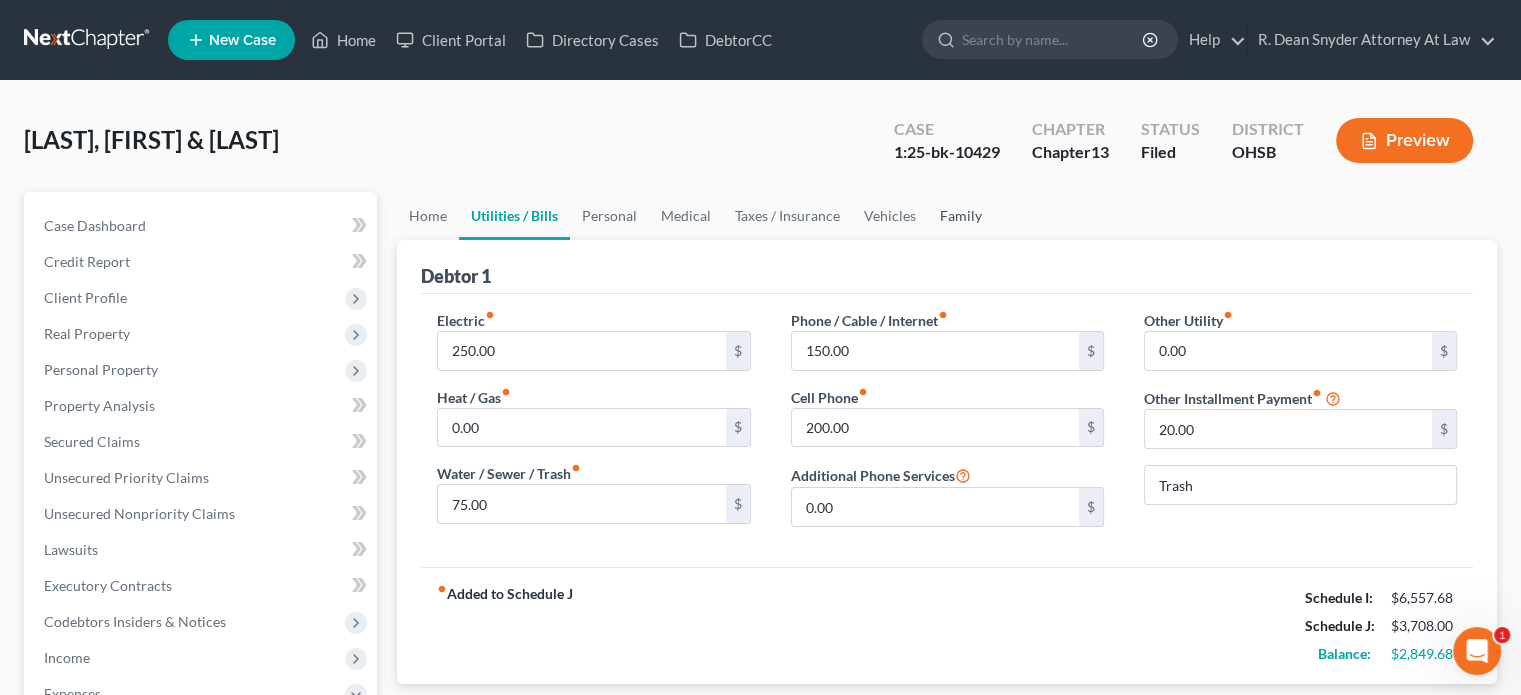 click on "Family" at bounding box center [961, 216] 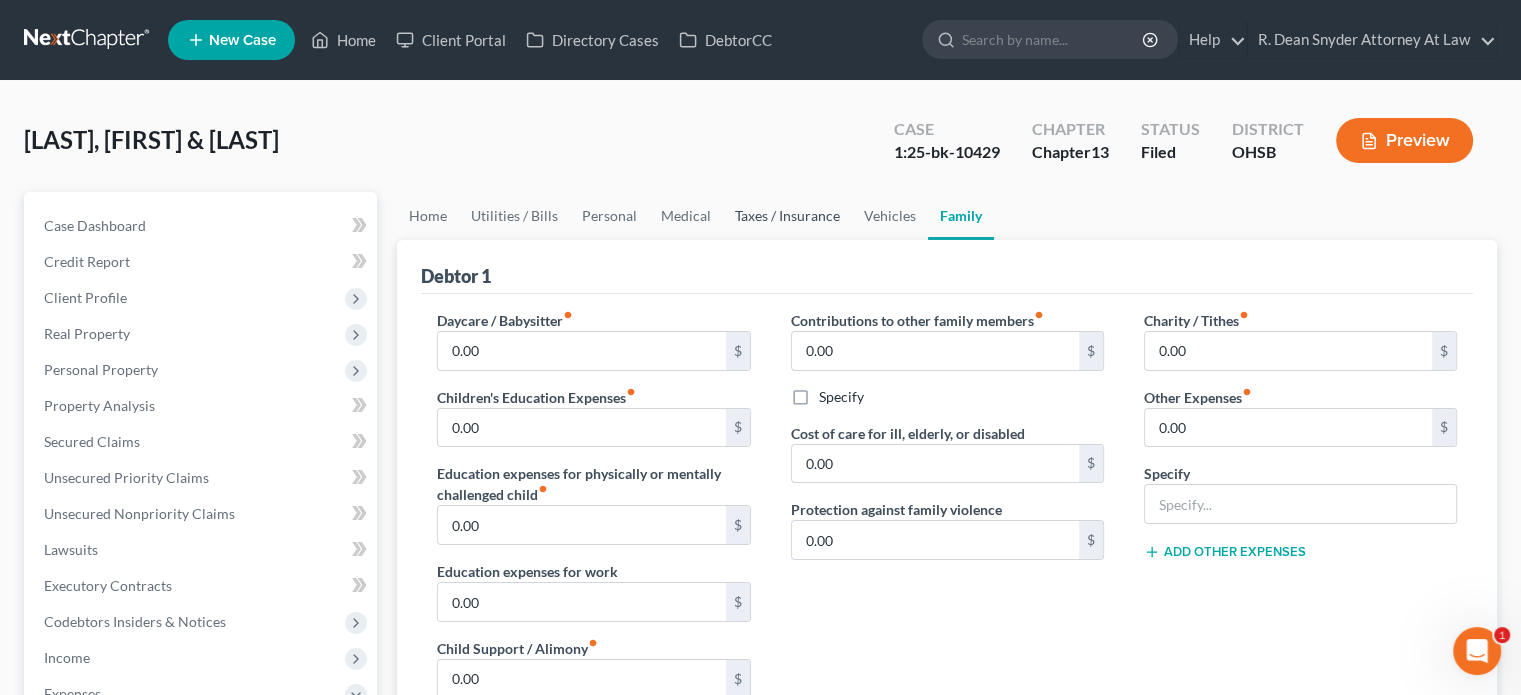 click on "Taxes / Insurance" at bounding box center (787, 216) 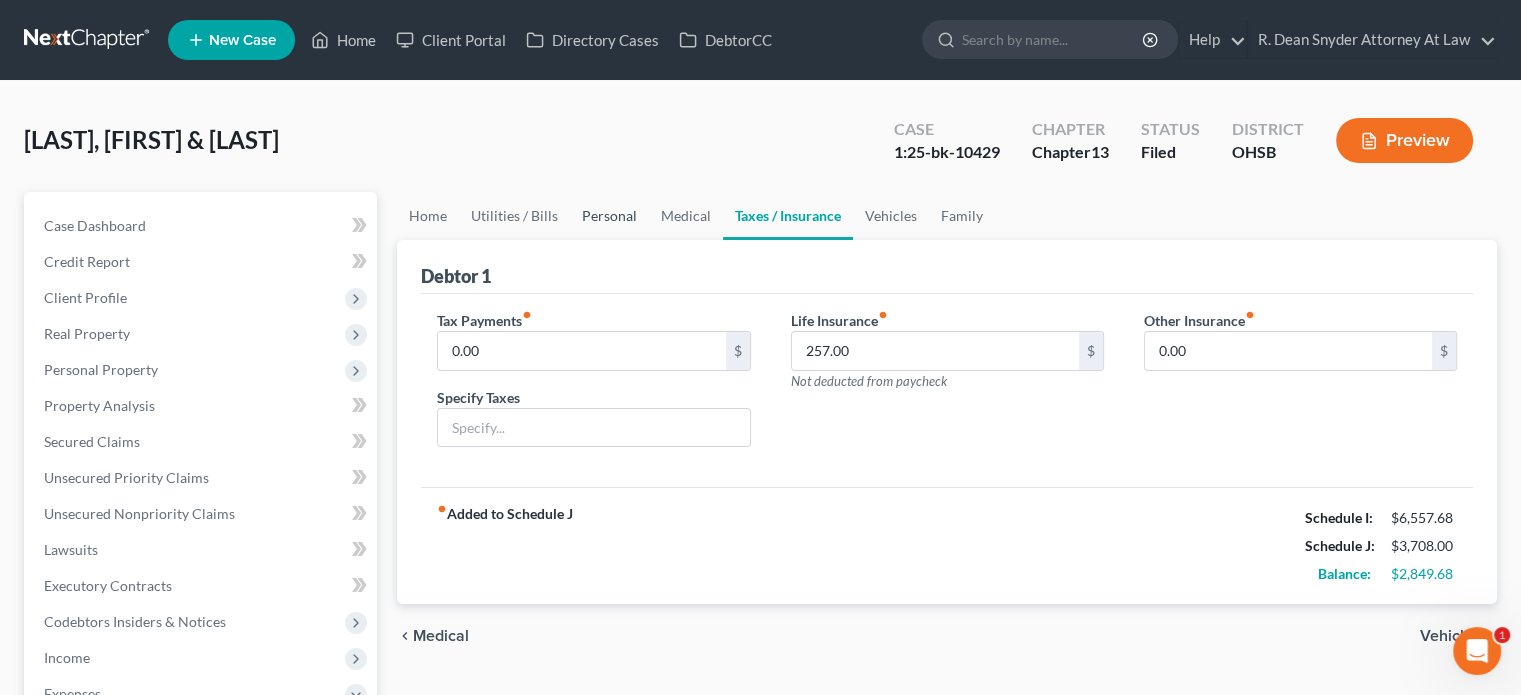 click on "Personal" at bounding box center [609, 216] 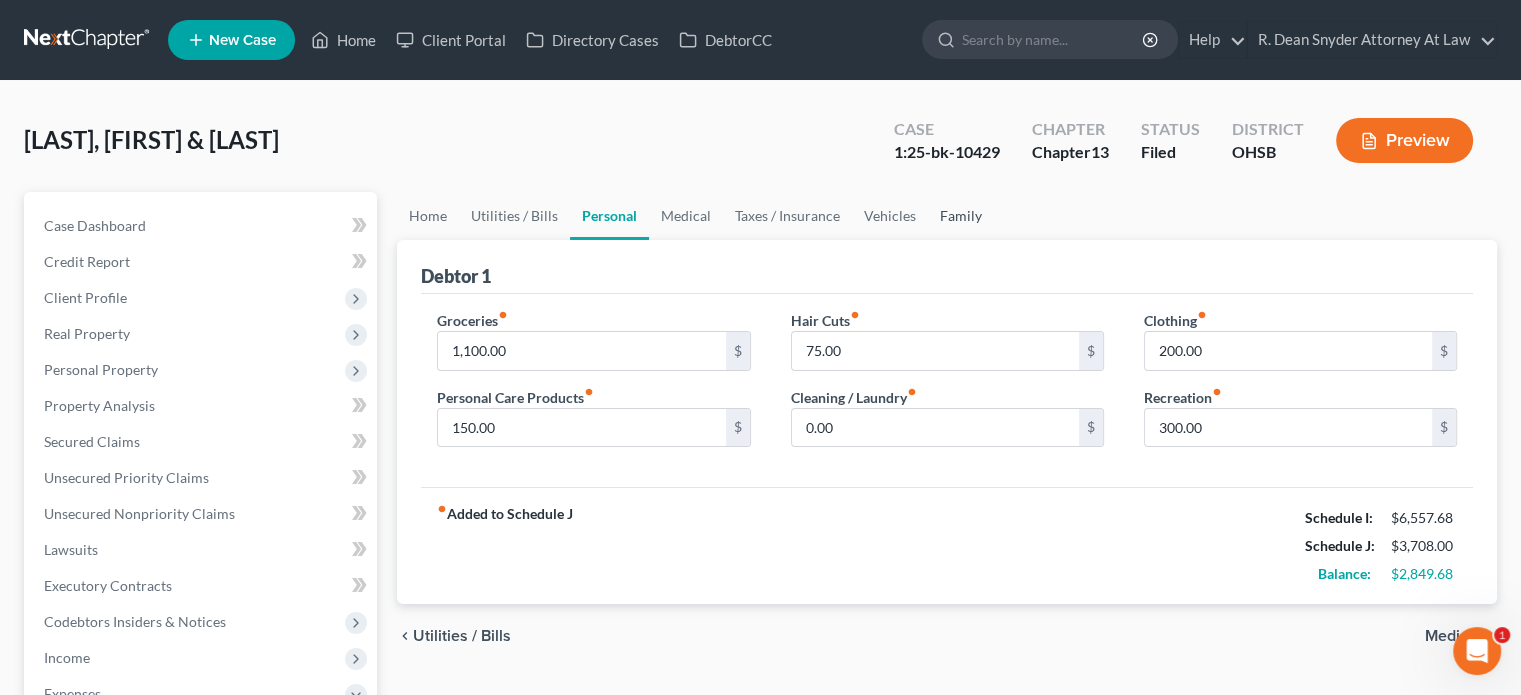 click on "Family" at bounding box center (961, 216) 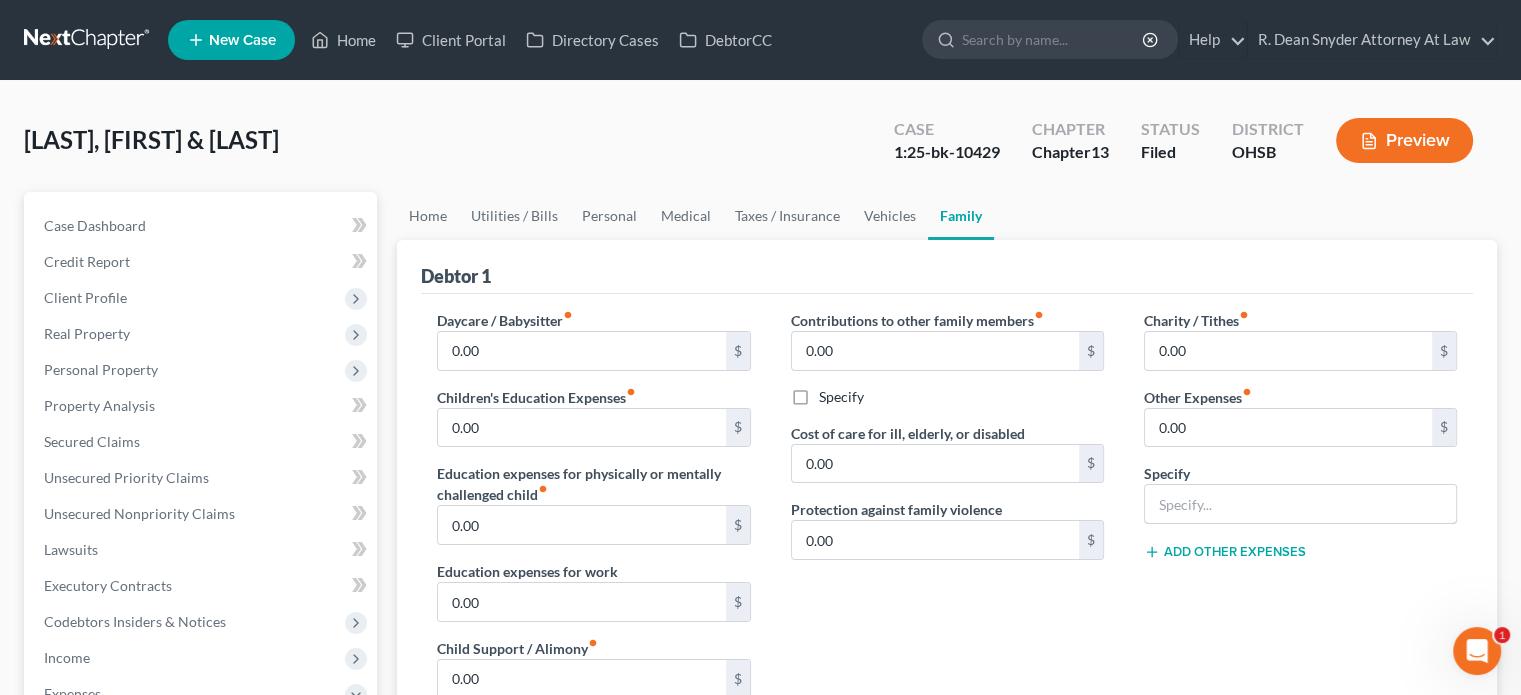 drag, startPoint x: 1165, startPoint y: 495, endPoint x: 1160, endPoint y: 470, distance: 25.495098 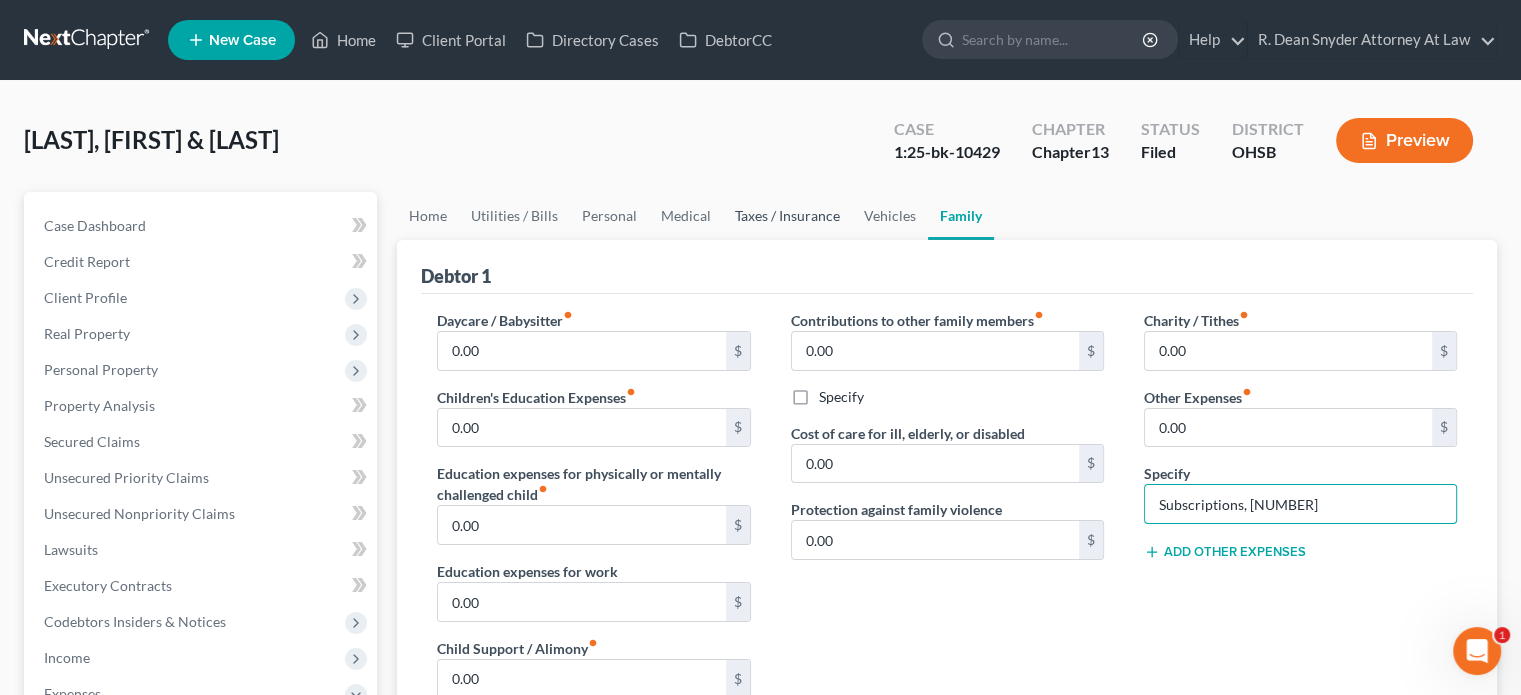 type on "Subscriptions, [NUMBER]" 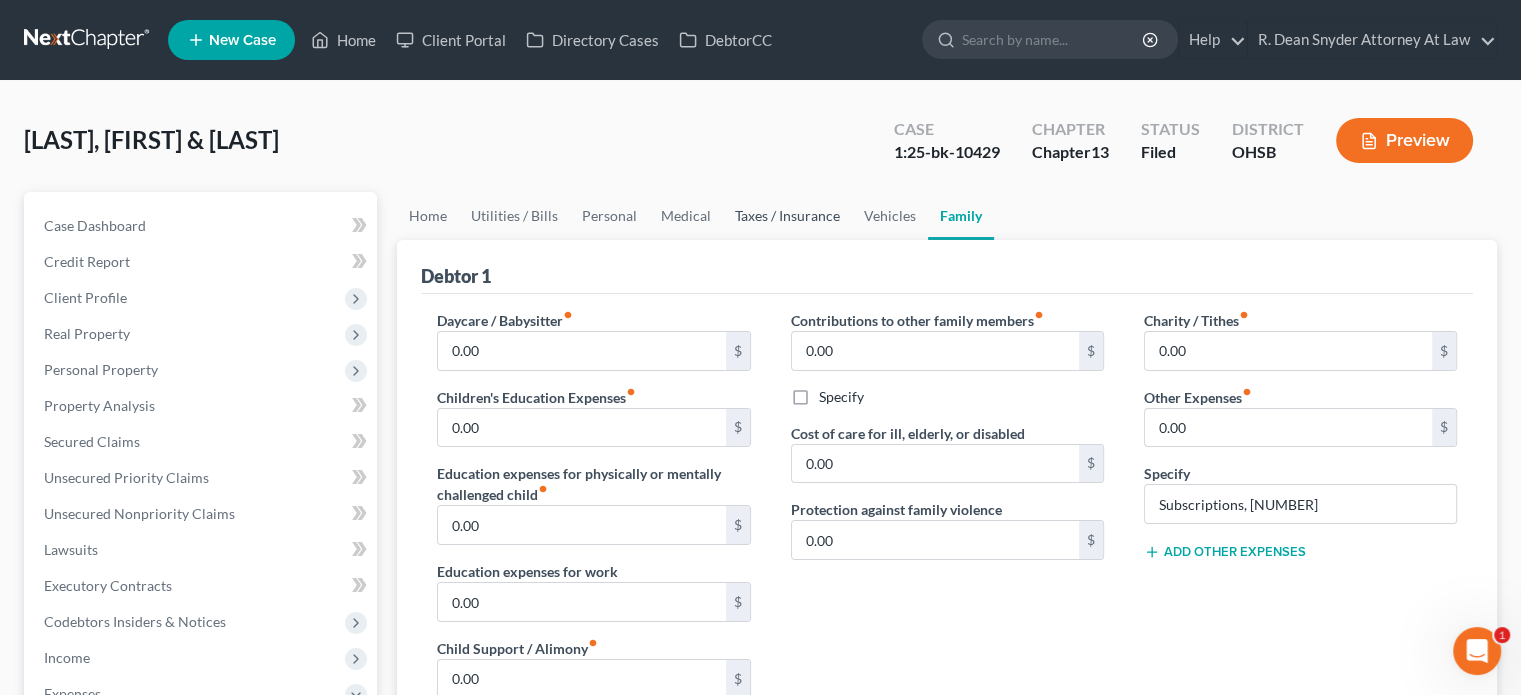 click on "Taxes / Insurance" at bounding box center (787, 216) 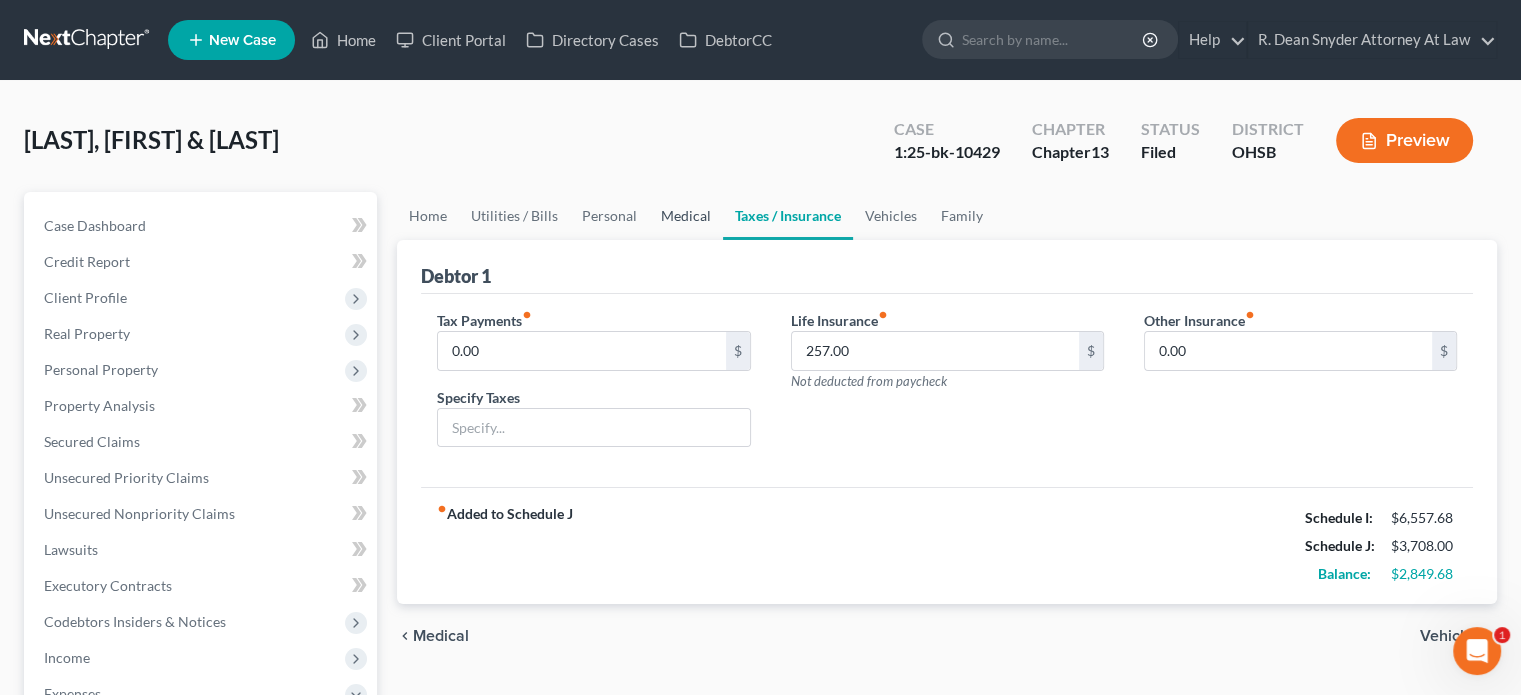 click on "Medical" at bounding box center [686, 216] 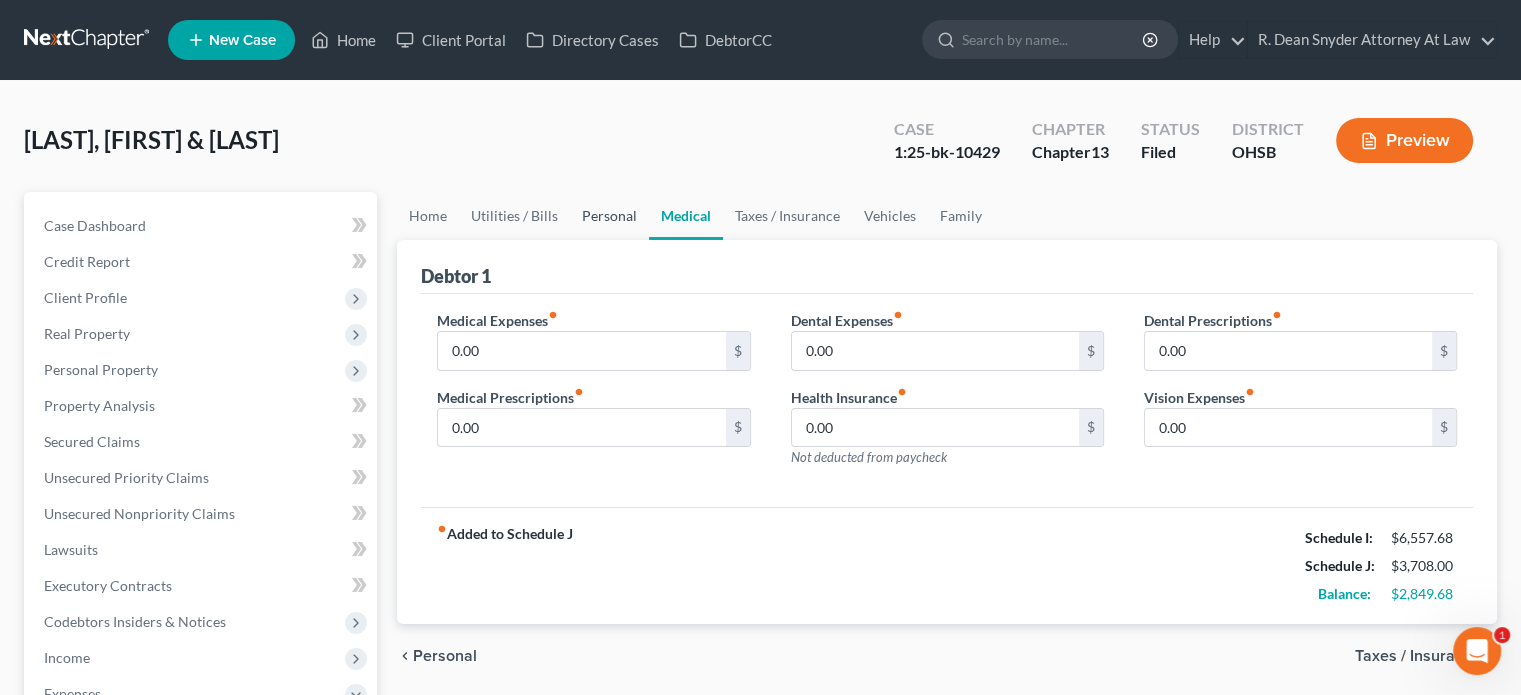 click on "Personal" at bounding box center [609, 216] 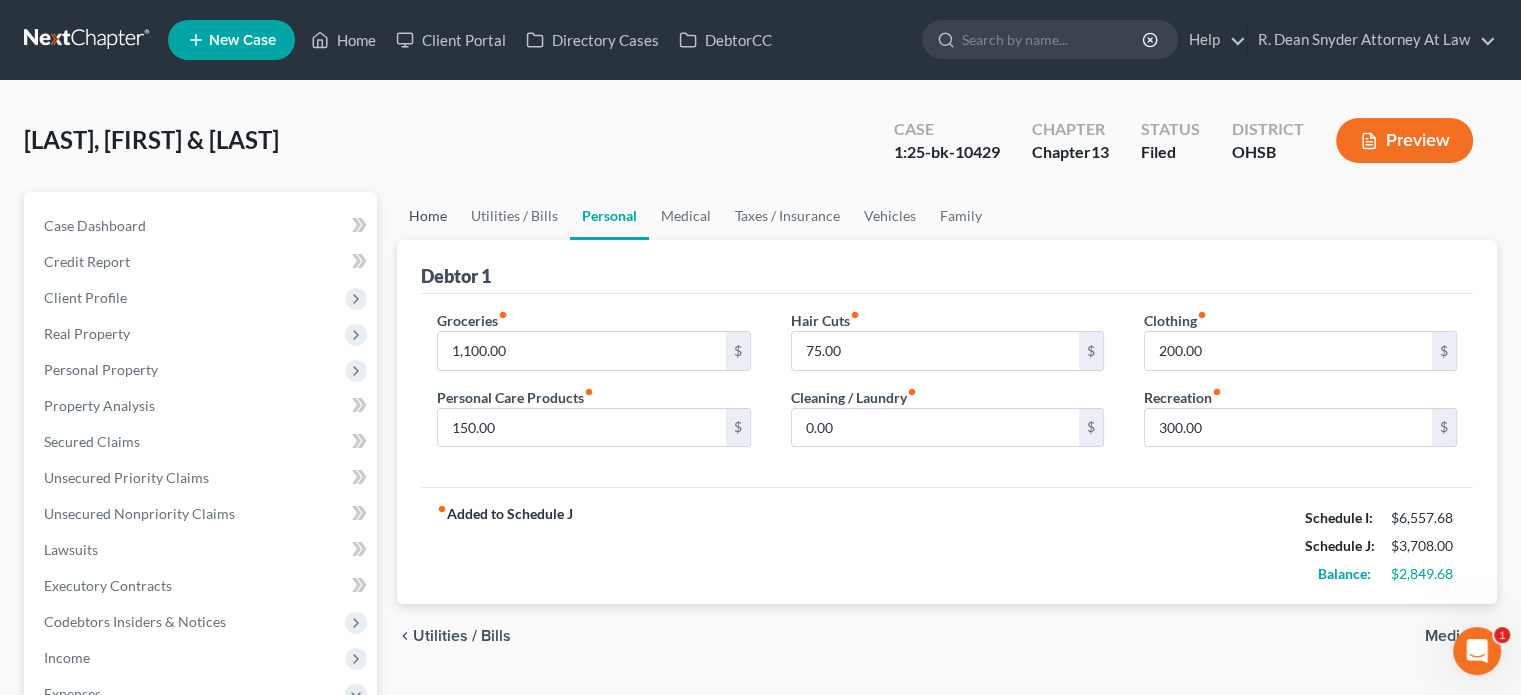 click on "Home" at bounding box center [428, 216] 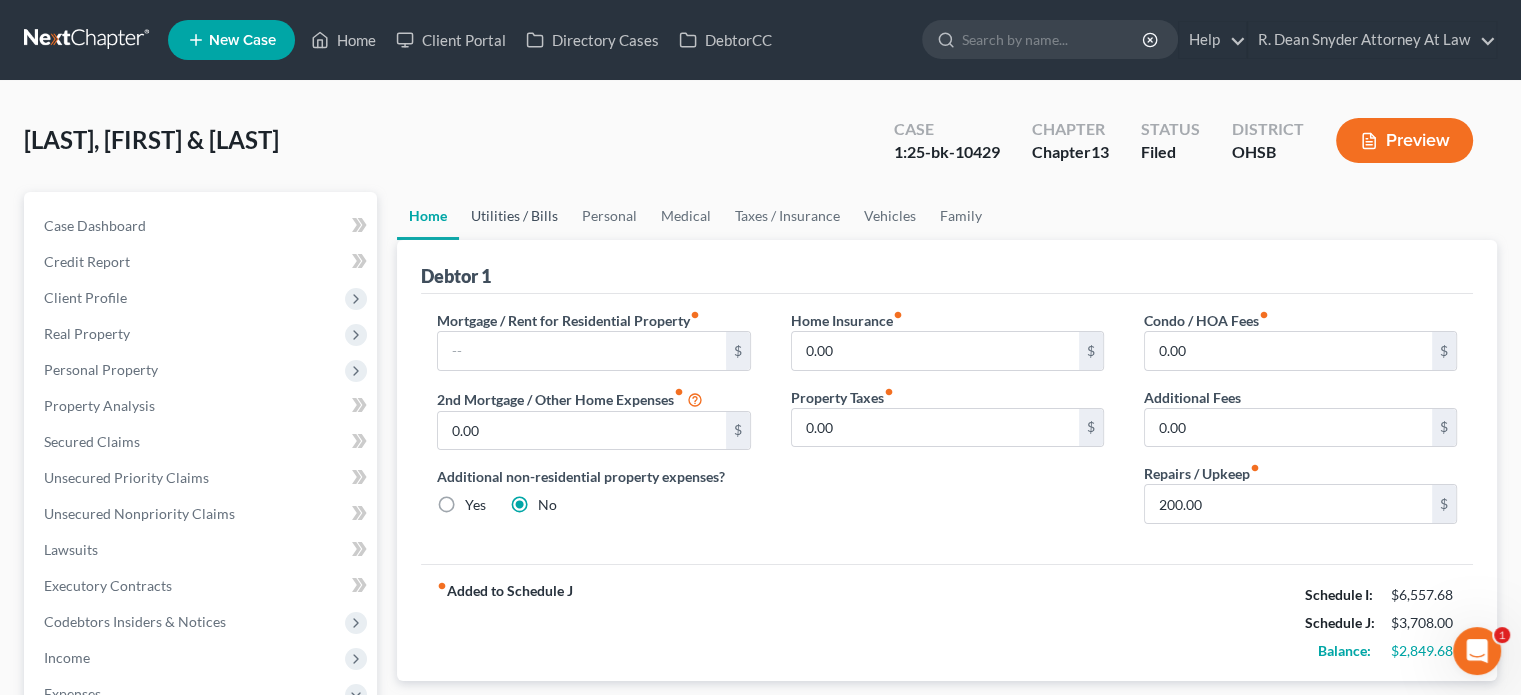 click on "Utilities / Bills" at bounding box center [514, 216] 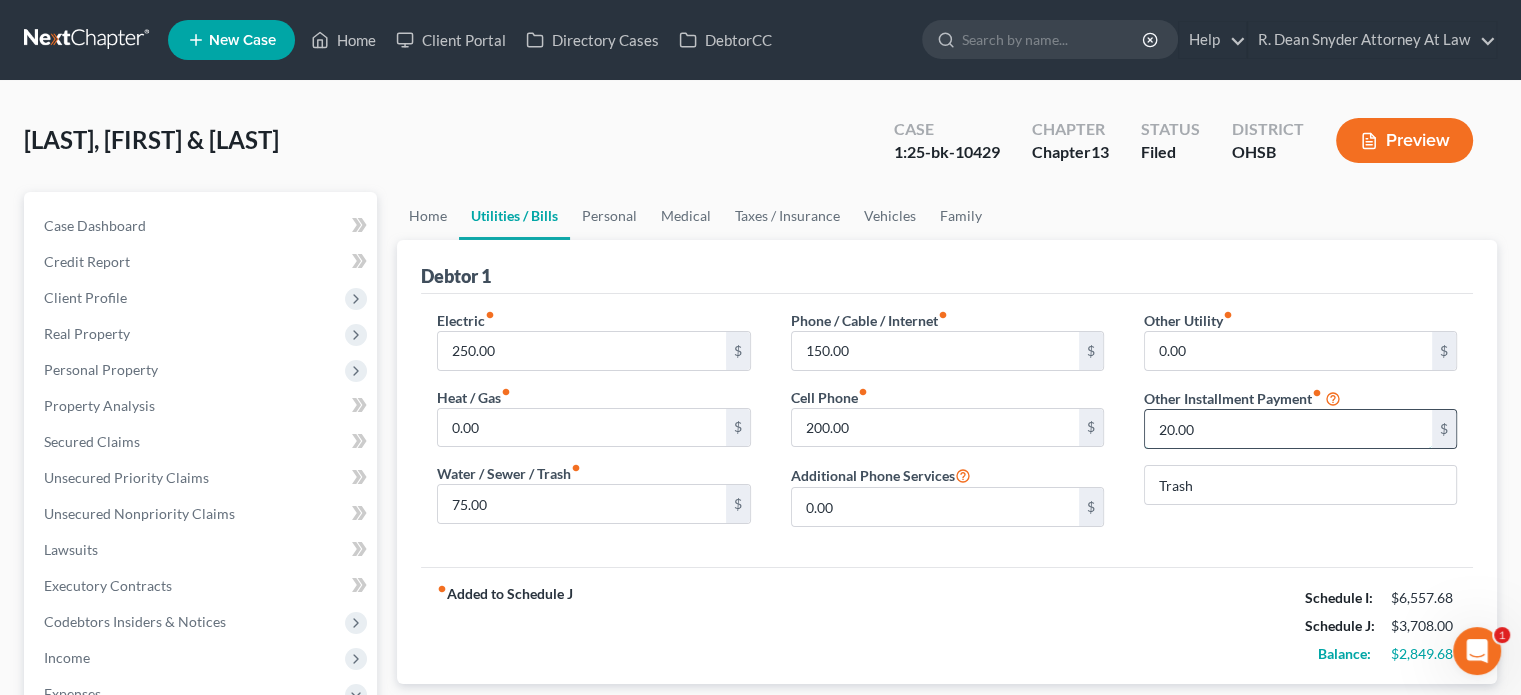 click on "20.00" at bounding box center (1288, 429) 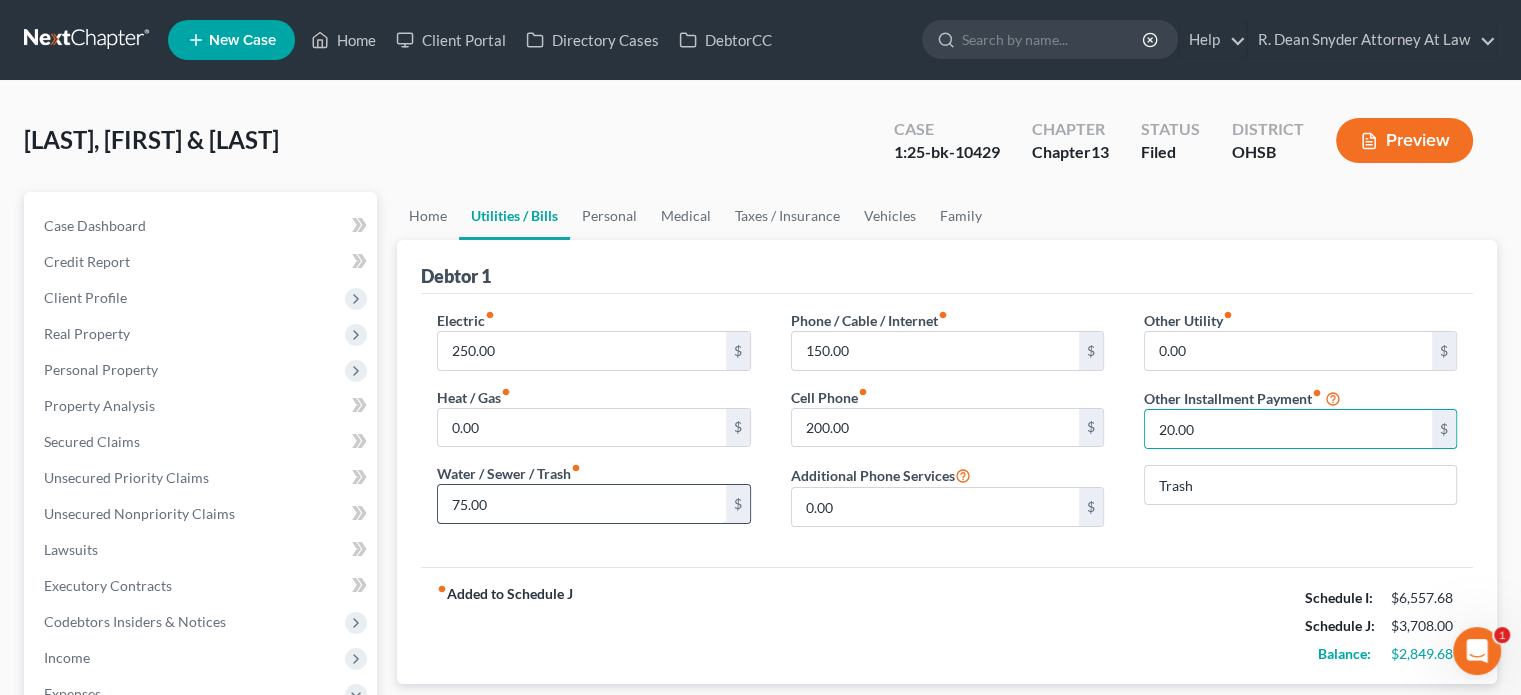 drag, startPoint x: 600, startPoint y: 505, endPoint x: 613, endPoint y: 493, distance: 17.691807 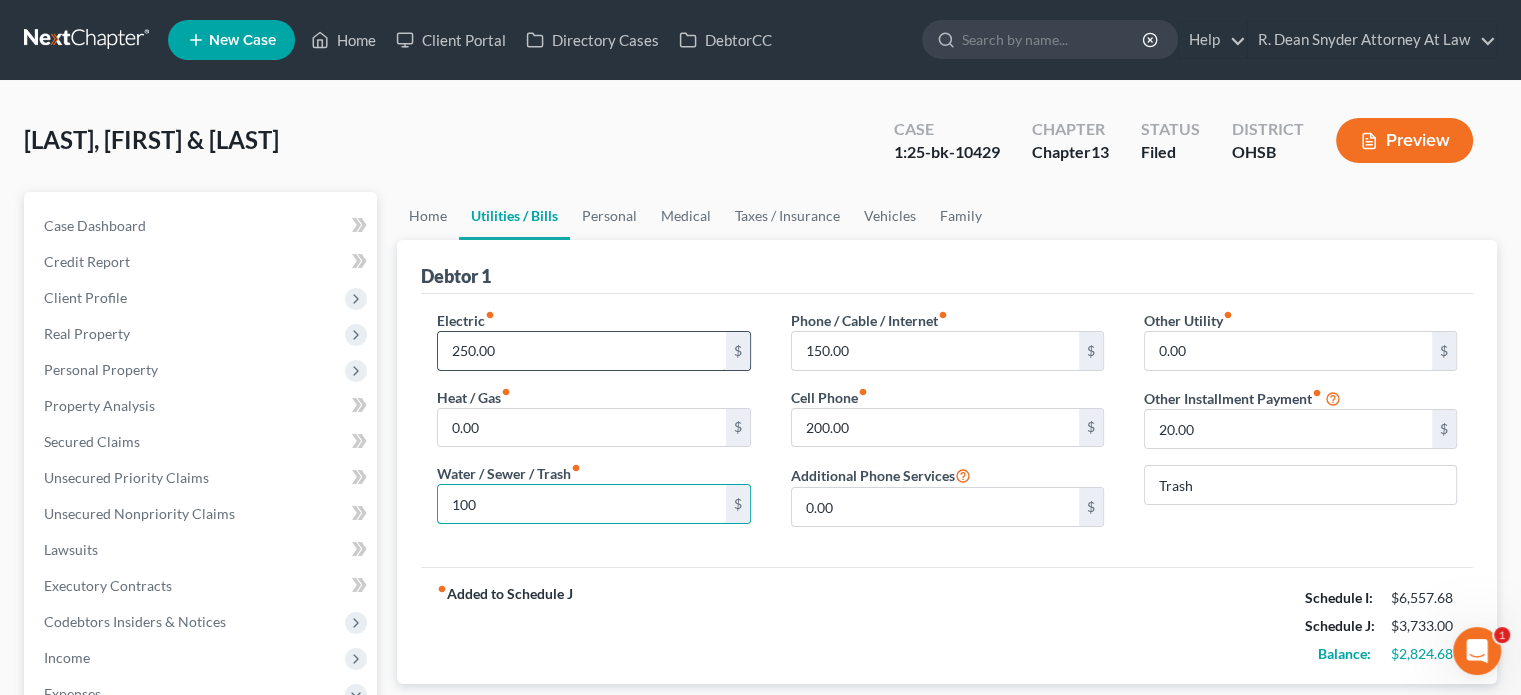 type on "100" 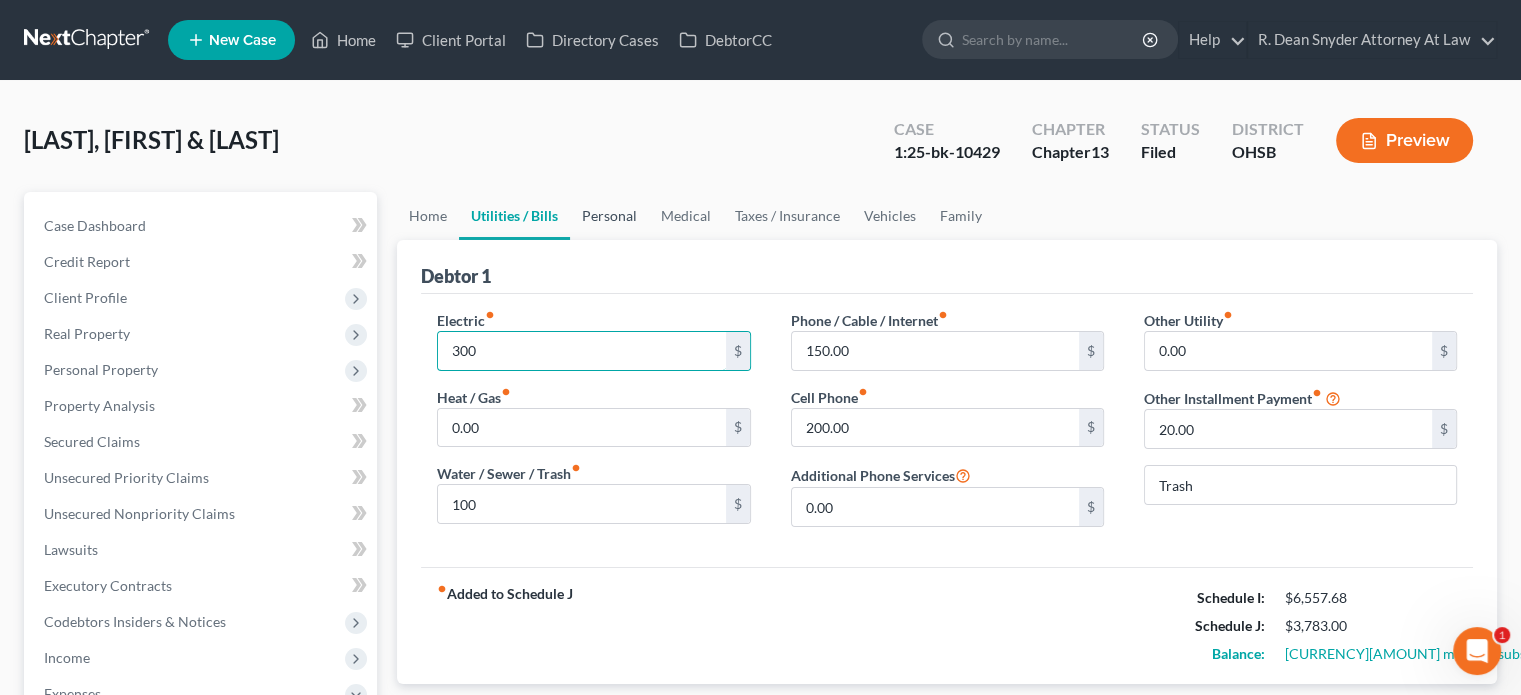 type on "300" 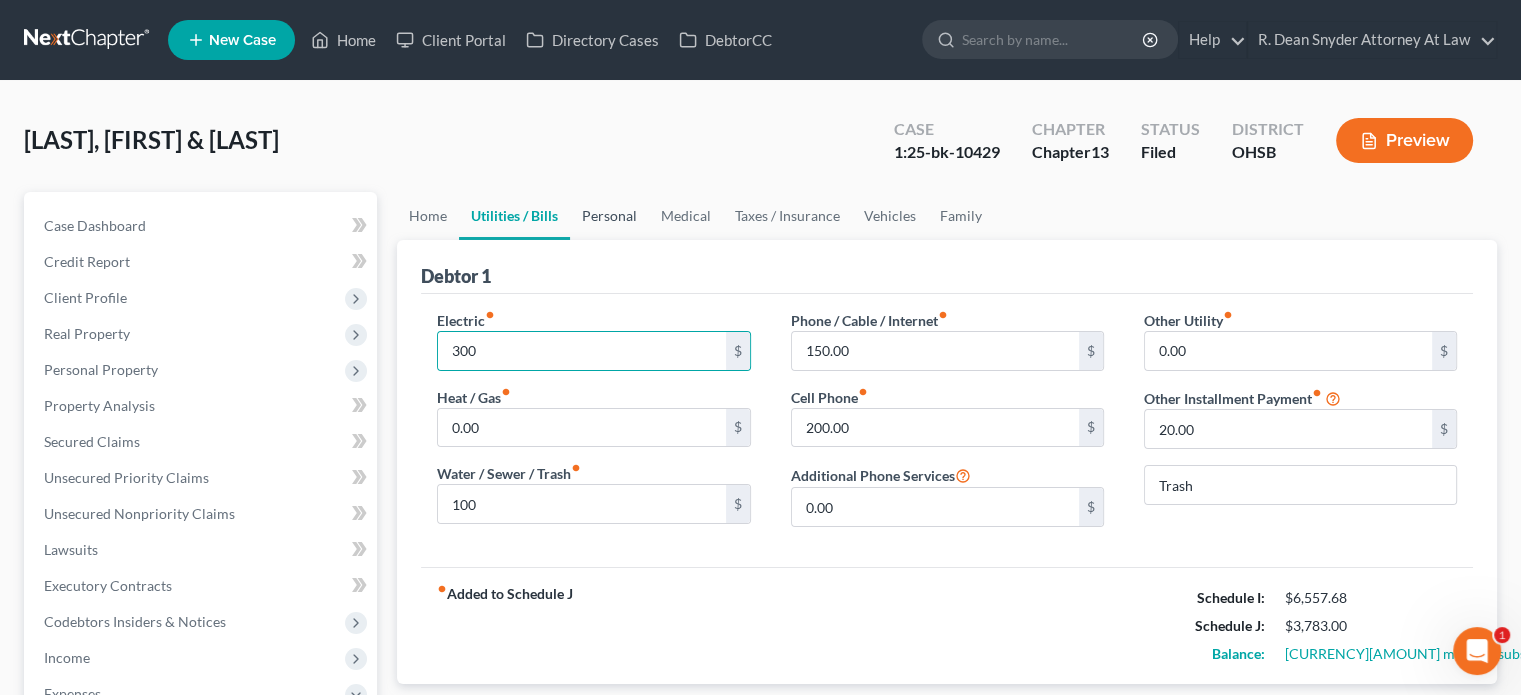 drag, startPoint x: 614, startPoint y: 215, endPoint x: 624, endPoint y: 221, distance: 11.661903 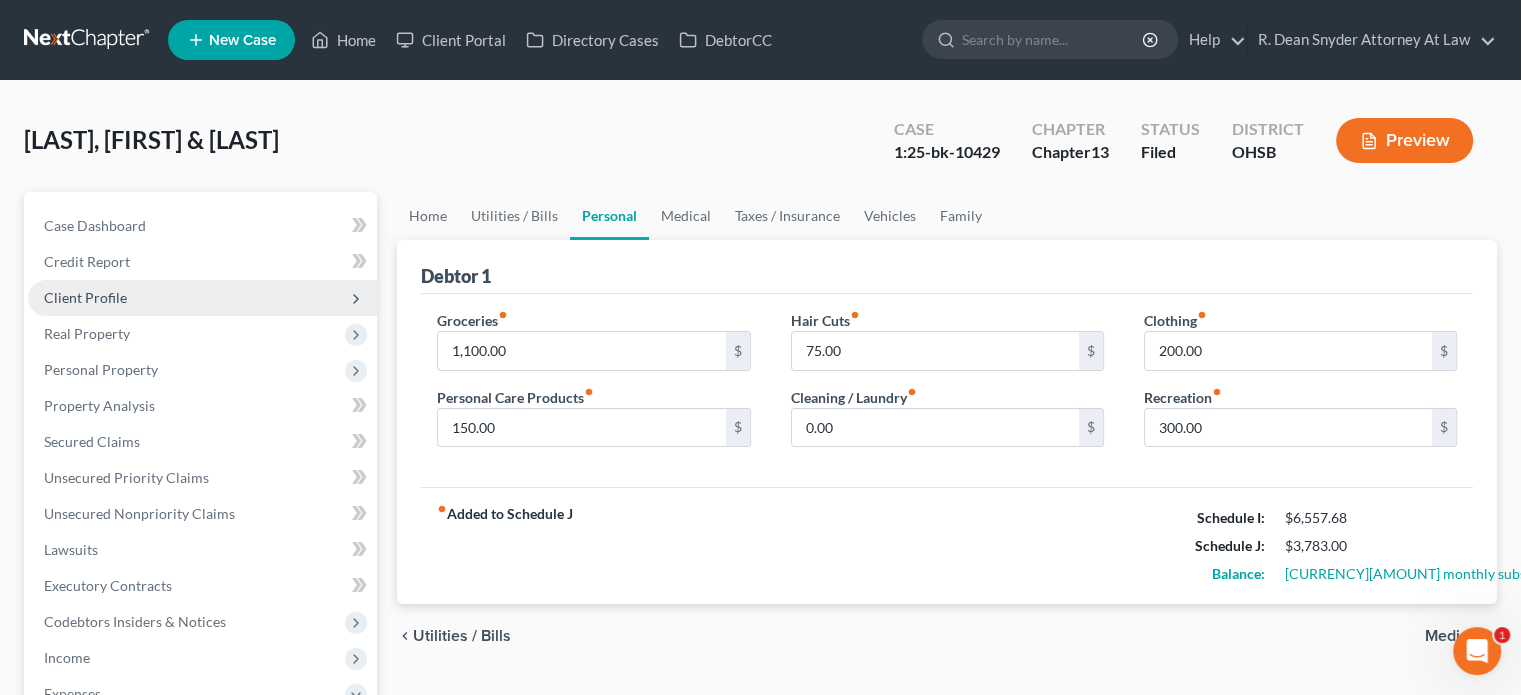 click on "Client Profile" at bounding box center [85, 297] 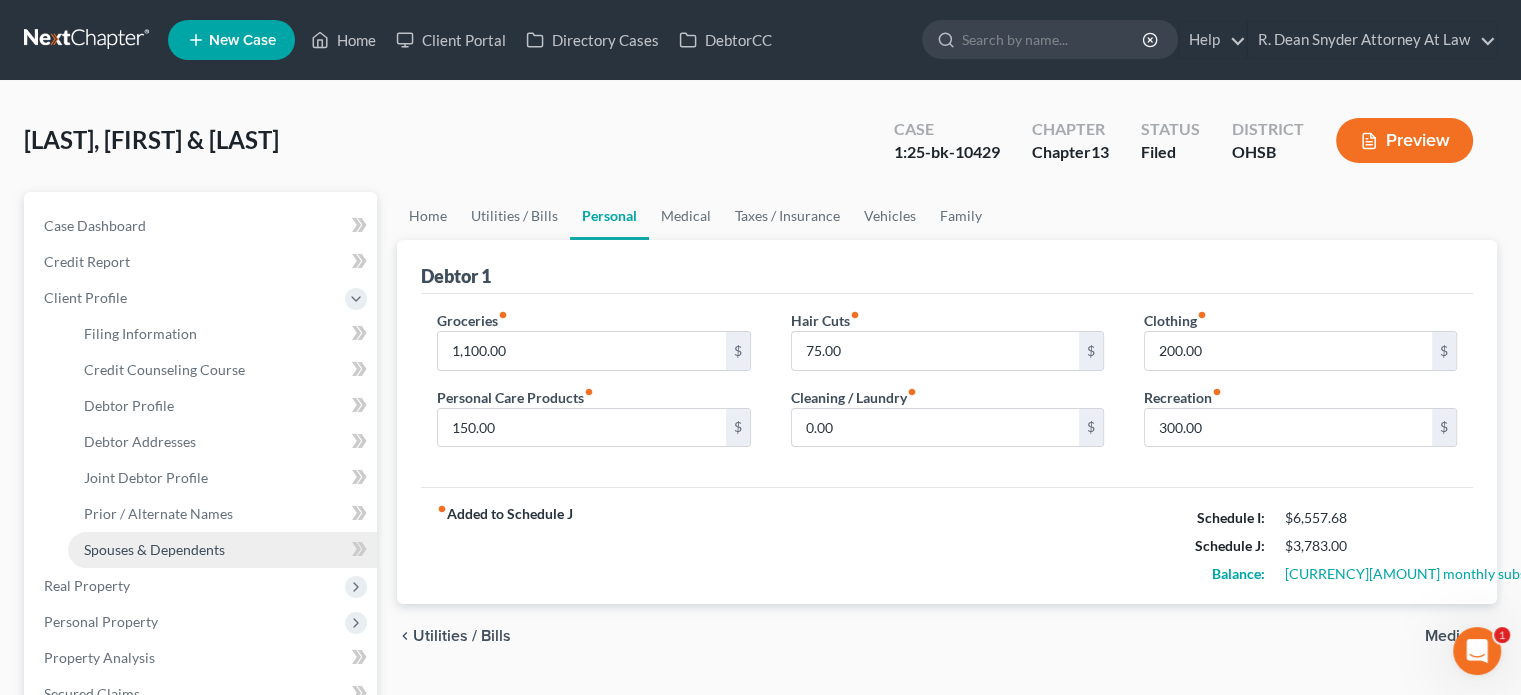click on "Spouses & Dependents" at bounding box center [154, 549] 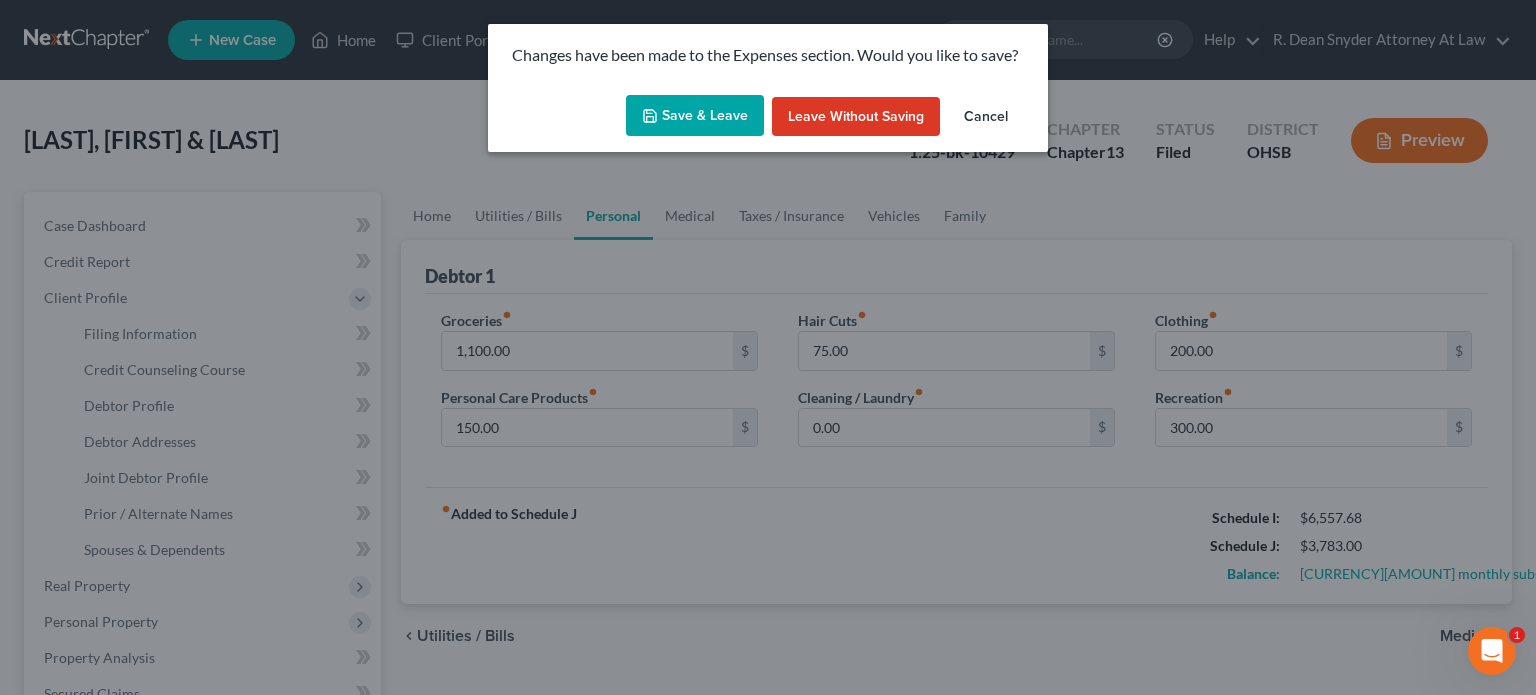 click 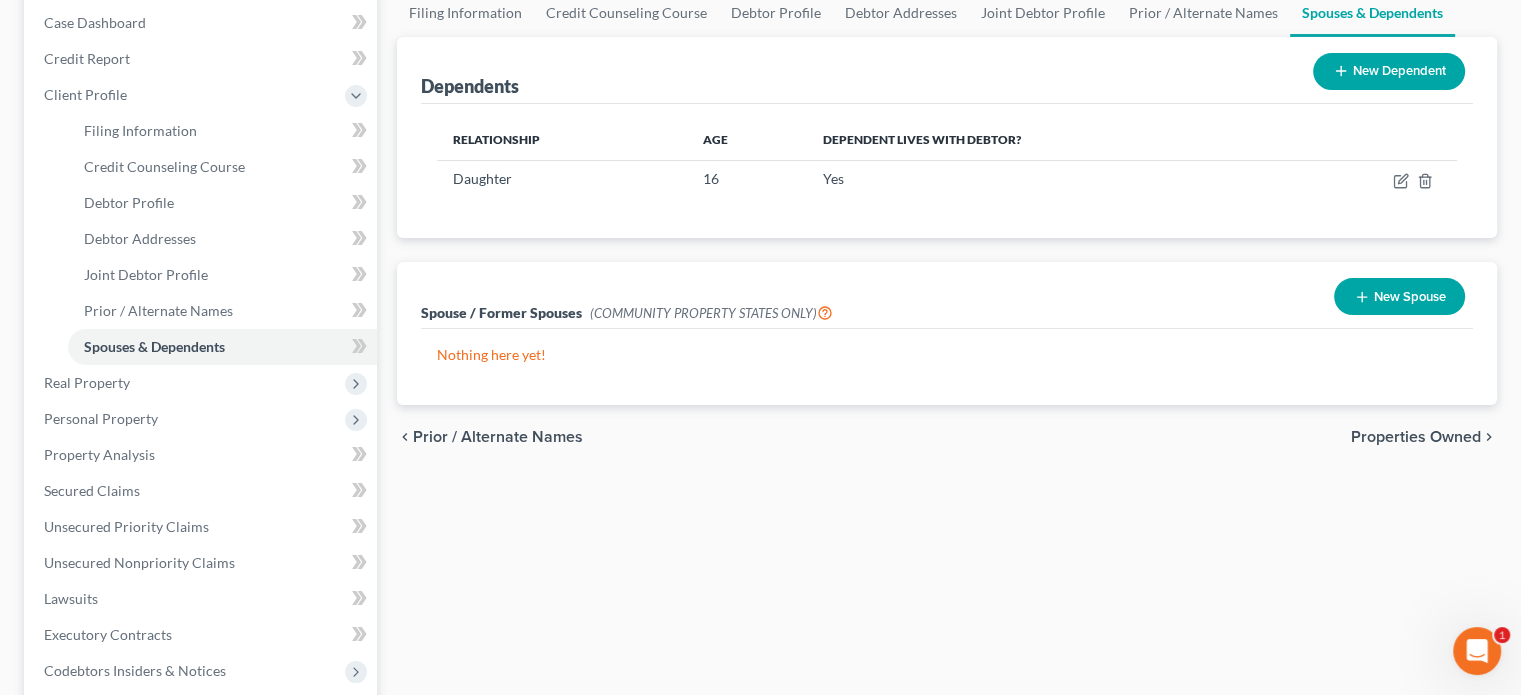 scroll, scrollTop: 100, scrollLeft: 0, axis: vertical 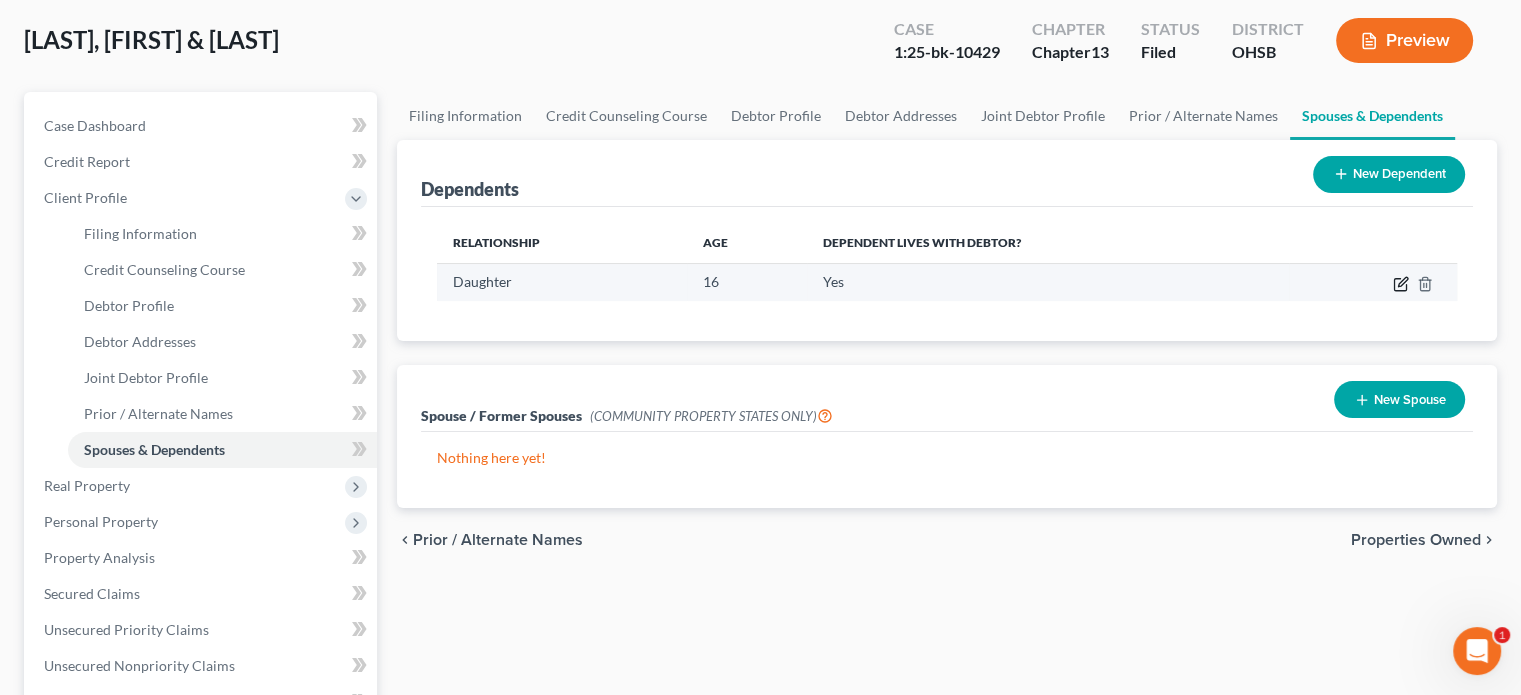 click 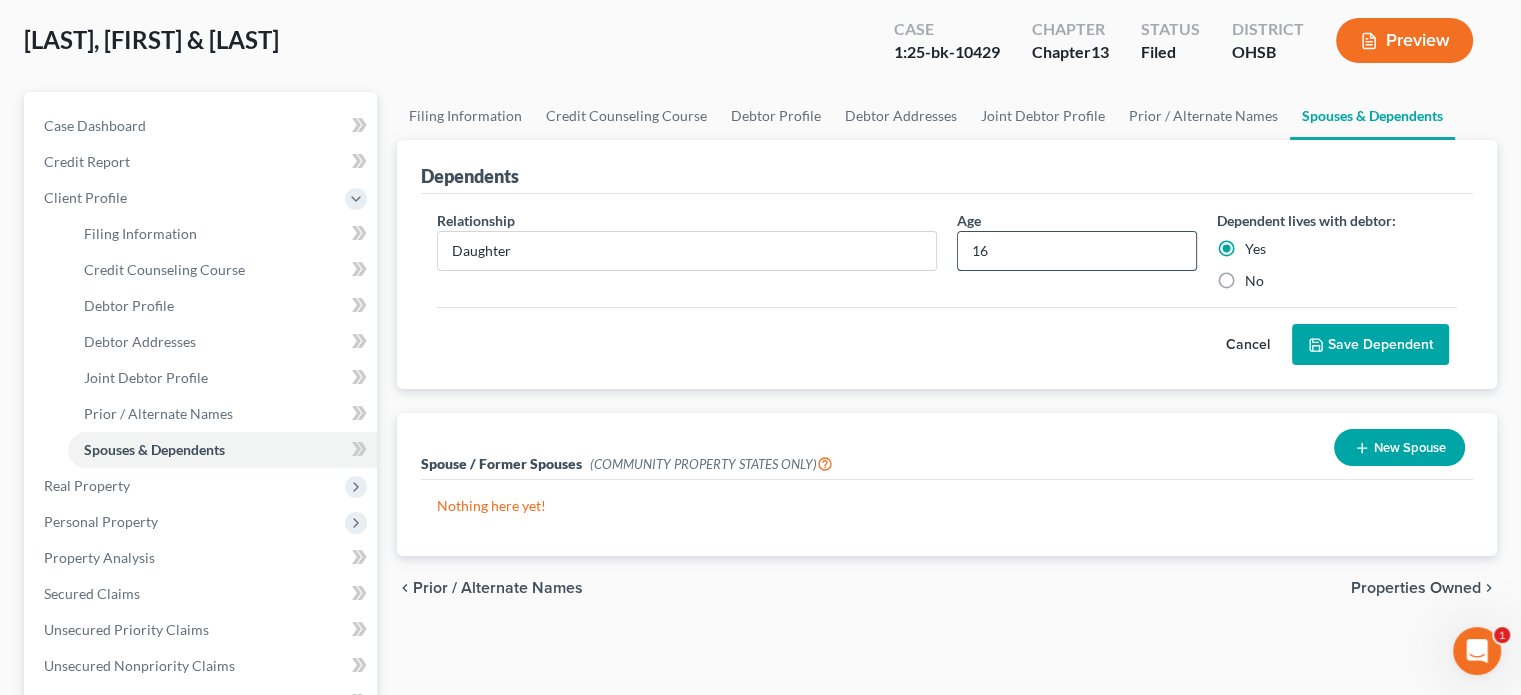 click on "16" at bounding box center [1077, 251] 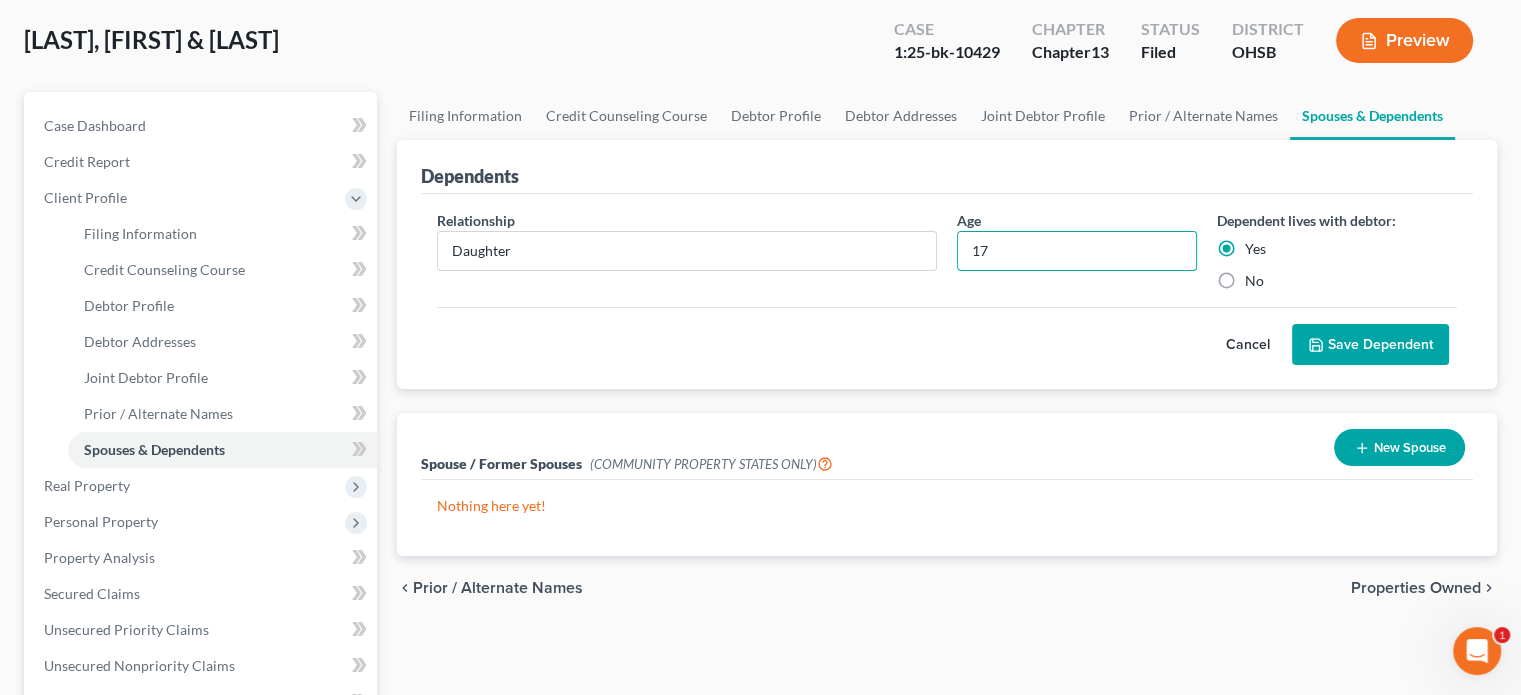 type on "17" 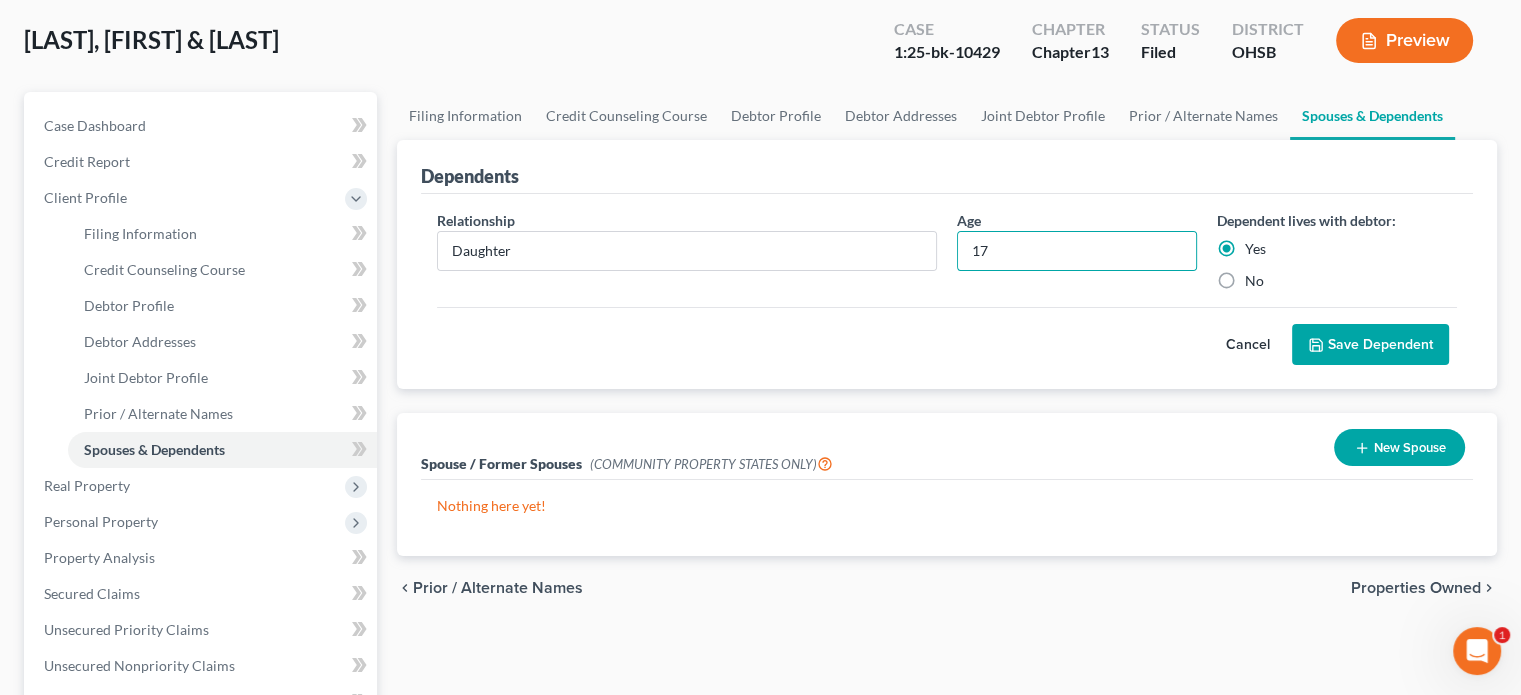 drag, startPoint x: 917, startPoint y: 309, endPoint x: 1376, endPoint y: 399, distance: 467.74033 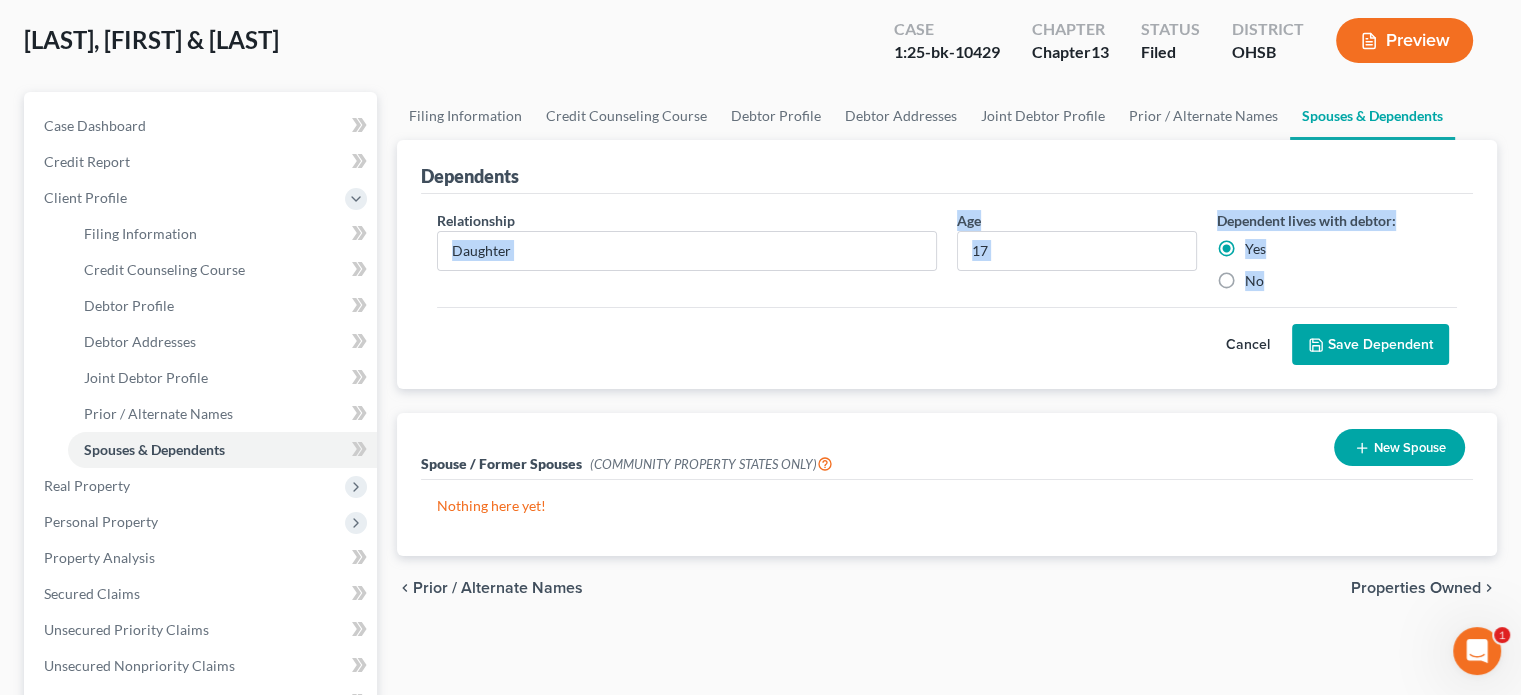 click on "Dependent lives with debtor: Yes No" at bounding box center (1337, 250) 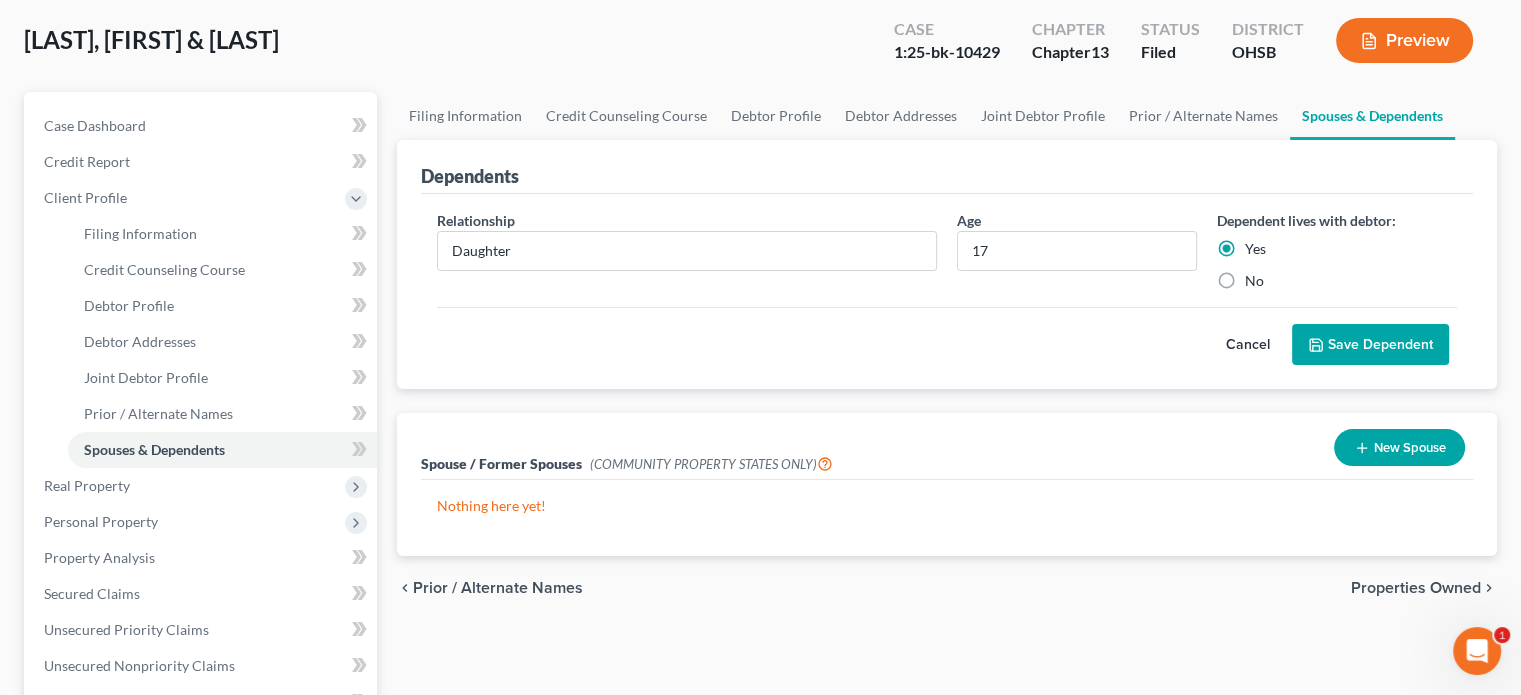 click 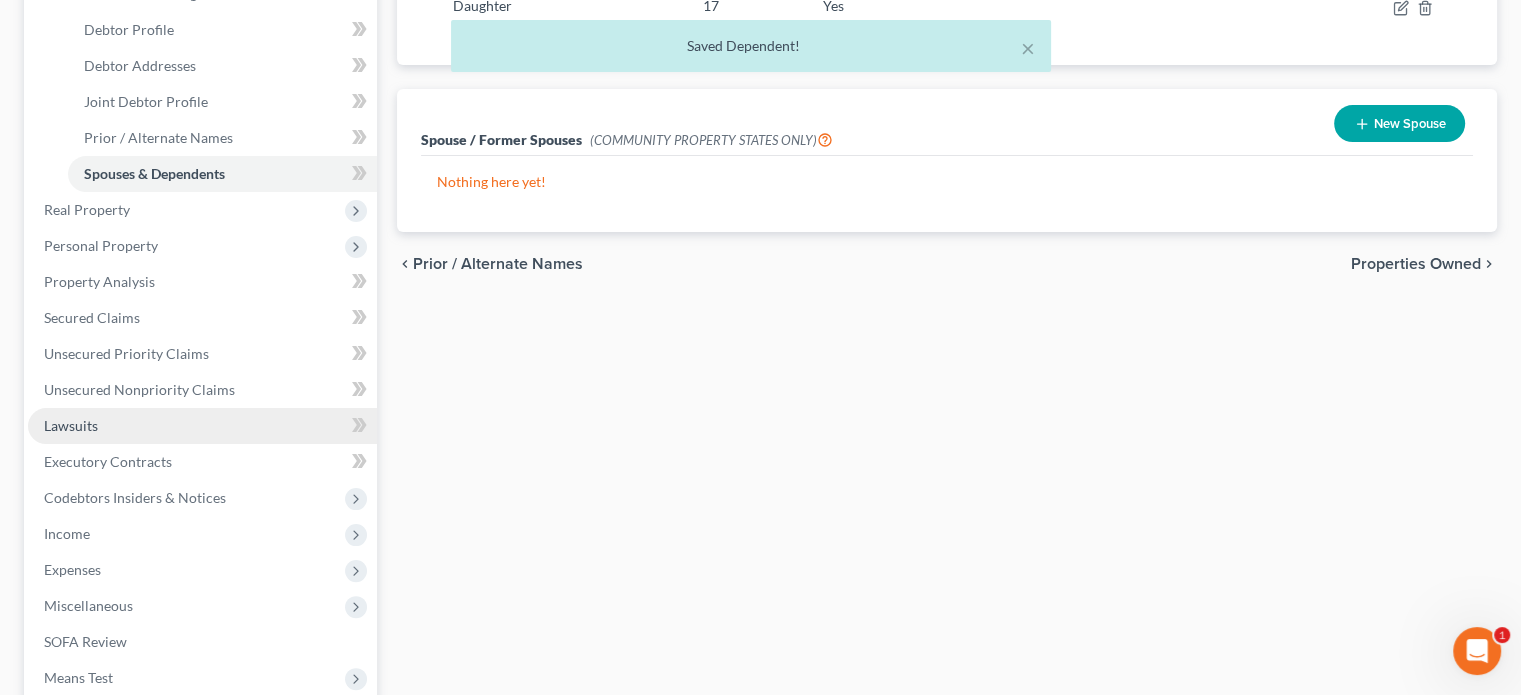 scroll, scrollTop: 400, scrollLeft: 0, axis: vertical 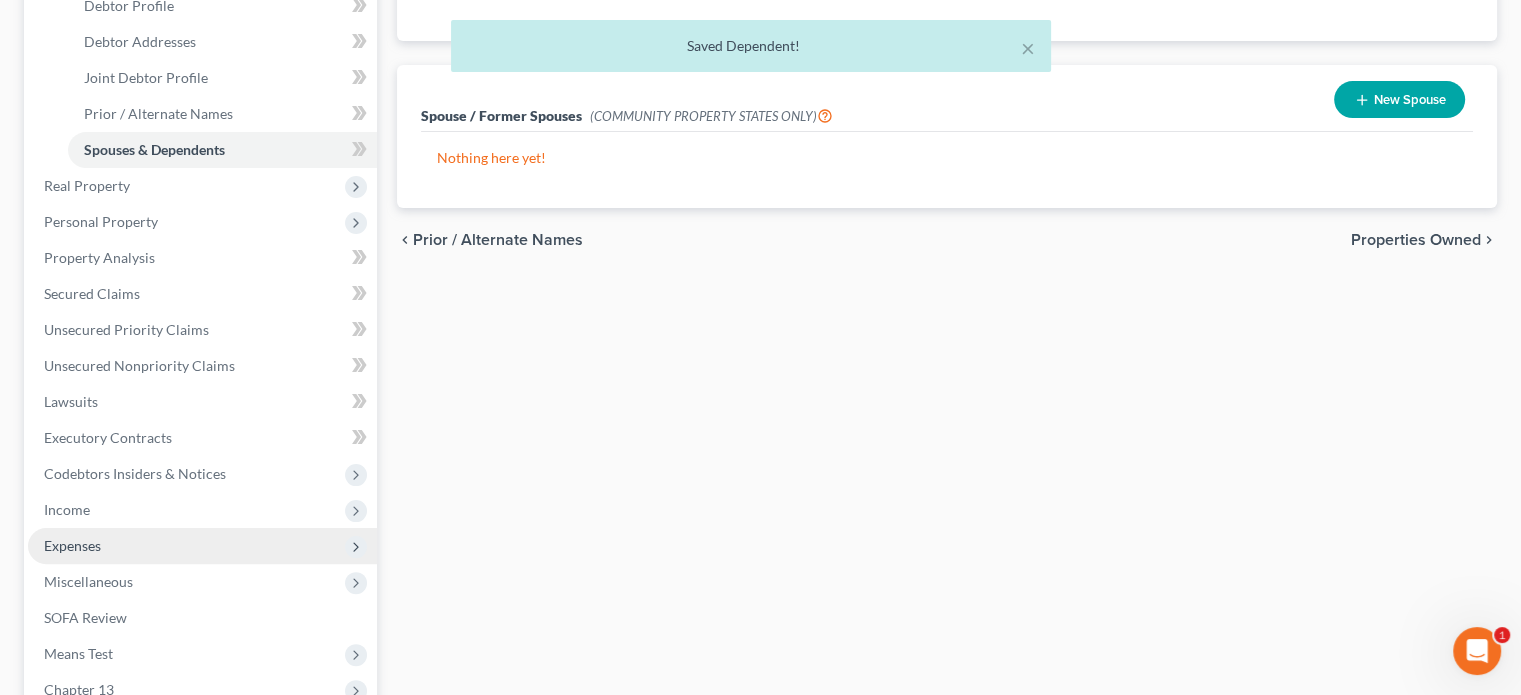 click on "Expenses" at bounding box center [72, 545] 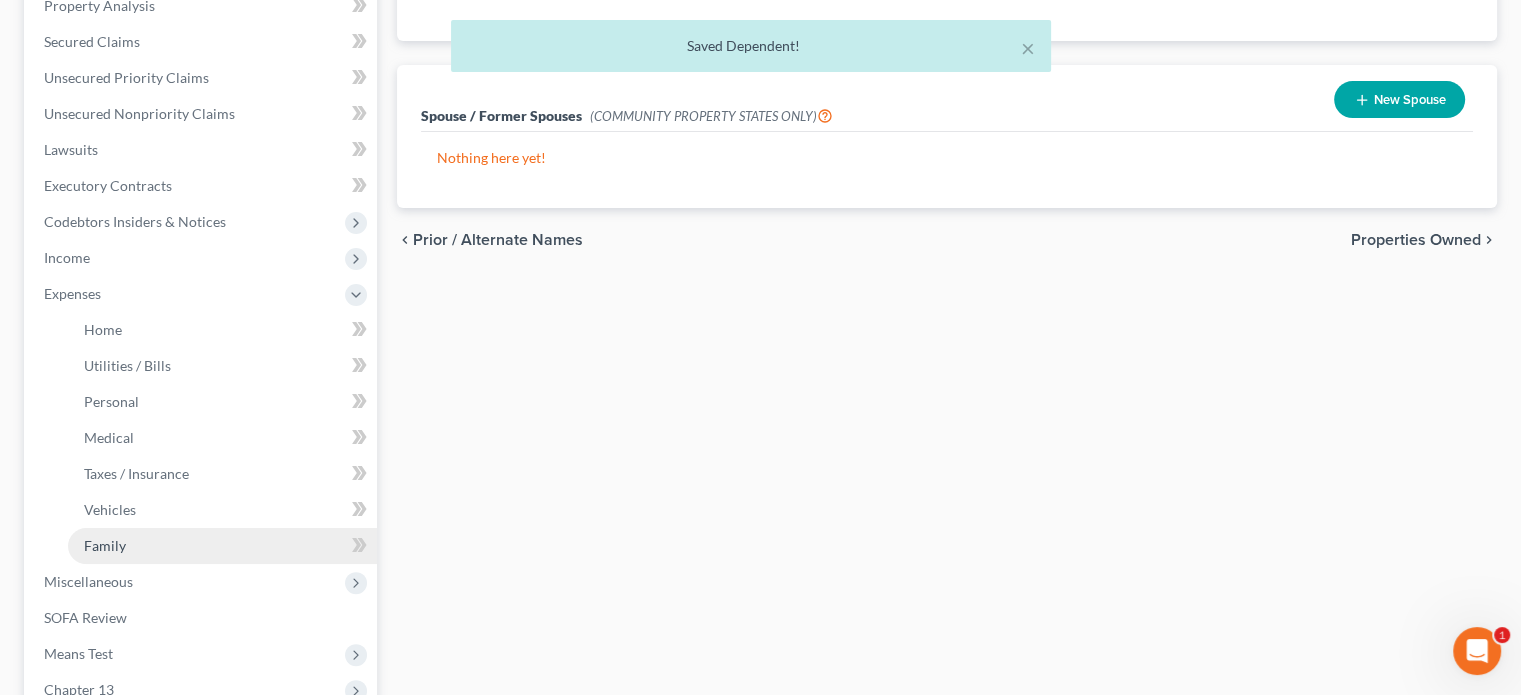 click on "Family" at bounding box center (105, 545) 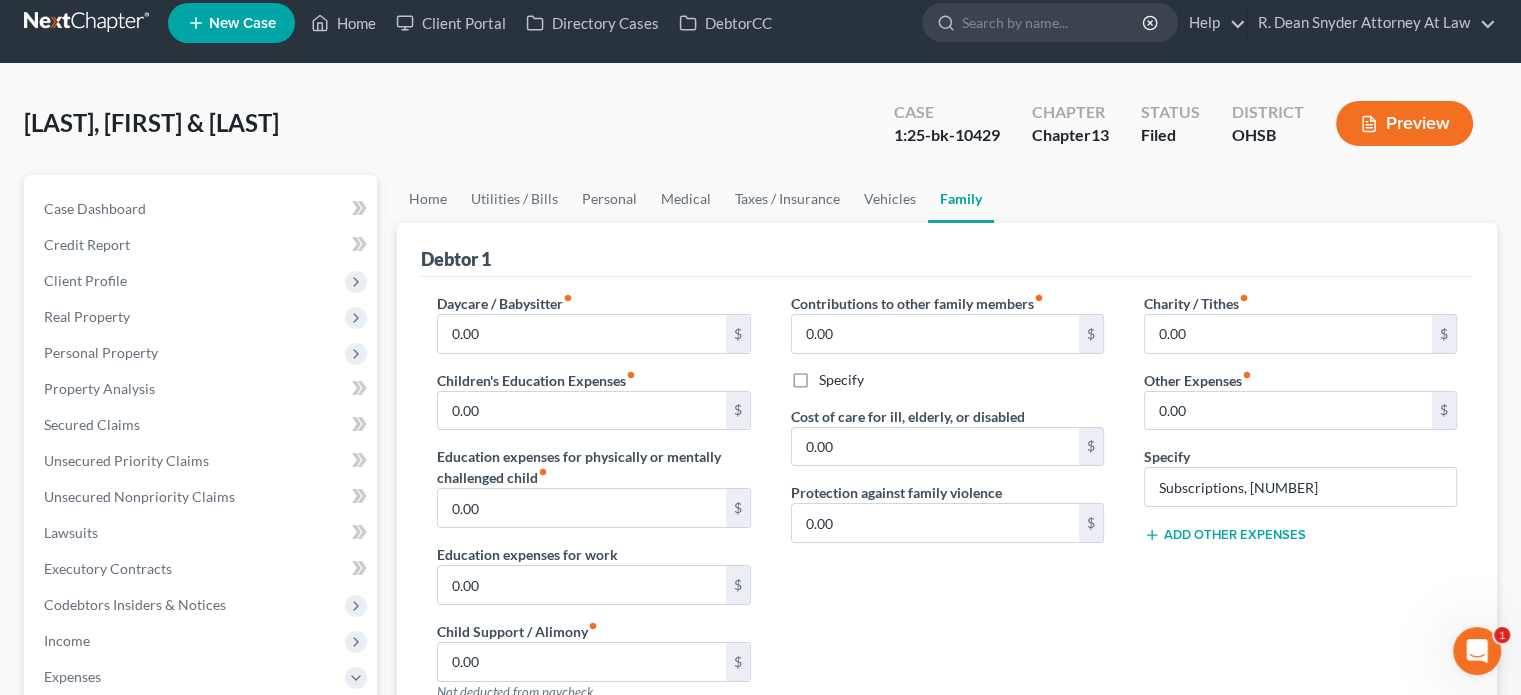 scroll, scrollTop: 0, scrollLeft: 0, axis: both 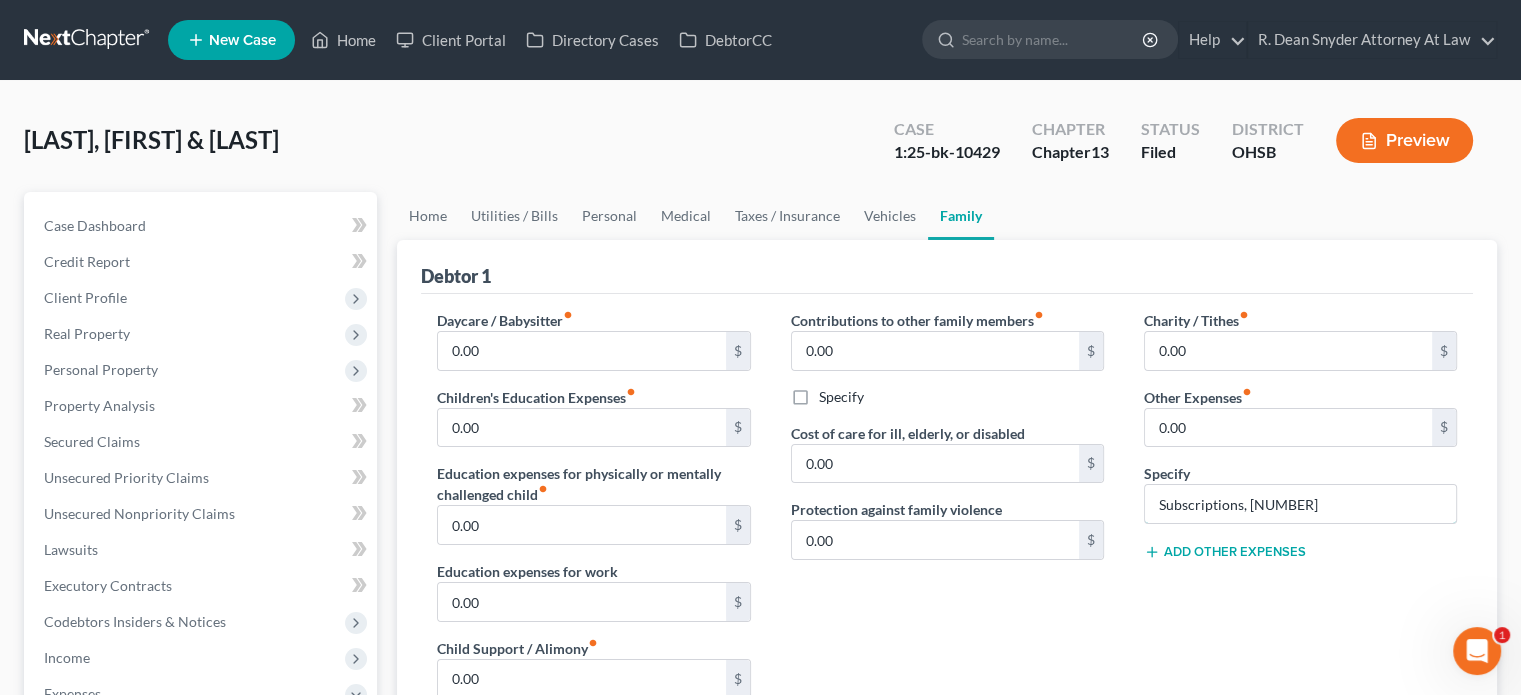 drag, startPoint x: 1264, startPoint y: 503, endPoint x: 1260, endPoint y: 475, distance: 28.284271 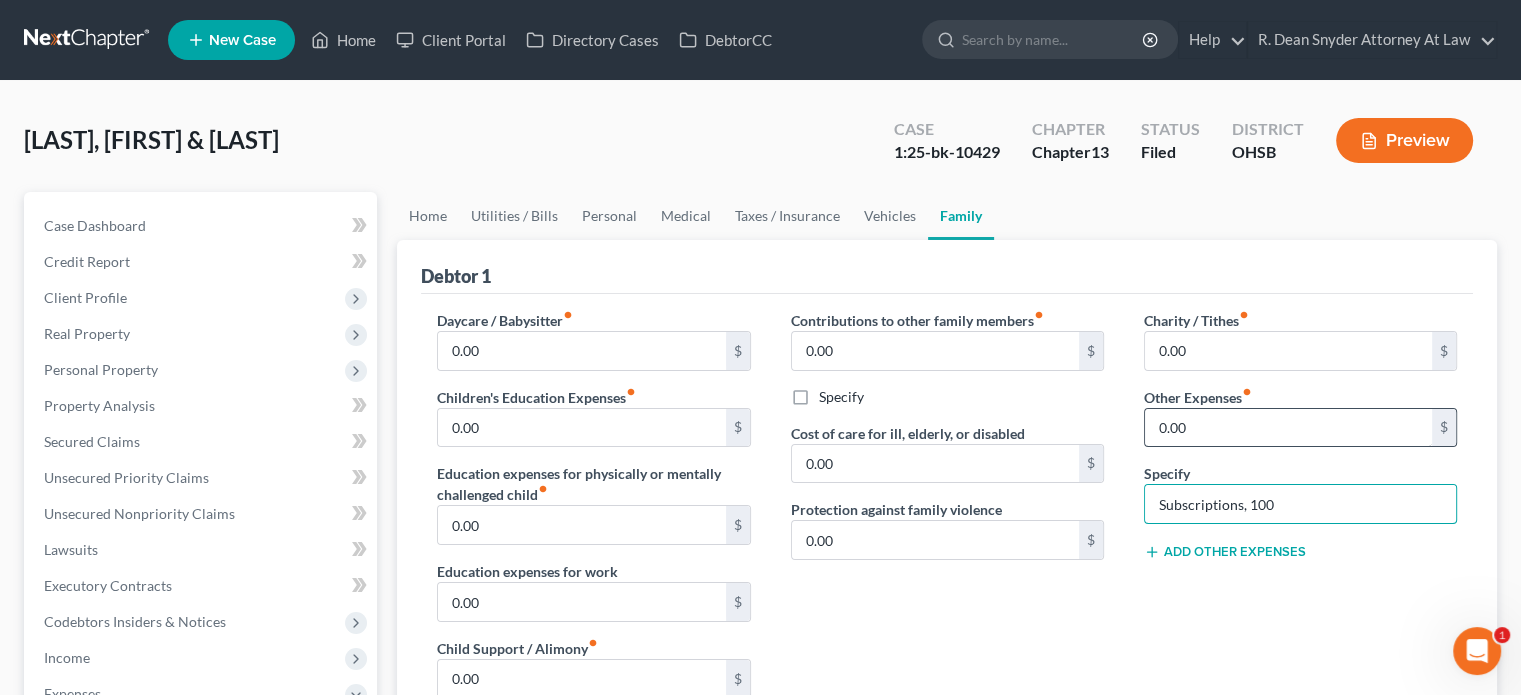 type on "Subscriptions, 100" 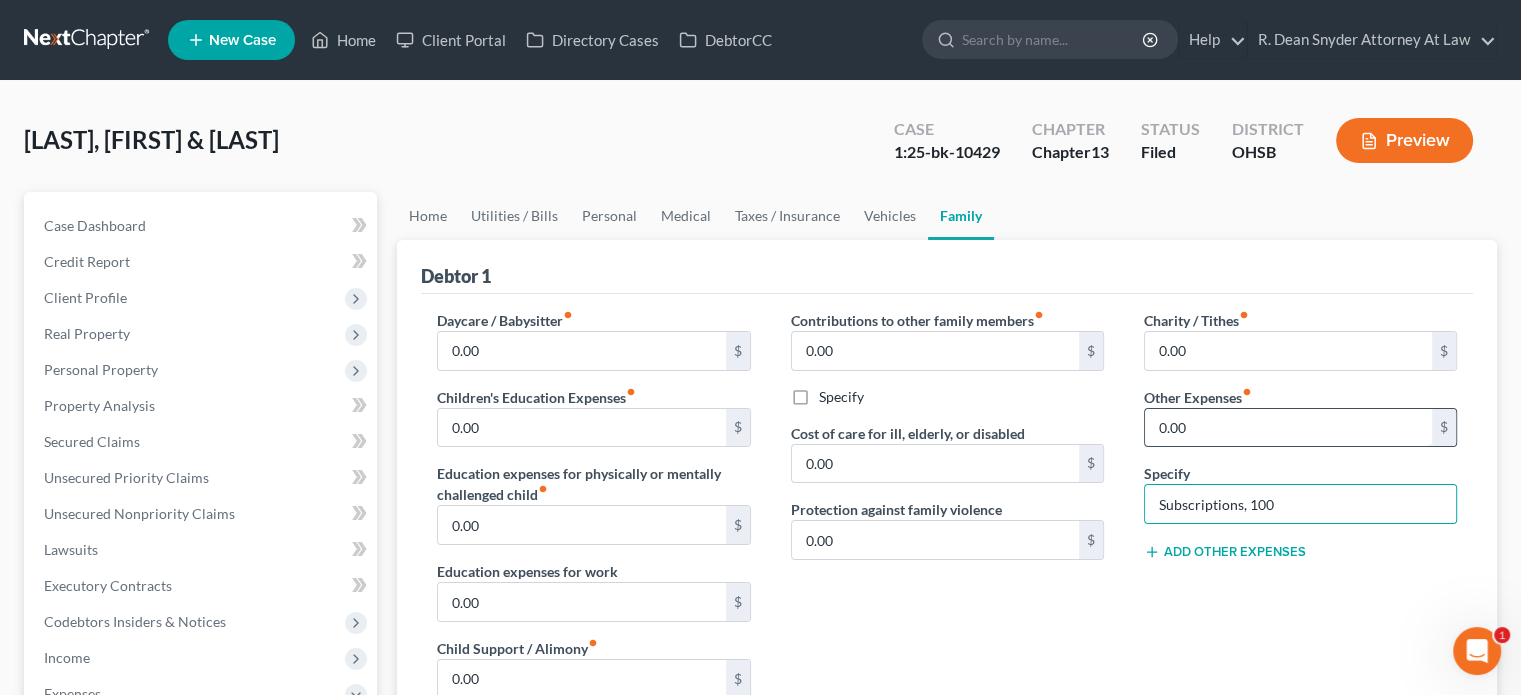 drag, startPoint x: 1213, startPoint y: 440, endPoint x: 1231, endPoint y: 429, distance: 21.095022 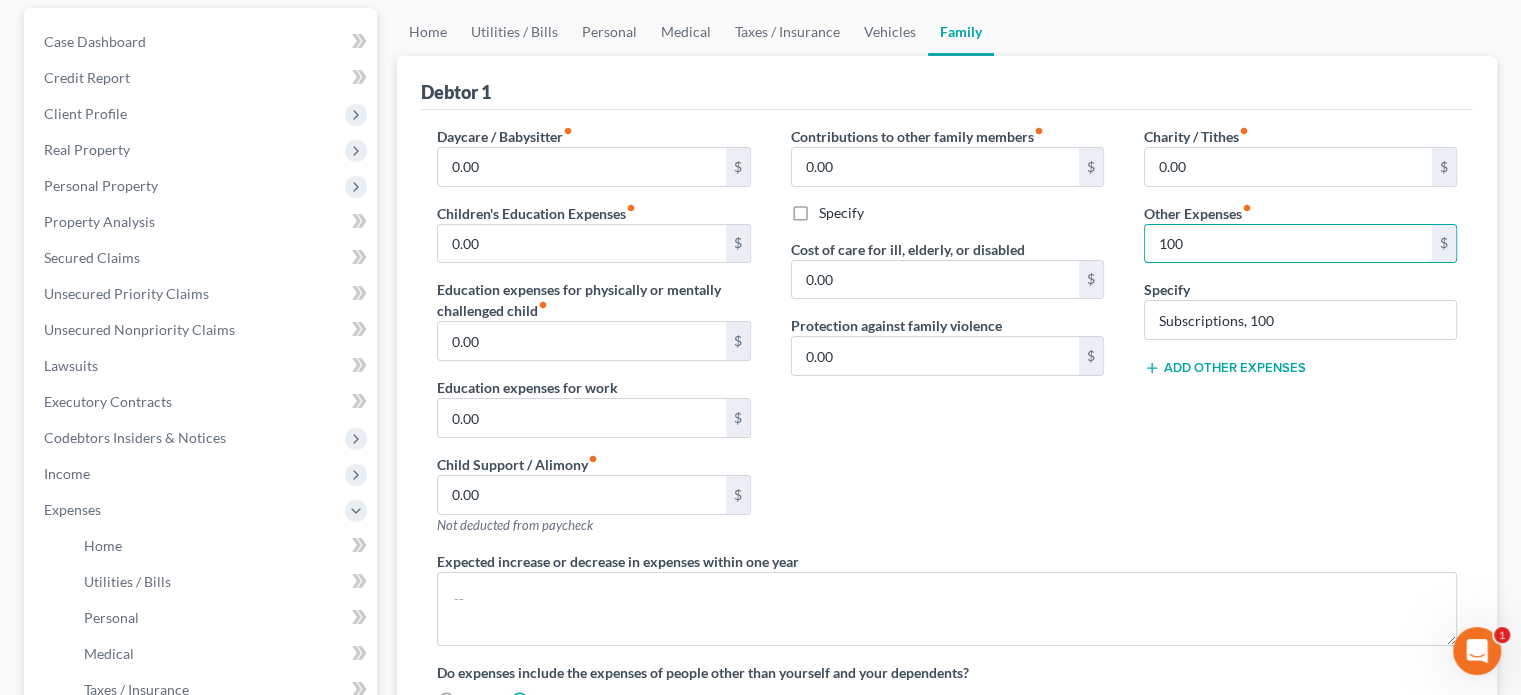 scroll, scrollTop: 0, scrollLeft: 0, axis: both 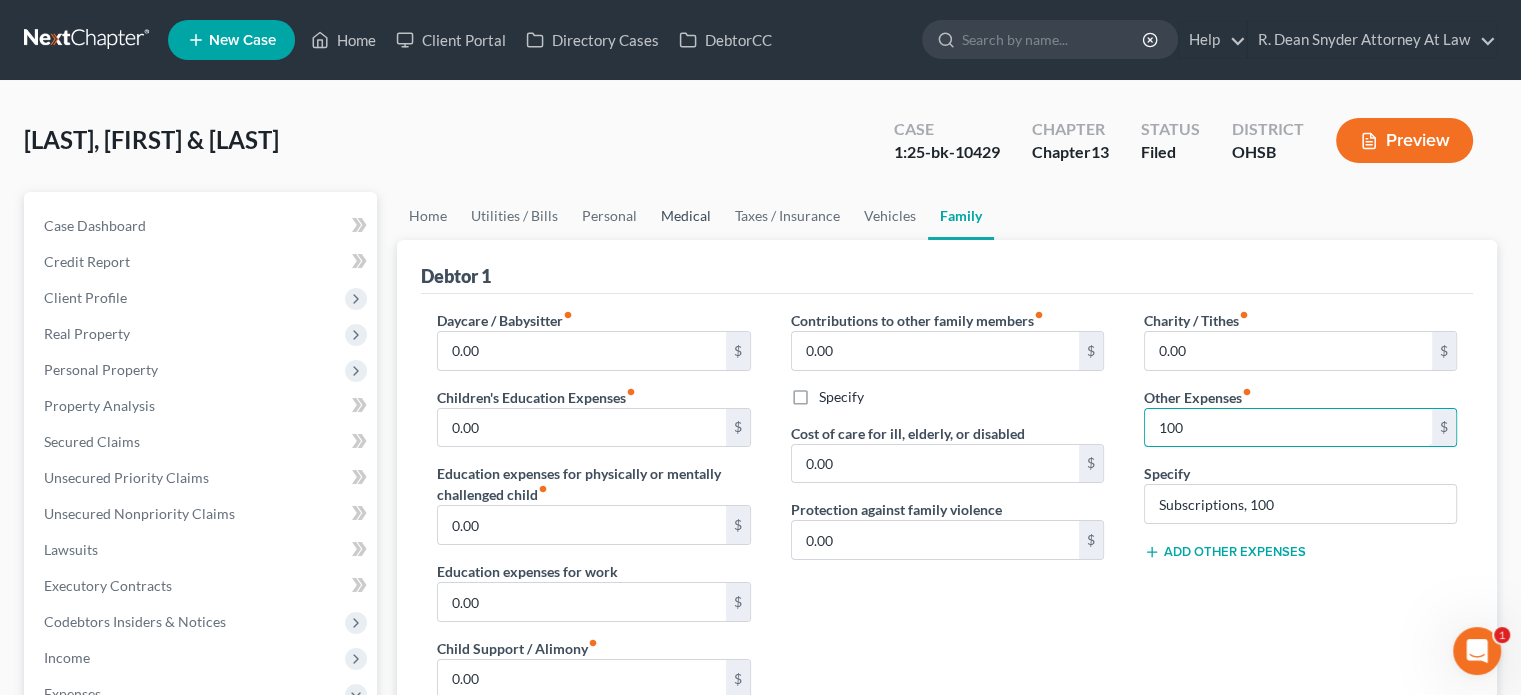 type on "100" 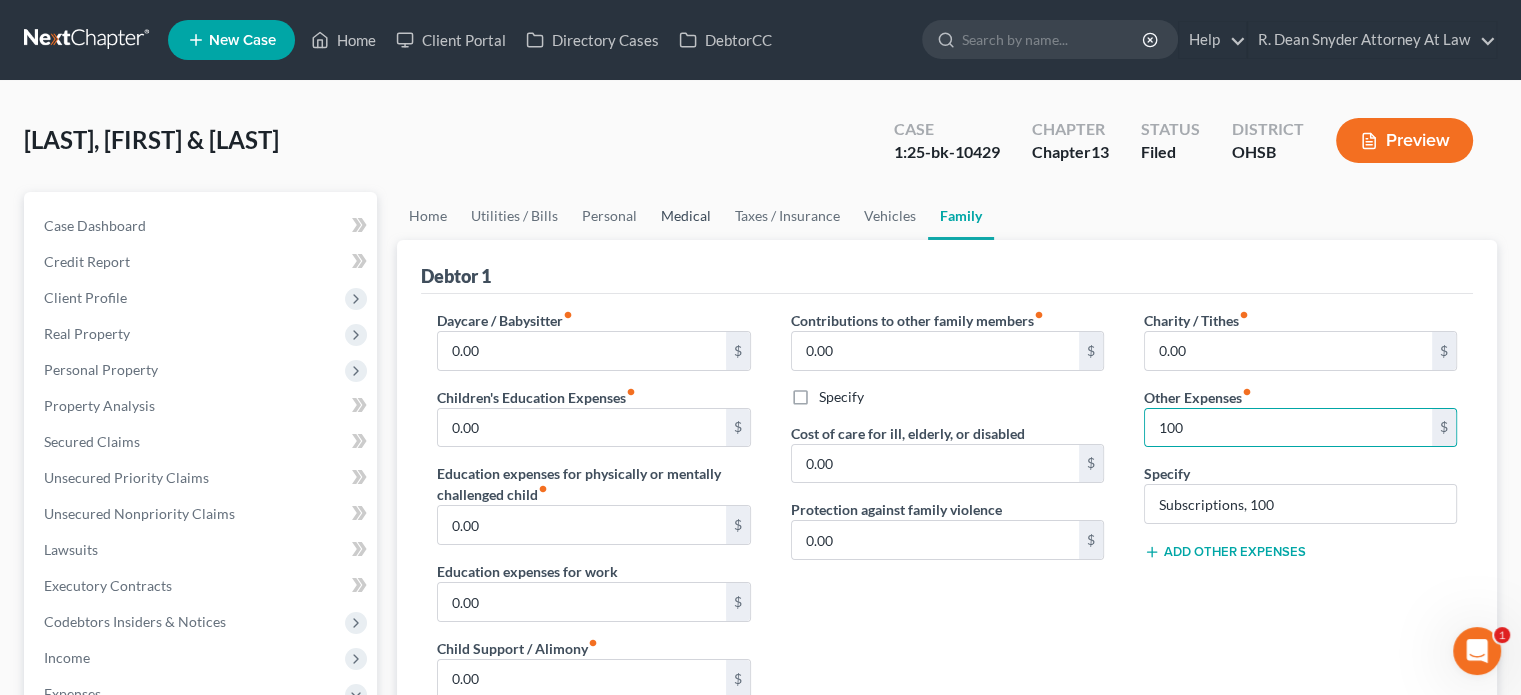 click on "Medical" at bounding box center [686, 216] 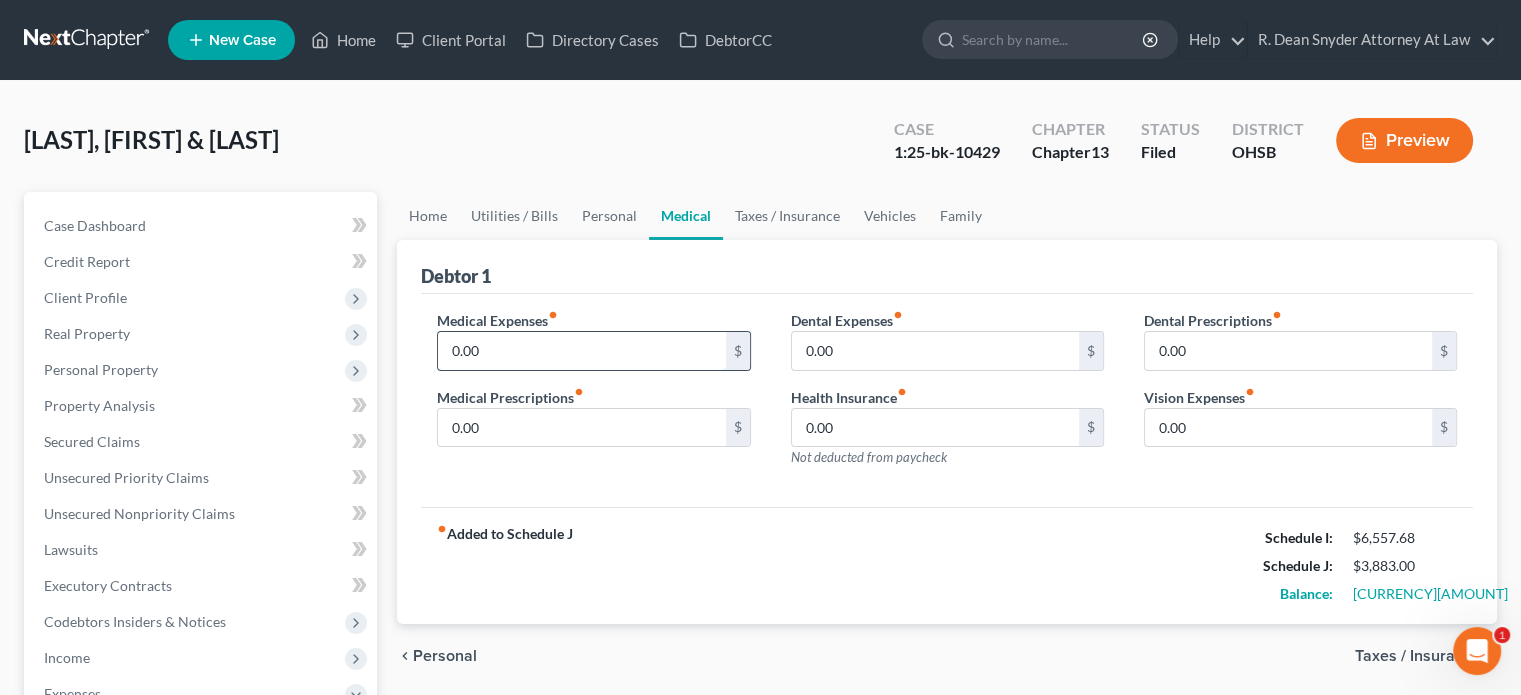 click on "0.00" at bounding box center (581, 351) 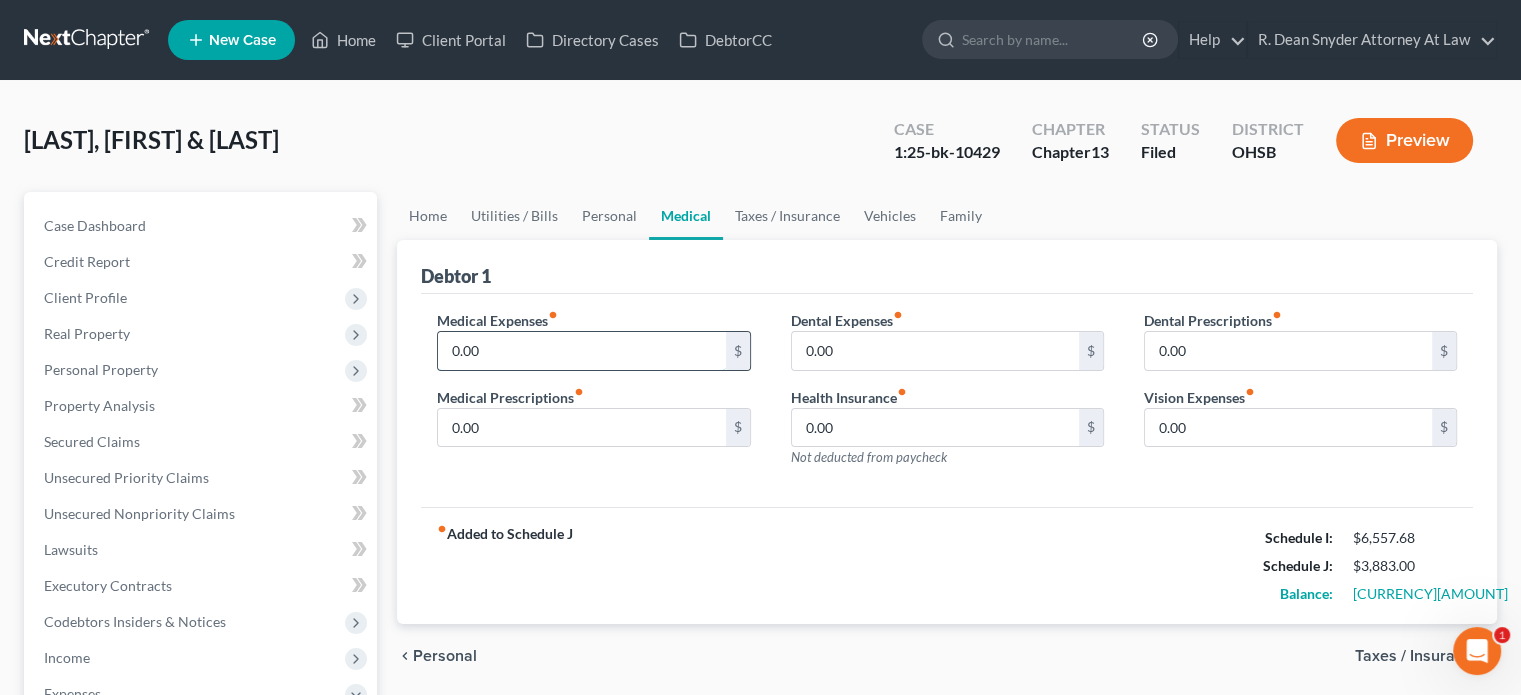 type on "2" 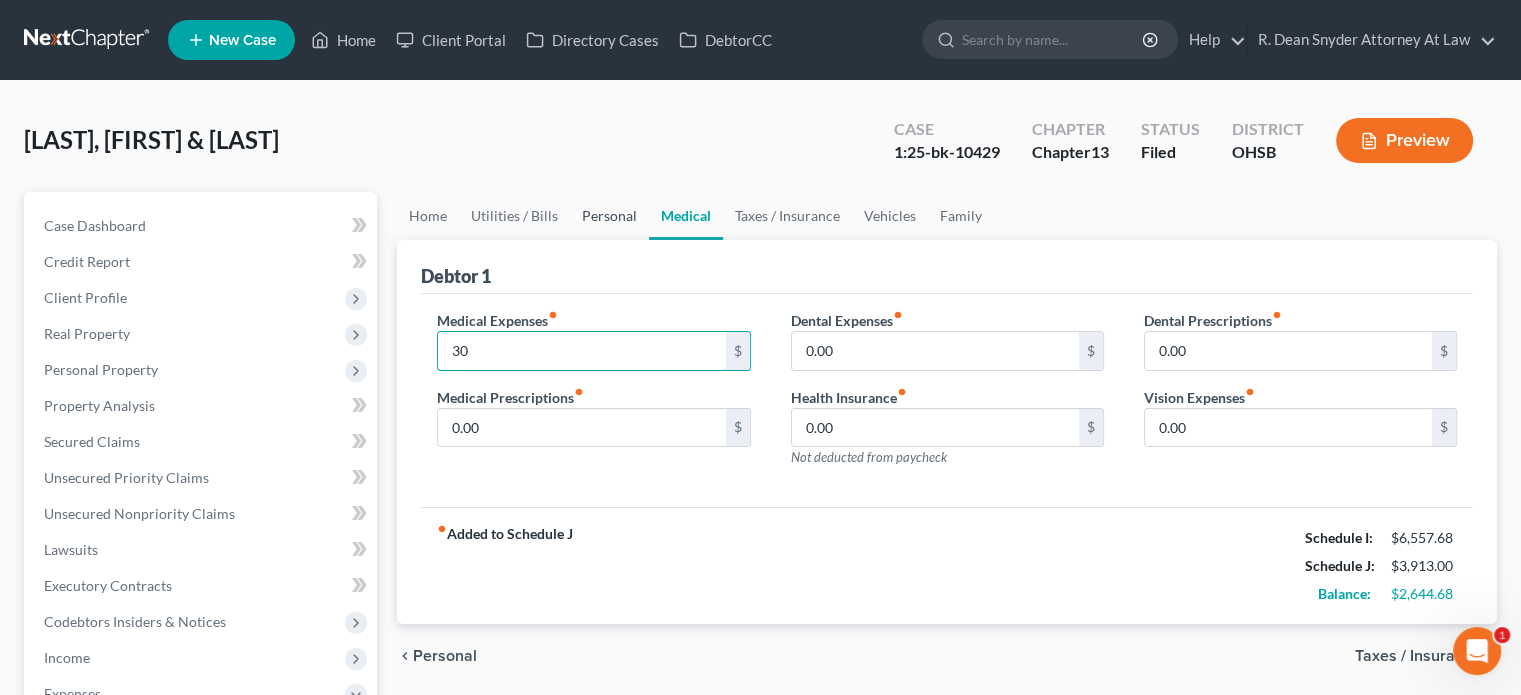 type on "30" 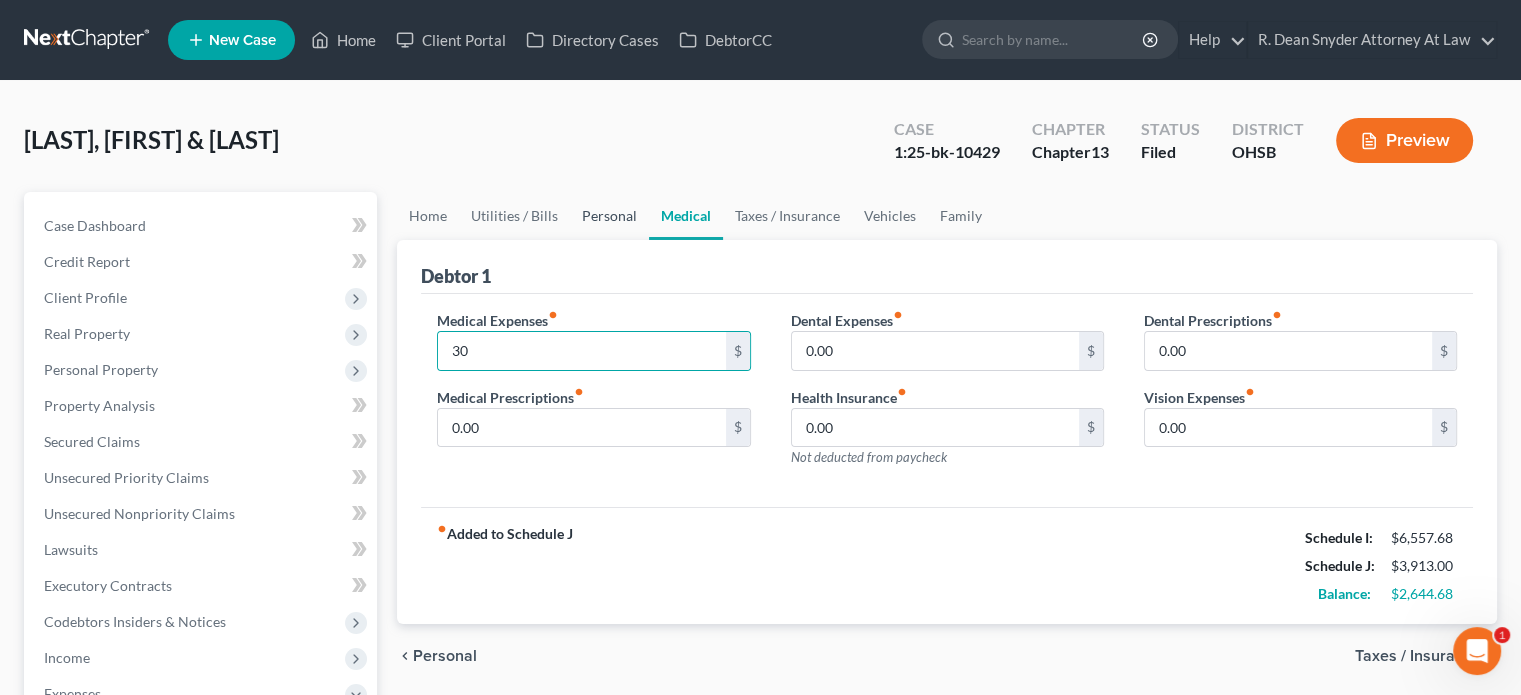 drag, startPoint x: 612, startPoint y: 217, endPoint x: 625, endPoint y: 222, distance: 13.928389 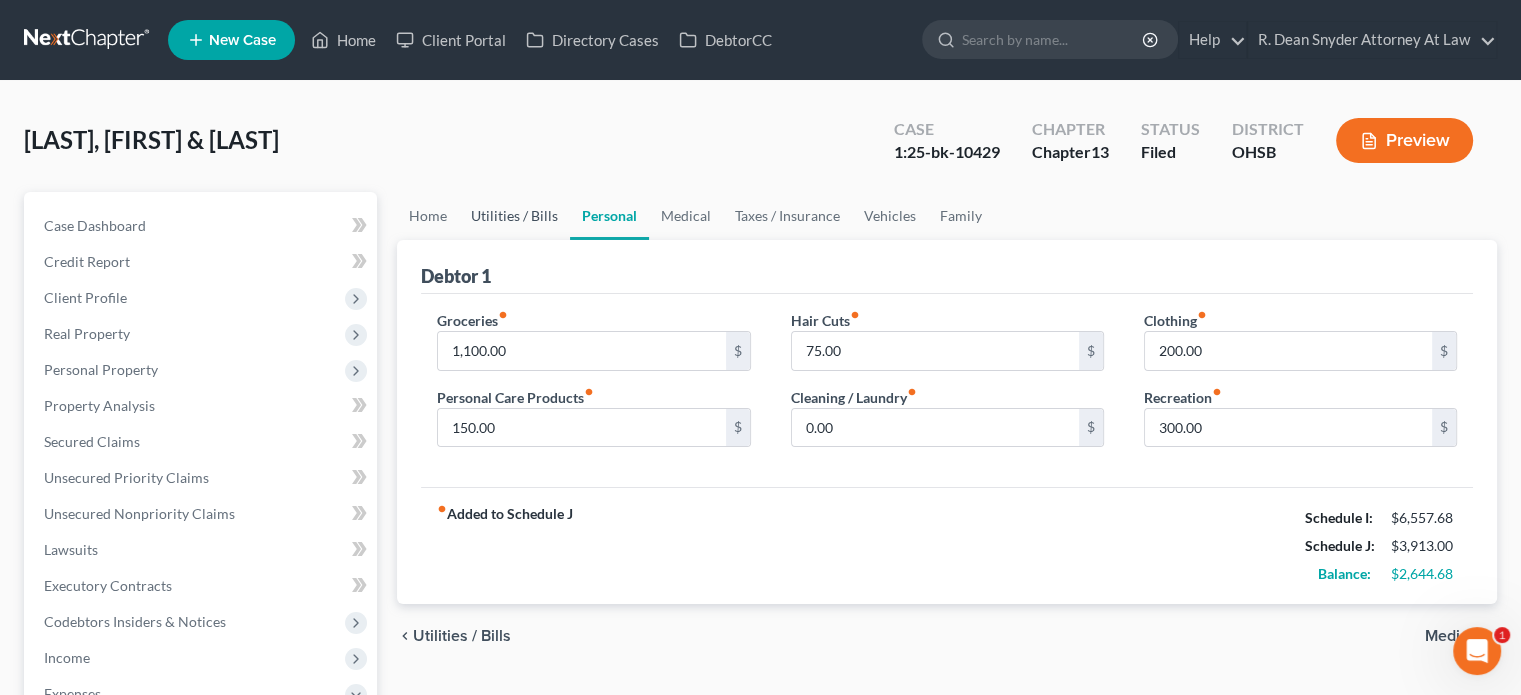 click on "Utilities / Bills" at bounding box center [514, 216] 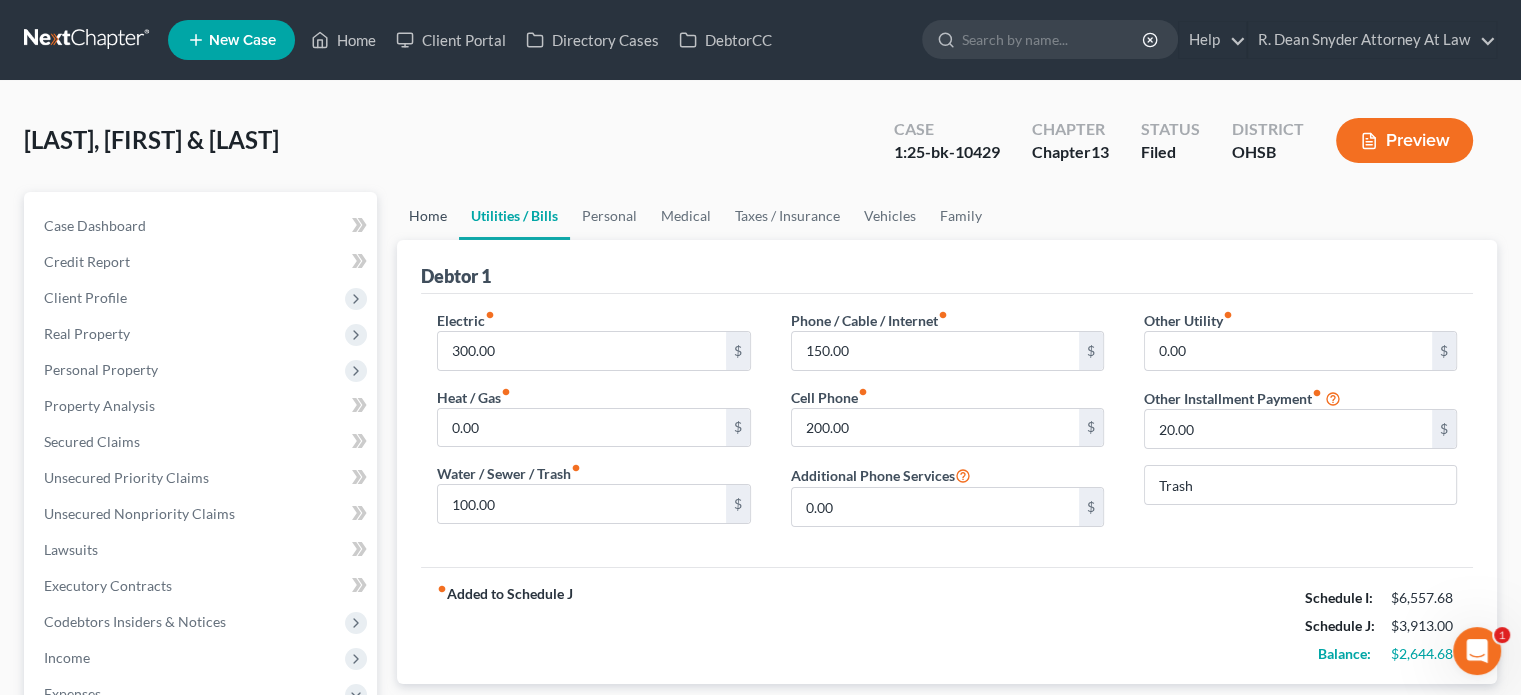 click on "Home" at bounding box center [428, 216] 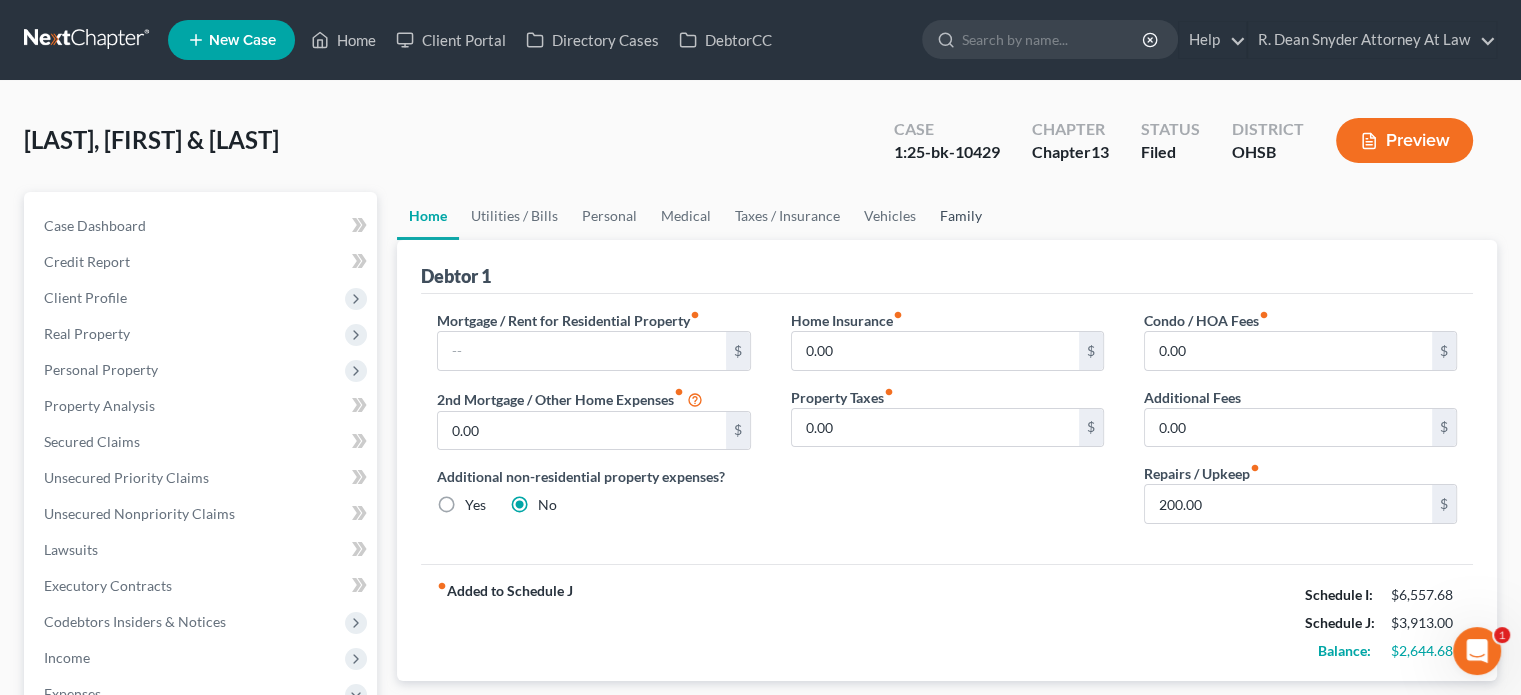 click on "Family" at bounding box center (961, 216) 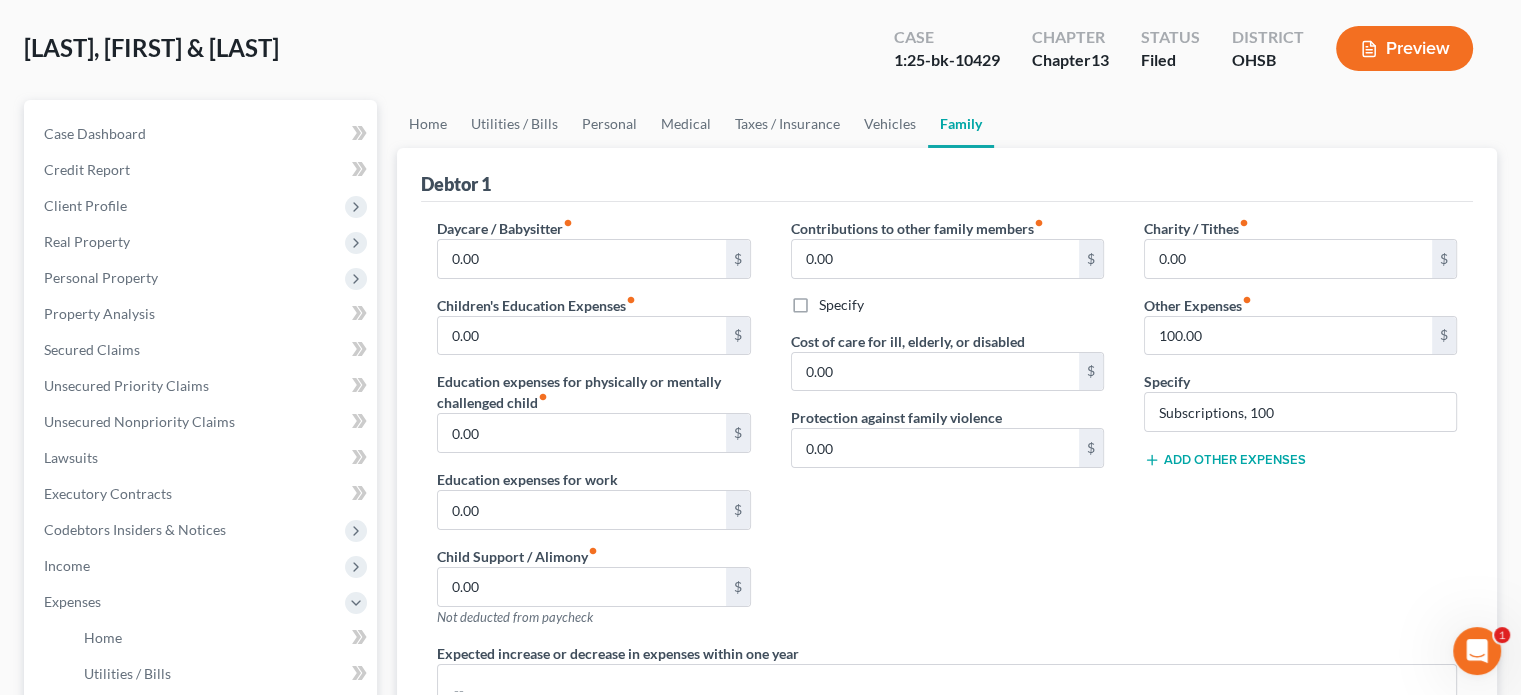 scroll, scrollTop: 100, scrollLeft: 0, axis: vertical 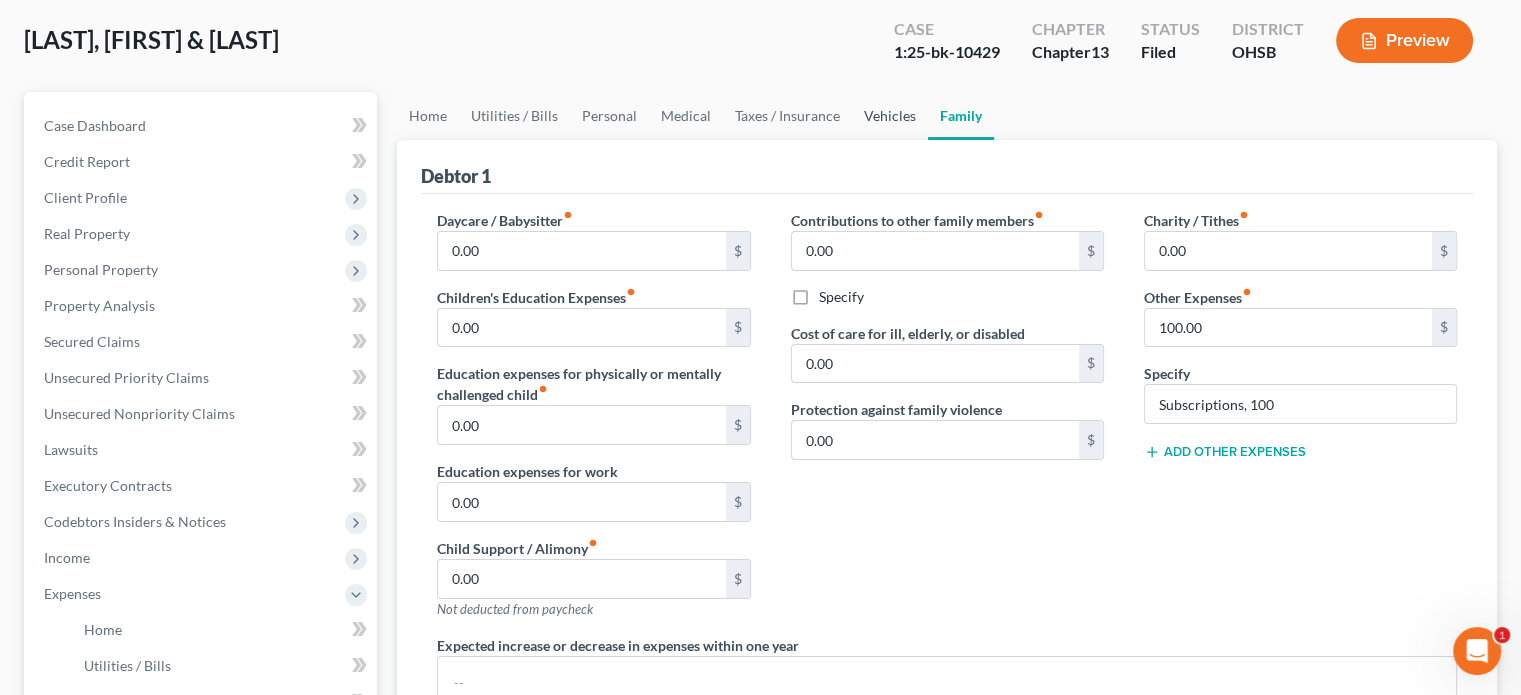 click on "Vehicles" at bounding box center [890, 116] 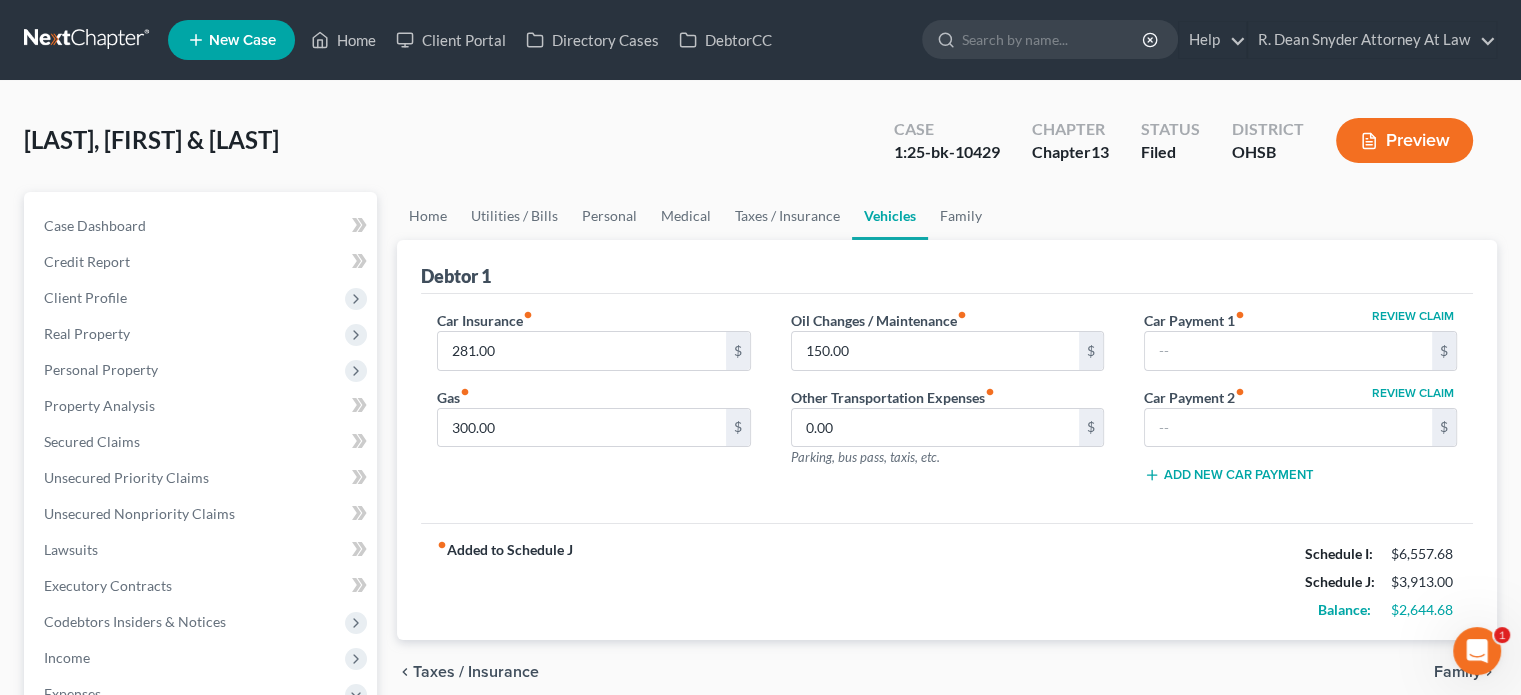 scroll, scrollTop: 0, scrollLeft: 0, axis: both 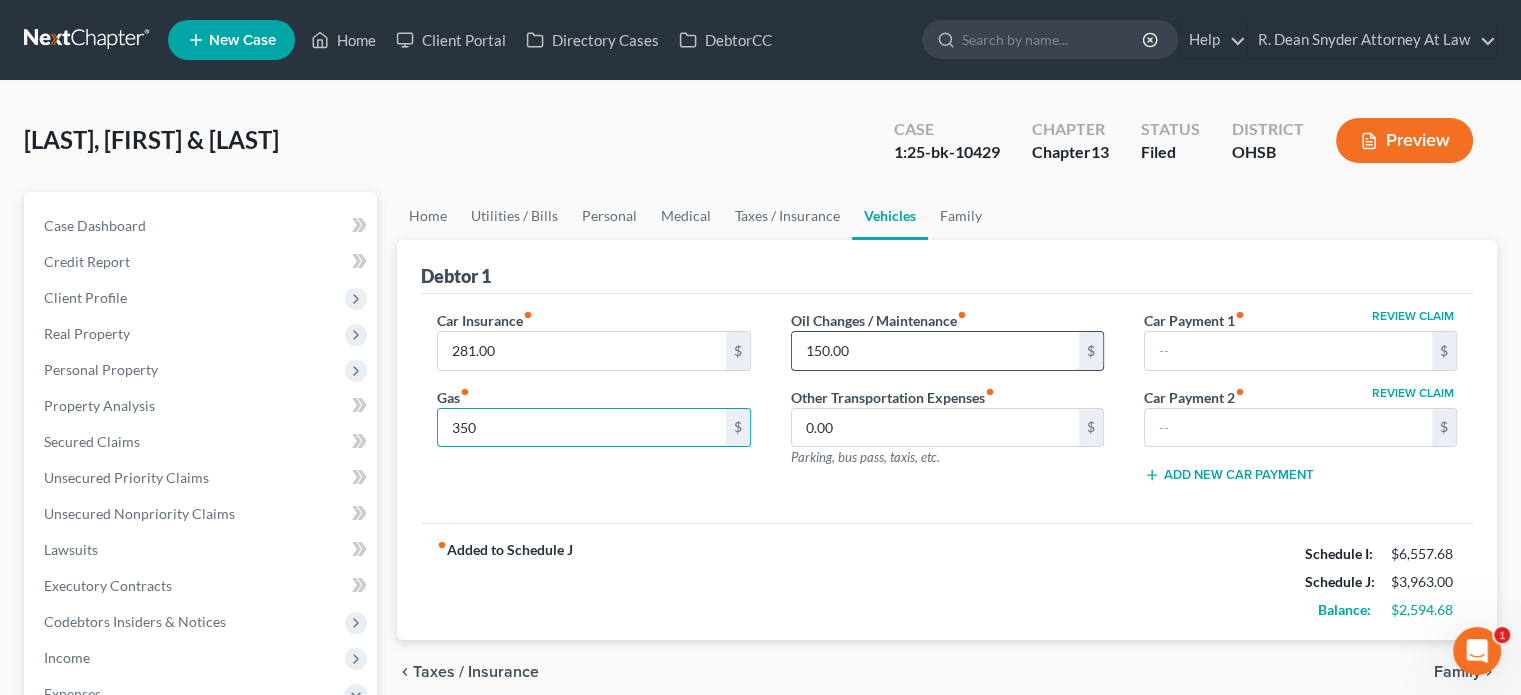 type on "350" 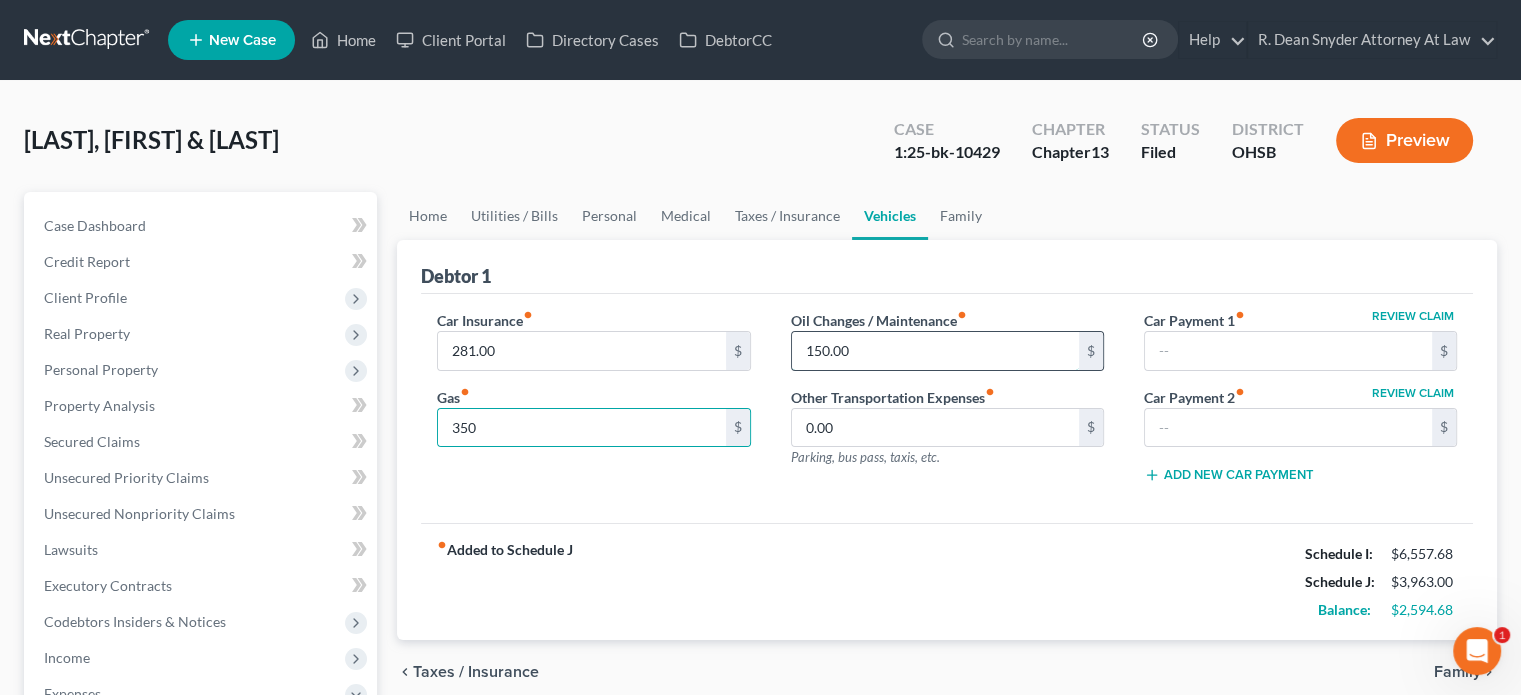 click on "150.00" at bounding box center (935, 351) 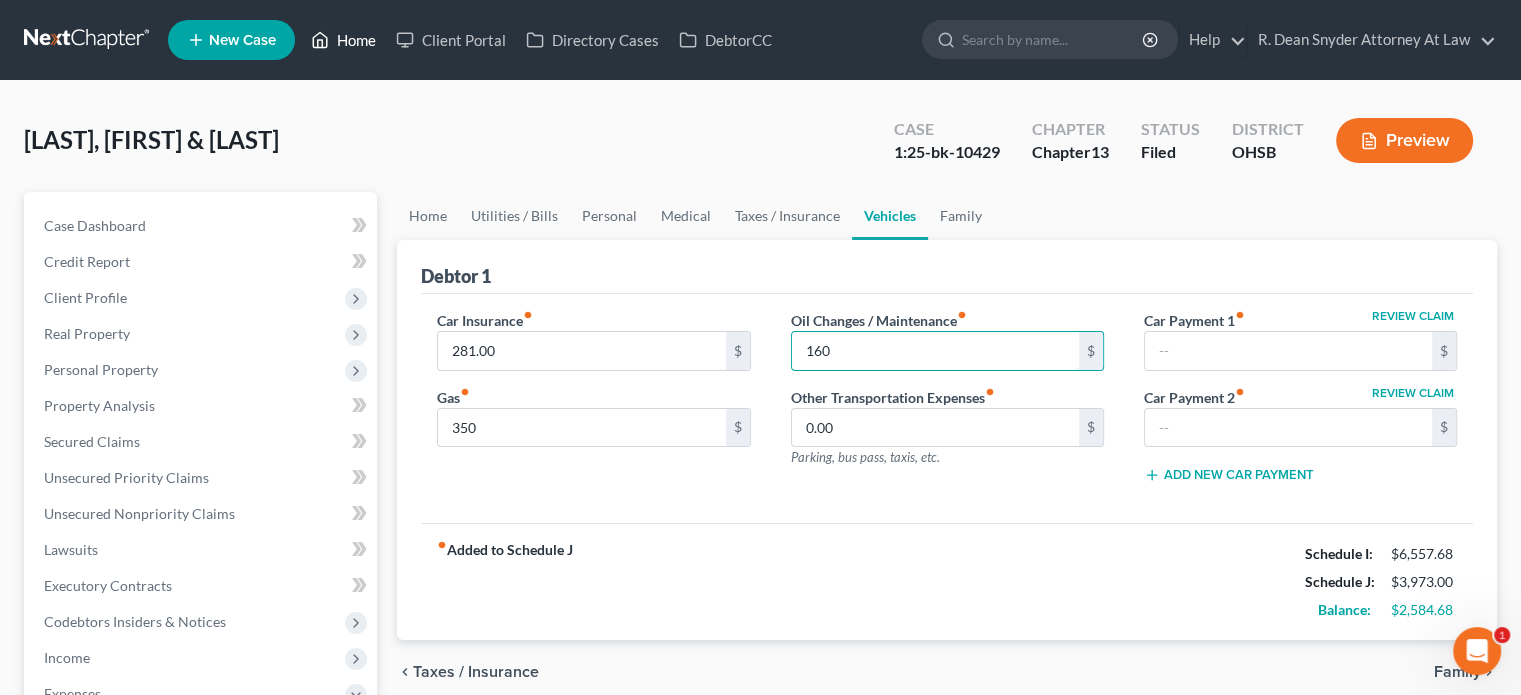 type on "160" 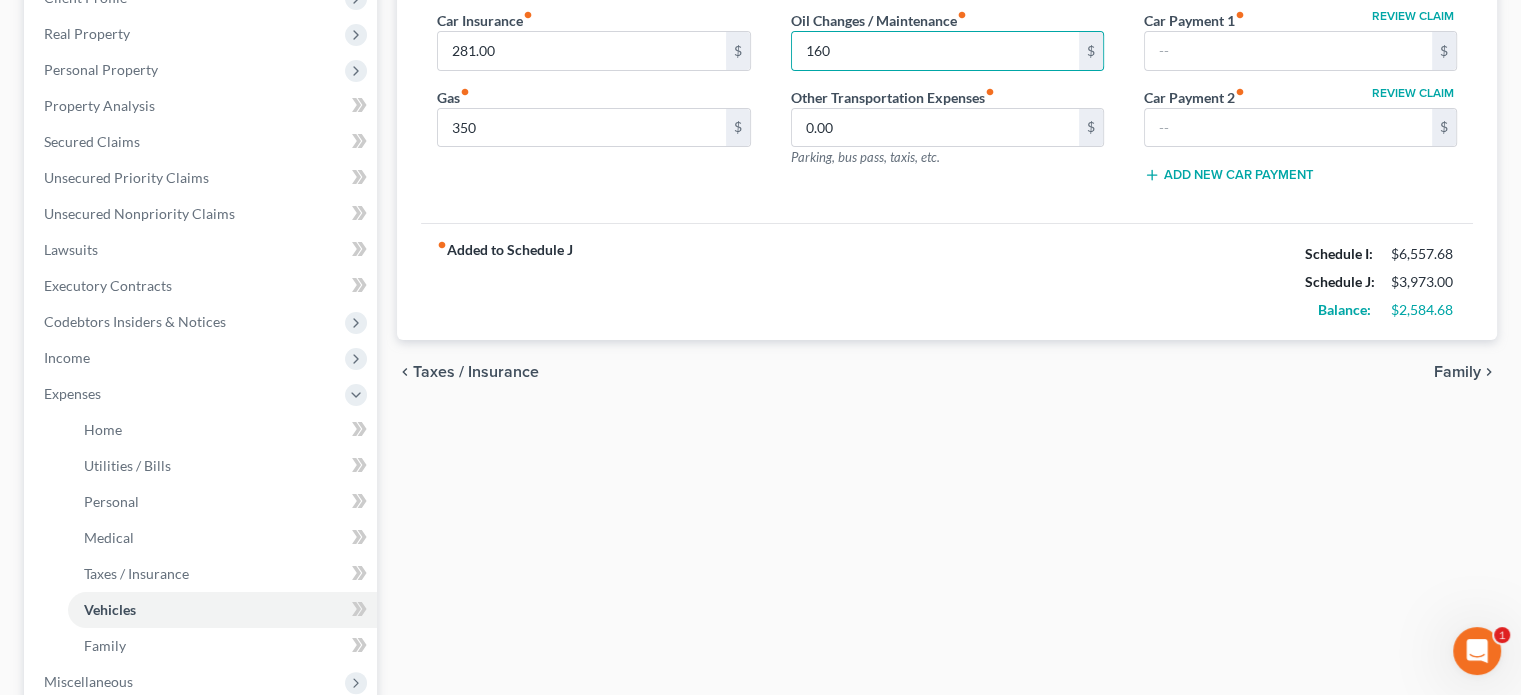 drag, startPoint x: 620, startPoint y: 184, endPoint x: 611, endPoint y: 200, distance: 18.35756 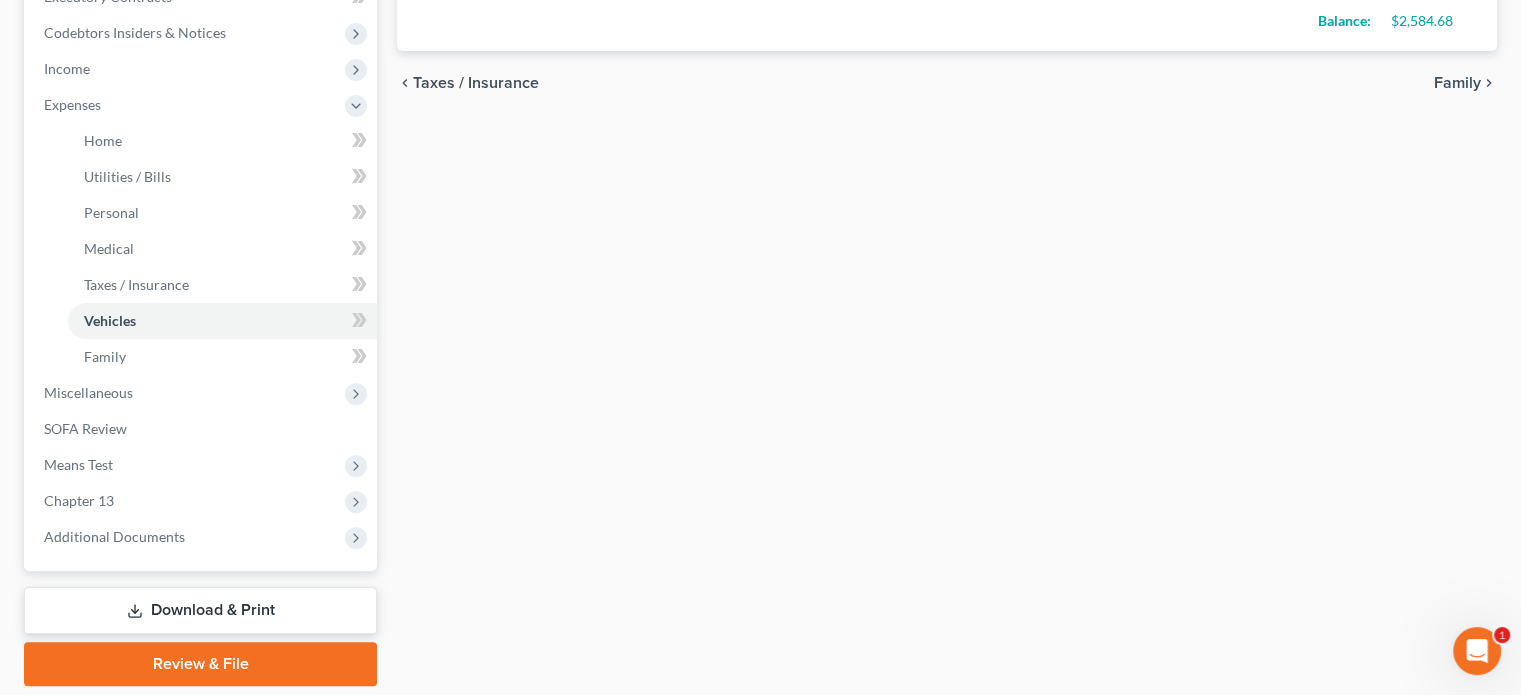 scroll, scrollTop: 654, scrollLeft: 0, axis: vertical 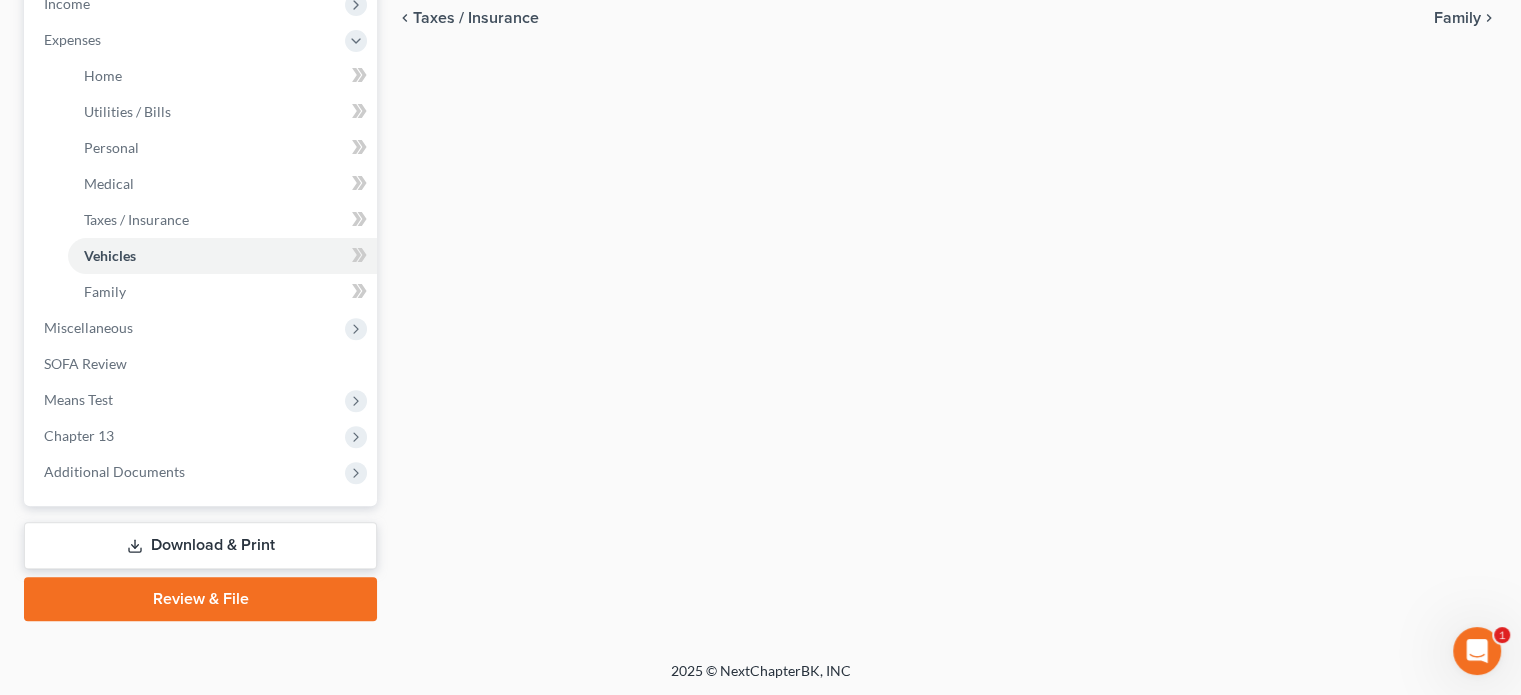 click on "Download & Print" at bounding box center [200, 545] 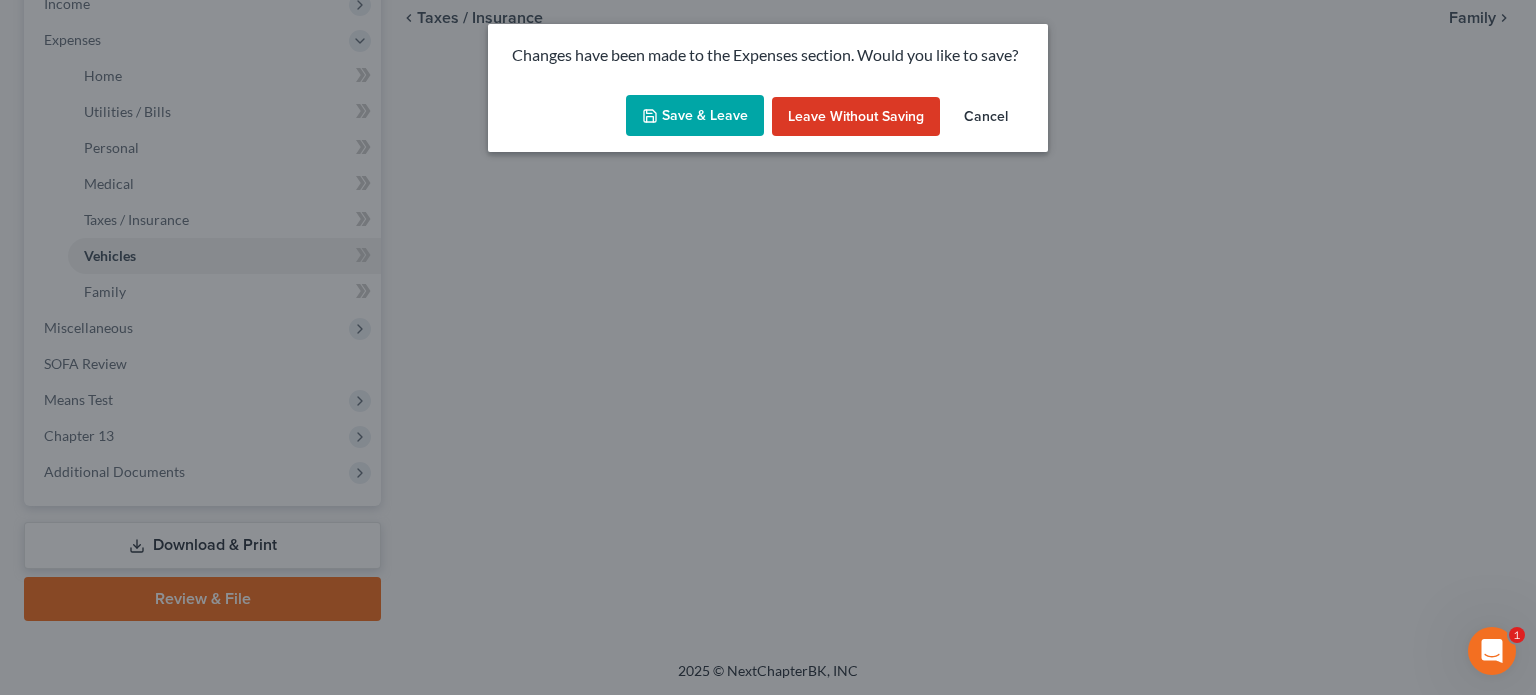click on "Save & Leave" at bounding box center (695, 116) 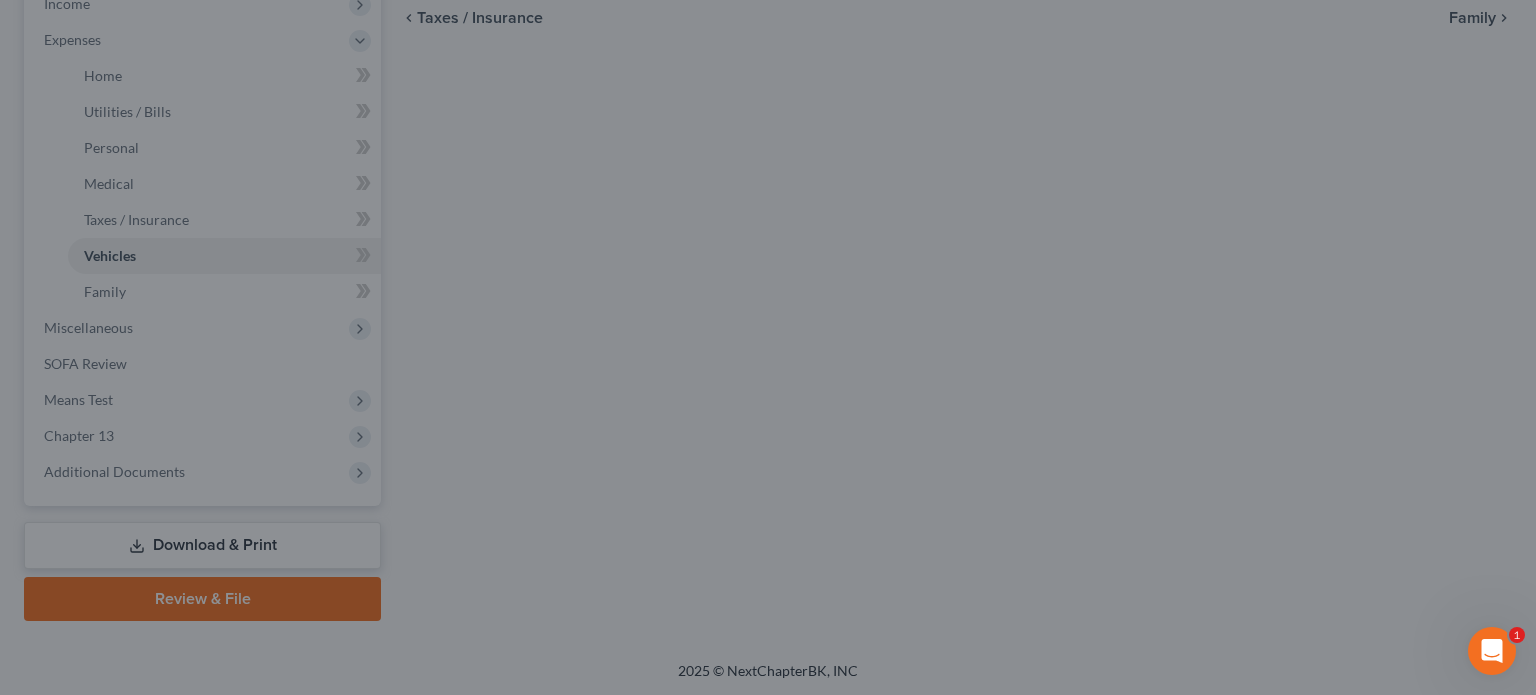 type on "350.00" 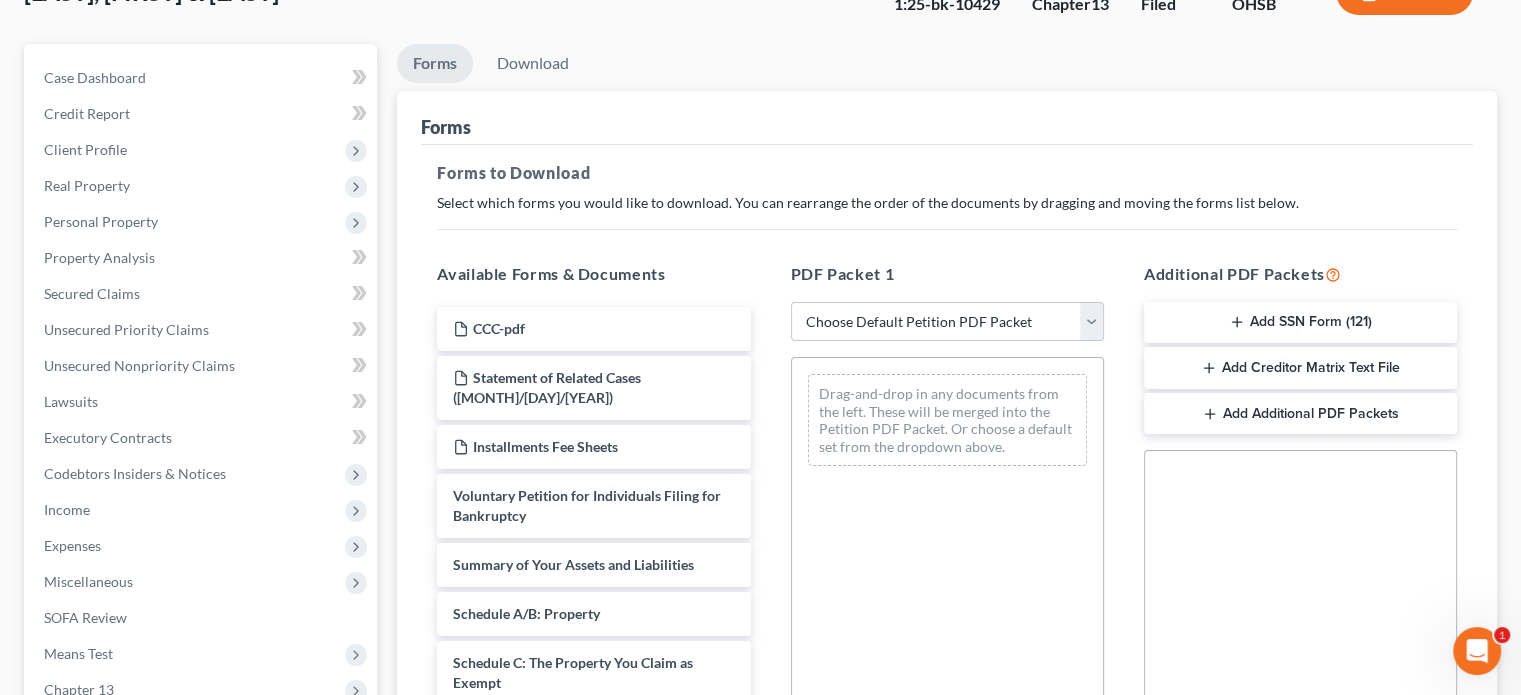 scroll, scrollTop: 200, scrollLeft: 0, axis: vertical 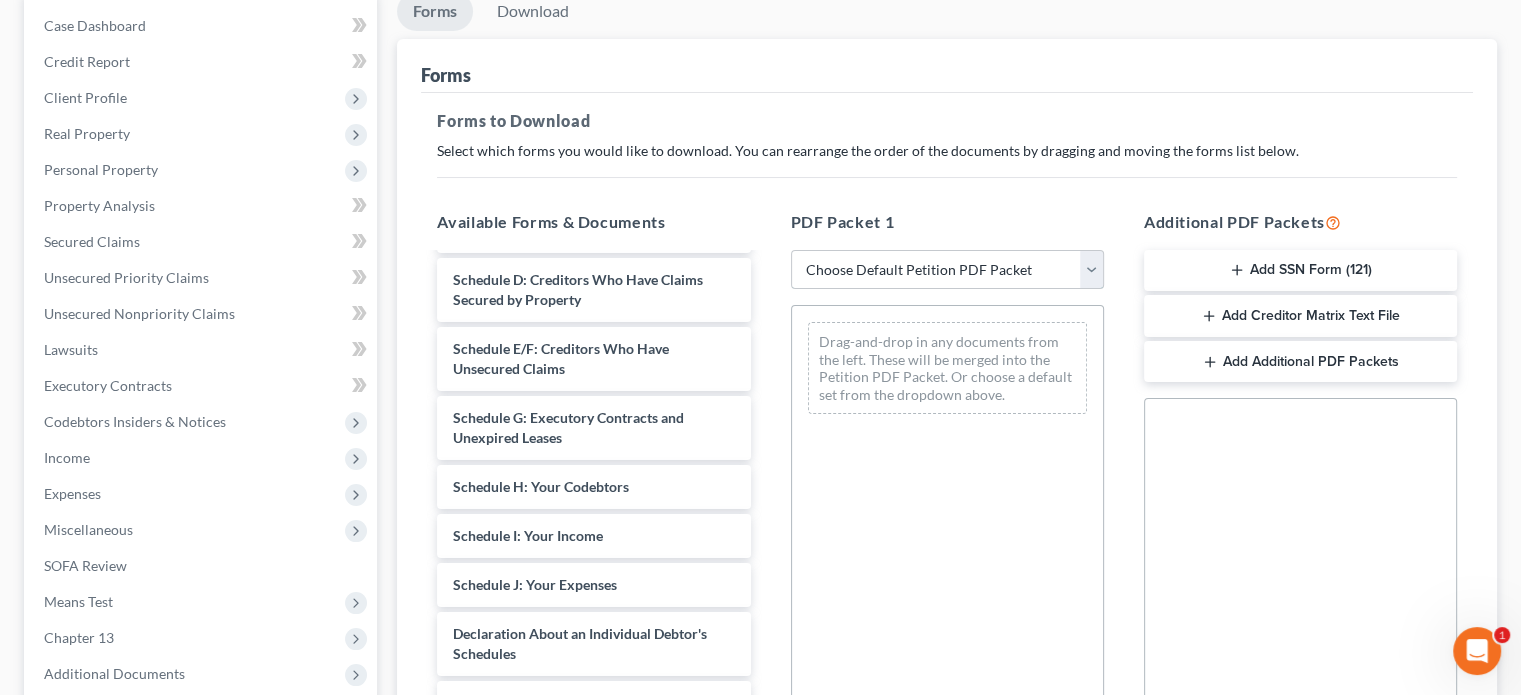click on "Choose Default Petition PDF Packet Complete Bankruptcy Petition (all forms and schedules) Emergency Filing Forms (Petition and Creditor List Only) Amended Forms Signature Pages Only Supplemental Post Petition (Sch. I & J) Supplemental Post Petition (Sch. I) Supplemental Post Petition (Sch. J) Fairfieldoffice Fairfield2 Fairfield3" at bounding box center [947, 270] 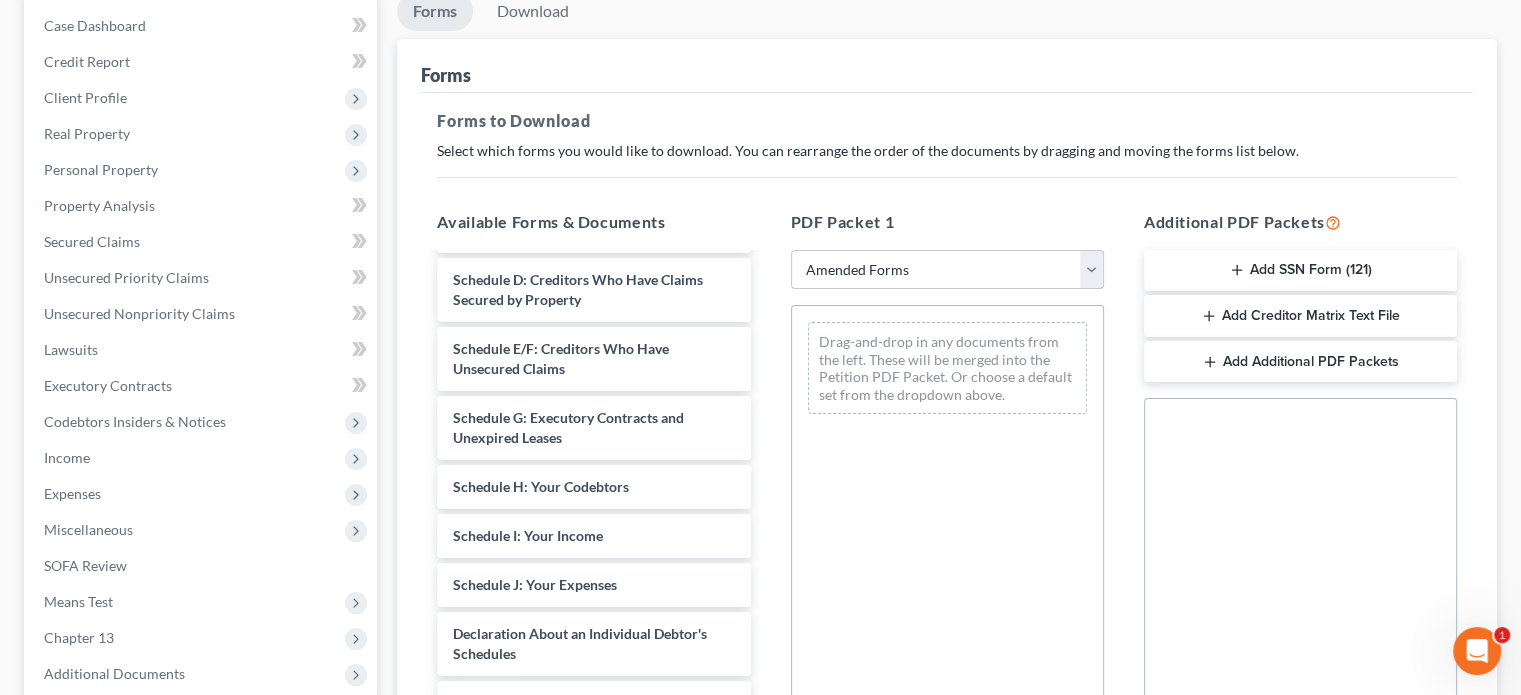 click on "Choose Default Petition PDF Packet Complete Bankruptcy Petition (all forms and schedules) Emergency Filing Forms (Petition and Creditor List Only) Amended Forms Signature Pages Only Supplemental Post Petition (Sch. I & J) Supplemental Post Petition (Sch. I) Supplemental Post Petition (Sch. J) Fairfieldoffice Fairfield2 Fairfield3" at bounding box center [947, 270] 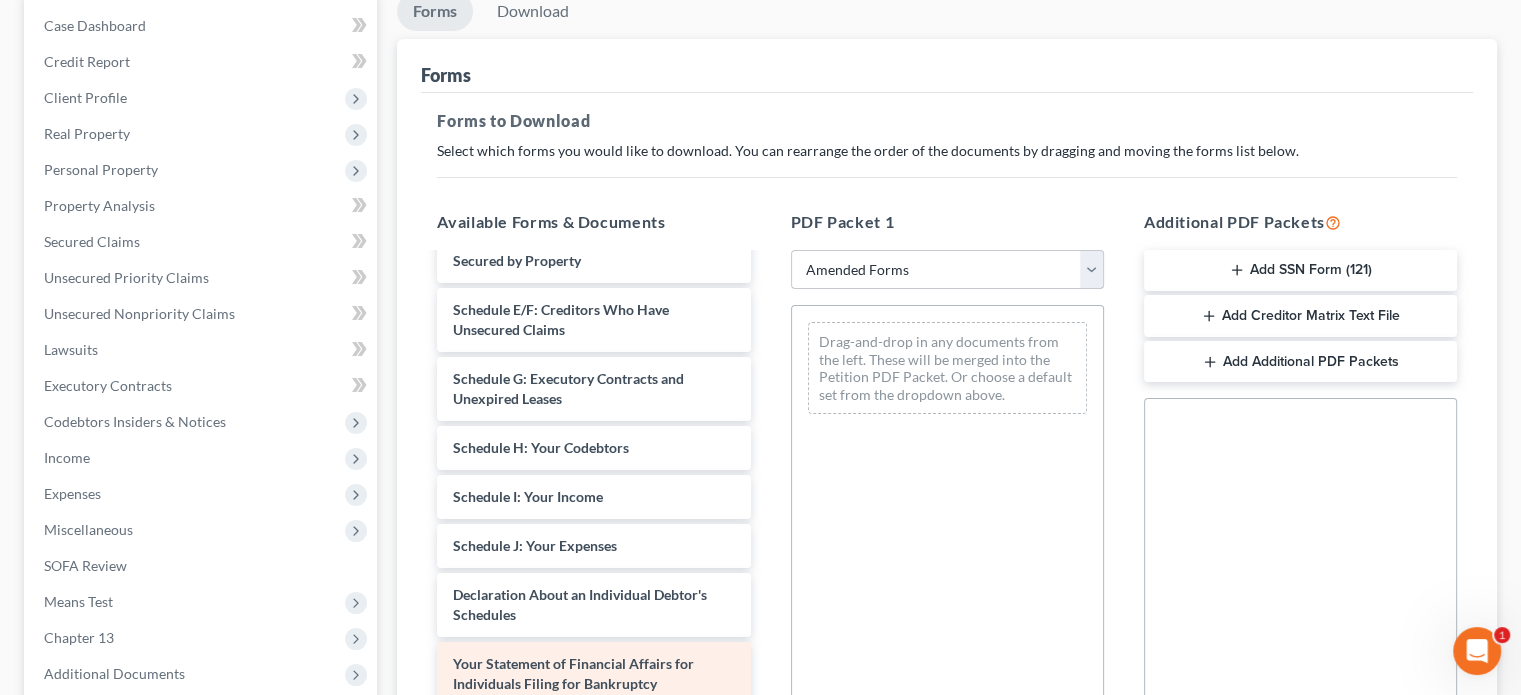 scroll, scrollTop: 268, scrollLeft: 0, axis: vertical 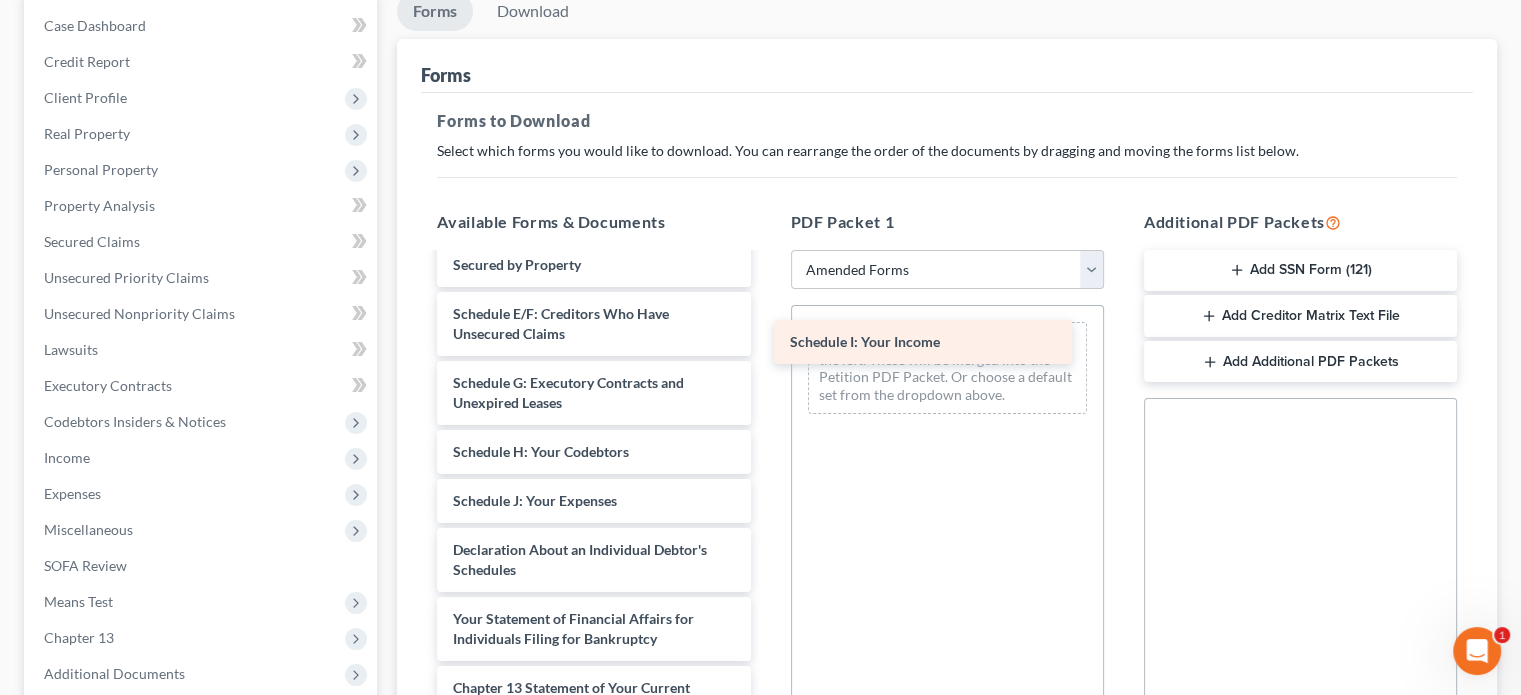 drag, startPoint x: 518, startPoint y: 498, endPoint x: 855, endPoint y: 341, distance: 371.77682 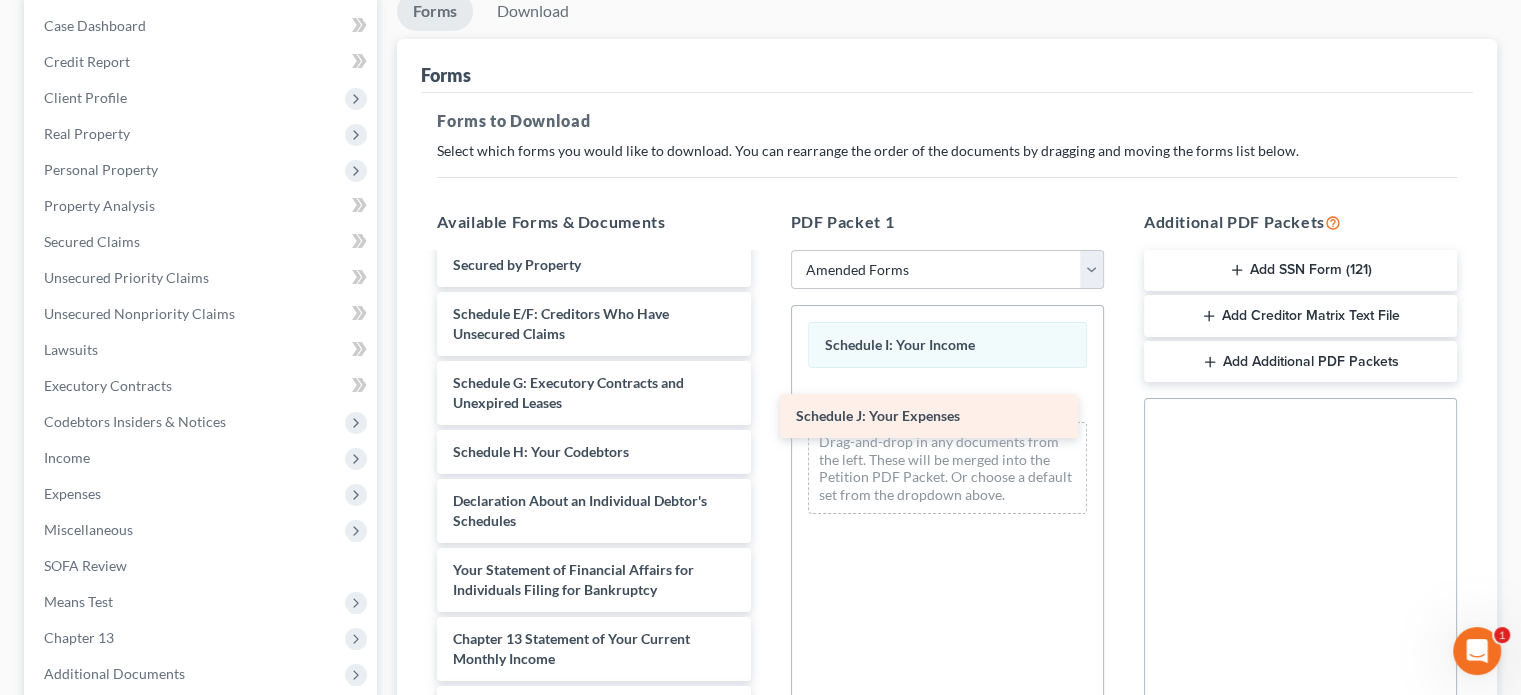 drag, startPoint x: 591, startPoint y: 498, endPoint x: 944, endPoint y: 404, distance: 365.30124 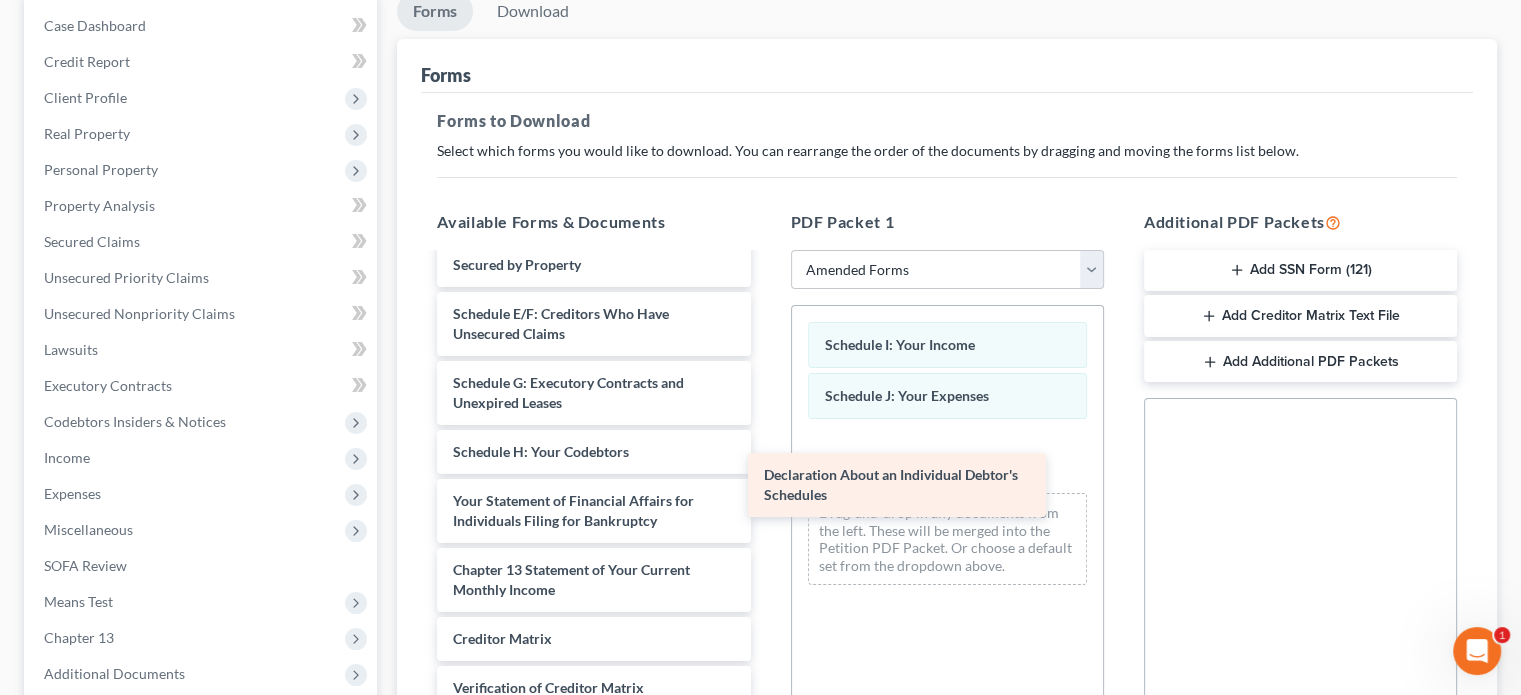 drag, startPoint x: 585, startPoint y: 511, endPoint x: 903, endPoint y: 487, distance: 318.9044 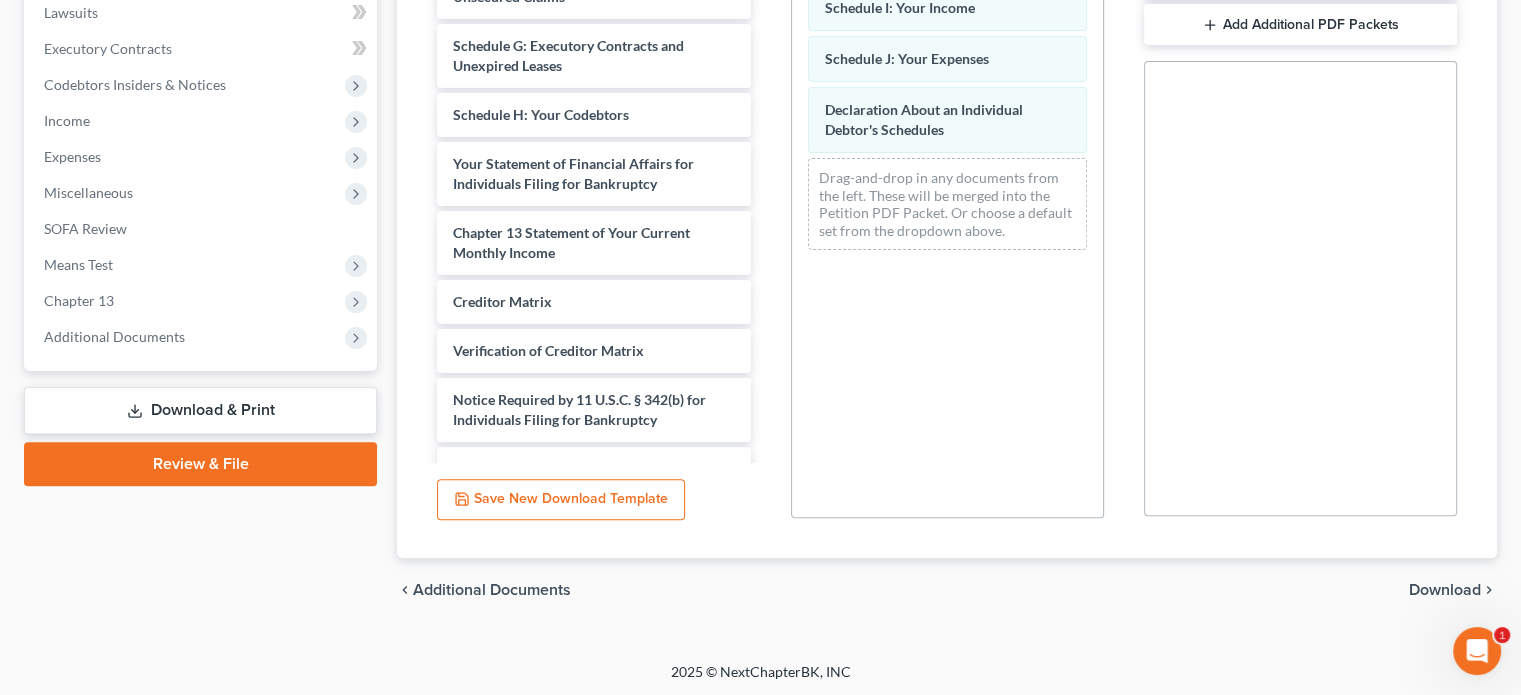 scroll, scrollTop: 538, scrollLeft: 0, axis: vertical 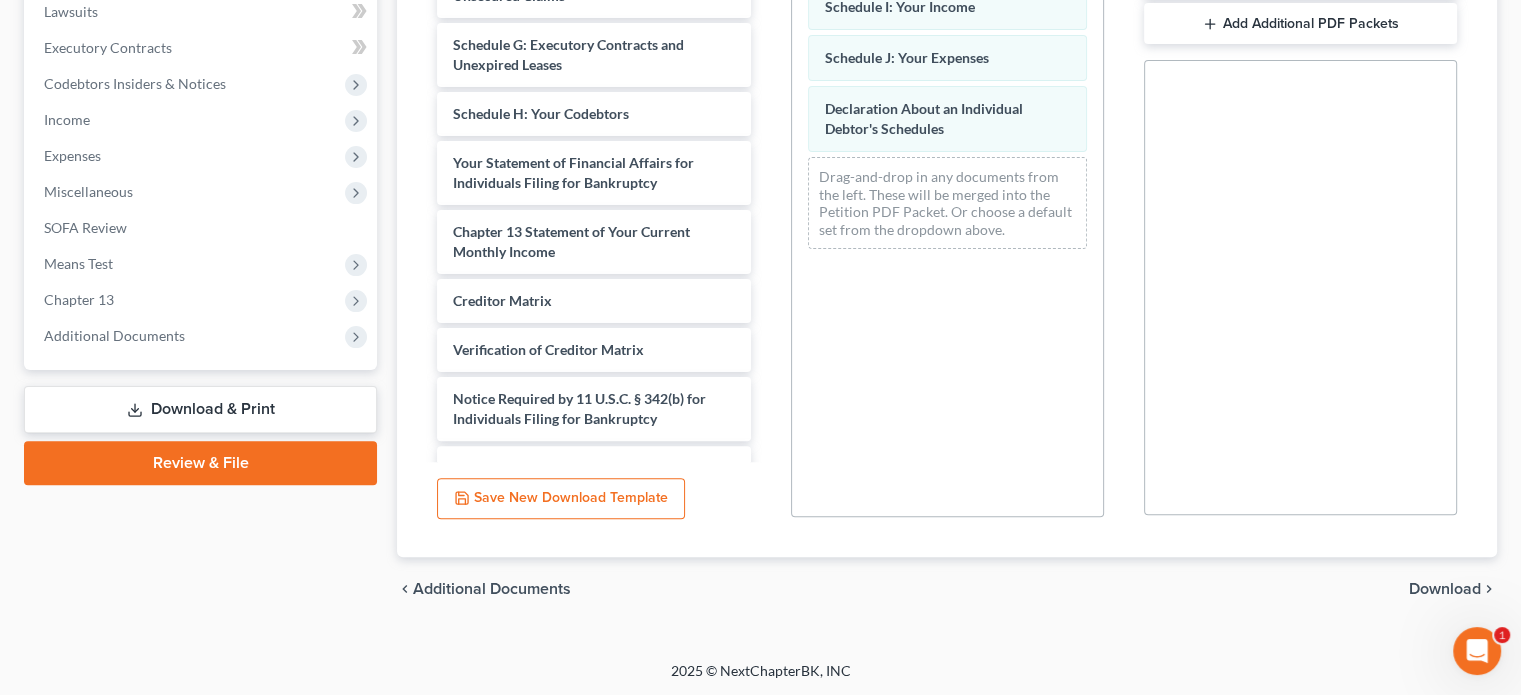 click on "Download" at bounding box center (1445, 589) 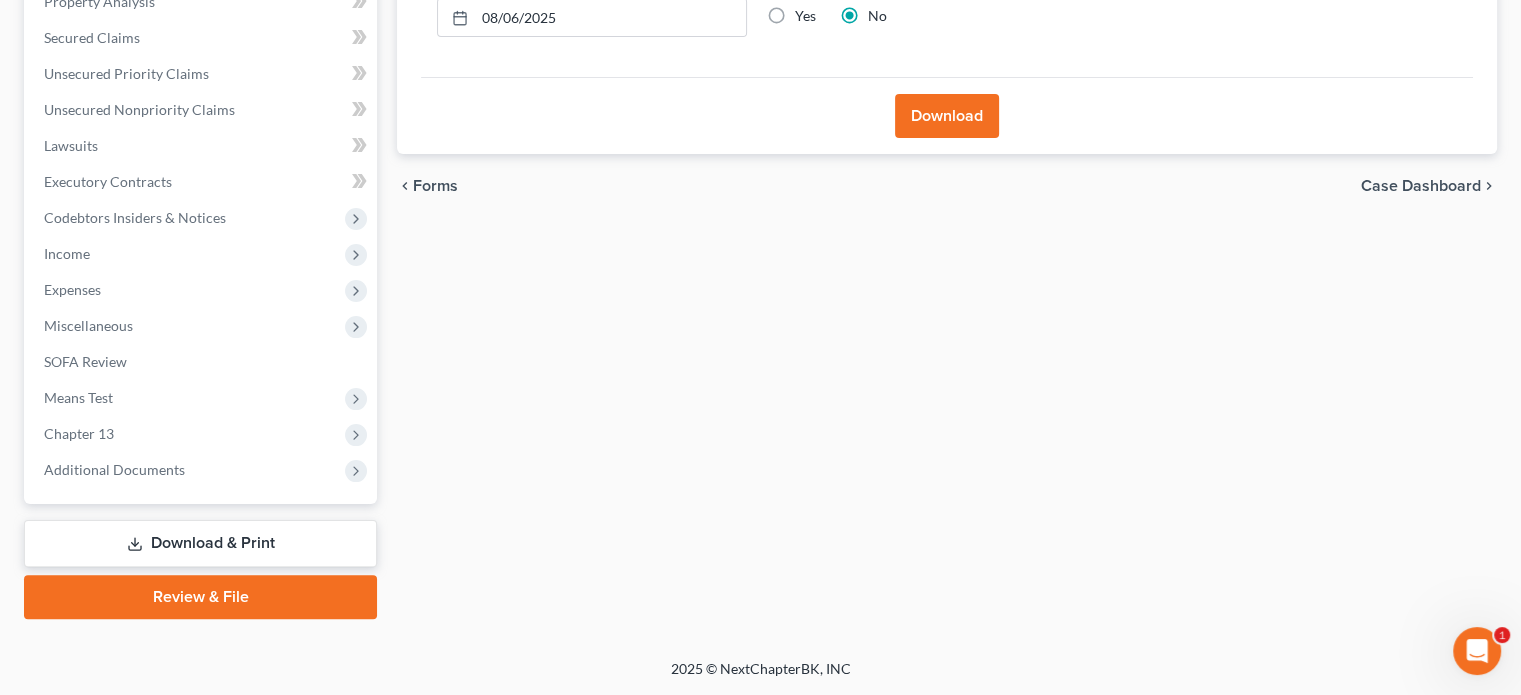 scroll, scrollTop: 402, scrollLeft: 0, axis: vertical 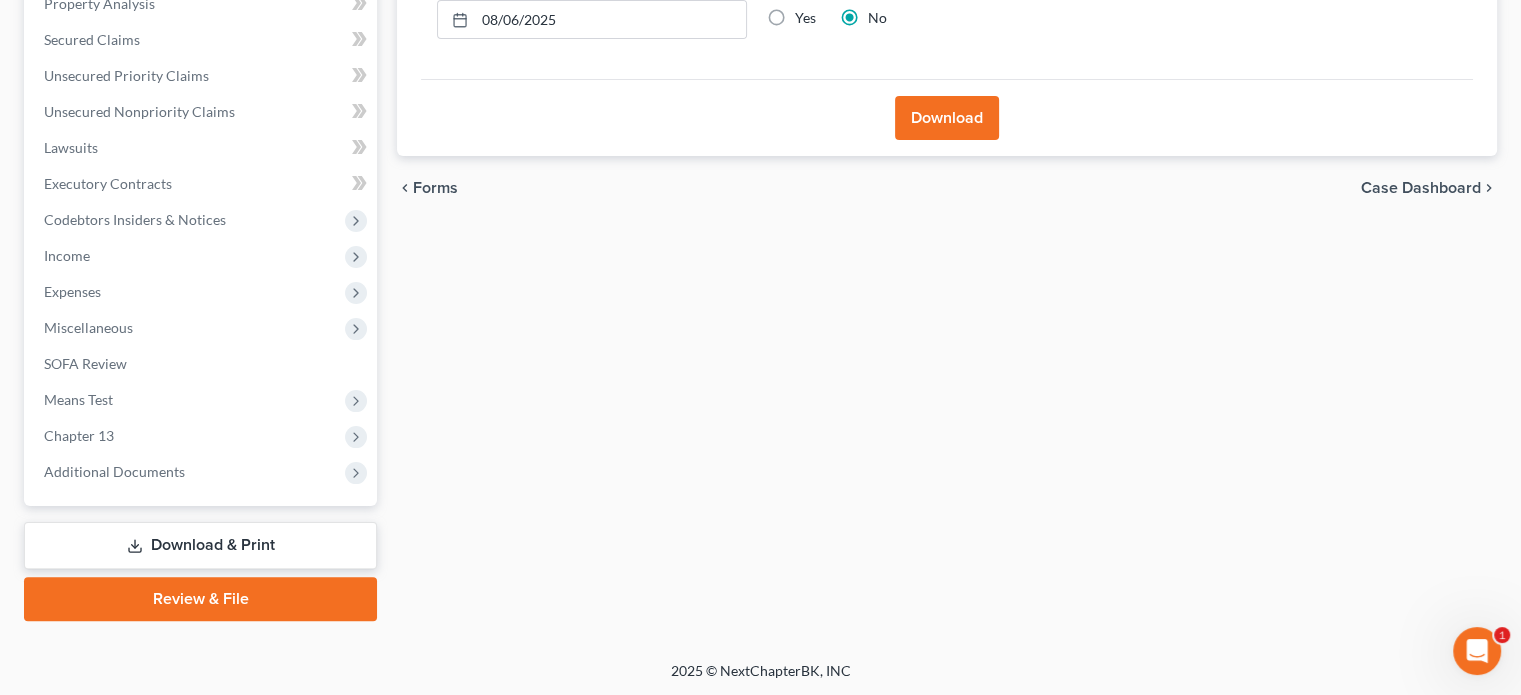 click on "Download" at bounding box center (947, 118) 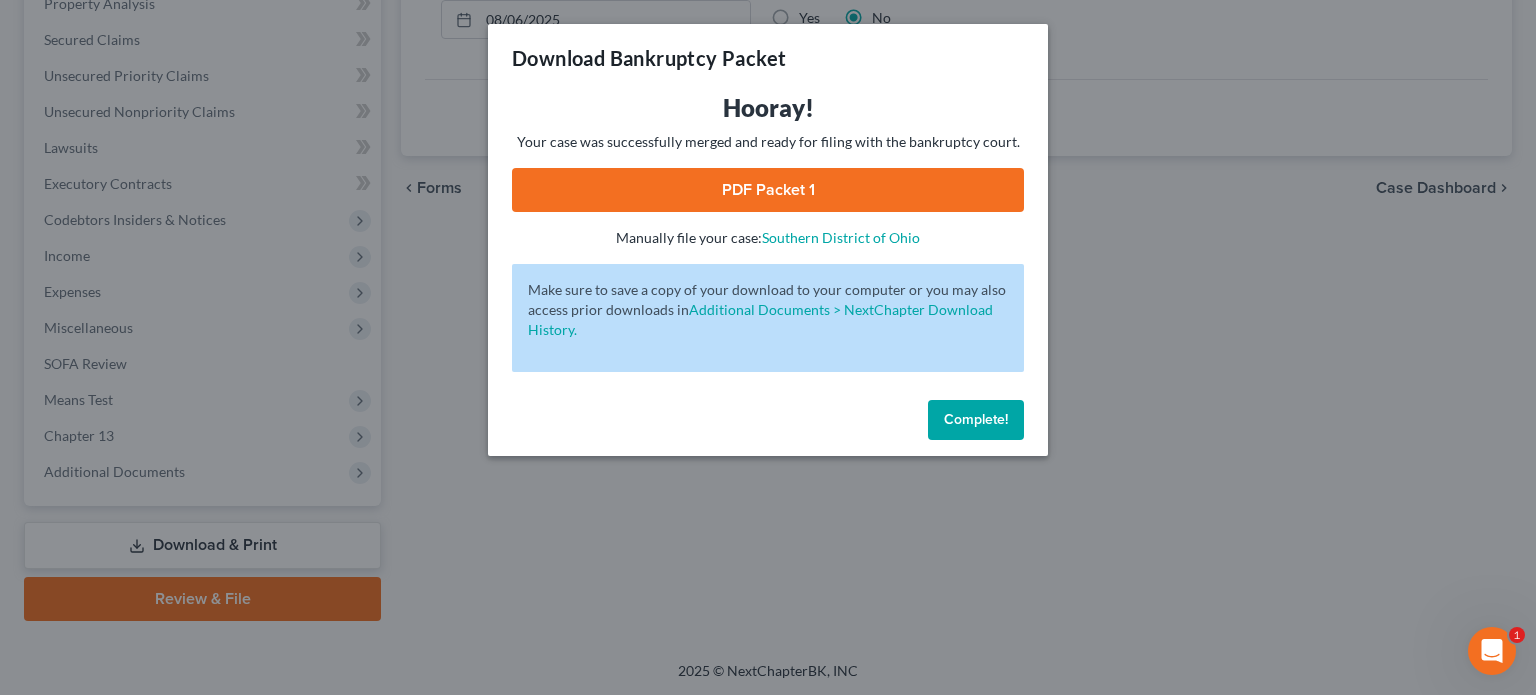click on "PDF Packet 1" at bounding box center [768, 190] 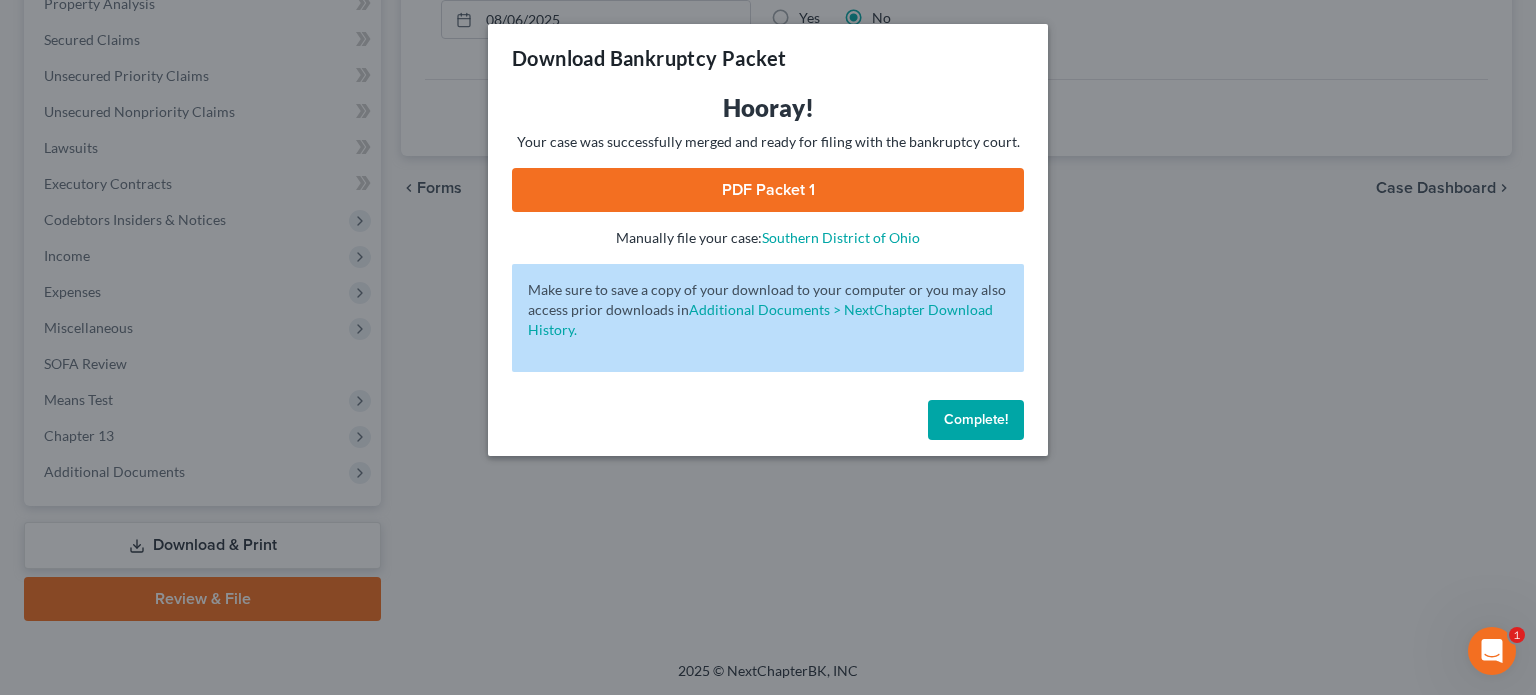 drag, startPoint x: 941, startPoint y: 419, endPoint x: 488, endPoint y: 415, distance: 453.01767 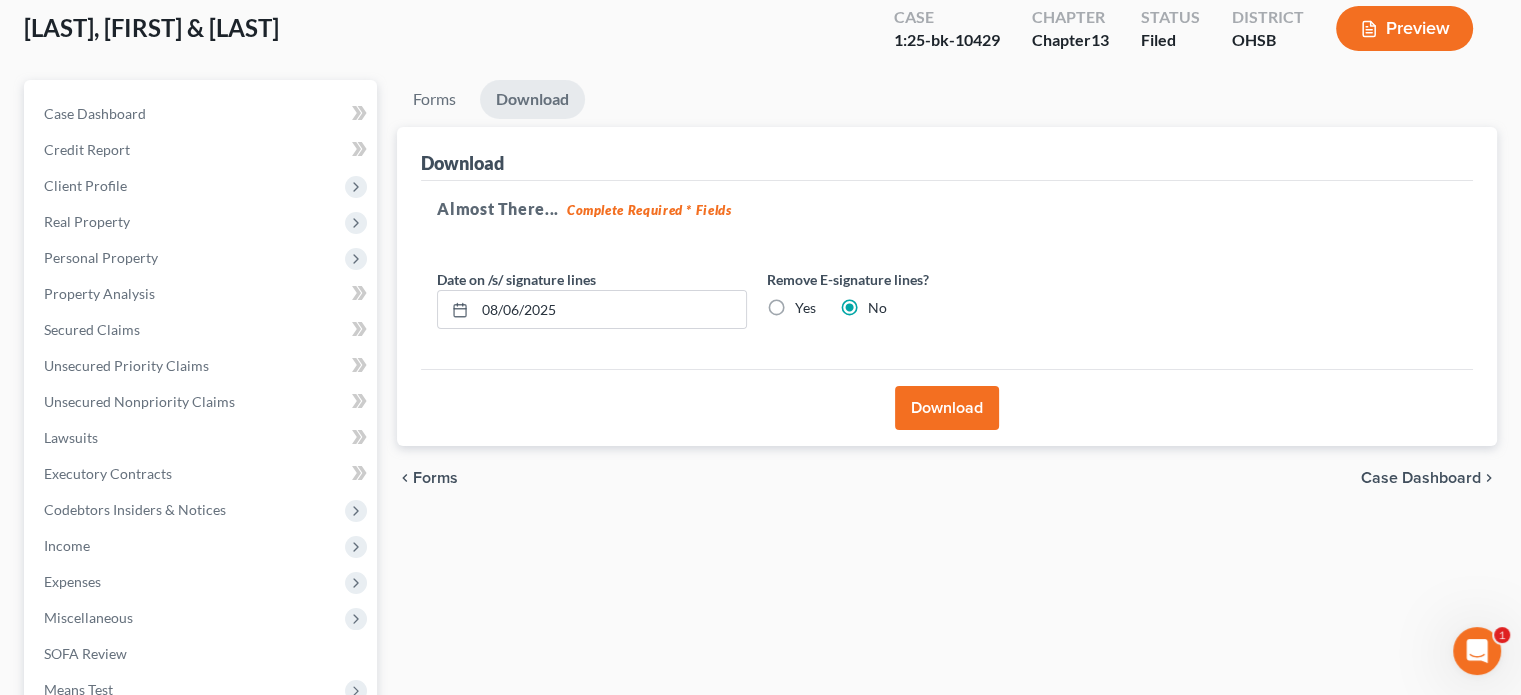 scroll, scrollTop: 0, scrollLeft: 0, axis: both 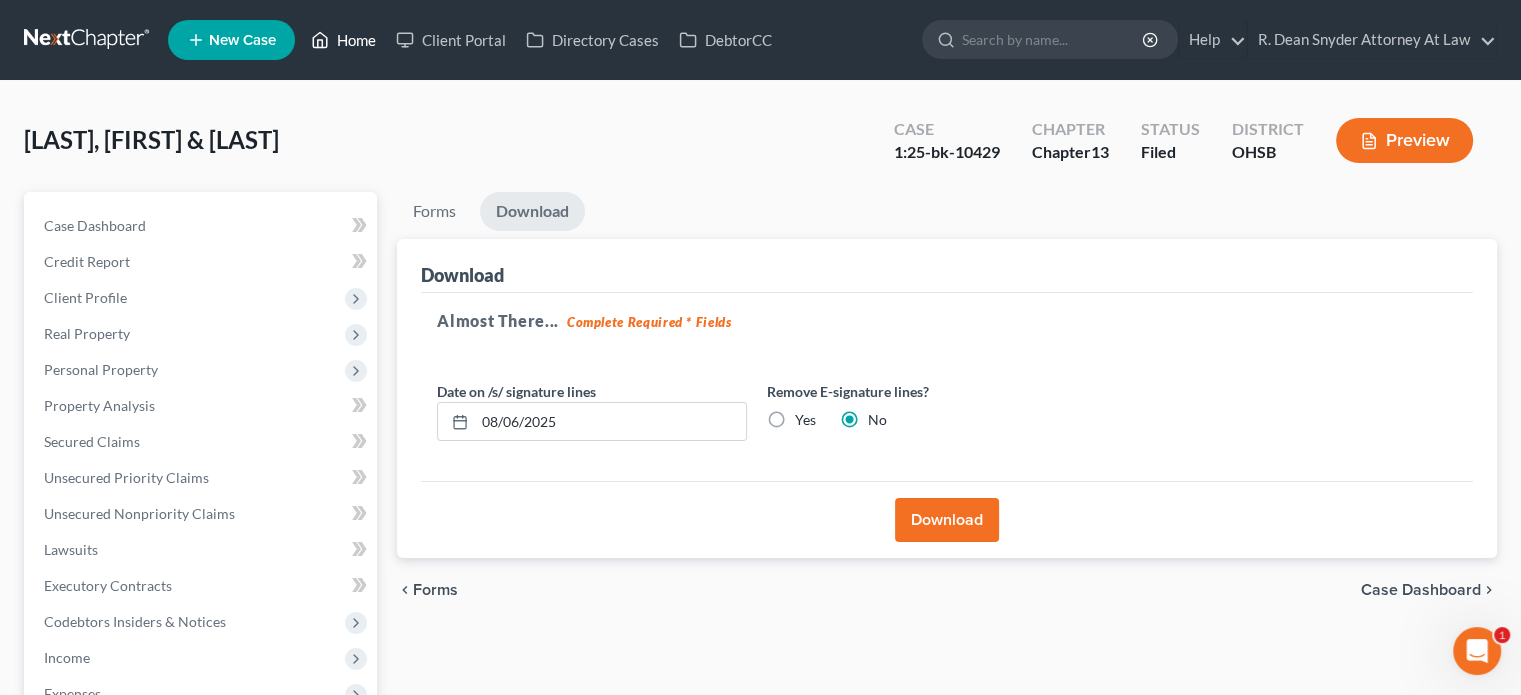 click on "Home" at bounding box center [343, 40] 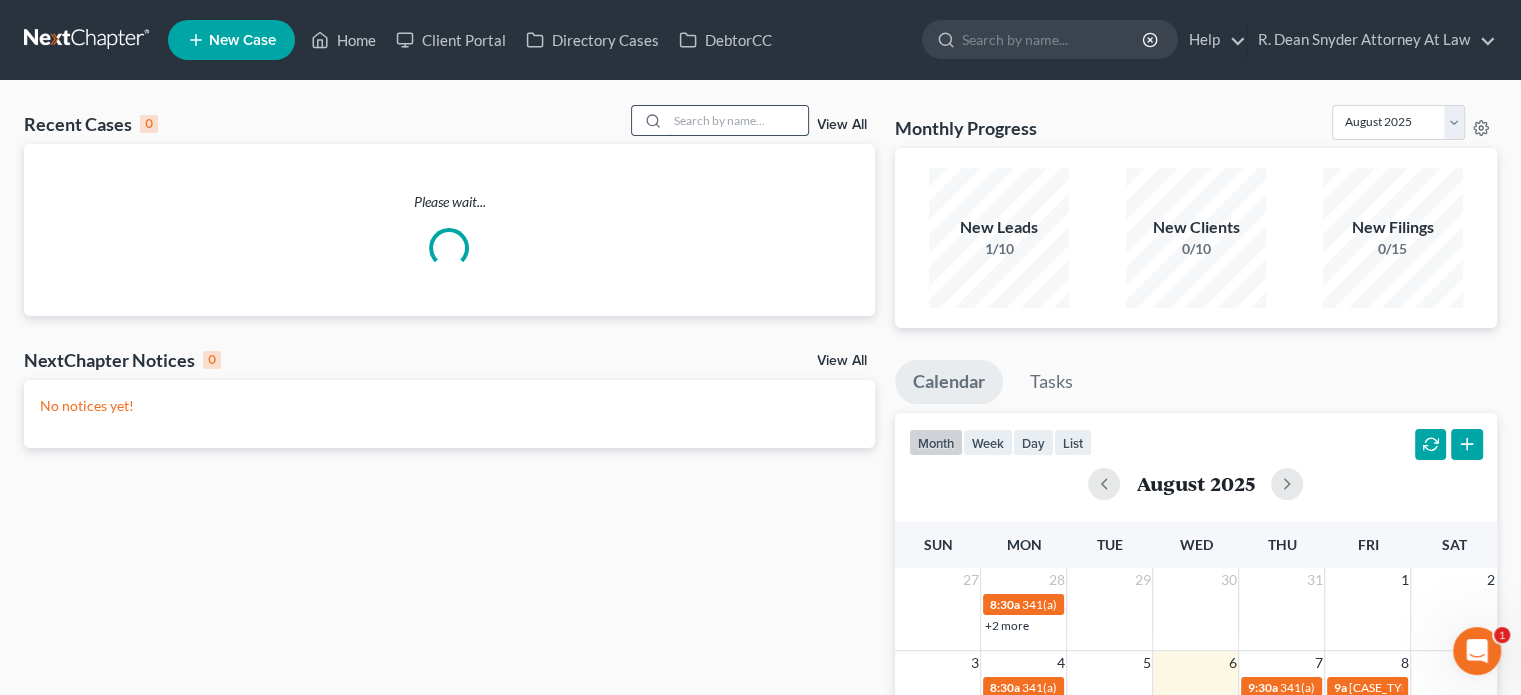 click at bounding box center (738, 120) 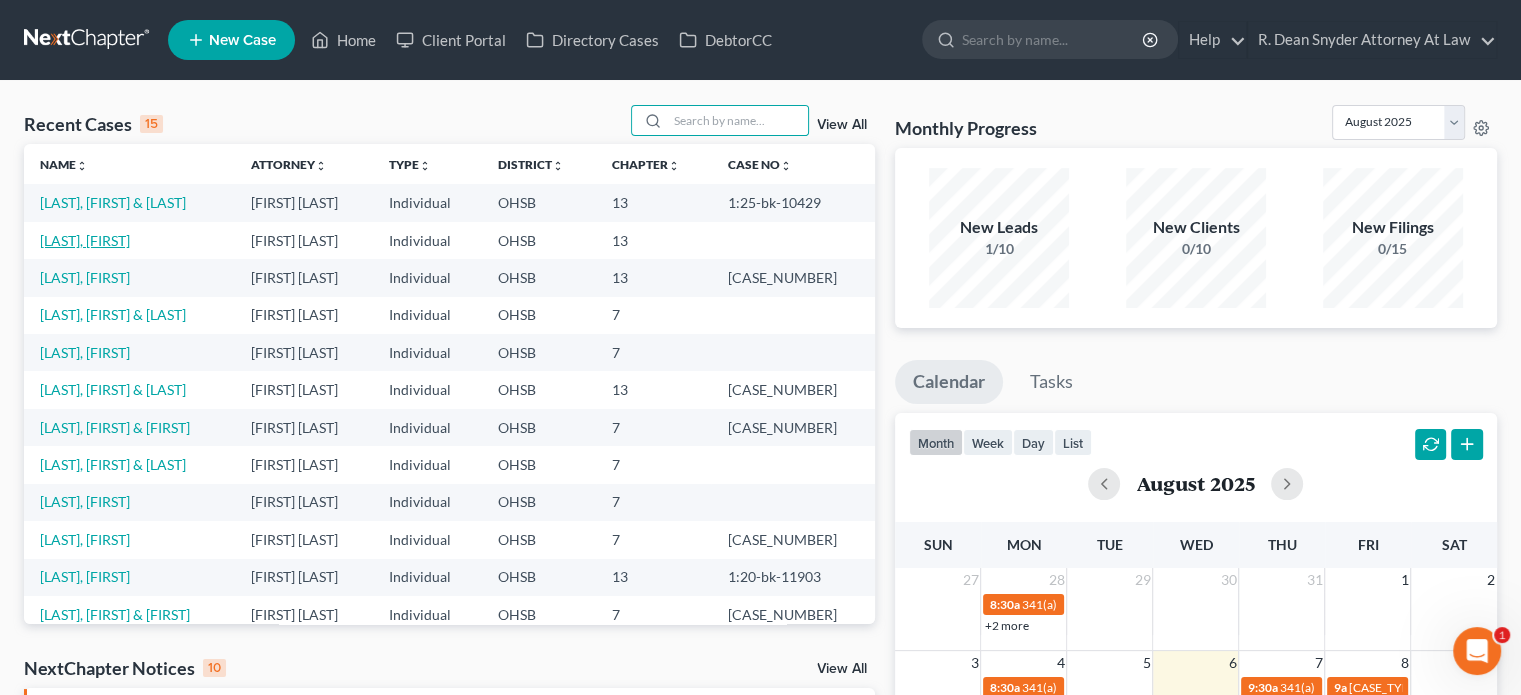 click on "[LAST], [FIRST]" at bounding box center [85, 240] 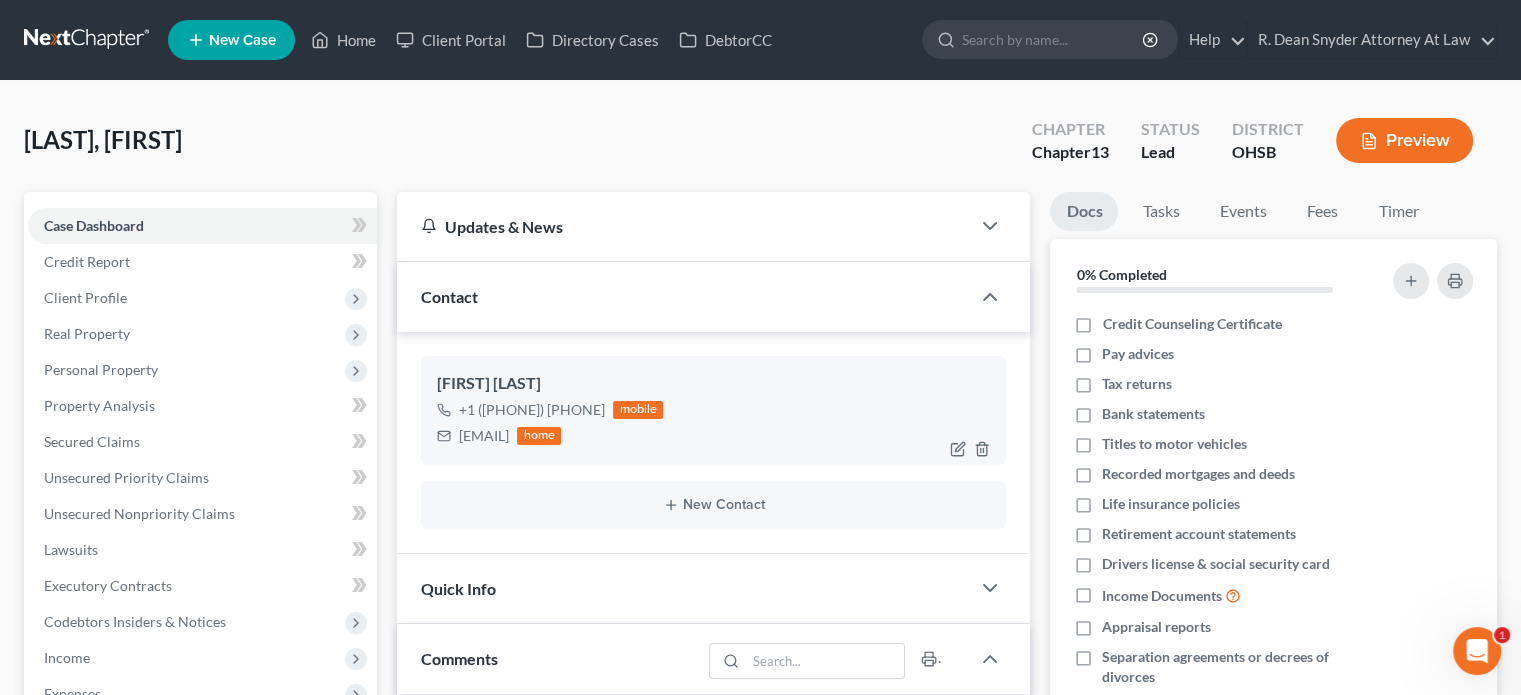 scroll, scrollTop: 88, scrollLeft: 0, axis: vertical 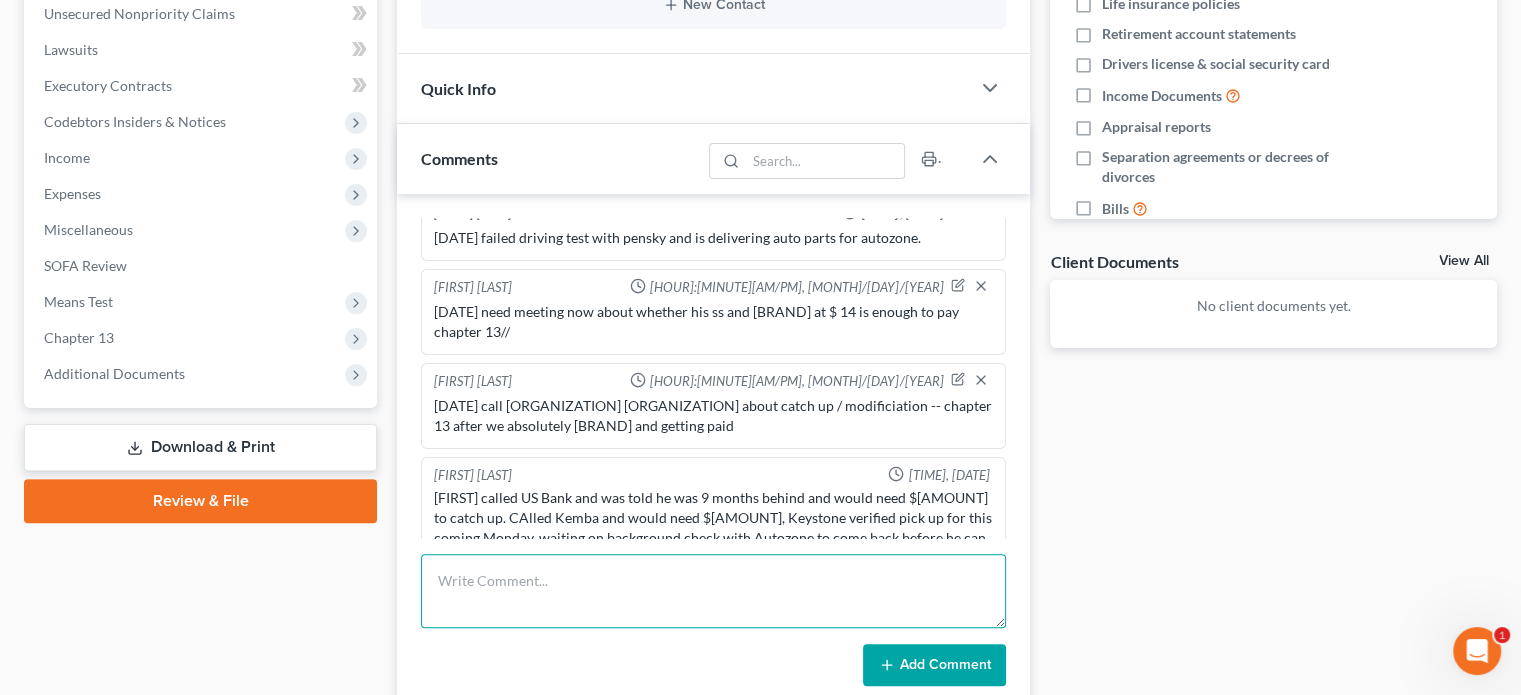 click at bounding box center [713, 591] 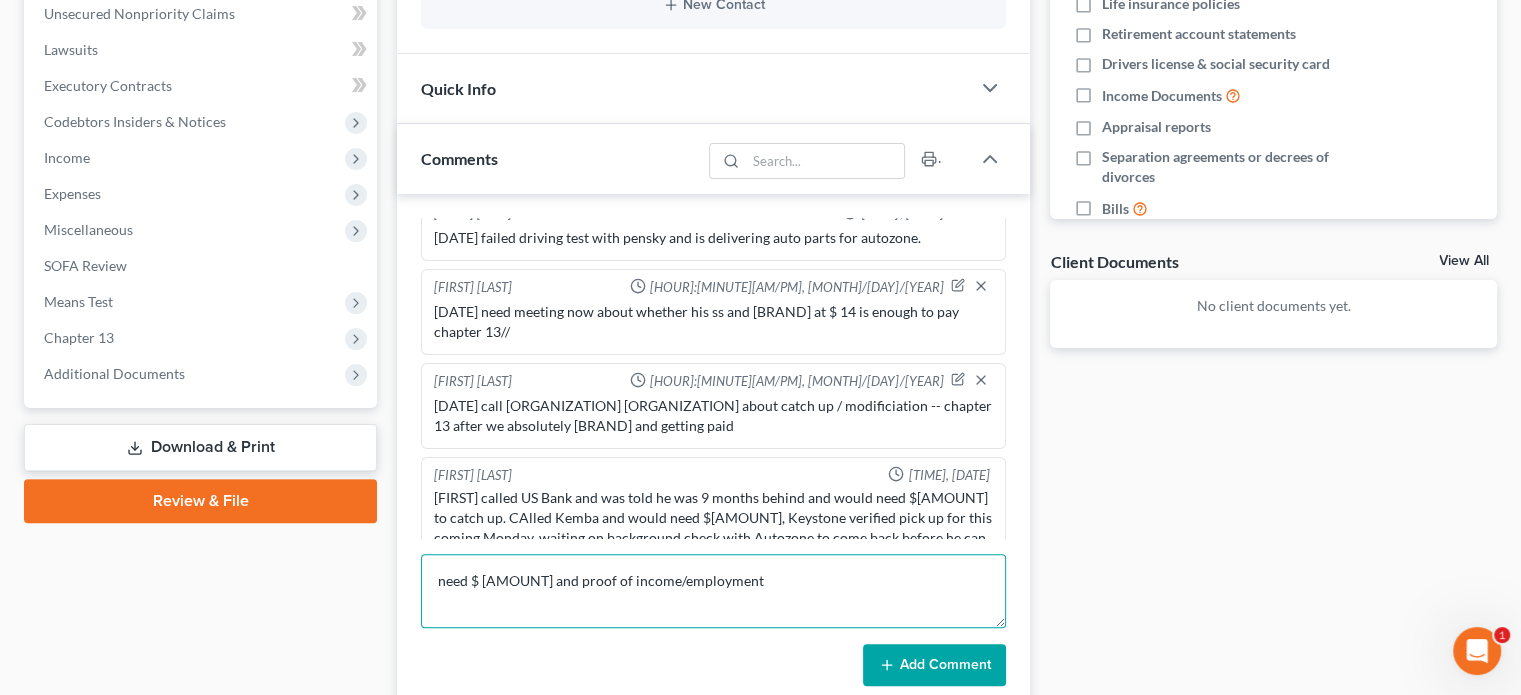 type on "need $ [AMOUNT] and proof of income/employment" 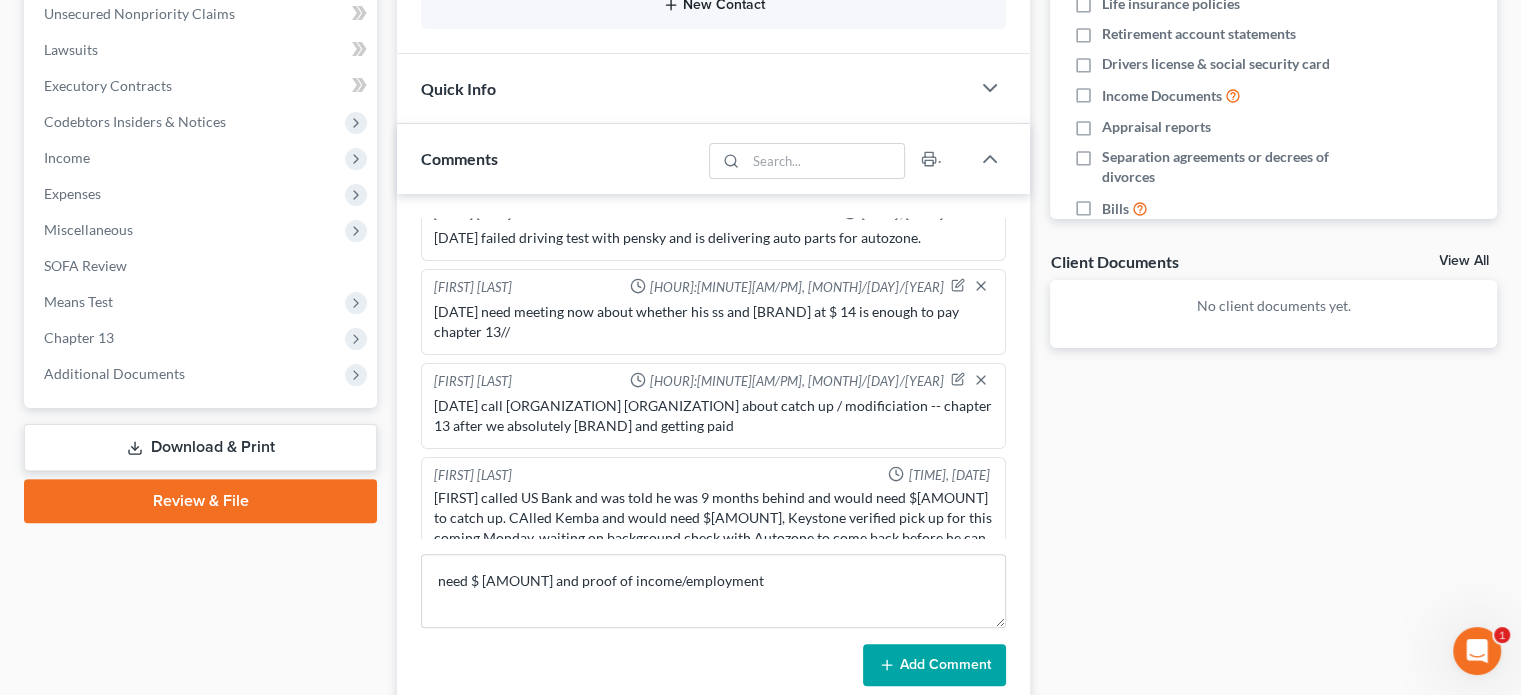 drag, startPoint x: 925, startPoint y: 659, endPoint x: 520, endPoint y: 2, distance: 771.7992 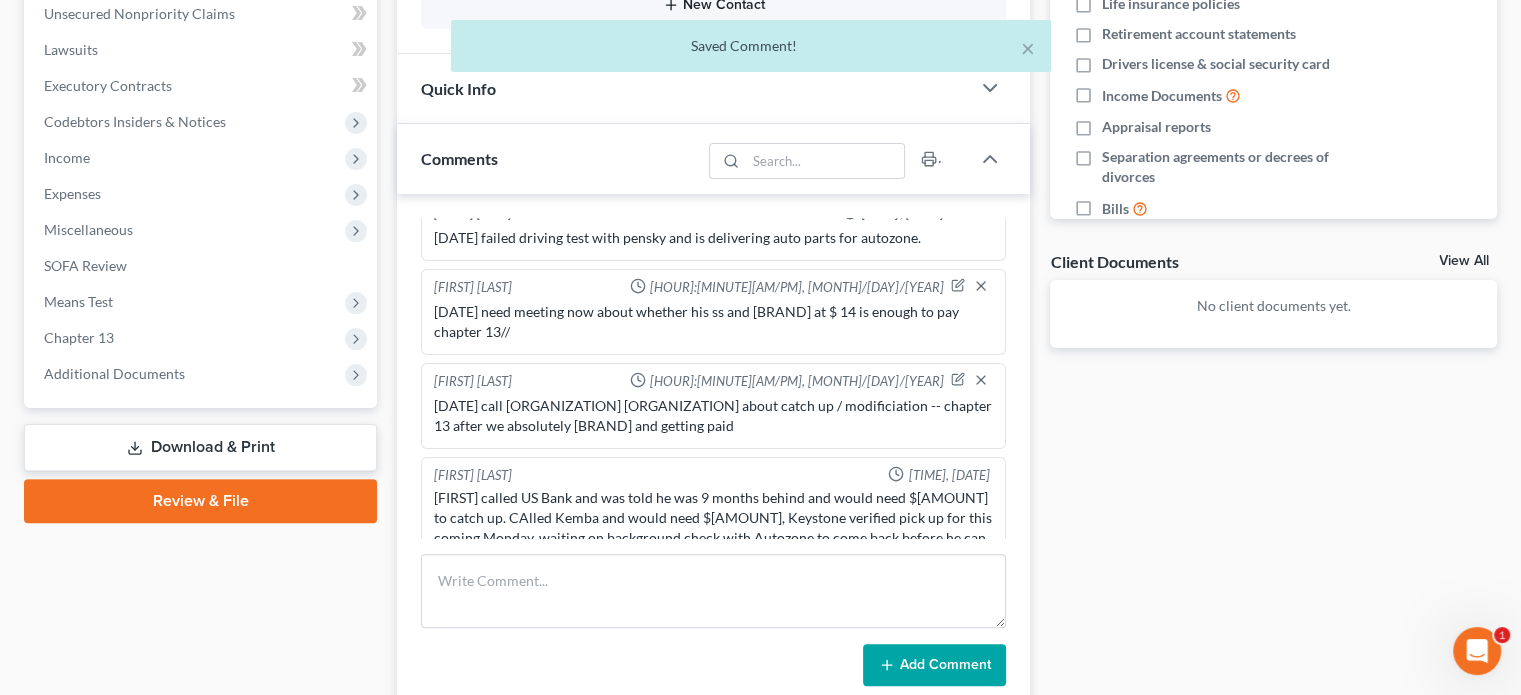 scroll, scrollTop: 616, scrollLeft: 0, axis: vertical 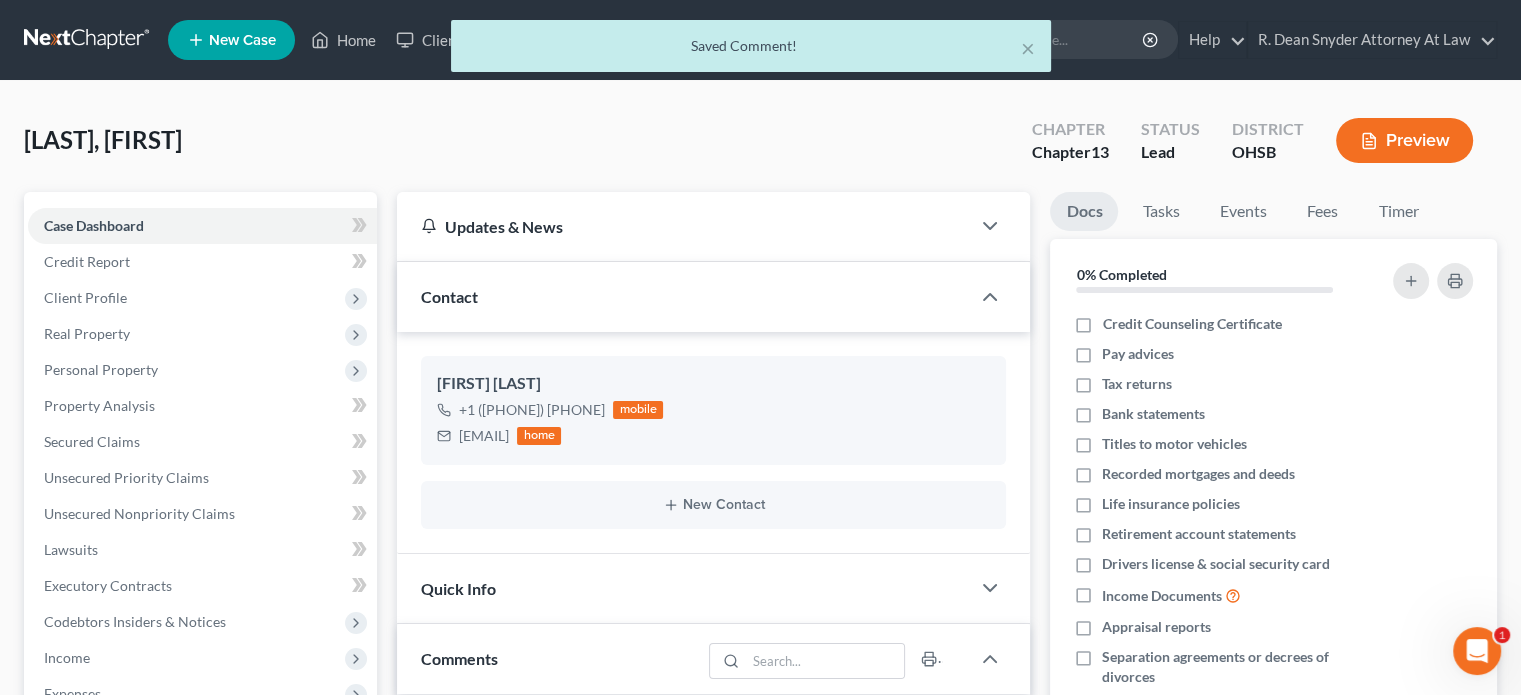 drag, startPoint x: 350, startPoint y: 41, endPoint x: 849, endPoint y: 63, distance: 499.48474 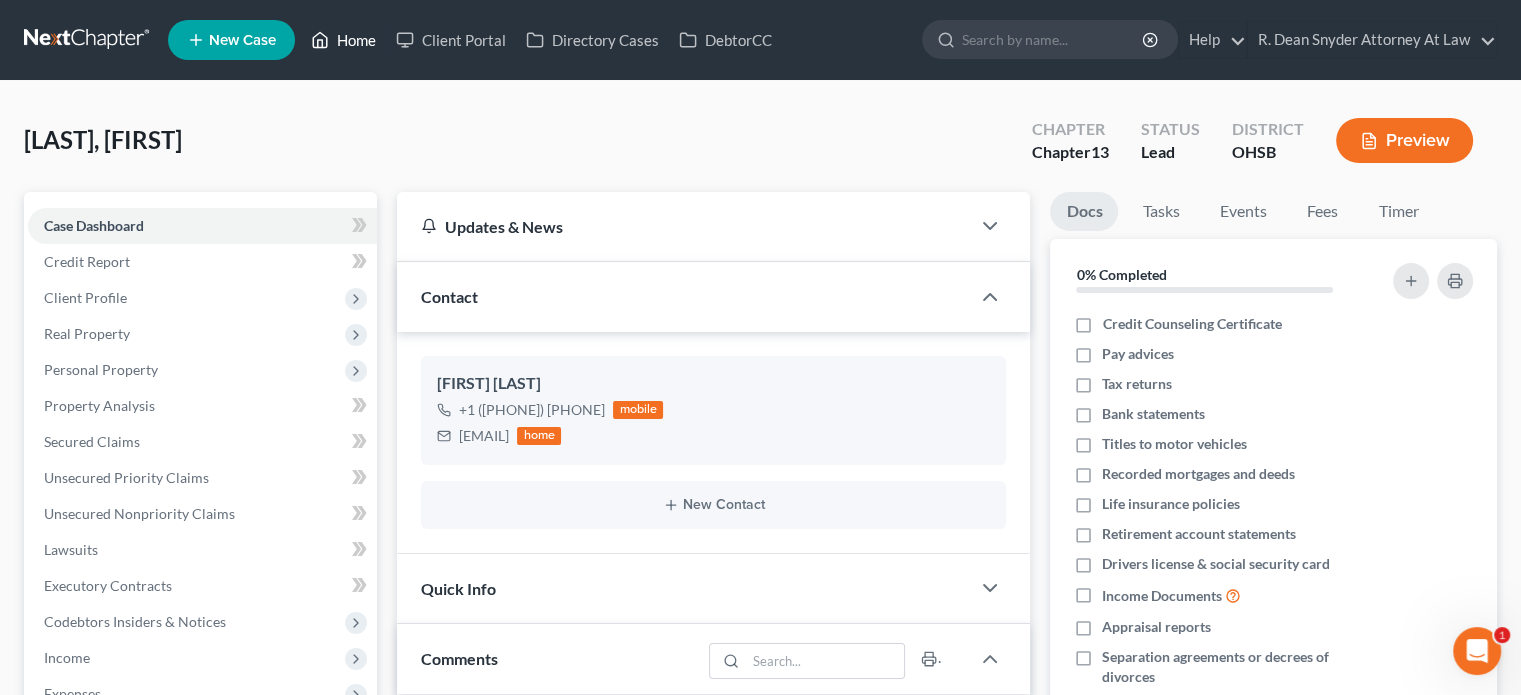 click on "Home" at bounding box center [343, 40] 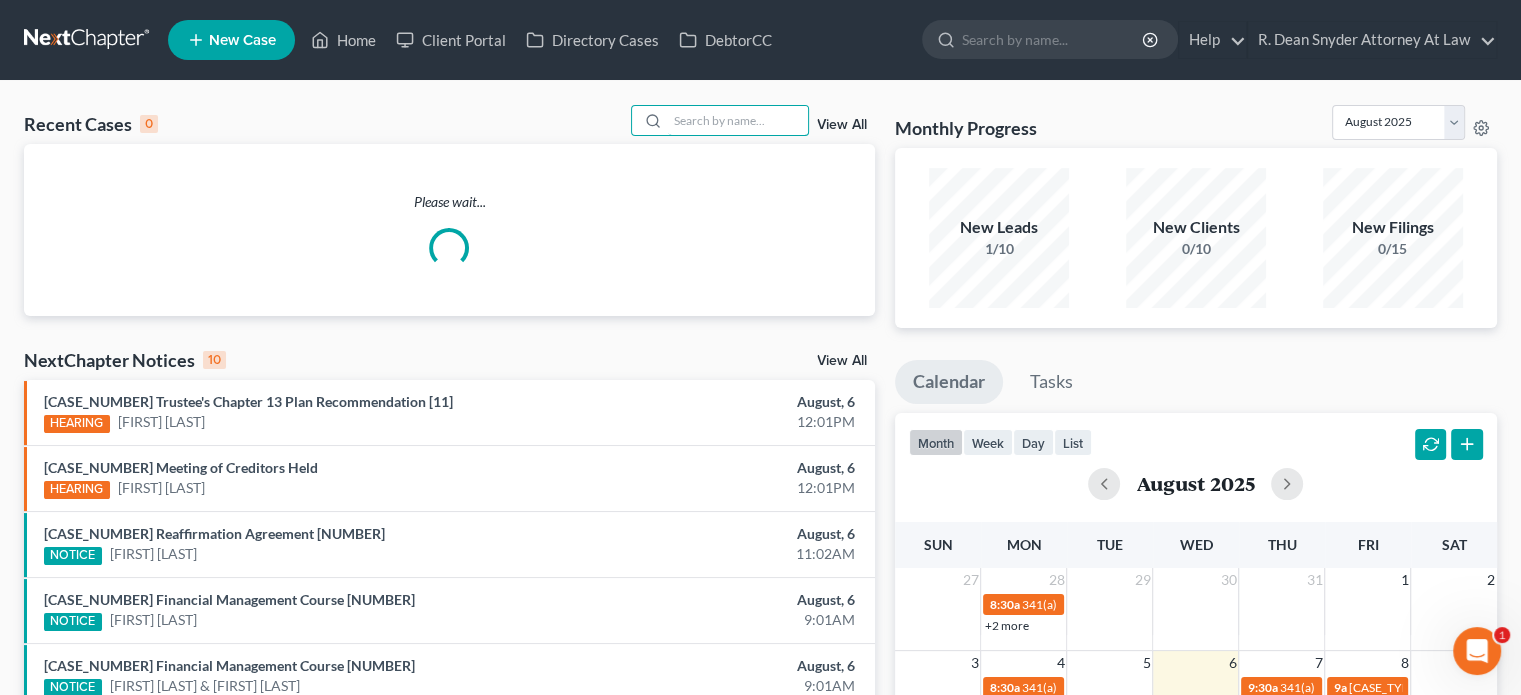 drag, startPoint x: 688, startPoint y: 109, endPoint x: 672, endPoint y: 87, distance: 27.202942 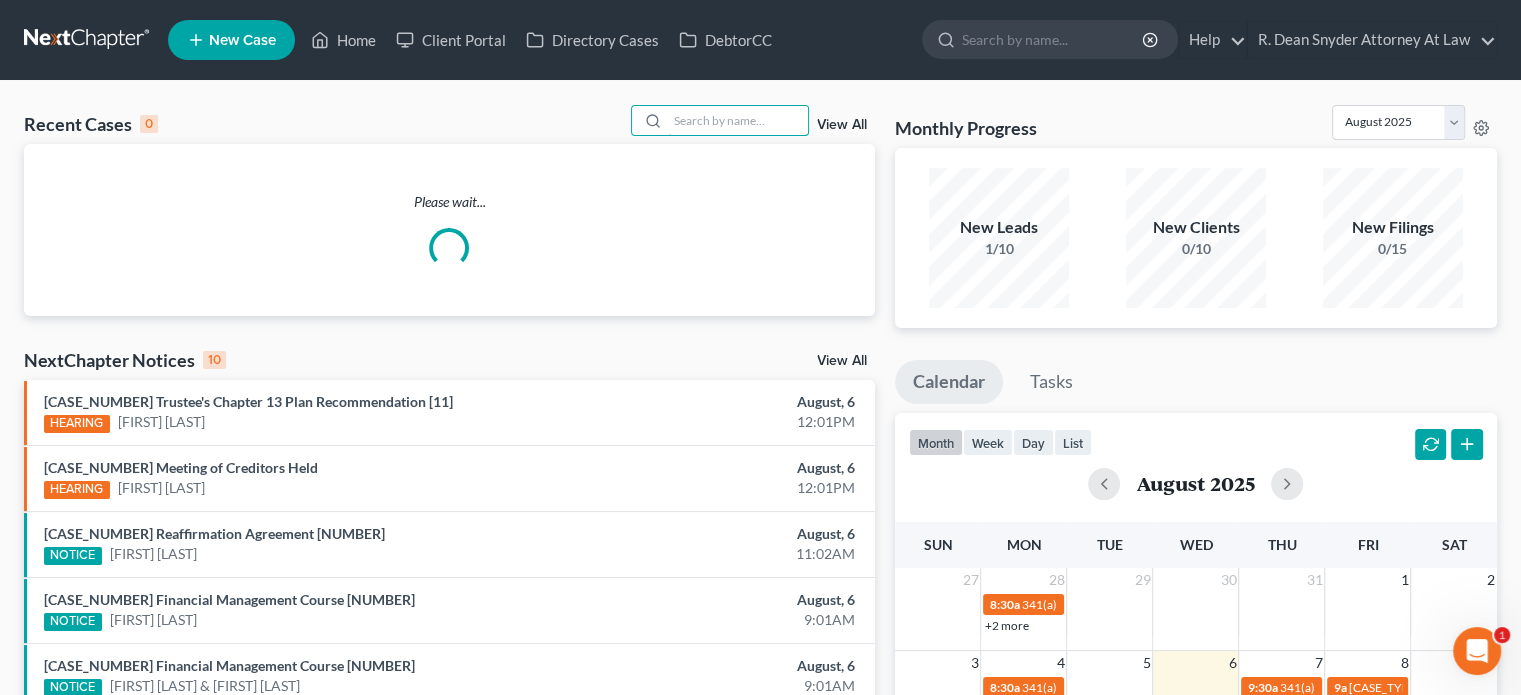 click at bounding box center [738, 120] 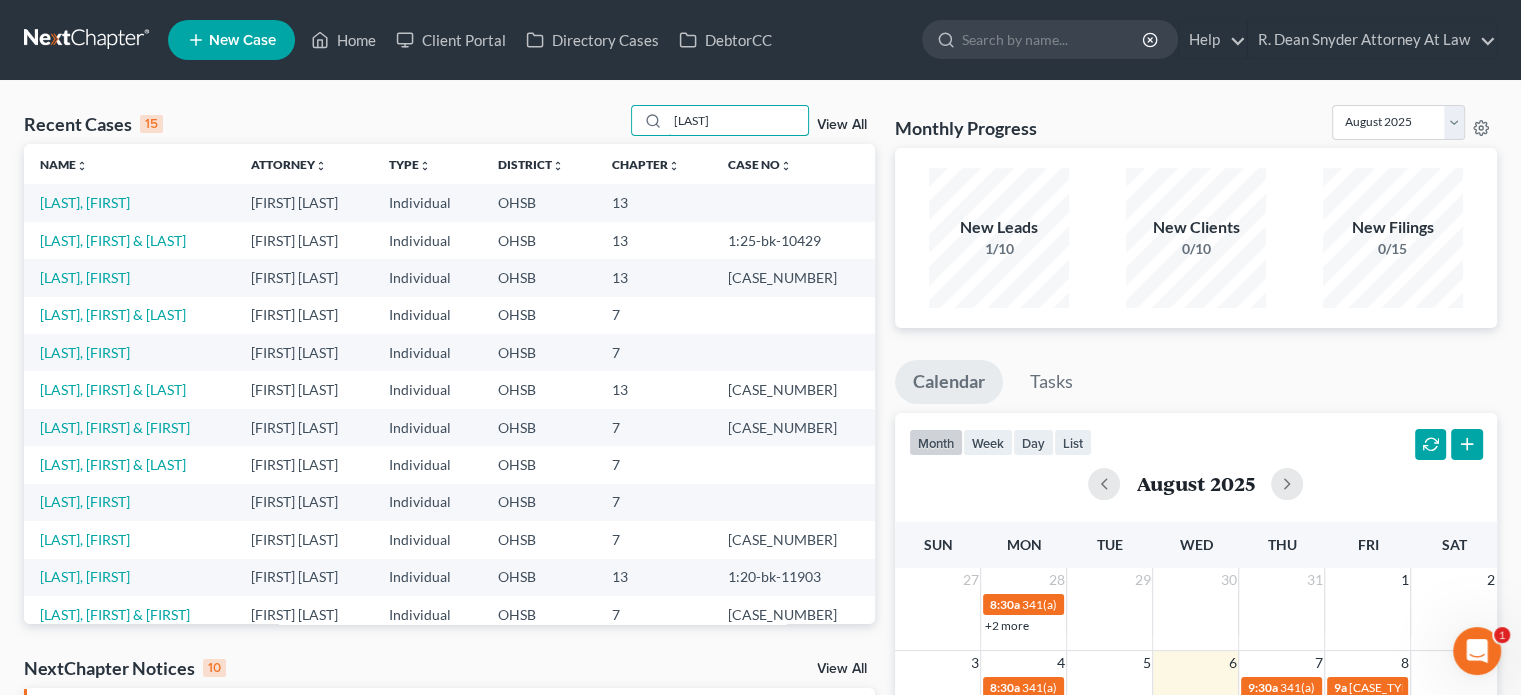 type on "[LAST]" 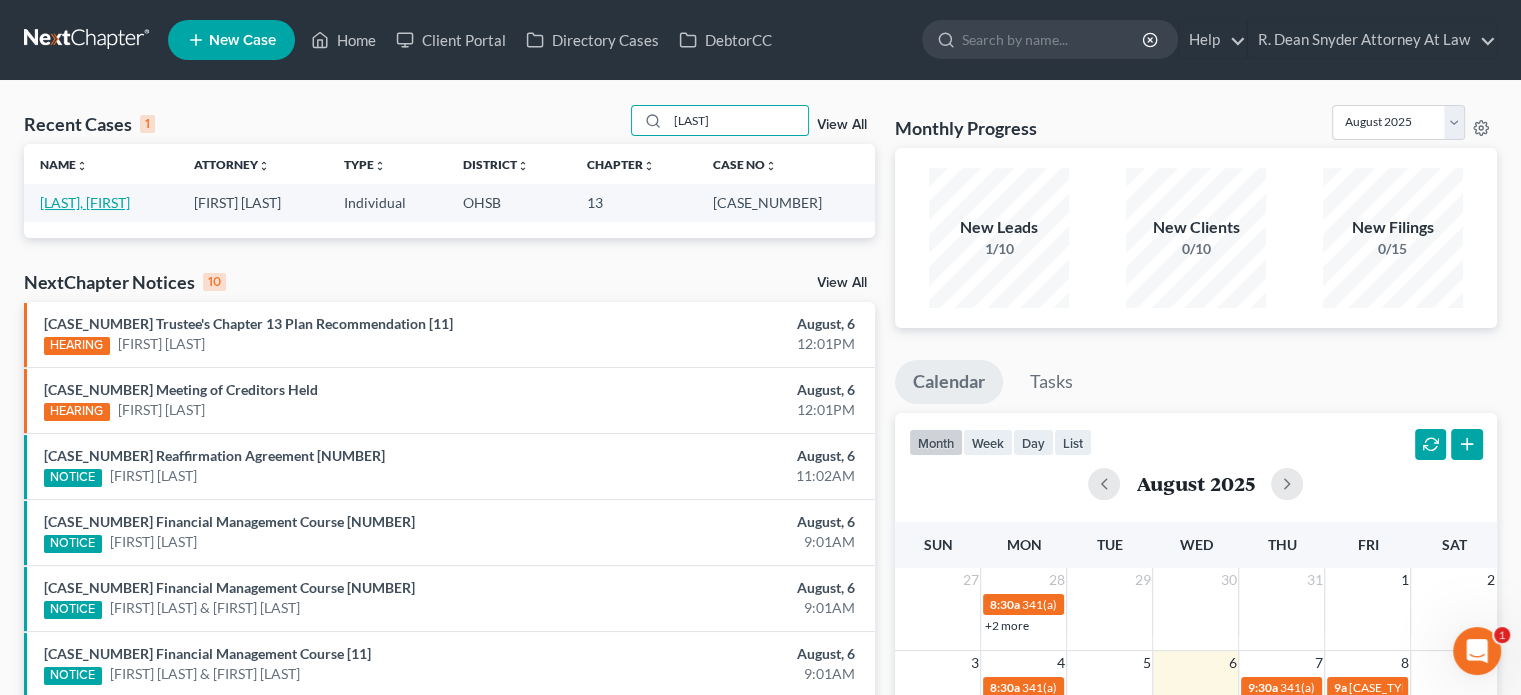 click on "[LAST], [FIRST]" at bounding box center (85, 202) 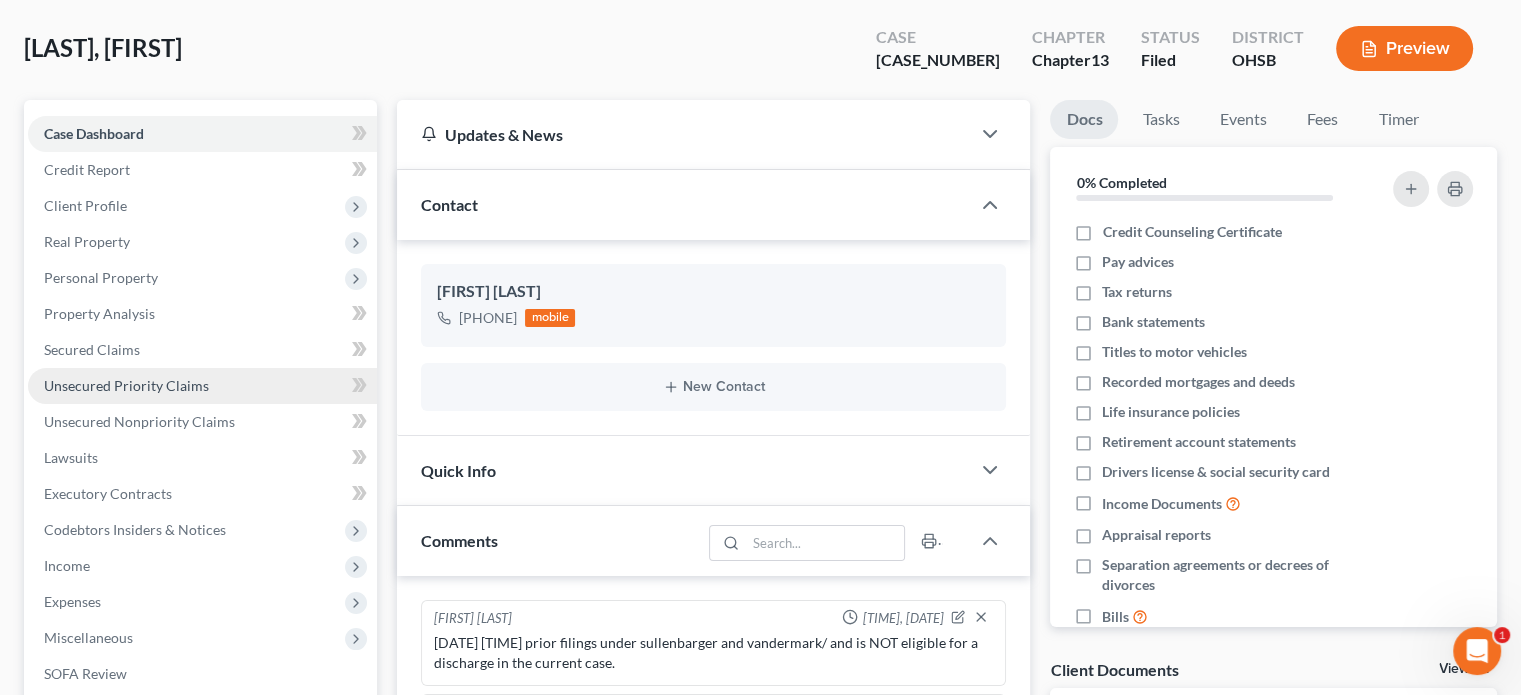 scroll, scrollTop: 100, scrollLeft: 0, axis: vertical 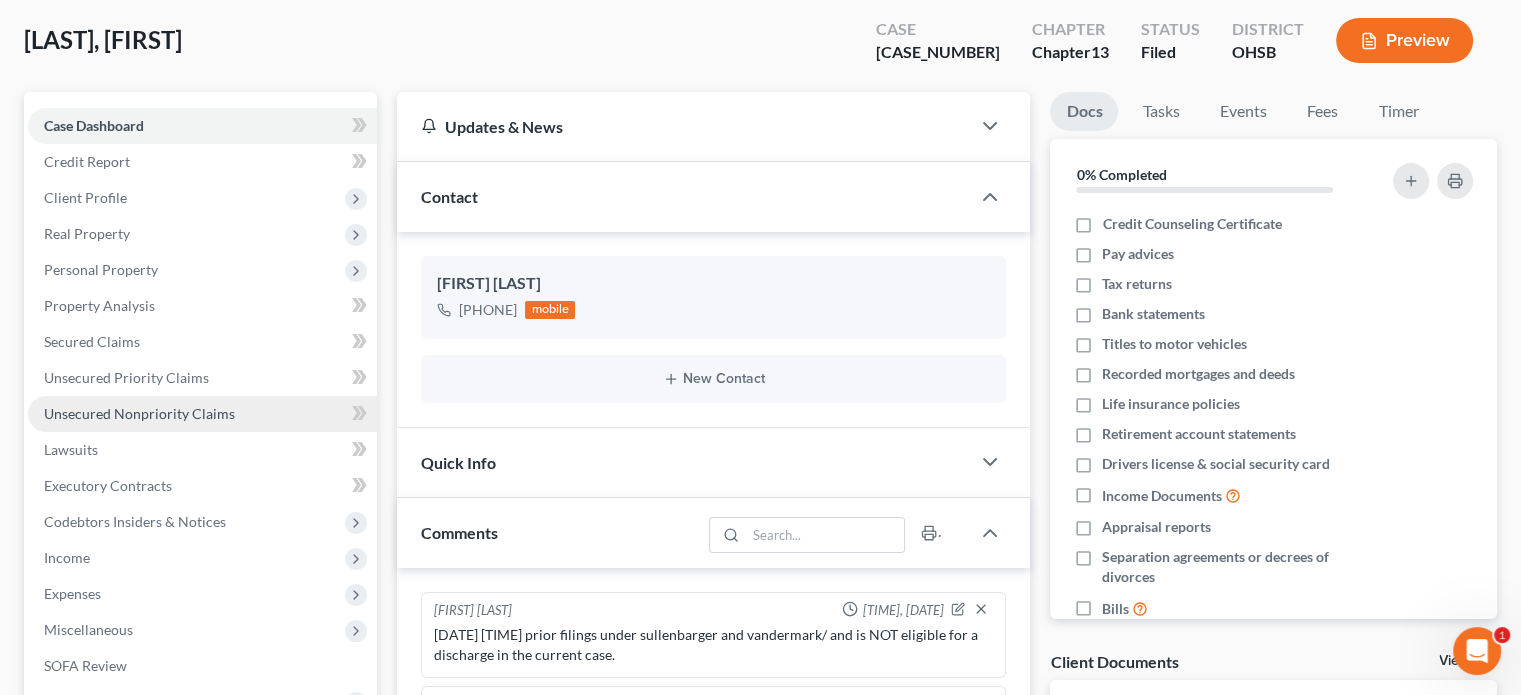 click on "Unsecured Nonpriority Claims" at bounding box center [139, 413] 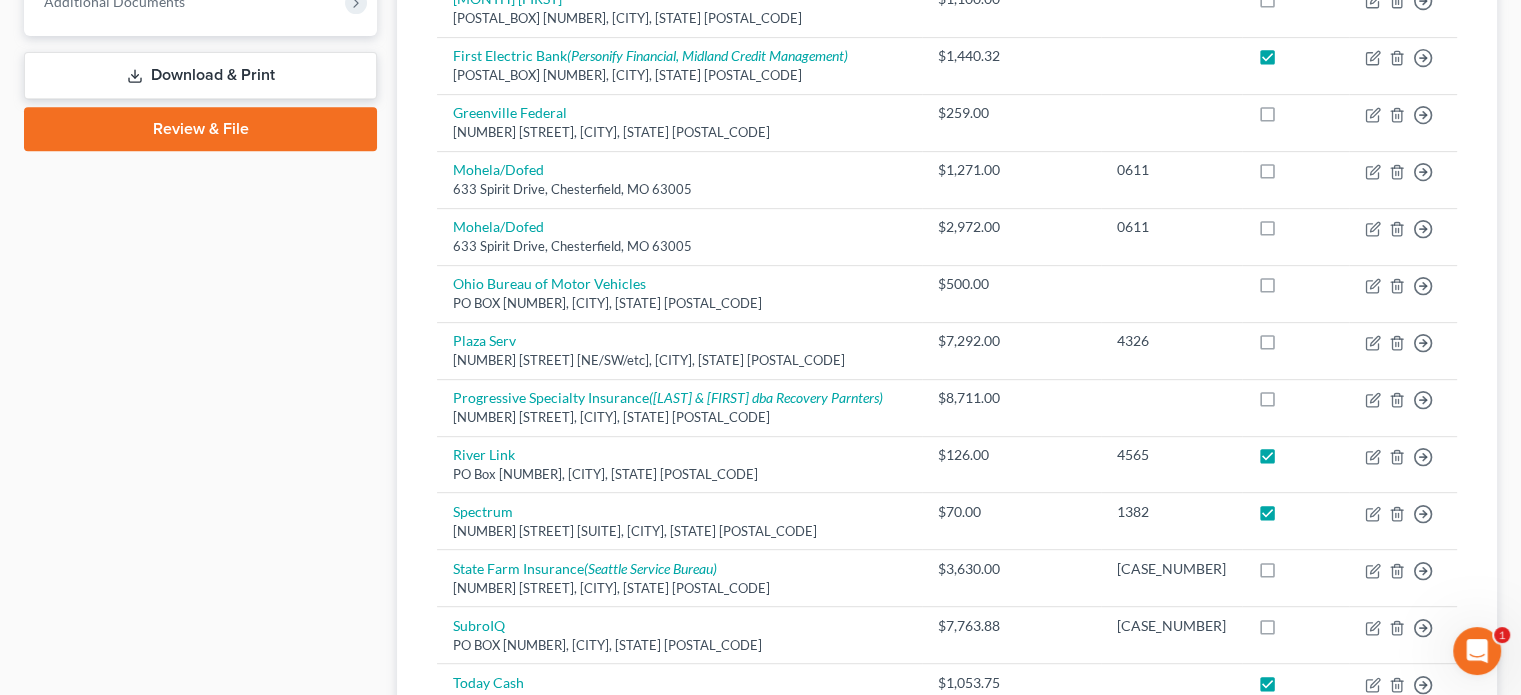 scroll, scrollTop: 900, scrollLeft: 0, axis: vertical 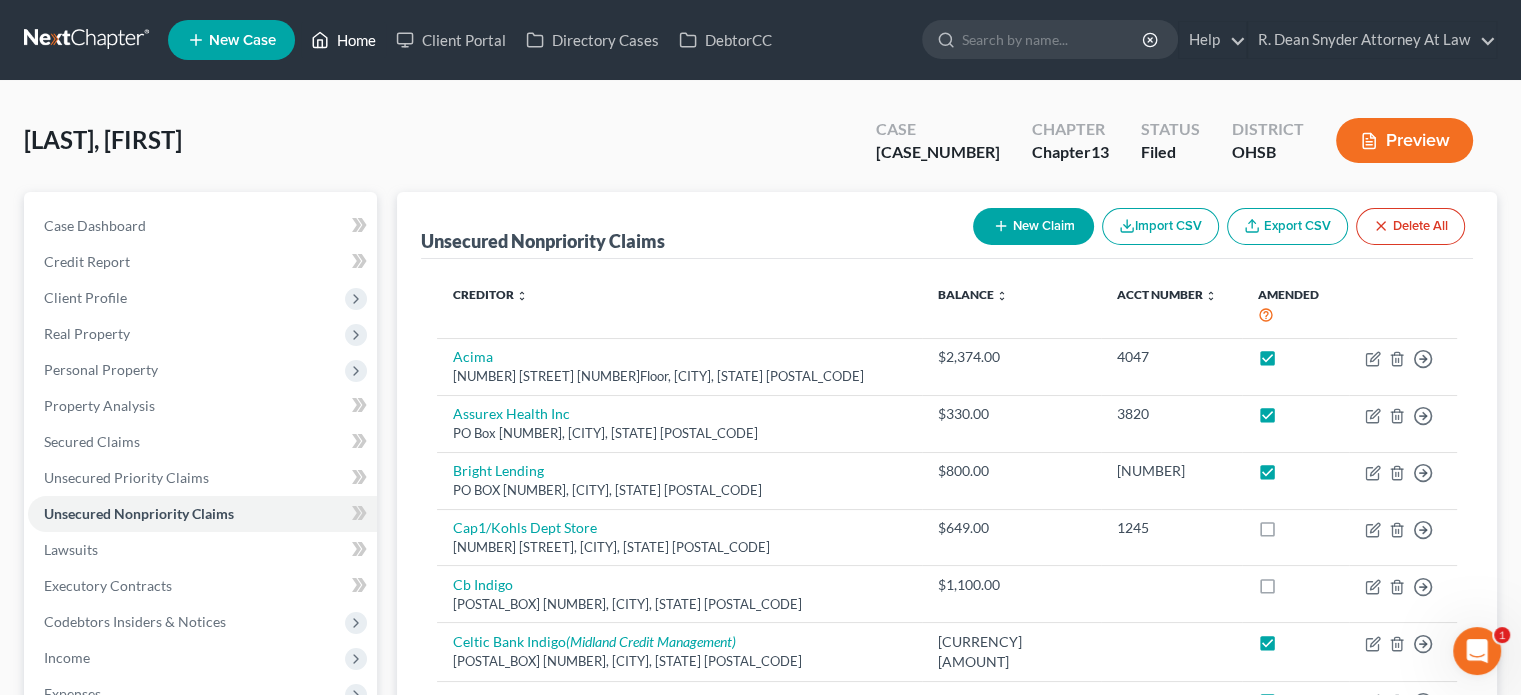 click on "Home" at bounding box center (343, 40) 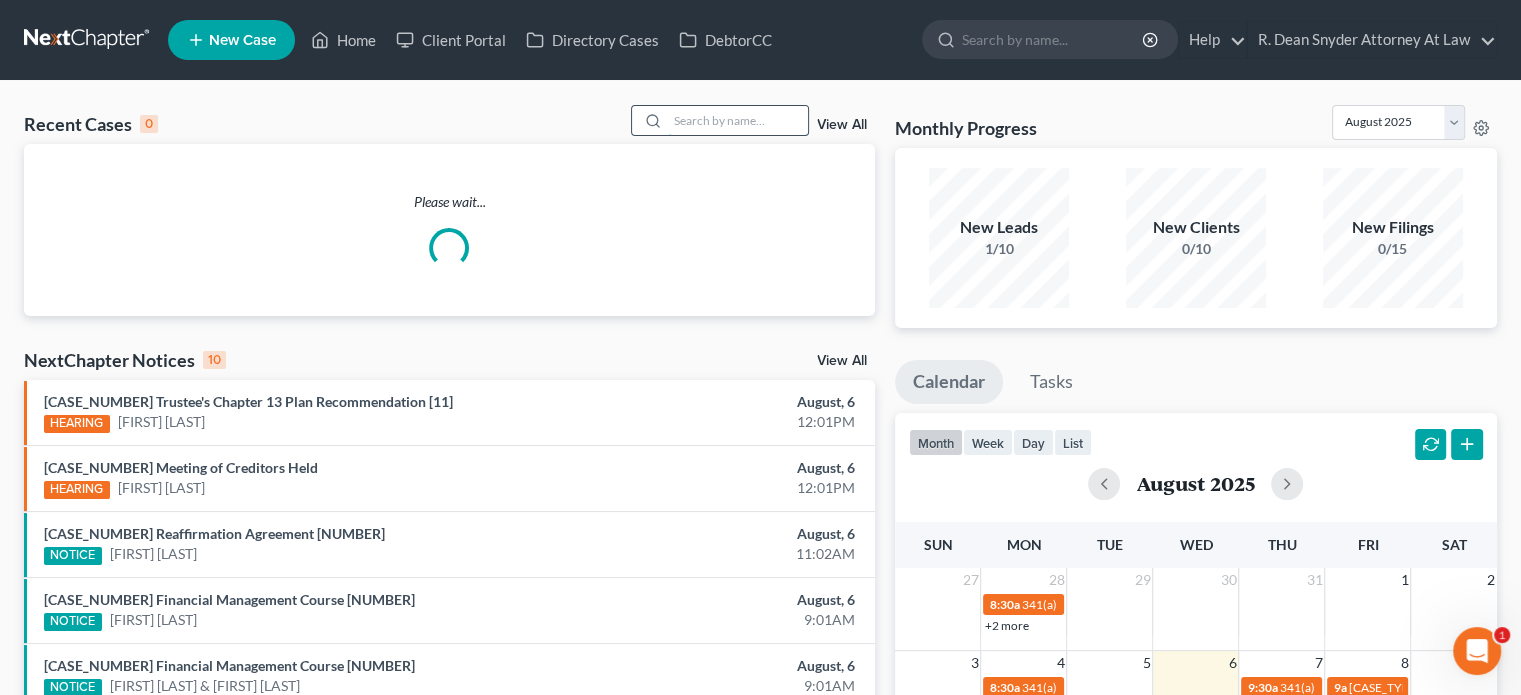 click at bounding box center [738, 120] 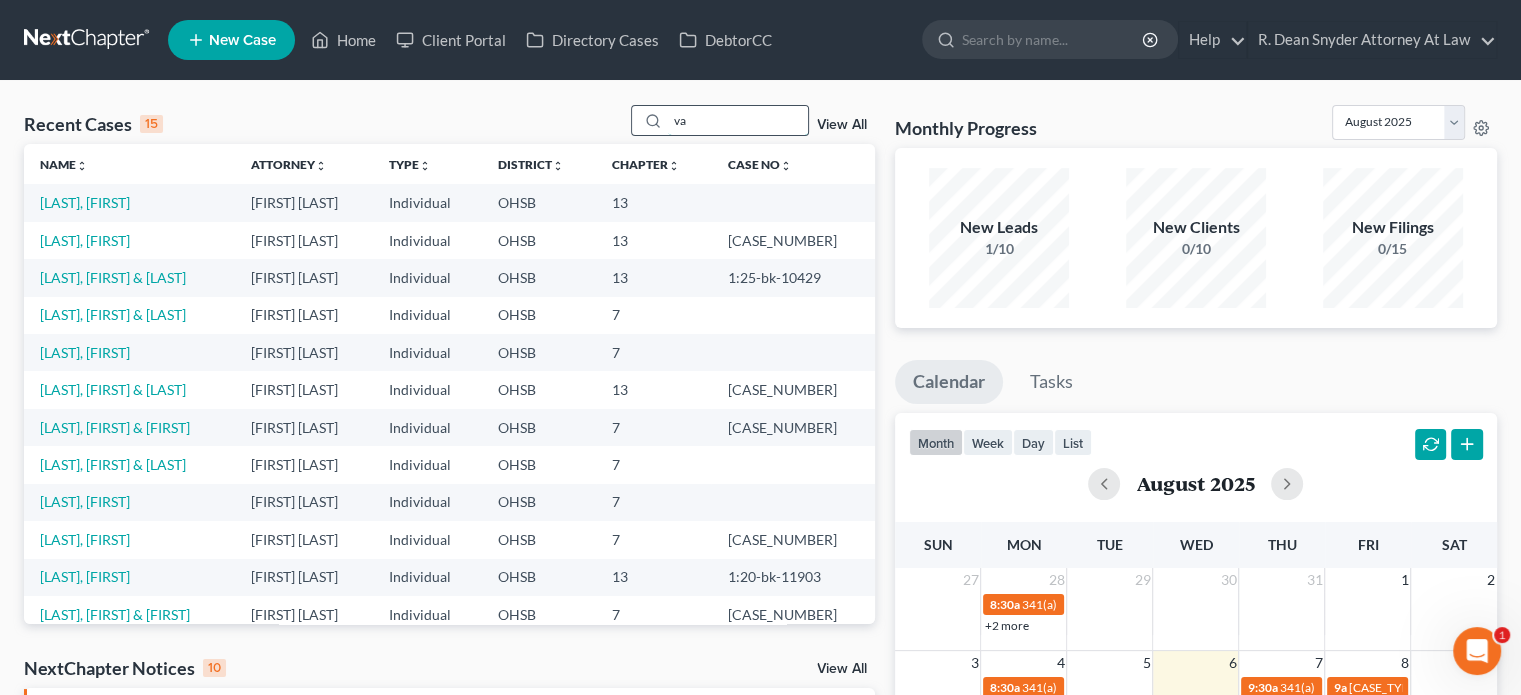 type on "v" 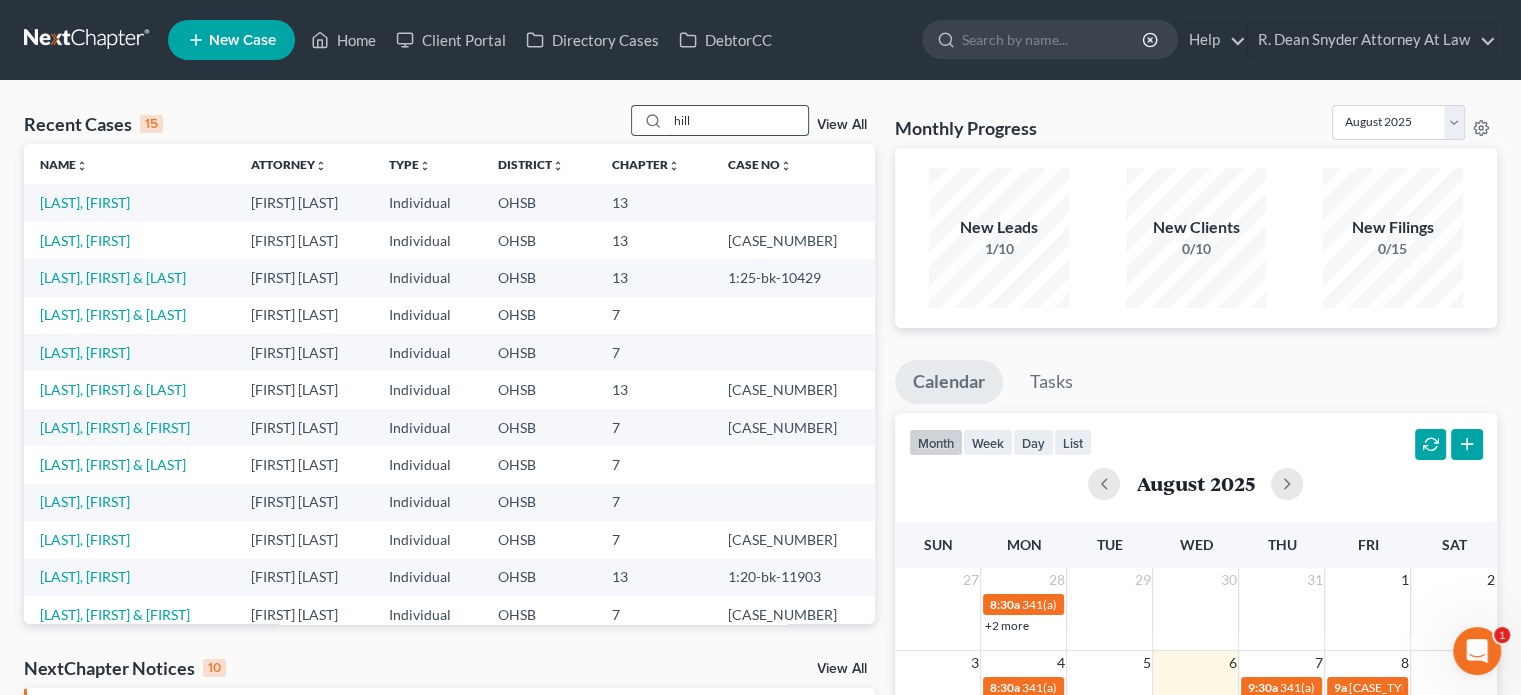 type on "hill" 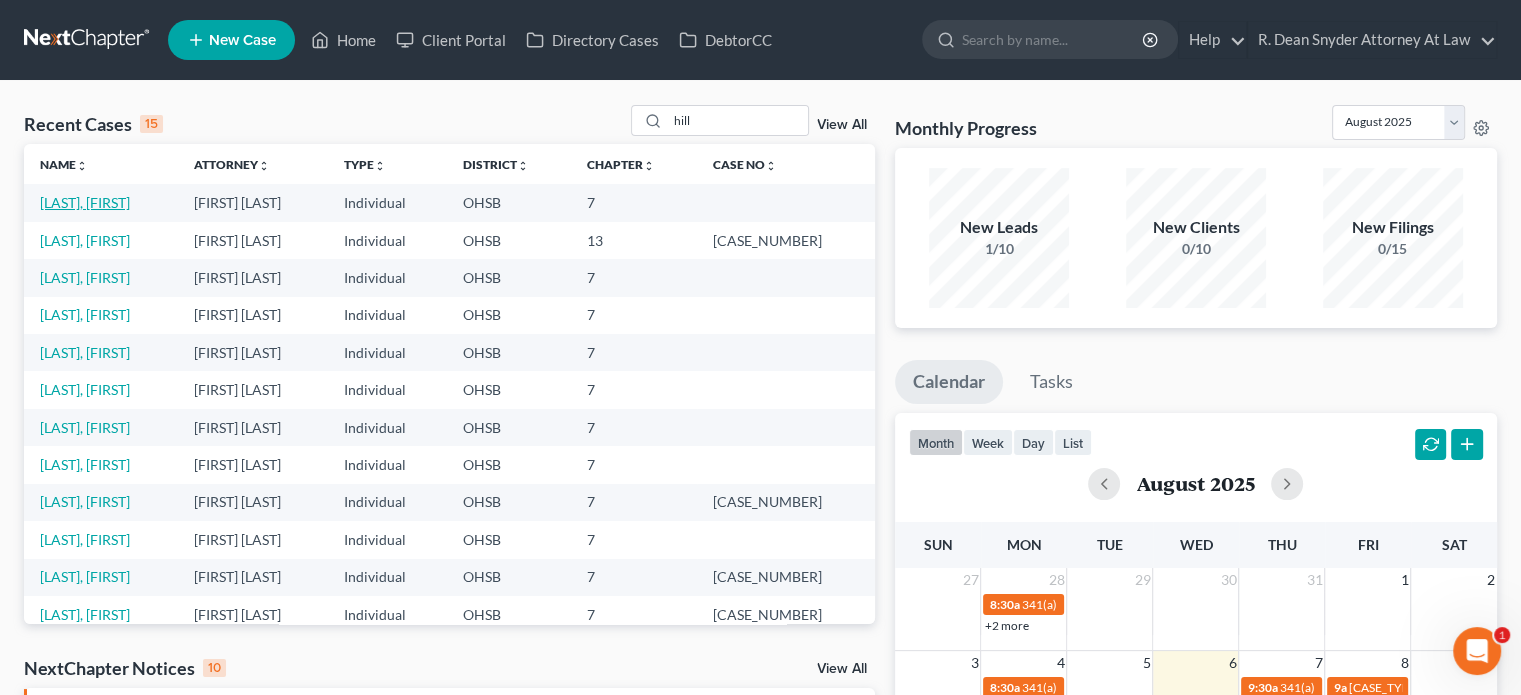 click on "[LAST], [FIRST]" at bounding box center [85, 202] 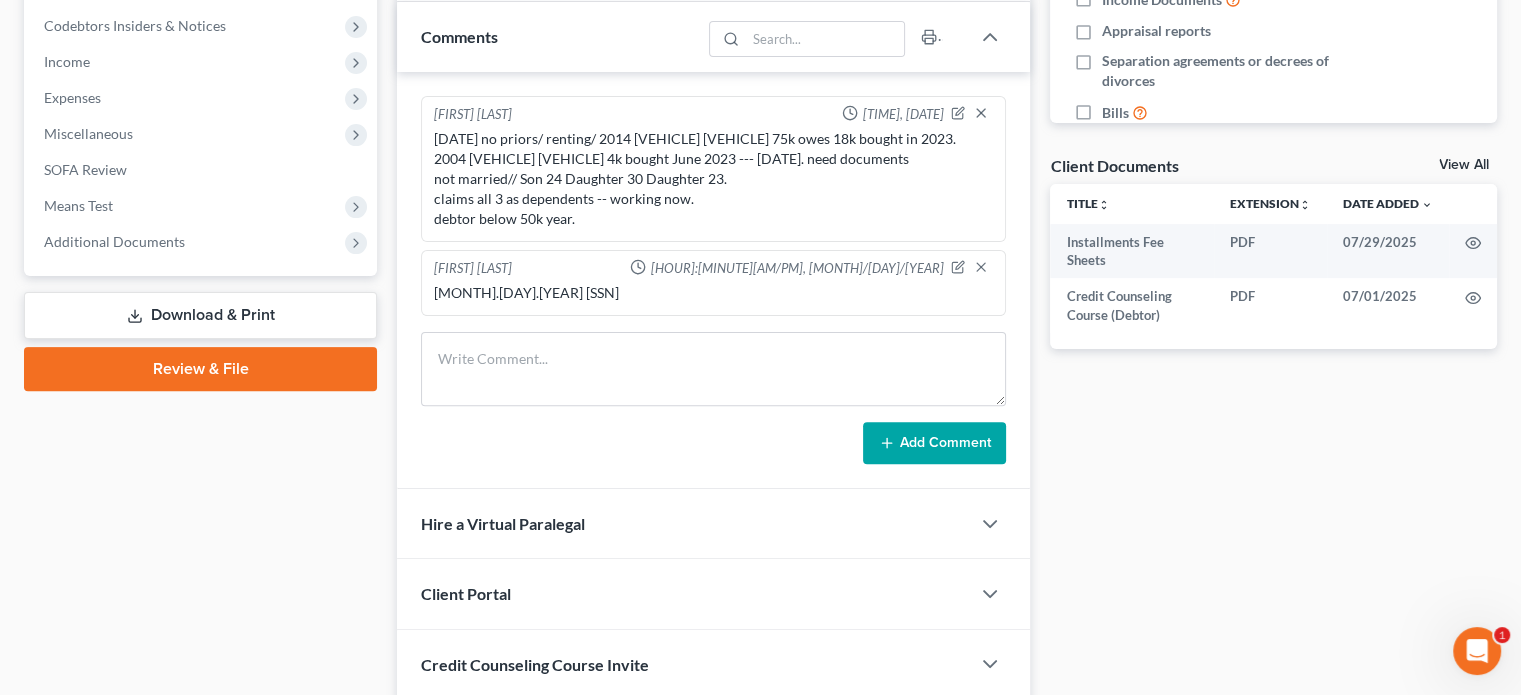 scroll, scrollTop: 600, scrollLeft: 0, axis: vertical 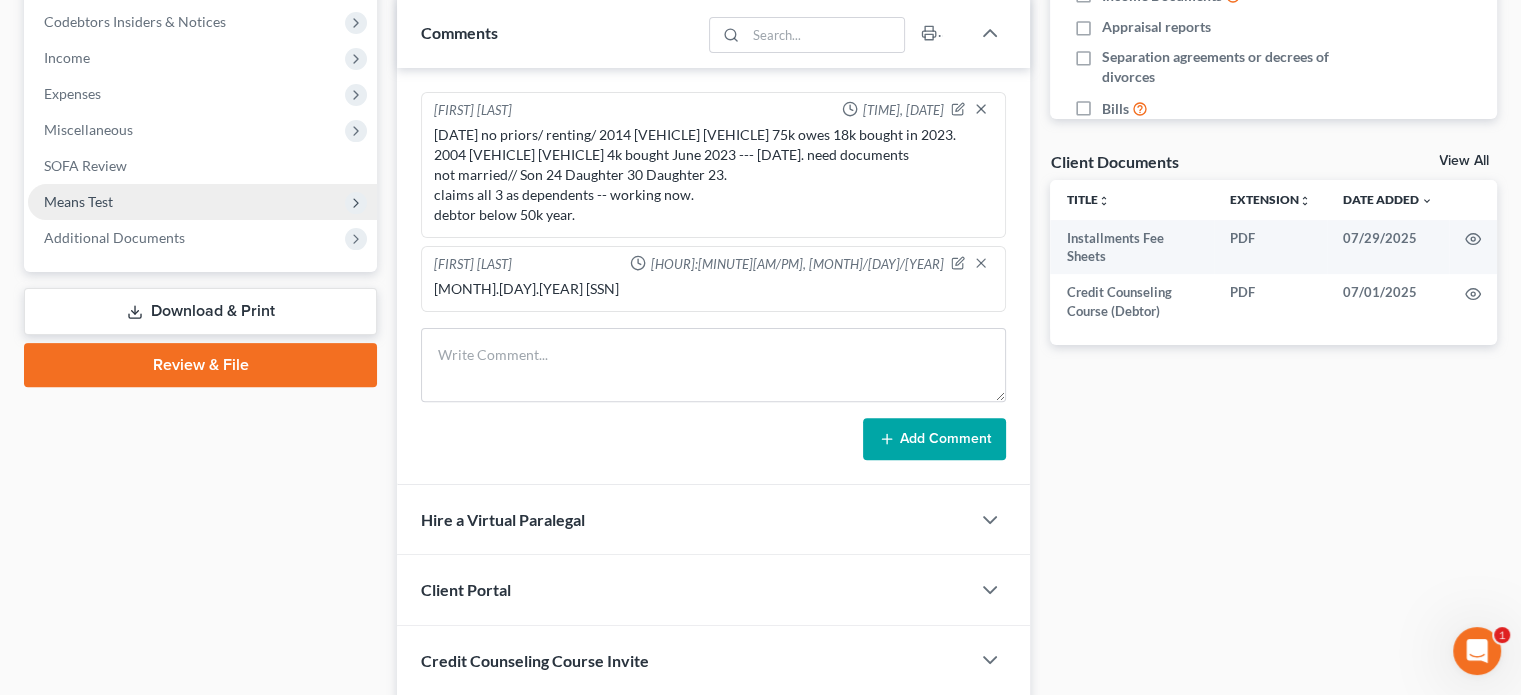 click on "Means Test" at bounding box center [78, 201] 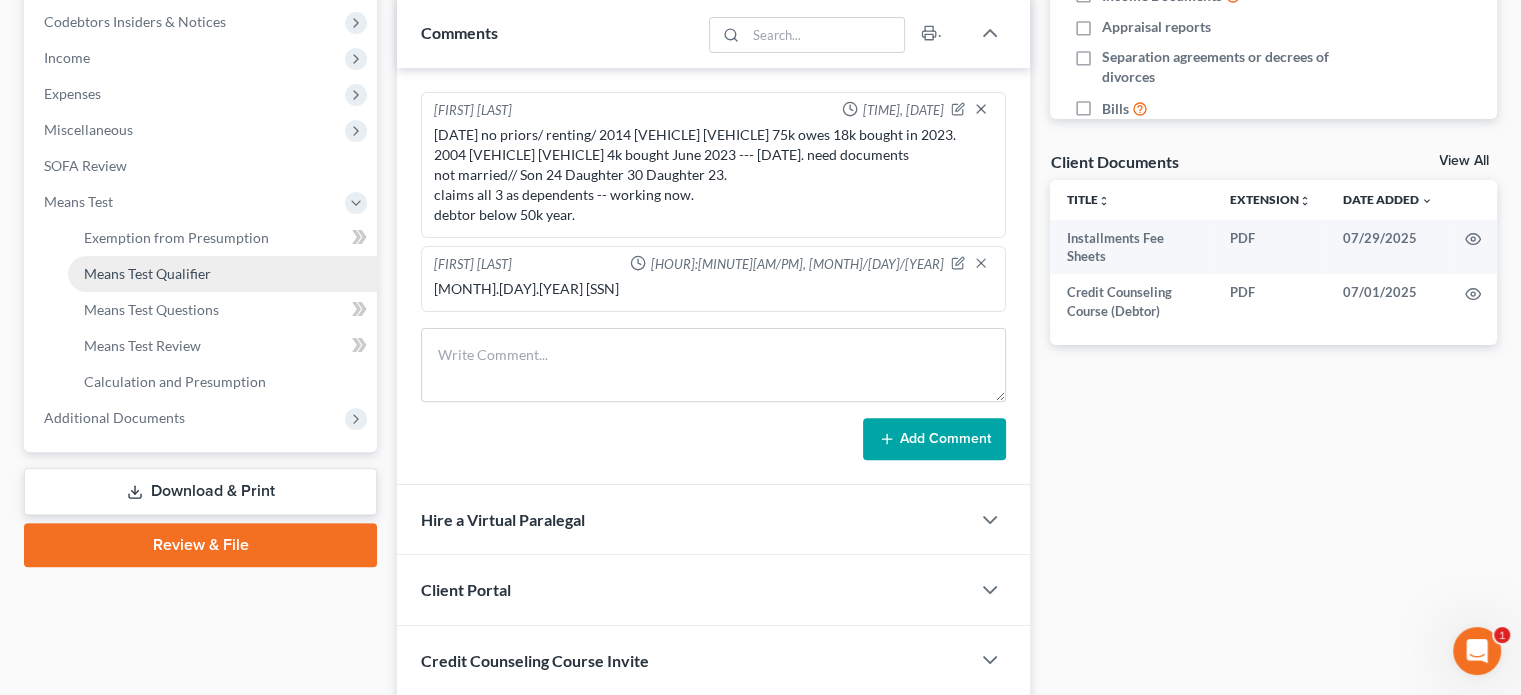 click on "Means Test Qualifier" at bounding box center [147, 273] 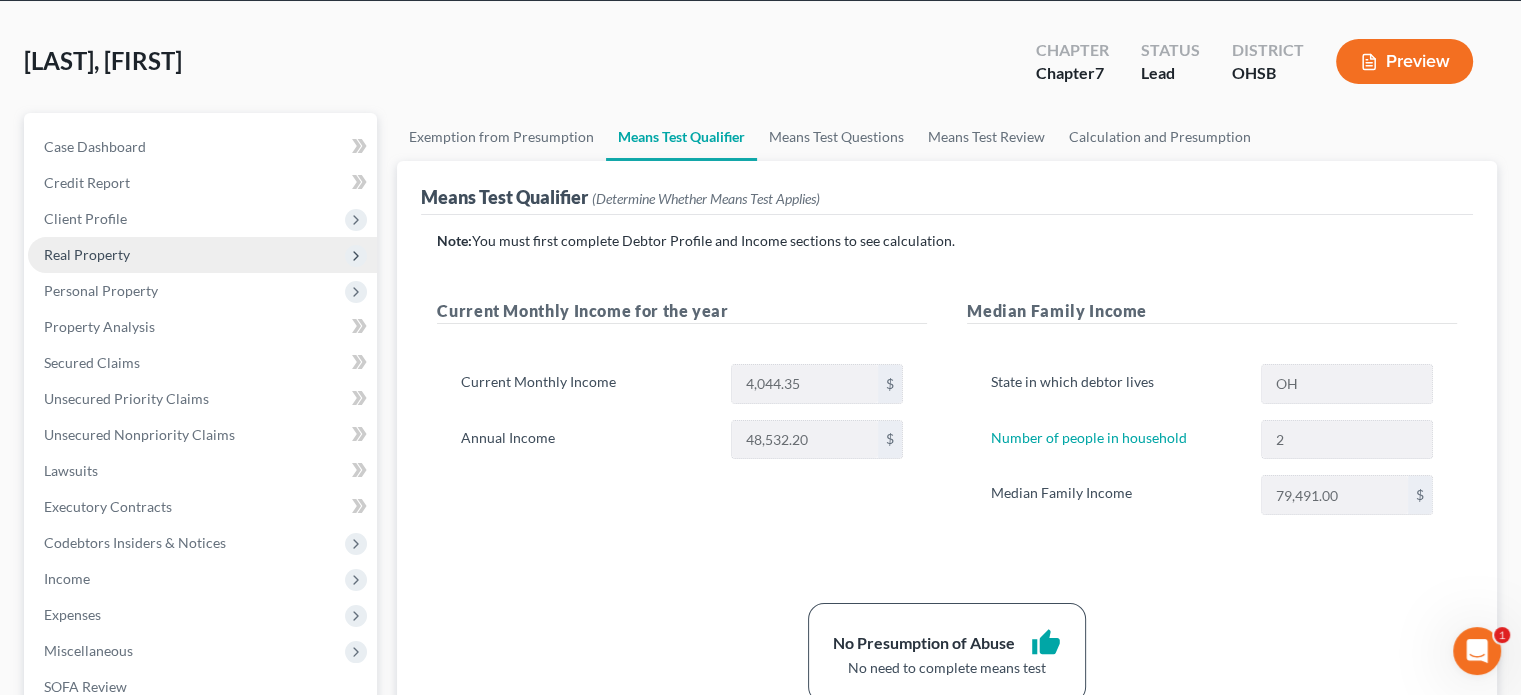 scroll, scrollTop: 46, scrollLeft: 0, axis: vertical 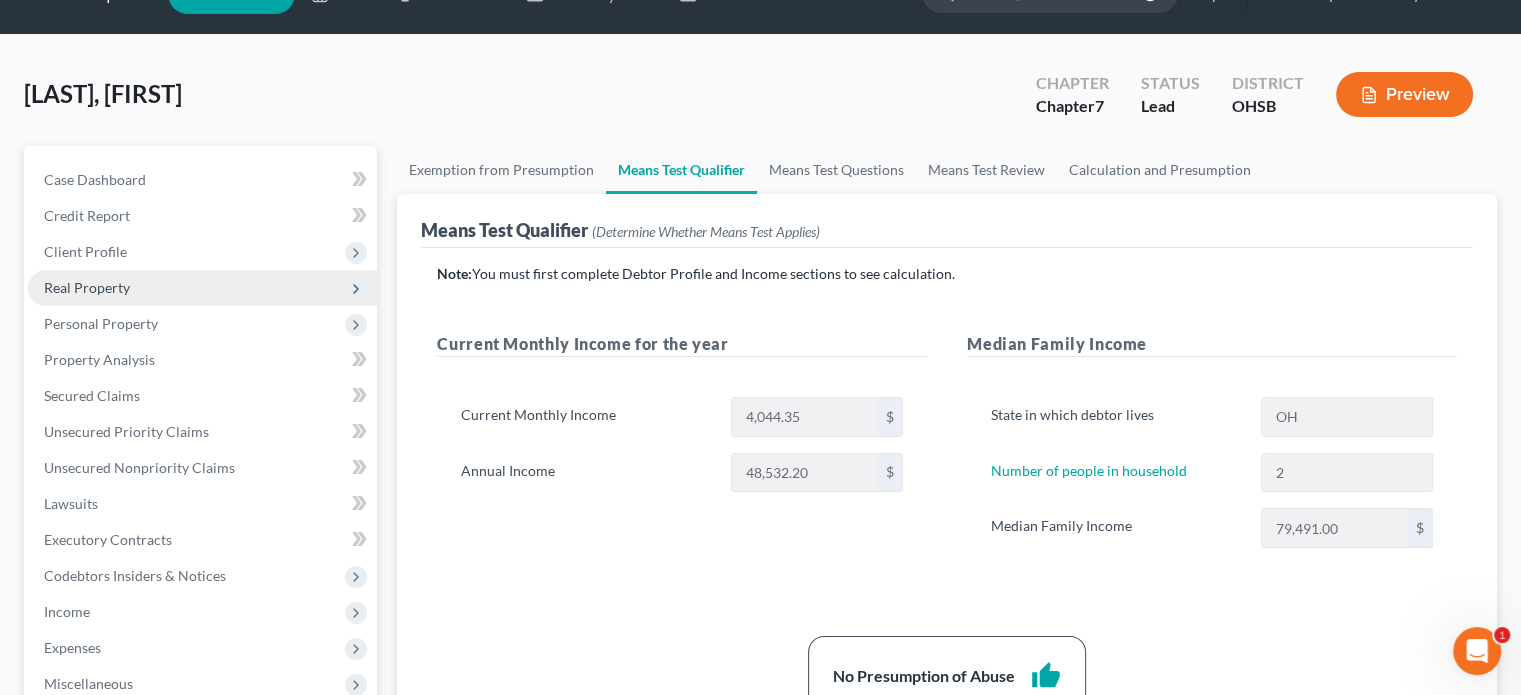 click on "Real Property" at bounding box center [202, 288] 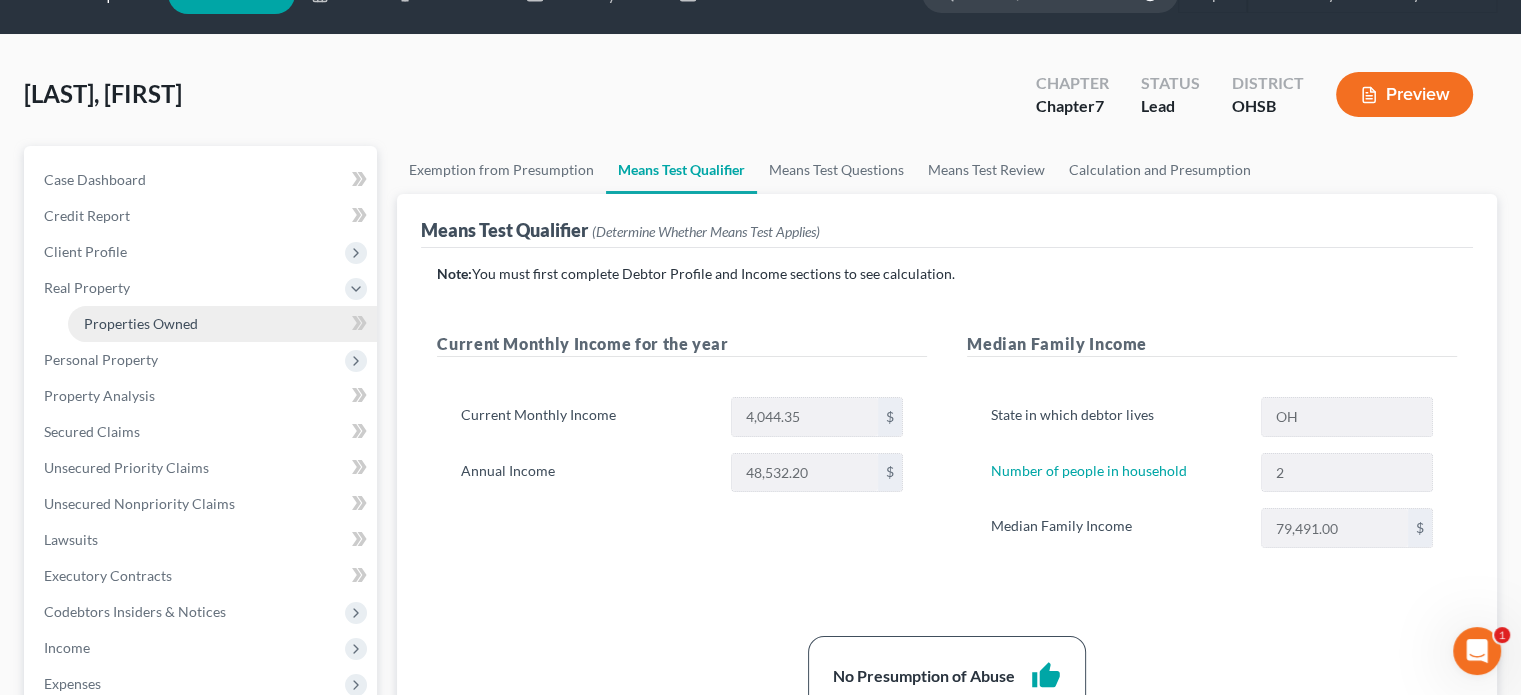 click on "Properties Owned" at bounding box center [141, 323] 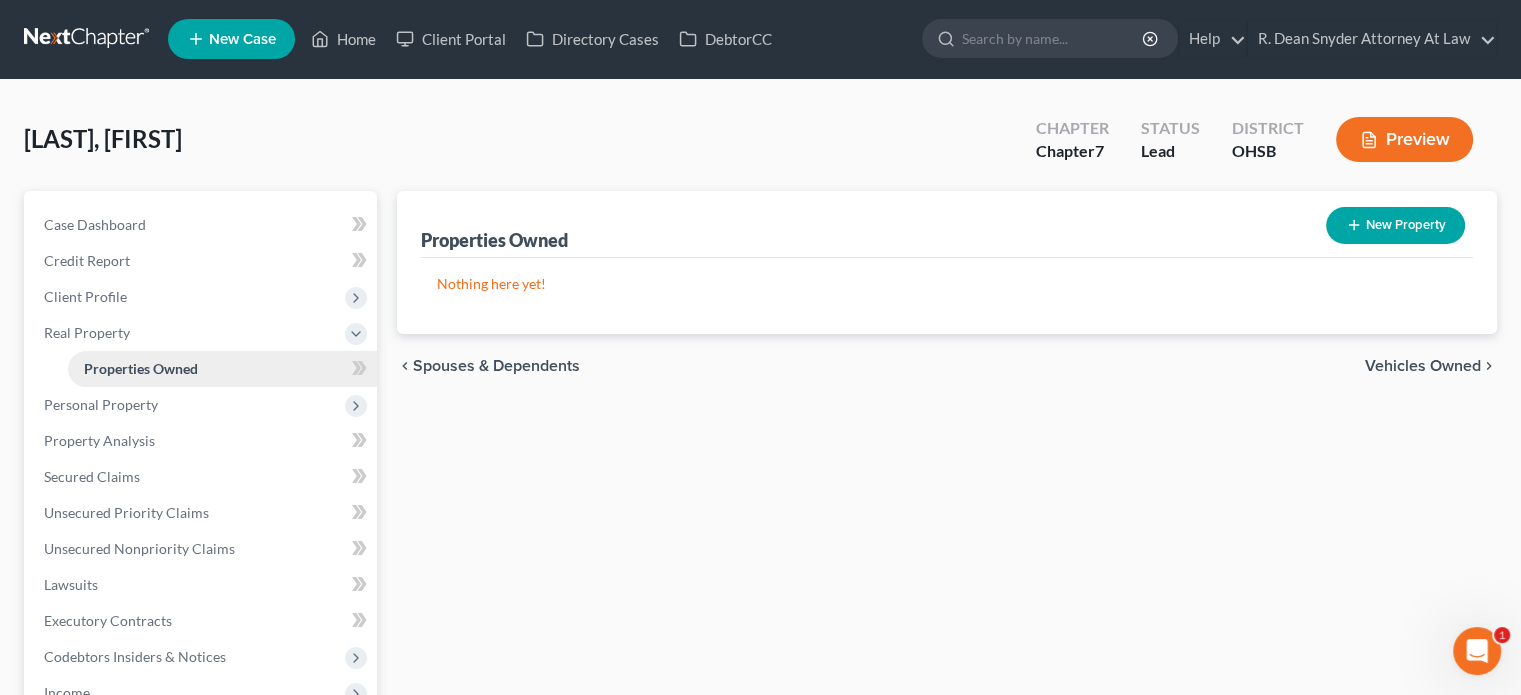 scroll, scrollTop: 0, scrollLeft: 0, axis: both 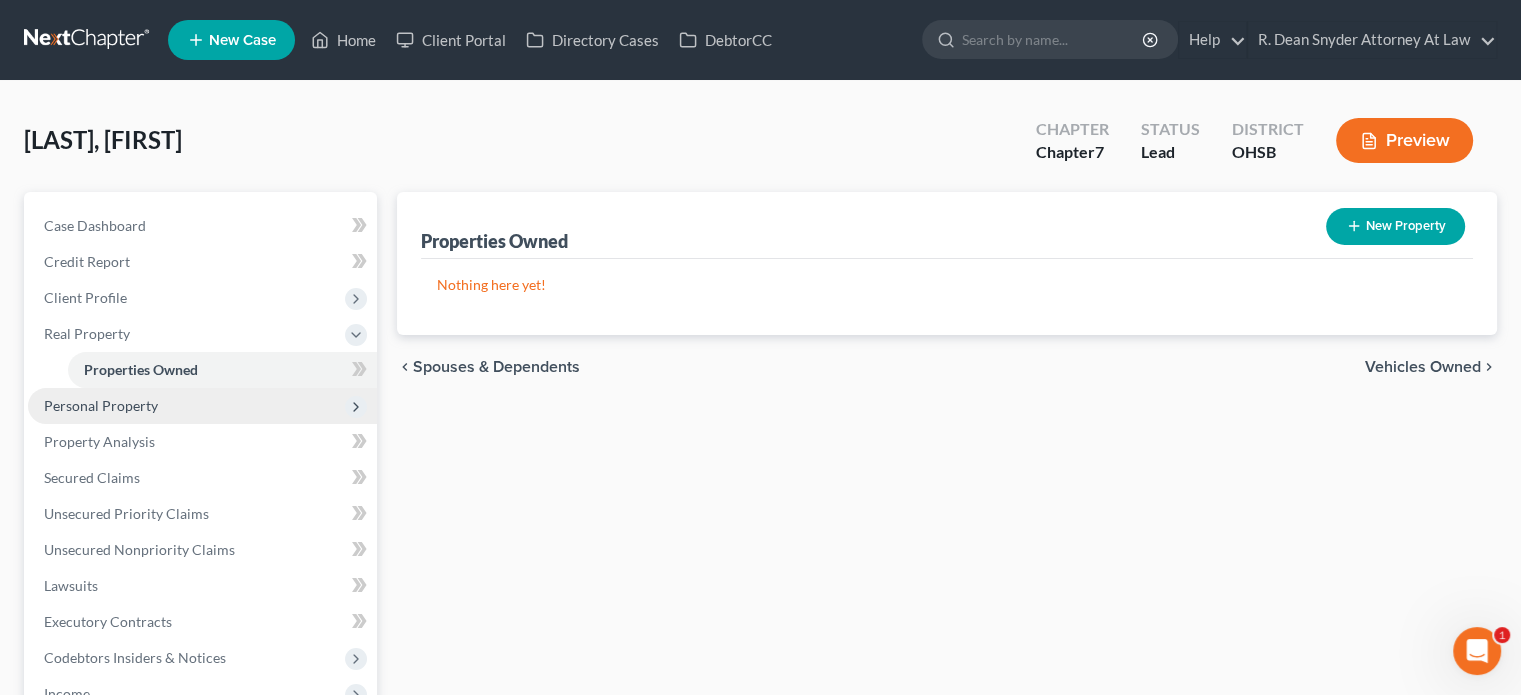 click on "Personal Property" at bounding box center [202, 406] 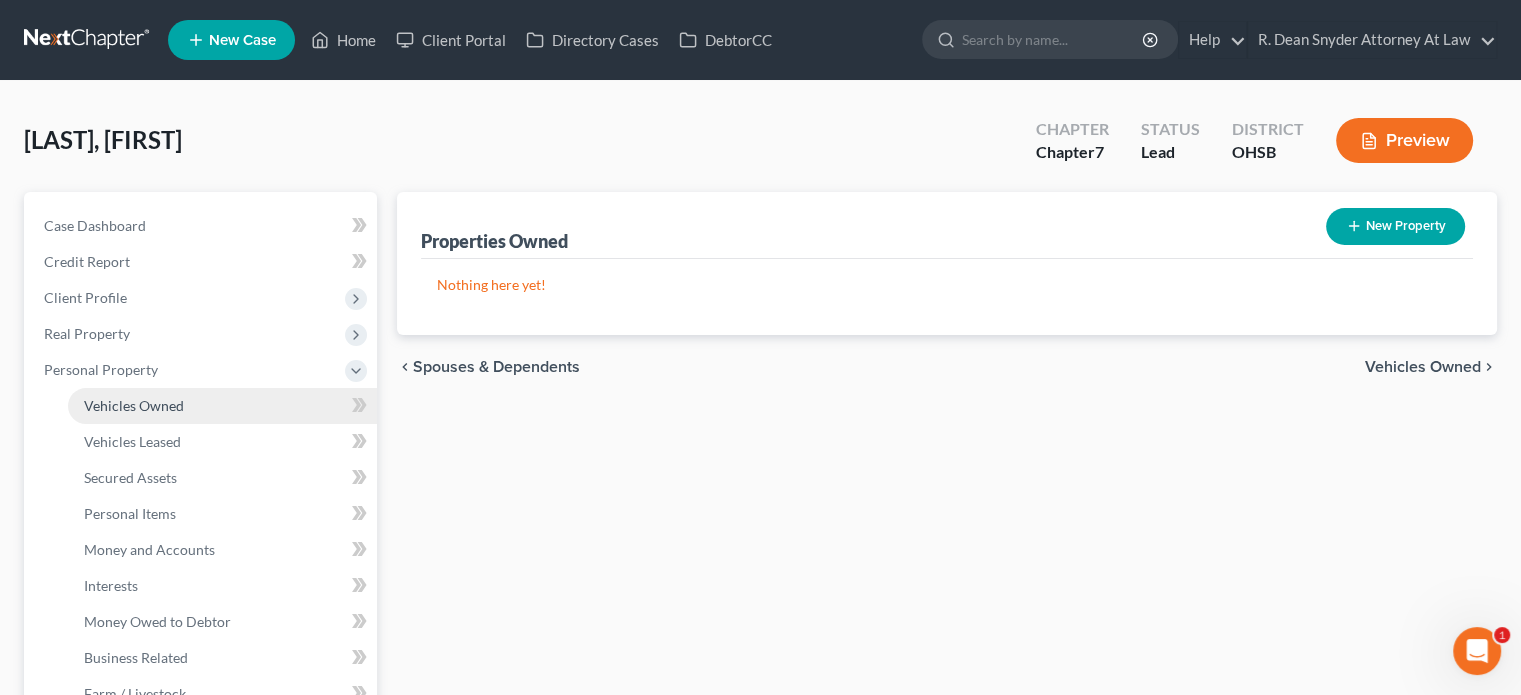 click on "Vehicles Owned" at bounding box center [134, 405] 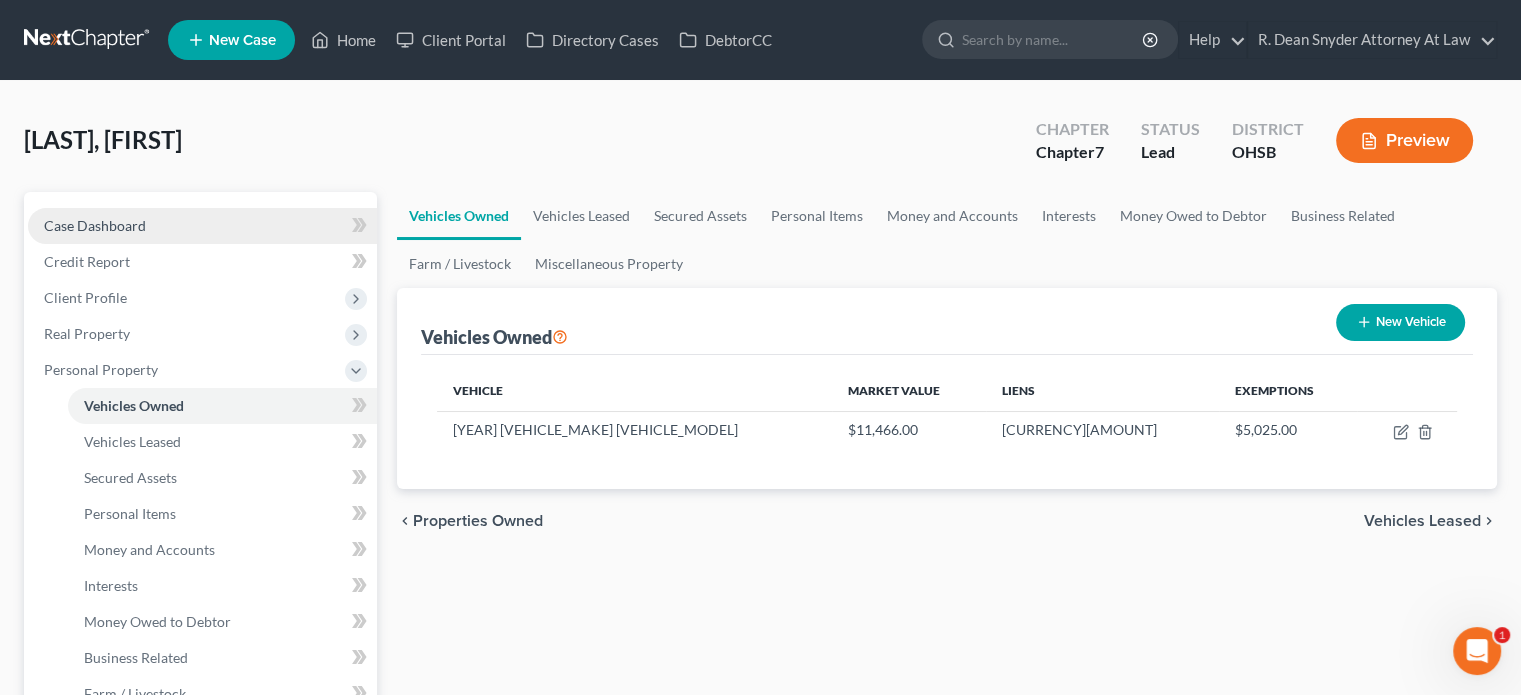 click on "Case Dashboard" at bounding box center [95, 225] 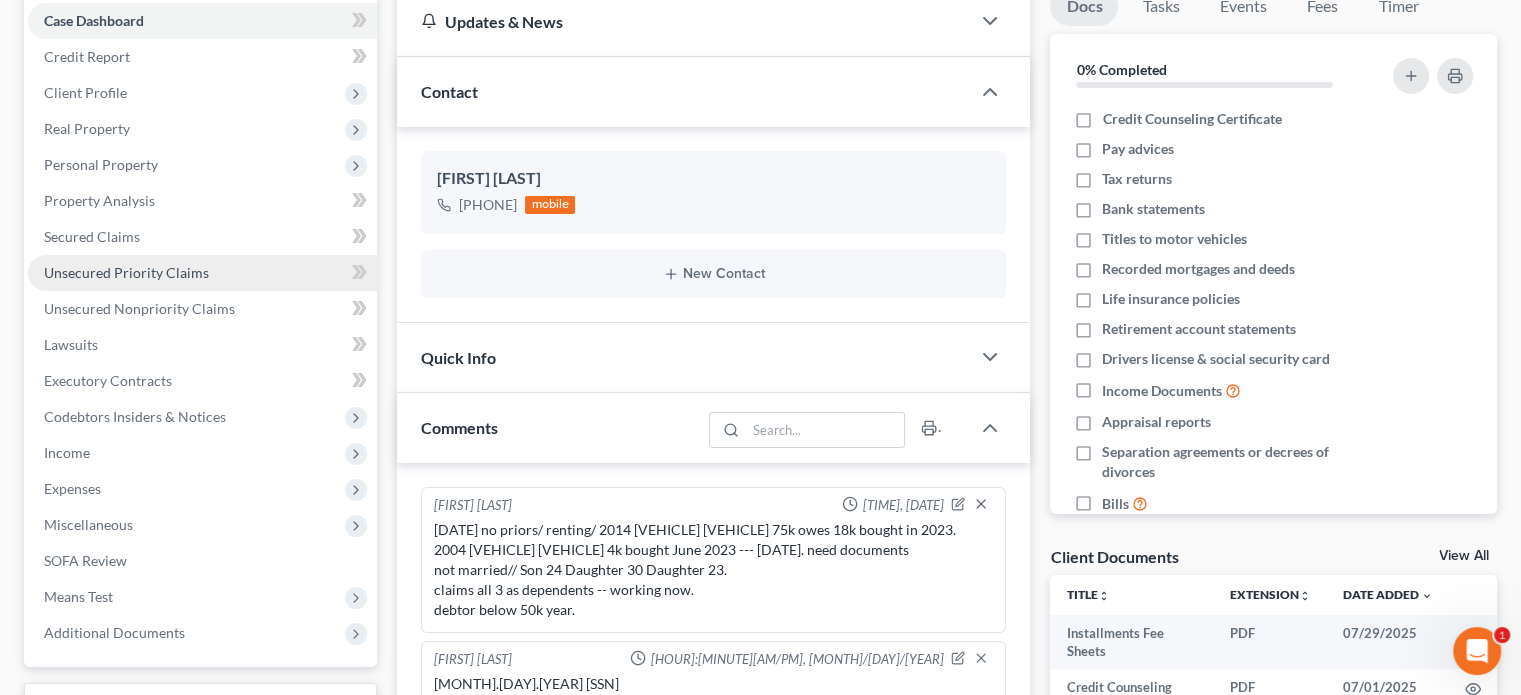 scroll, scrollTop: 200, scrollLeft: 0, axis: vertical 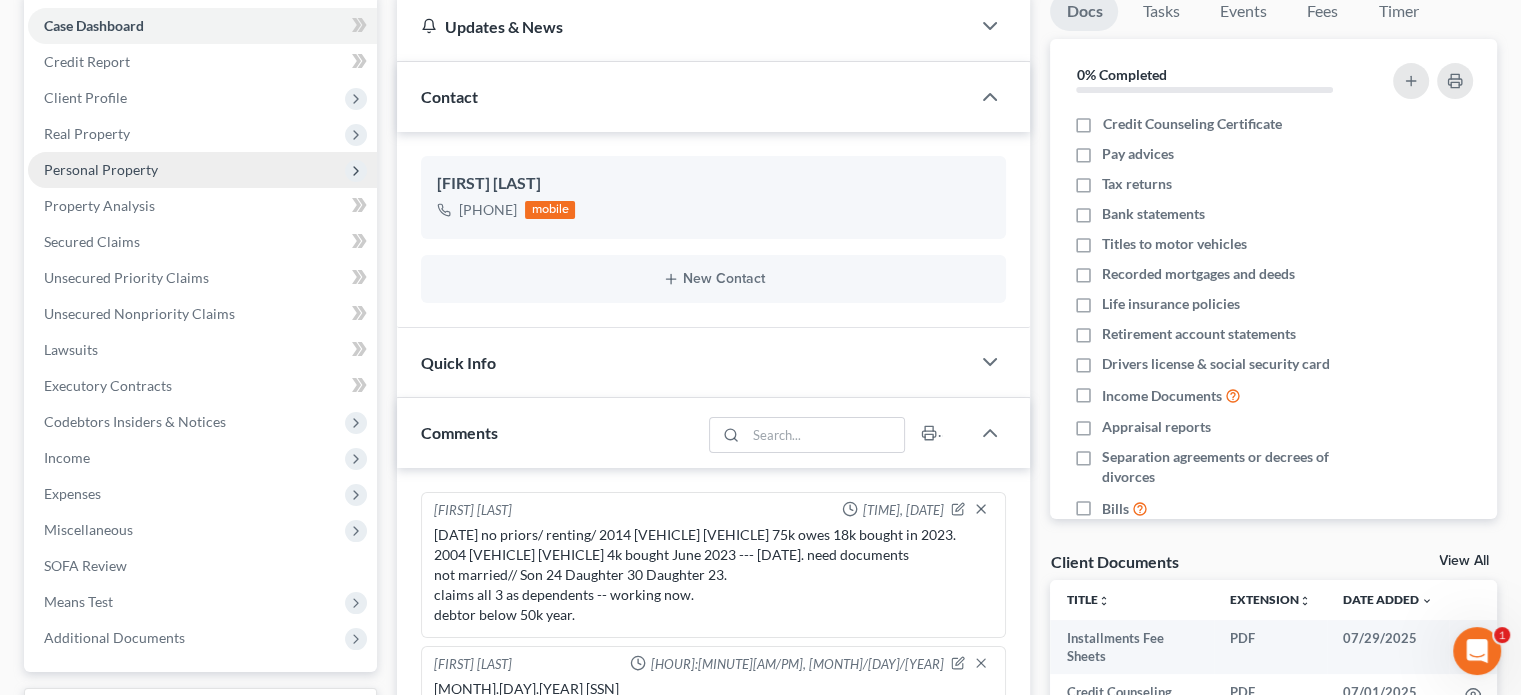 click on "Personal Property" at bounding box center [101, 169] 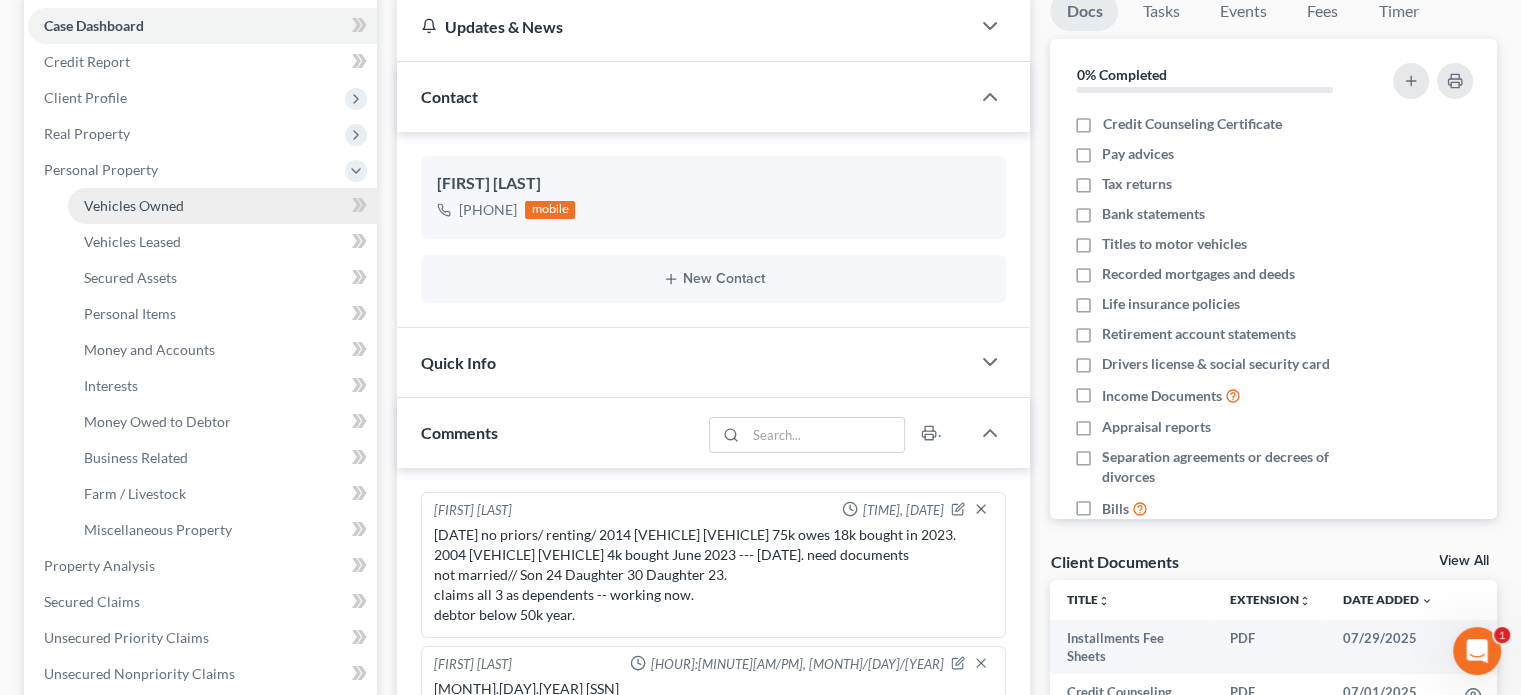 click on "Vehicles Owned" at bounding box center [134, 205] 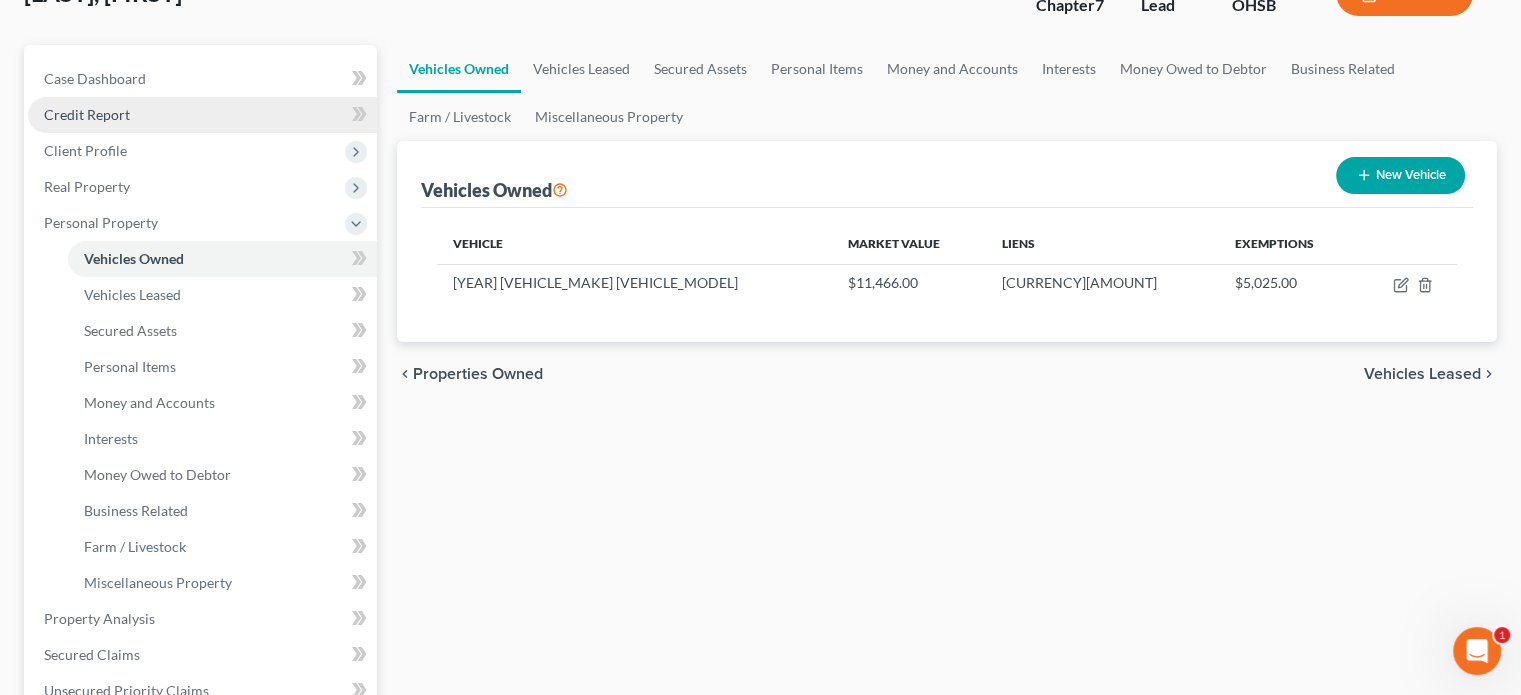 scroll, scrollTop: 126, scrollLeft: 0, axis: vertical 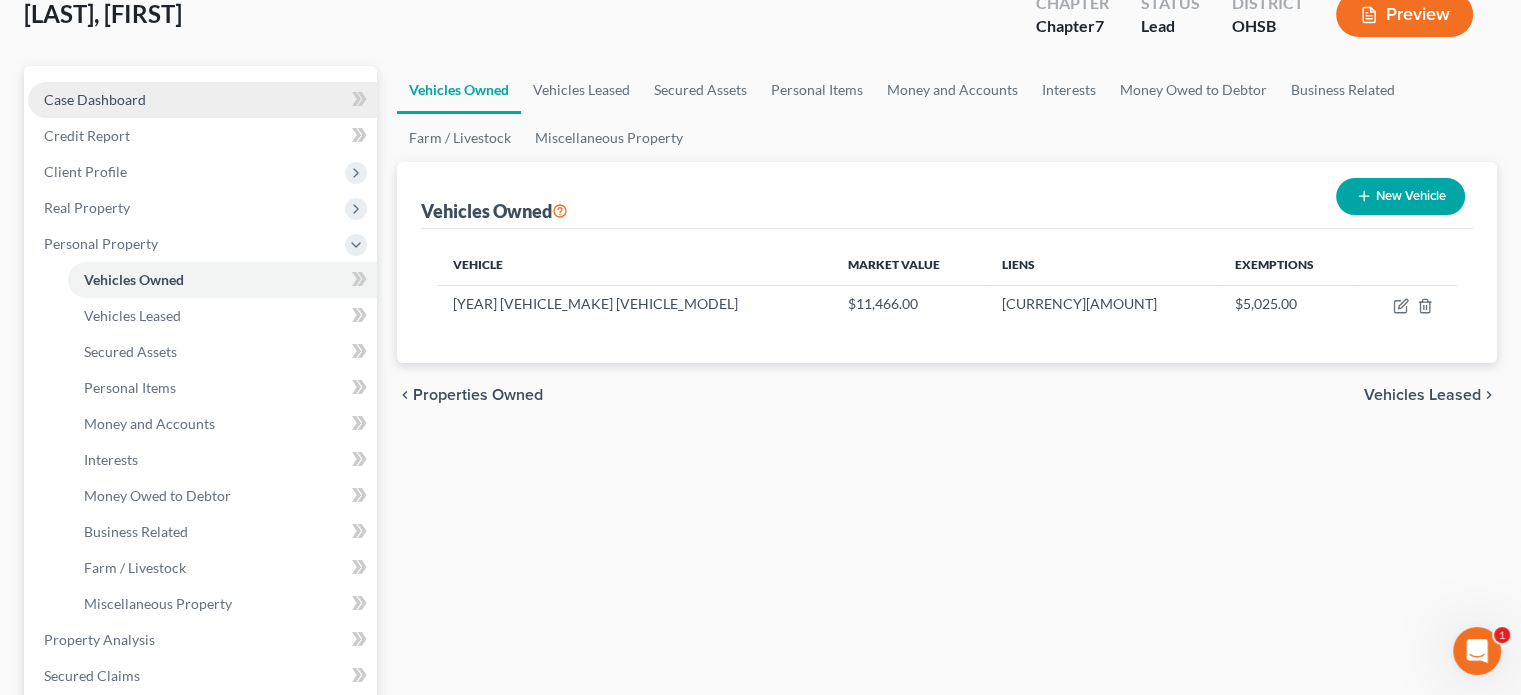 click on "Case Dashboard" at bounding box center (95, 99) 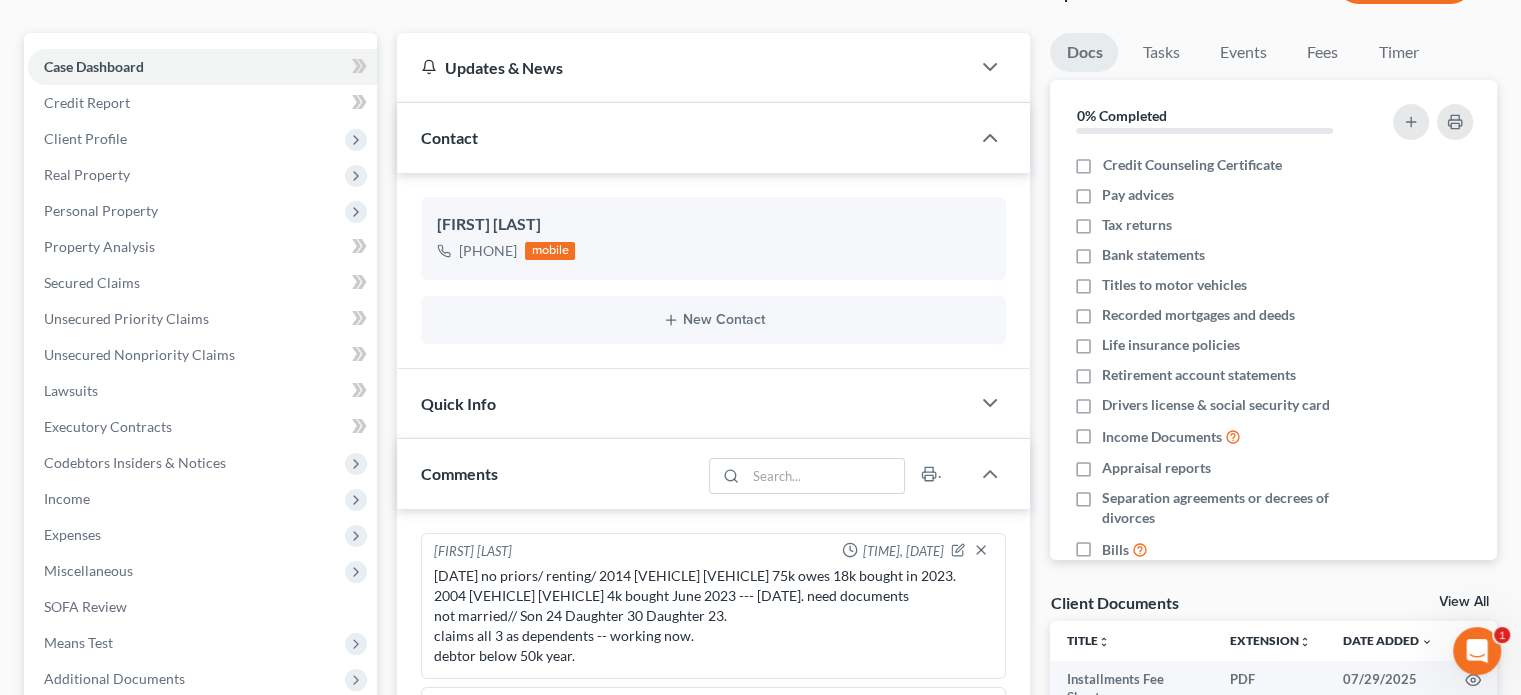 scroll, scrollTop: 143, scrollLeft: 0, axis: vertical 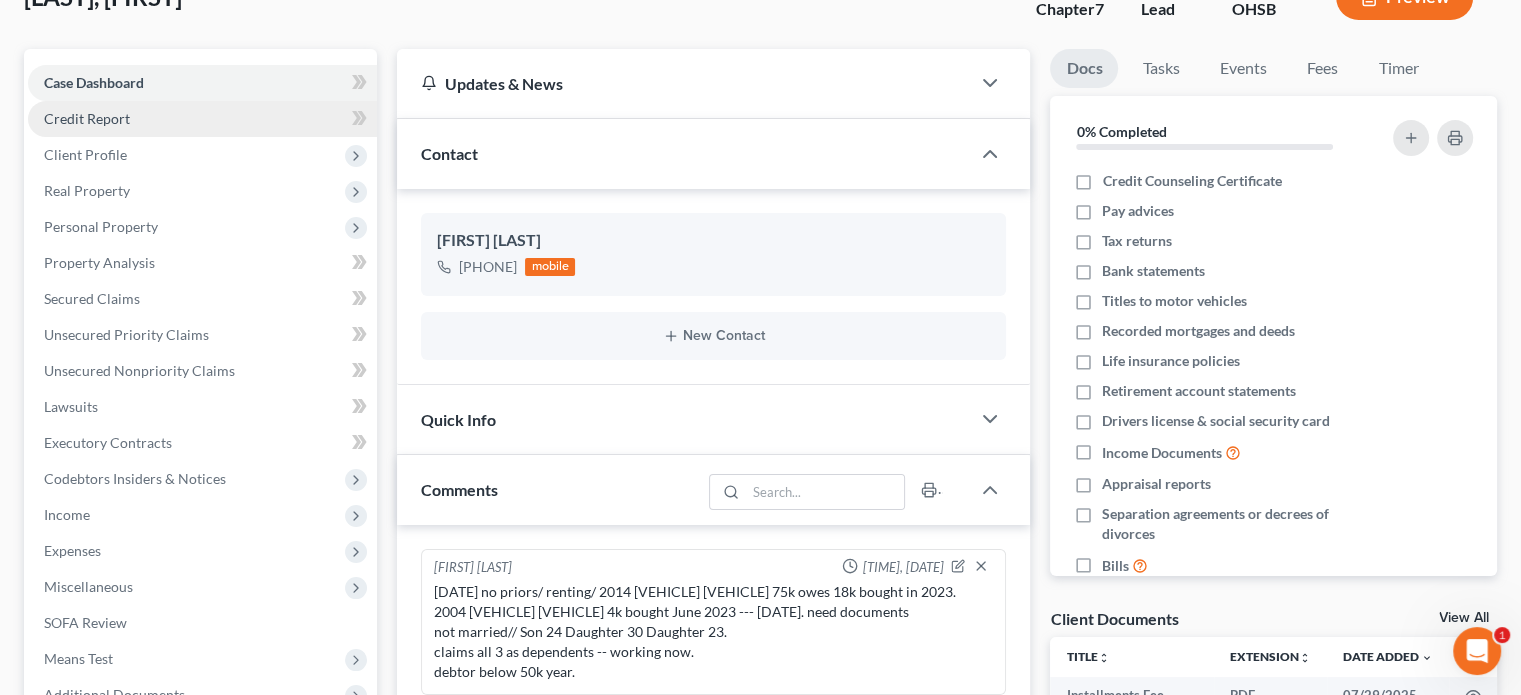 click on "Credit Report" at bounding box center (87, 118) 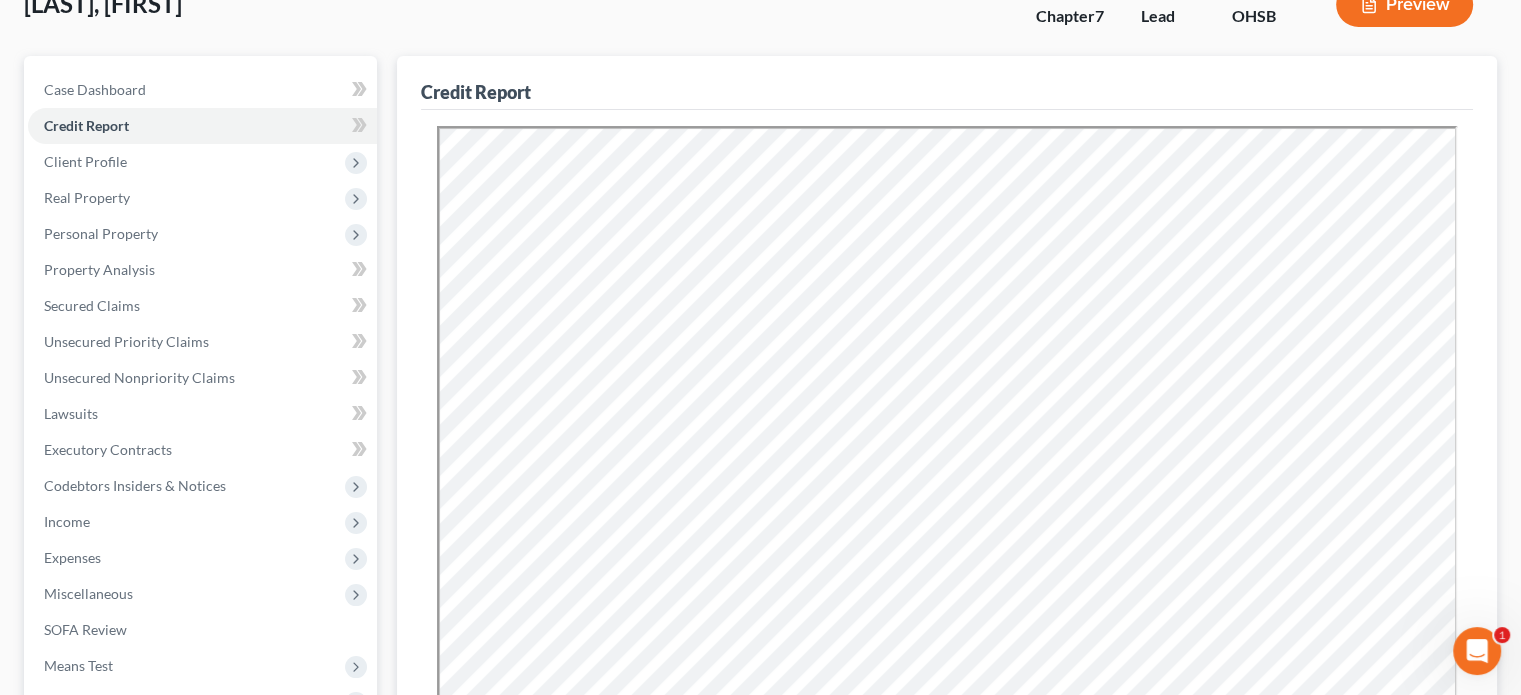 scroll, scrollTop: 200, scrollLeft: 0, axis: vertical 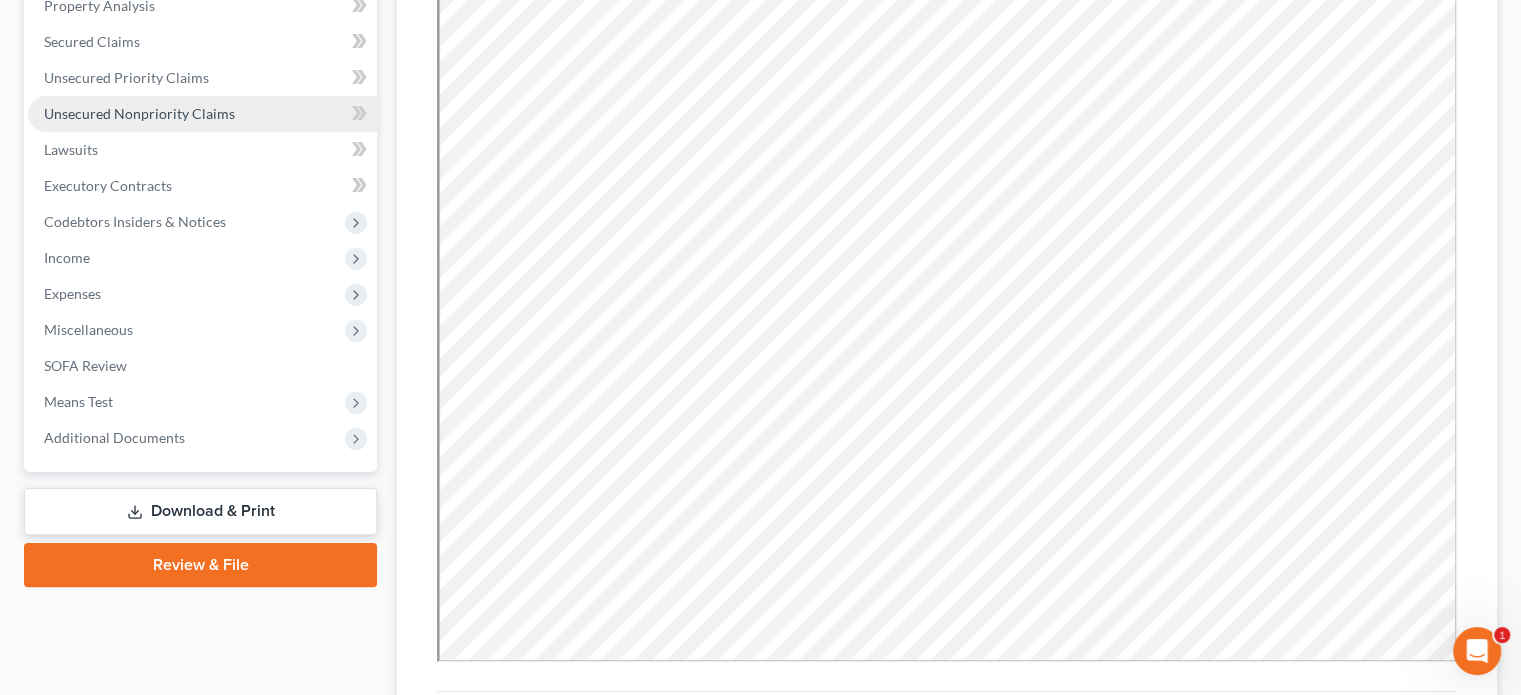 click on "Unsecured Nonpriority Claims" at bounding box center [139, 113] 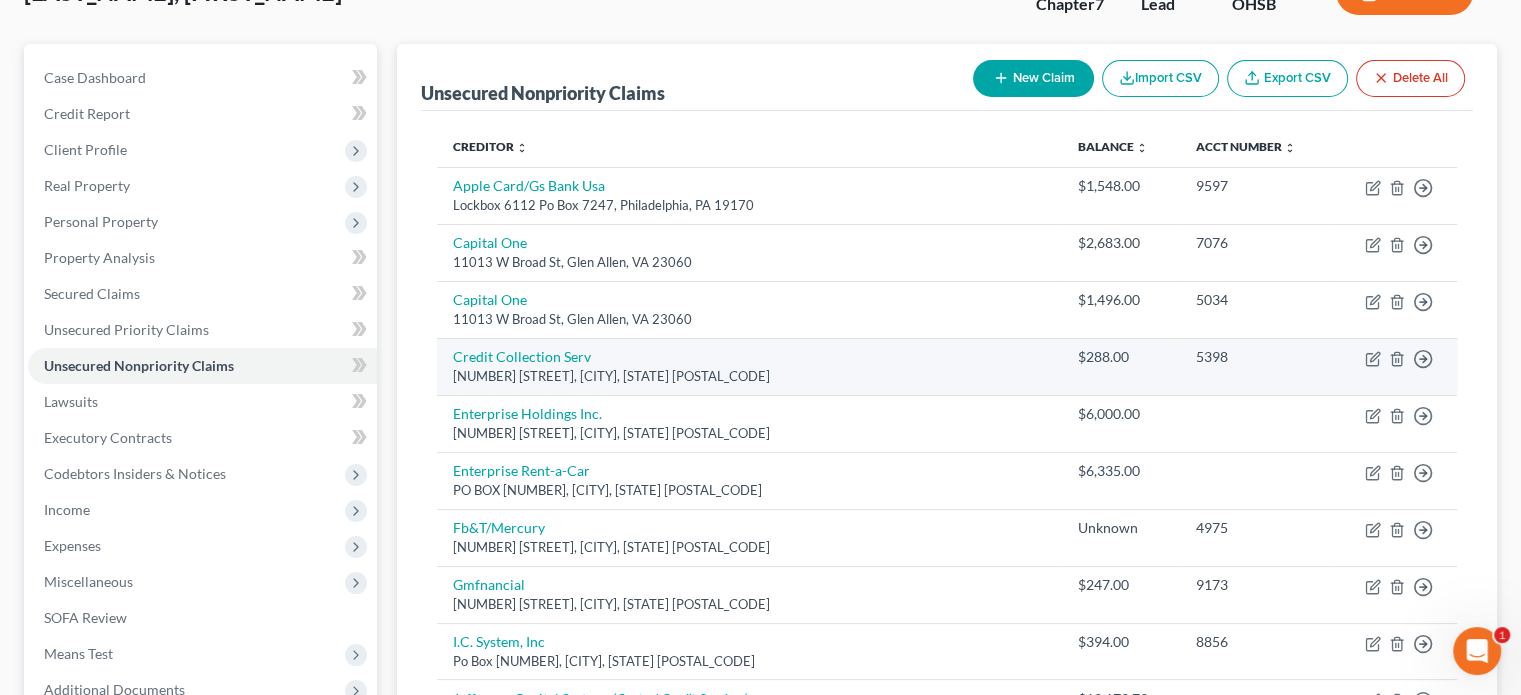 scroll, scrollTop: 100, scrollLeft: 0, axis: vertical 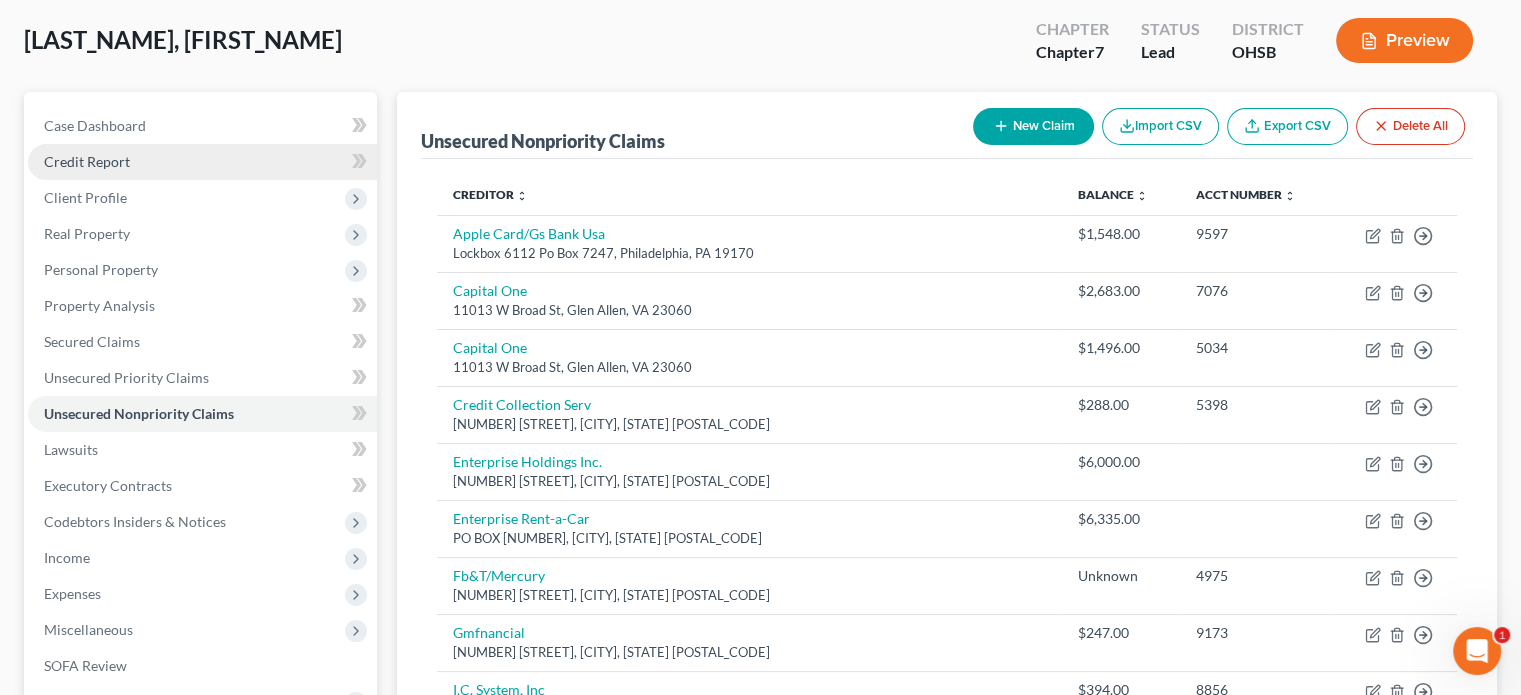 click on "Credit Report" at bounding box center (87, 161) 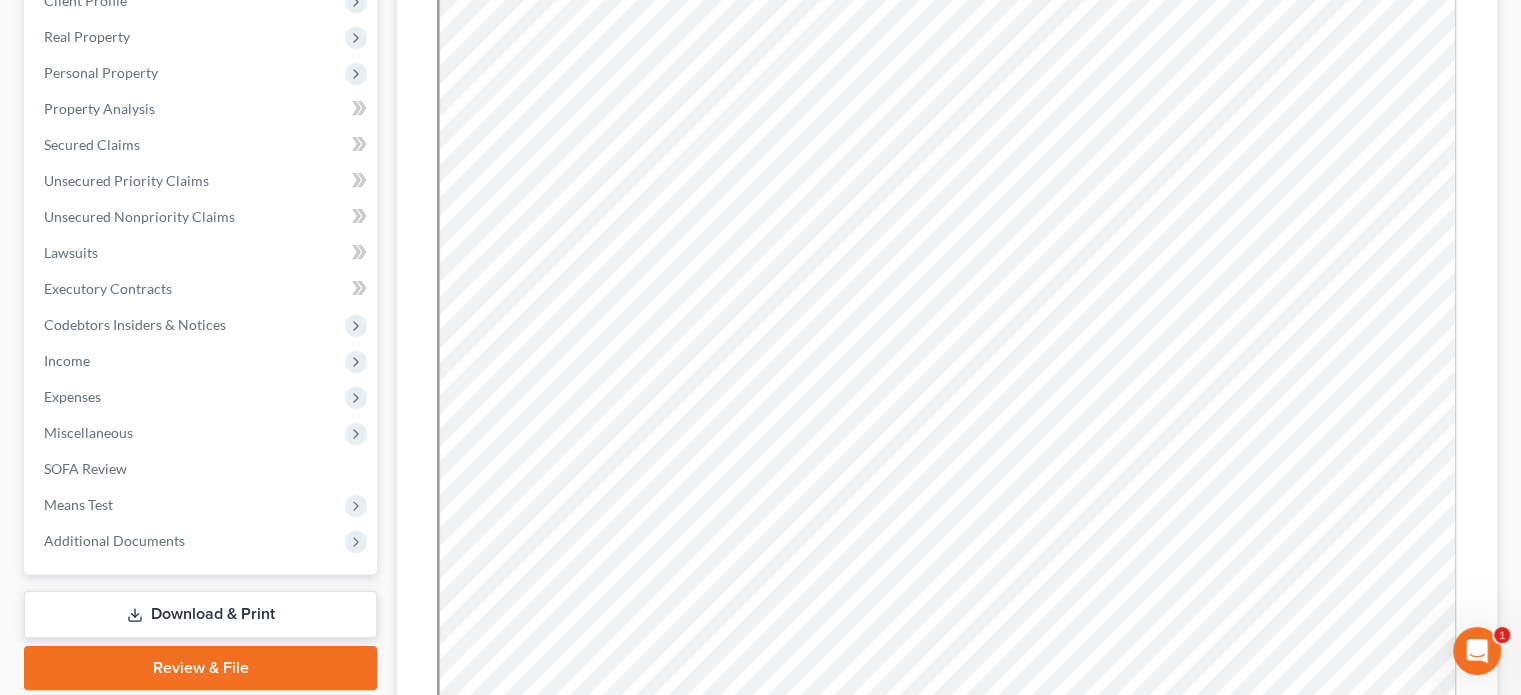 scroll, scrollTop: 300, scrollLeft: 0, axis: vertical 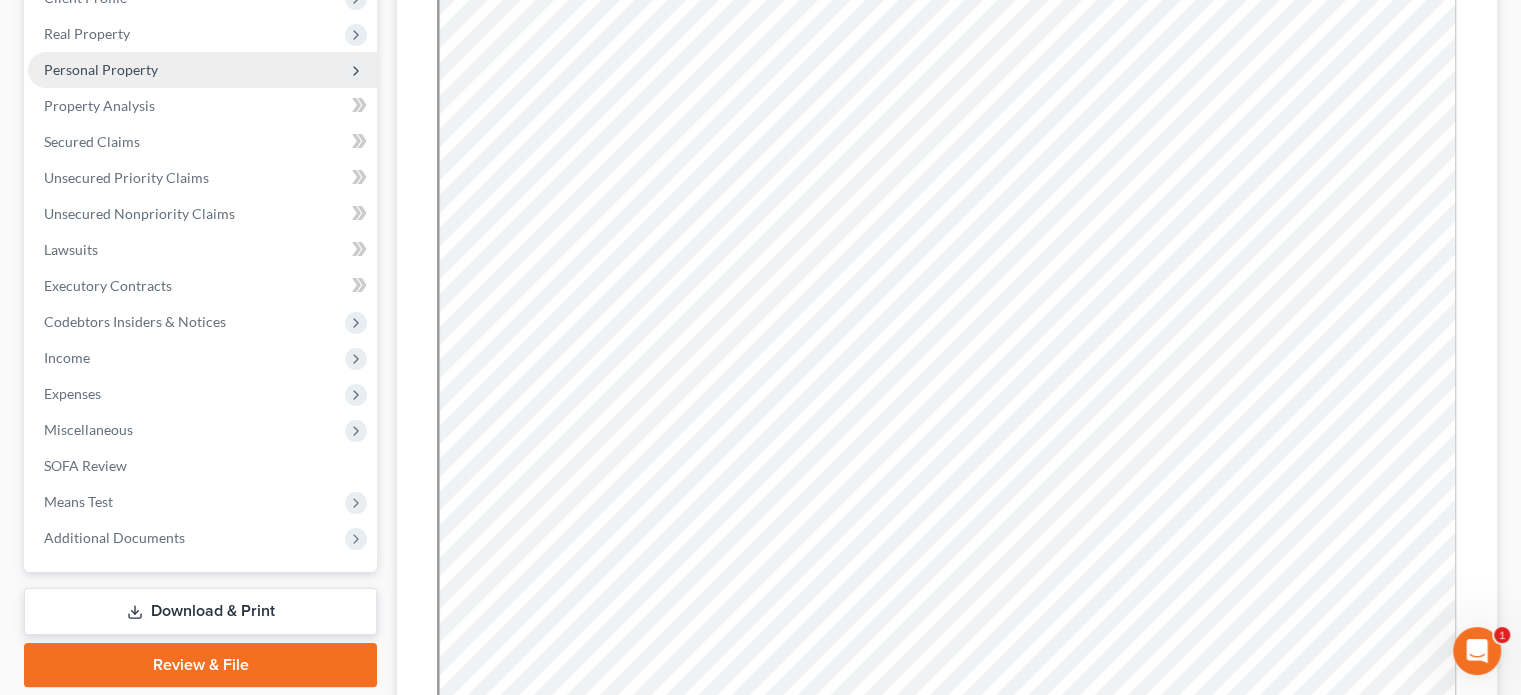 click on "Personal Property" at bounding box center [101, 69] 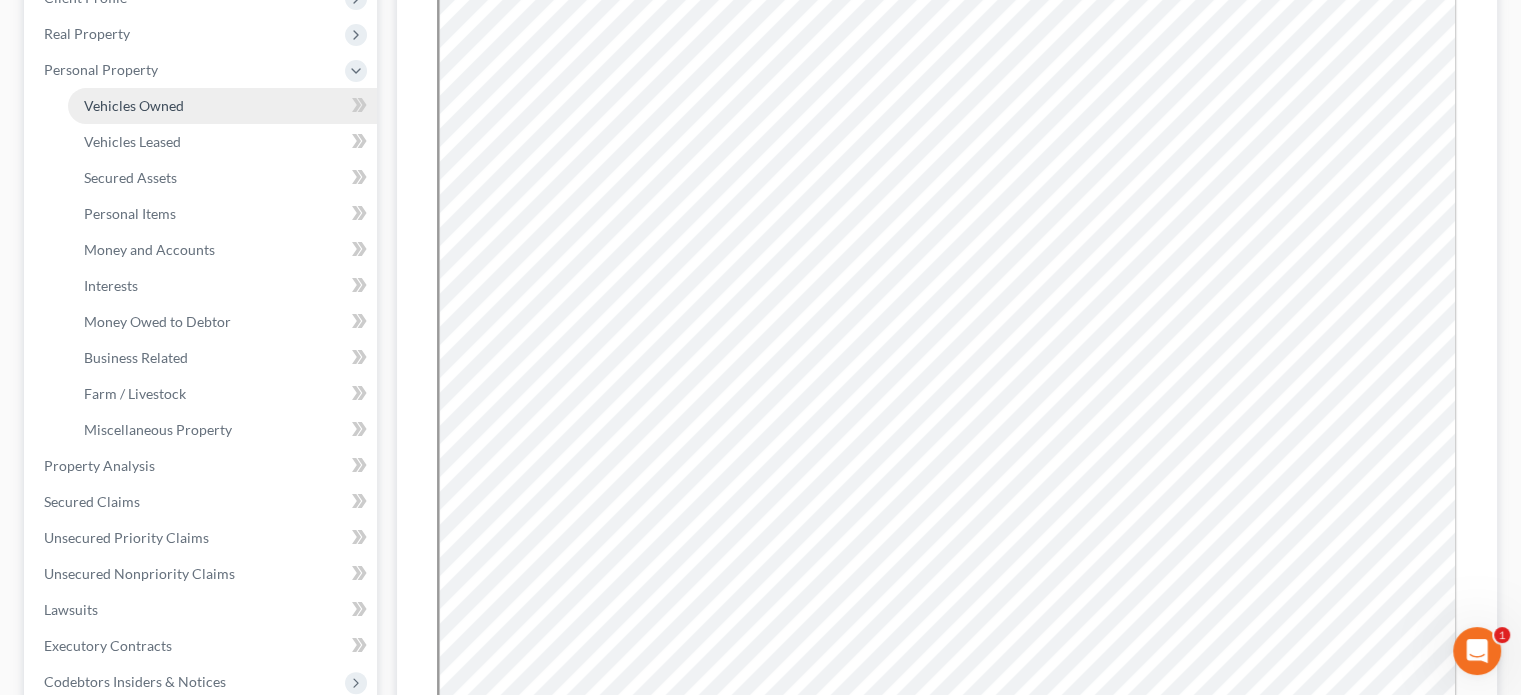 click on "Vehicles Owned" at bounding box center (134, 105) 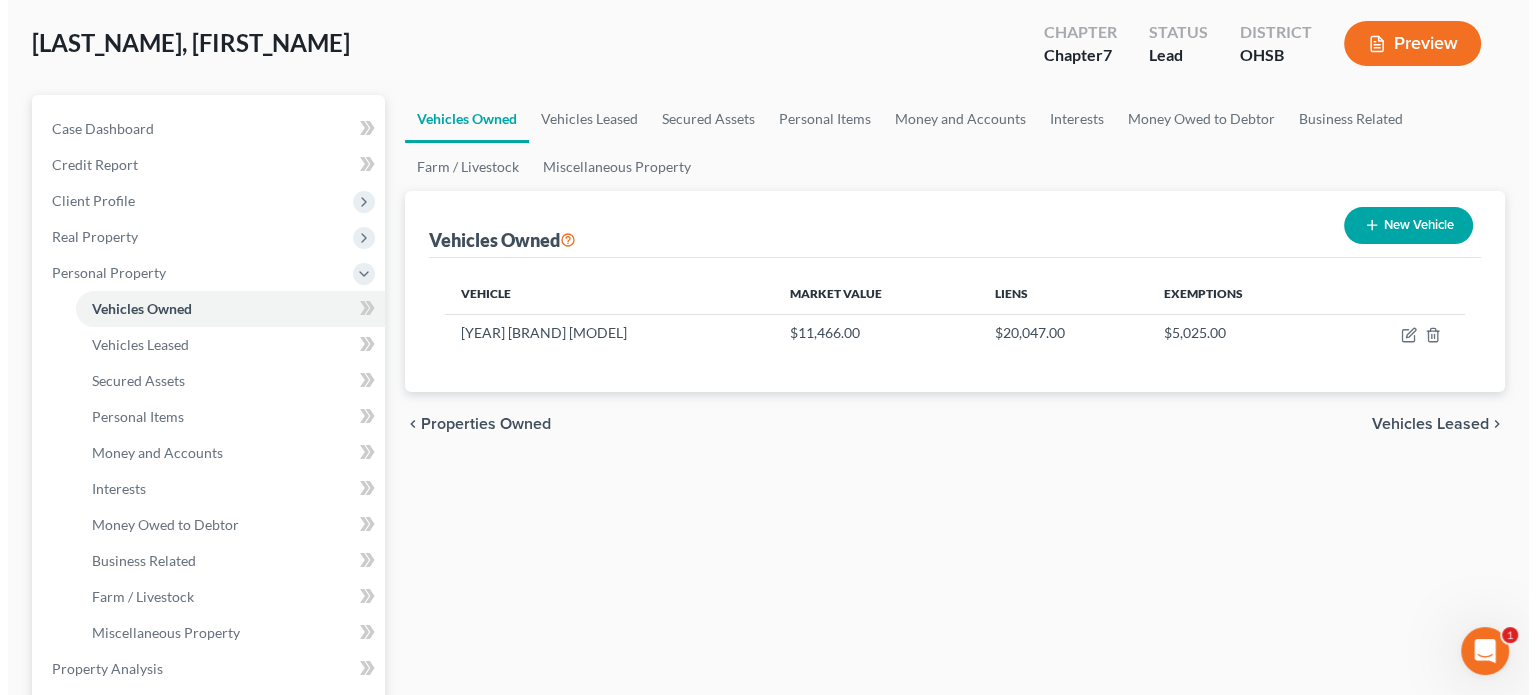scroll, scrollTop: 100, scrollLeft: 0, axis: vertical 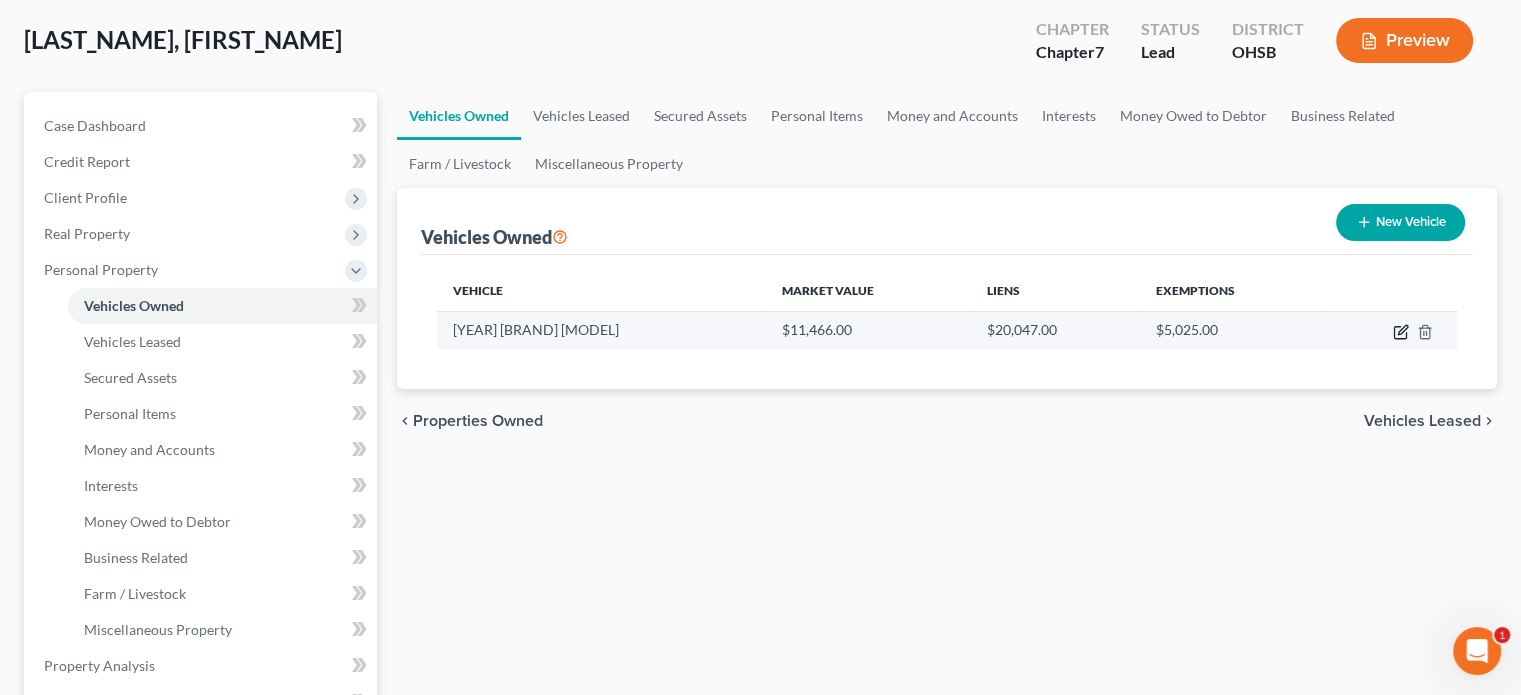 click 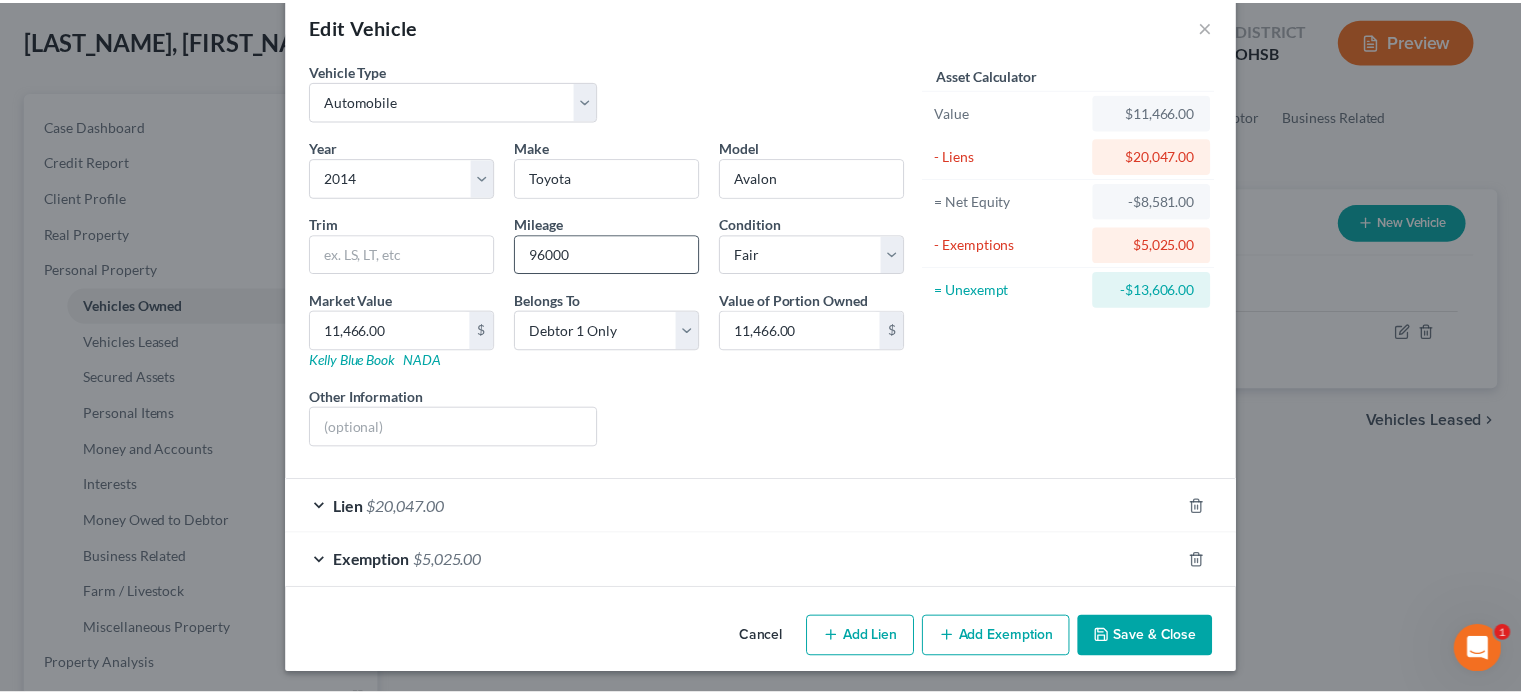 scroll, scrollTop: 33, scrollLeft: 0, axis: vertical 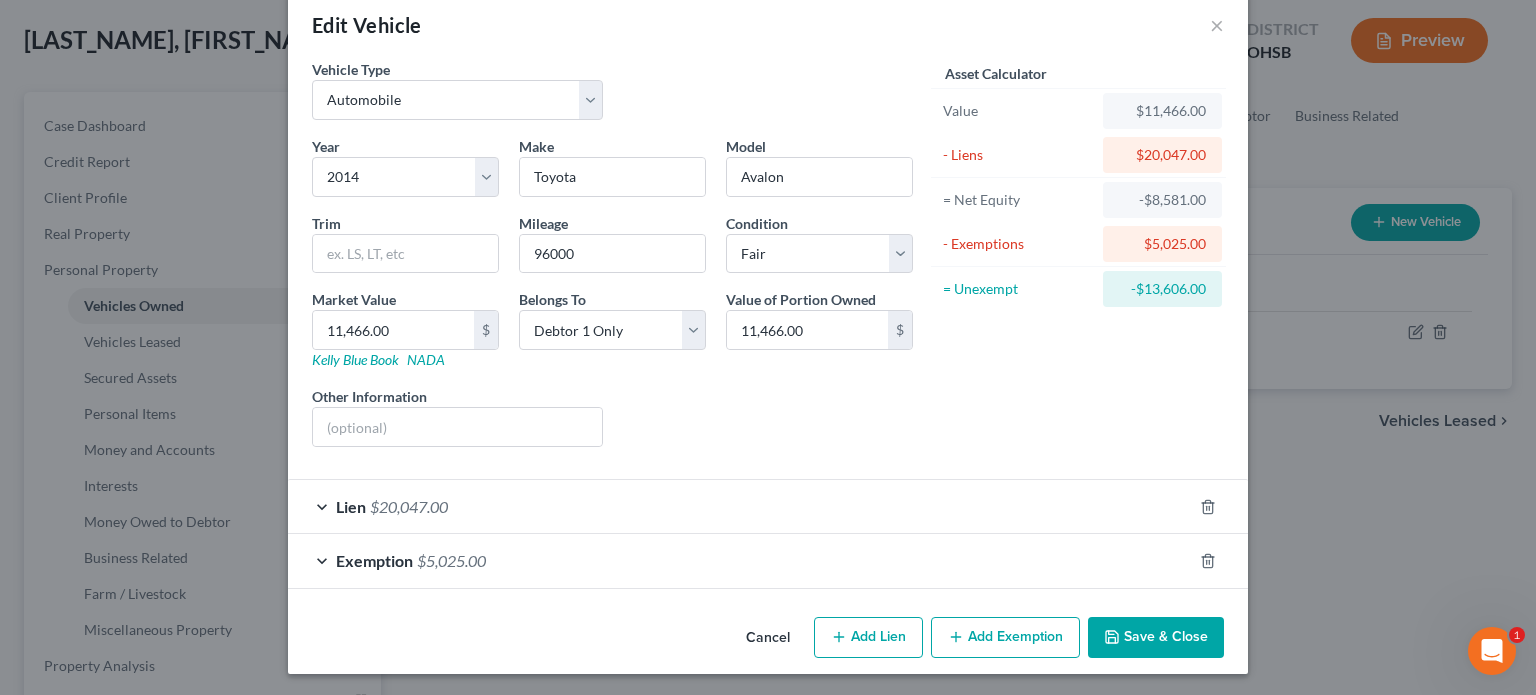 click on "Cancel" at bounding box center (768, 639) 